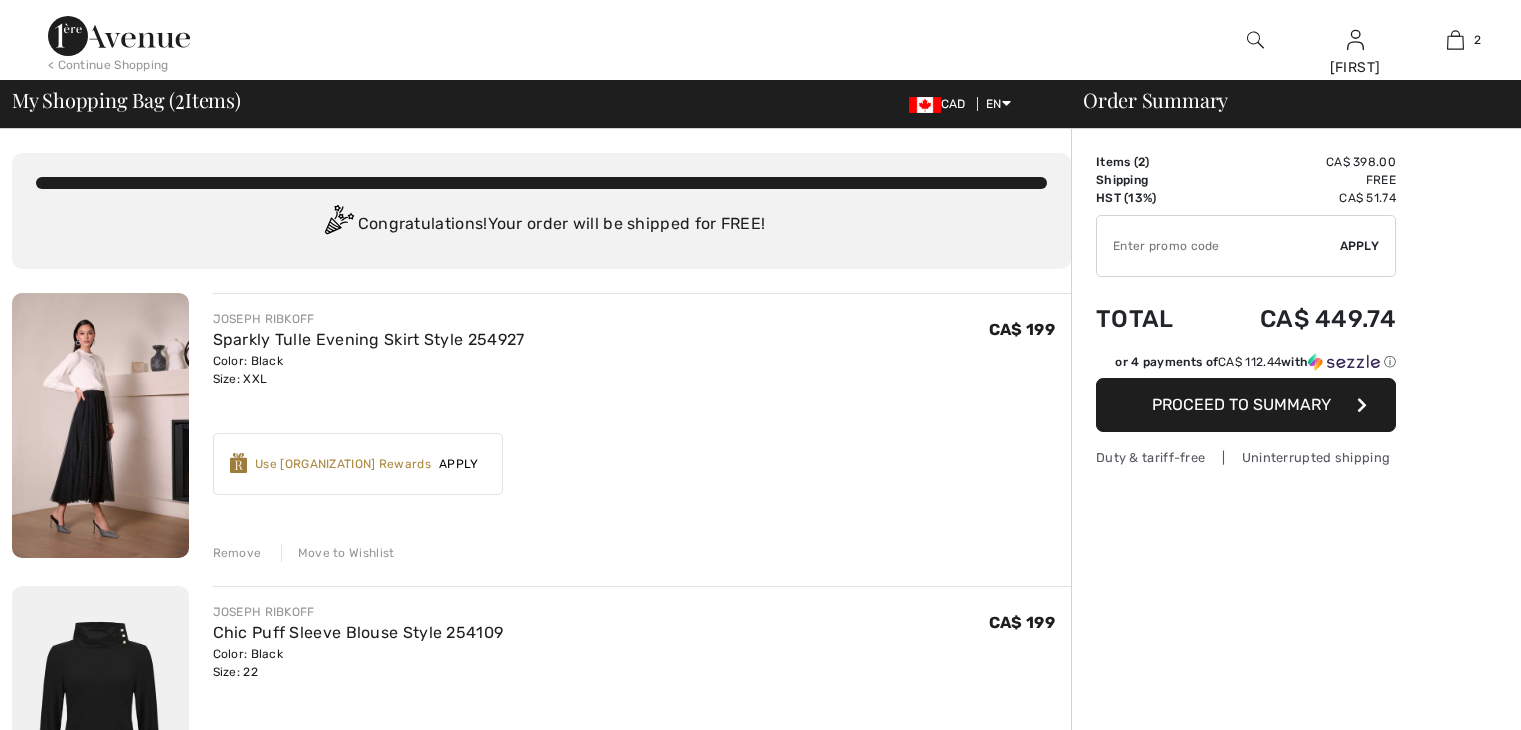 scroll, scrollTop: 0, scrollLeft: 0, axis: both 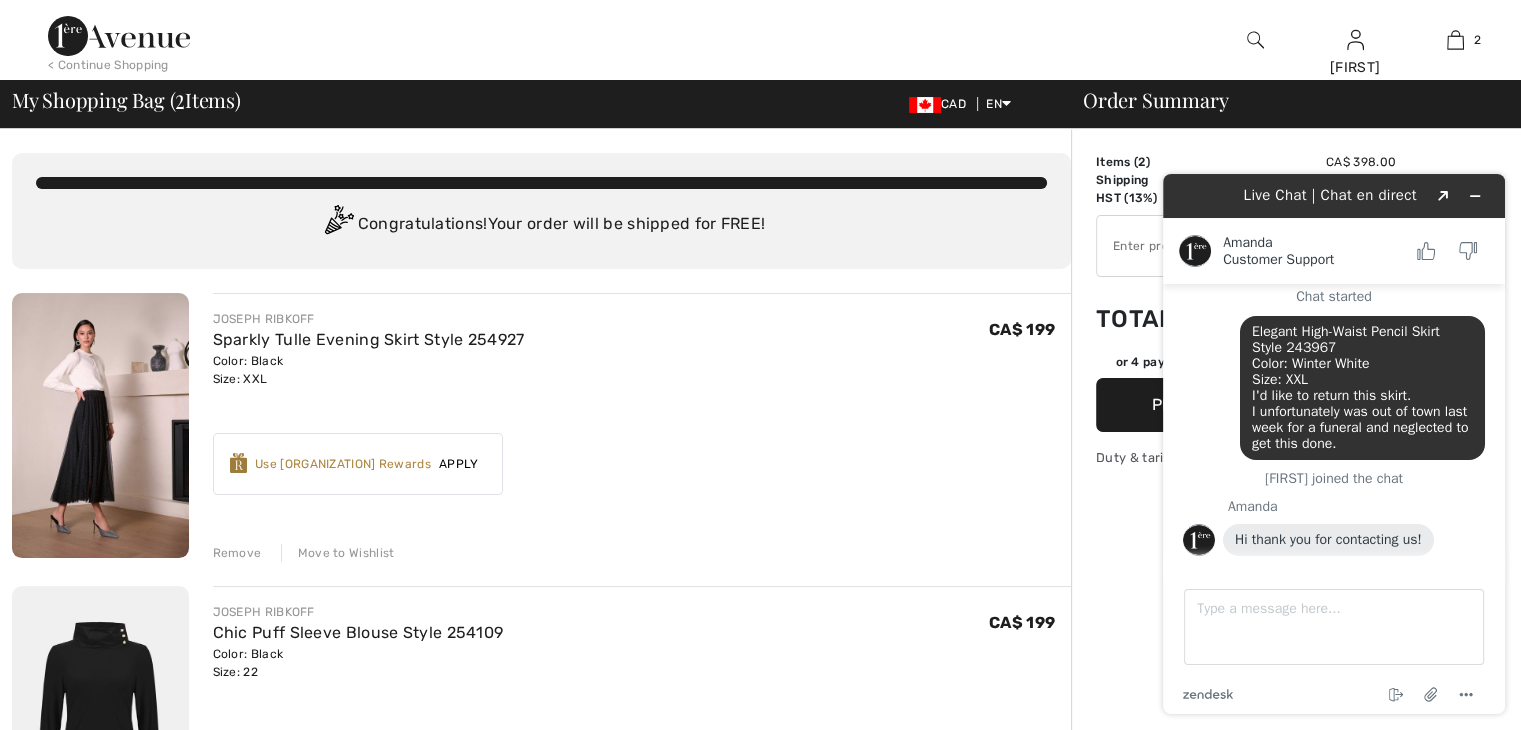 click on "< Continue Shopping" at bounding box center [108, 65] 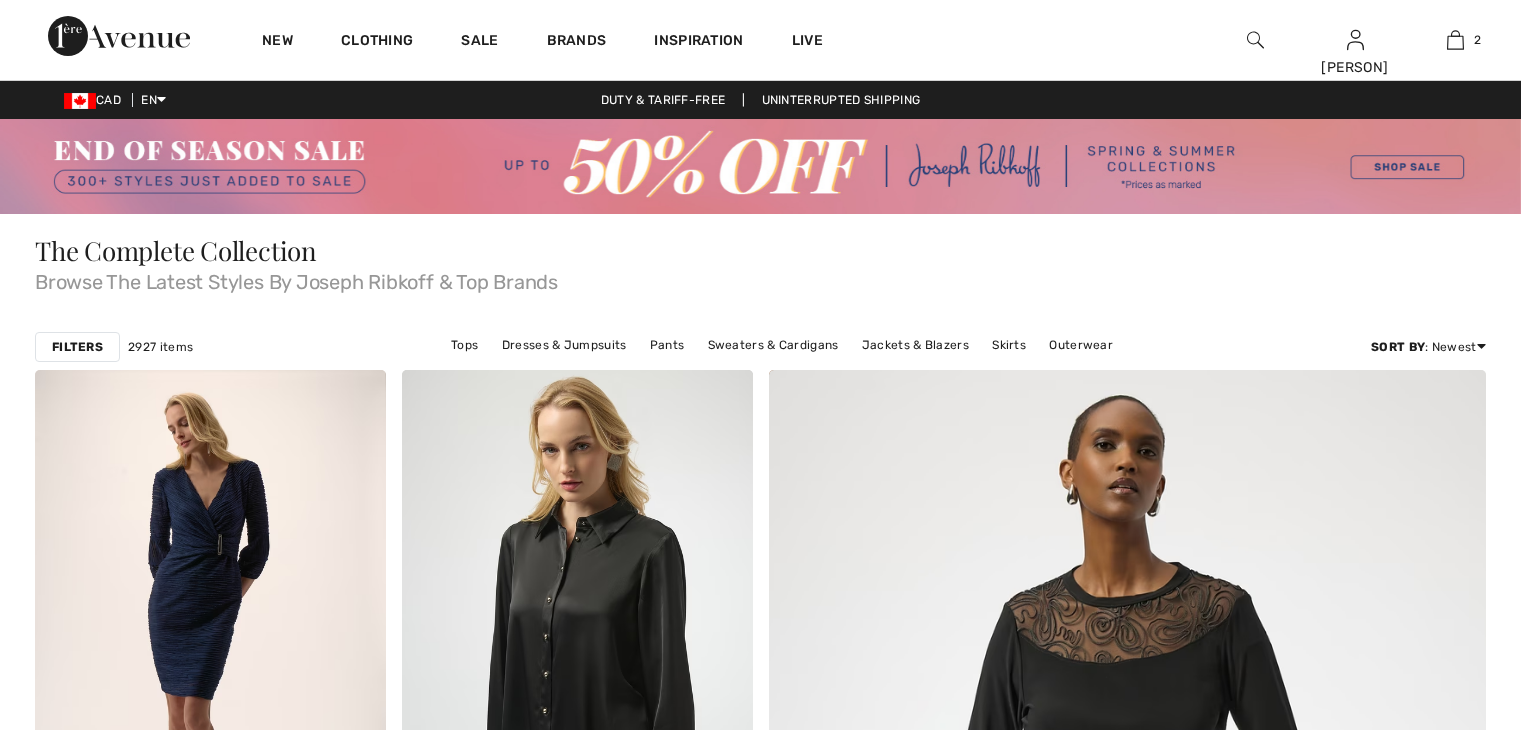 scroll, scrollTop: 0, scrollLeft: 0, axis: both 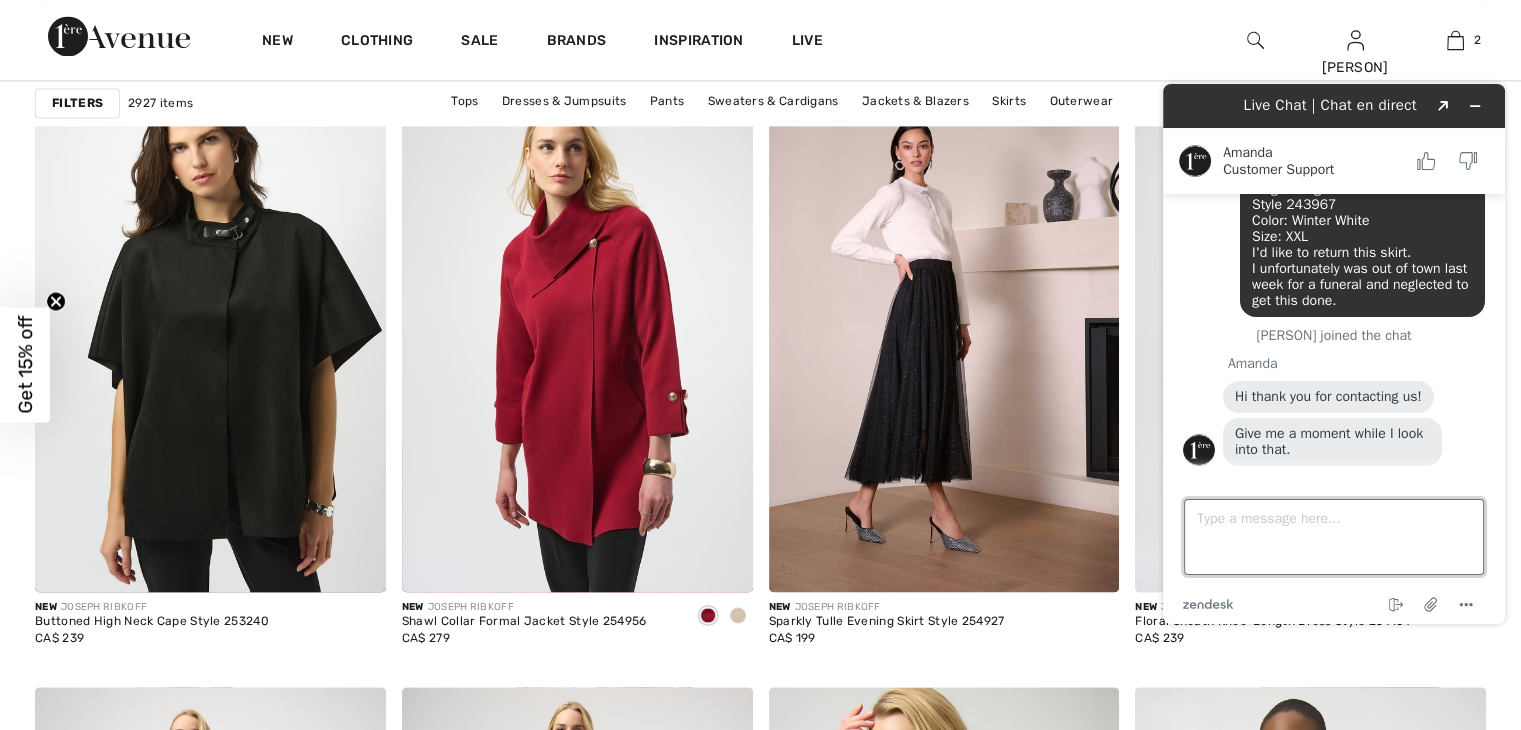 click on "Type a message here..." at bounding box center [1334, 537] 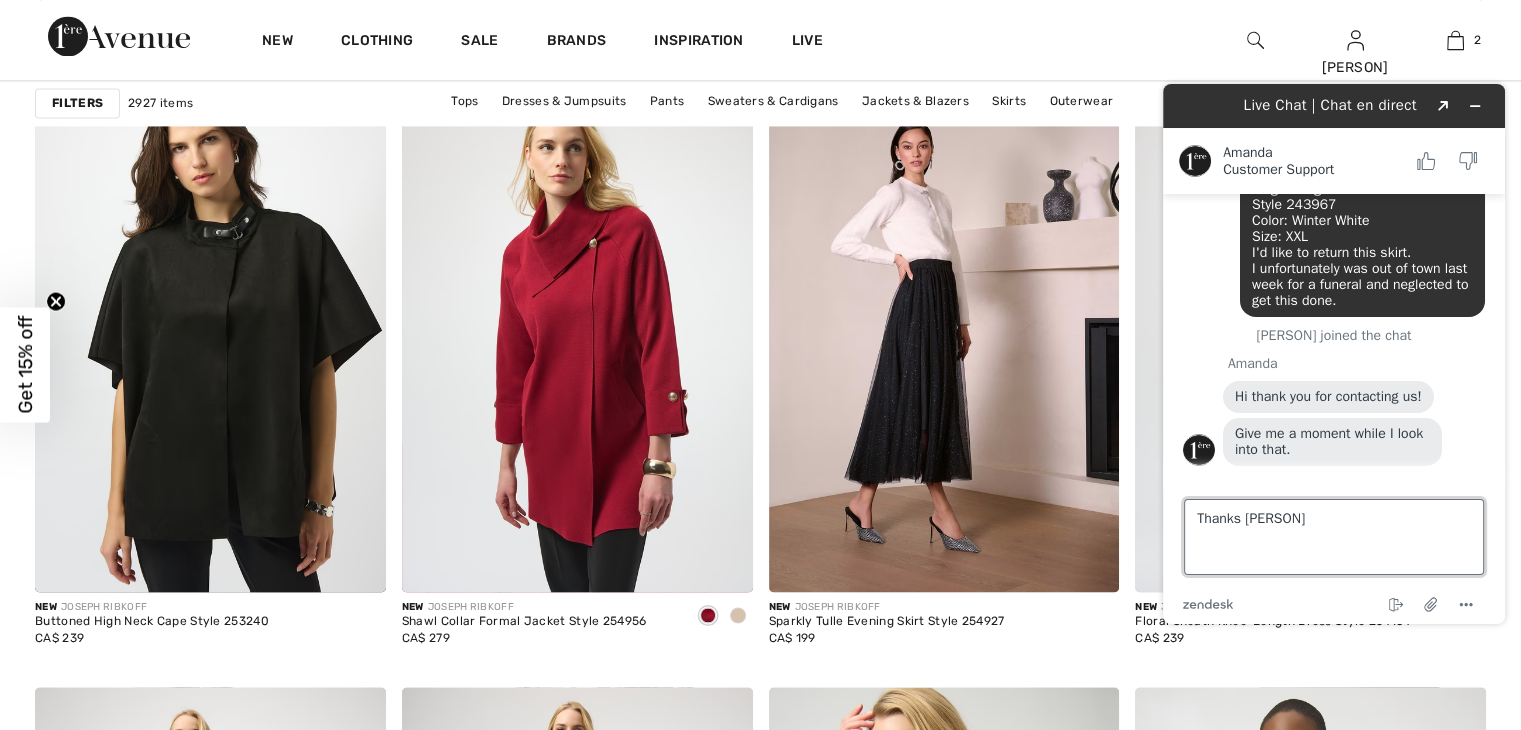 type on "Thanks [FIRST]" 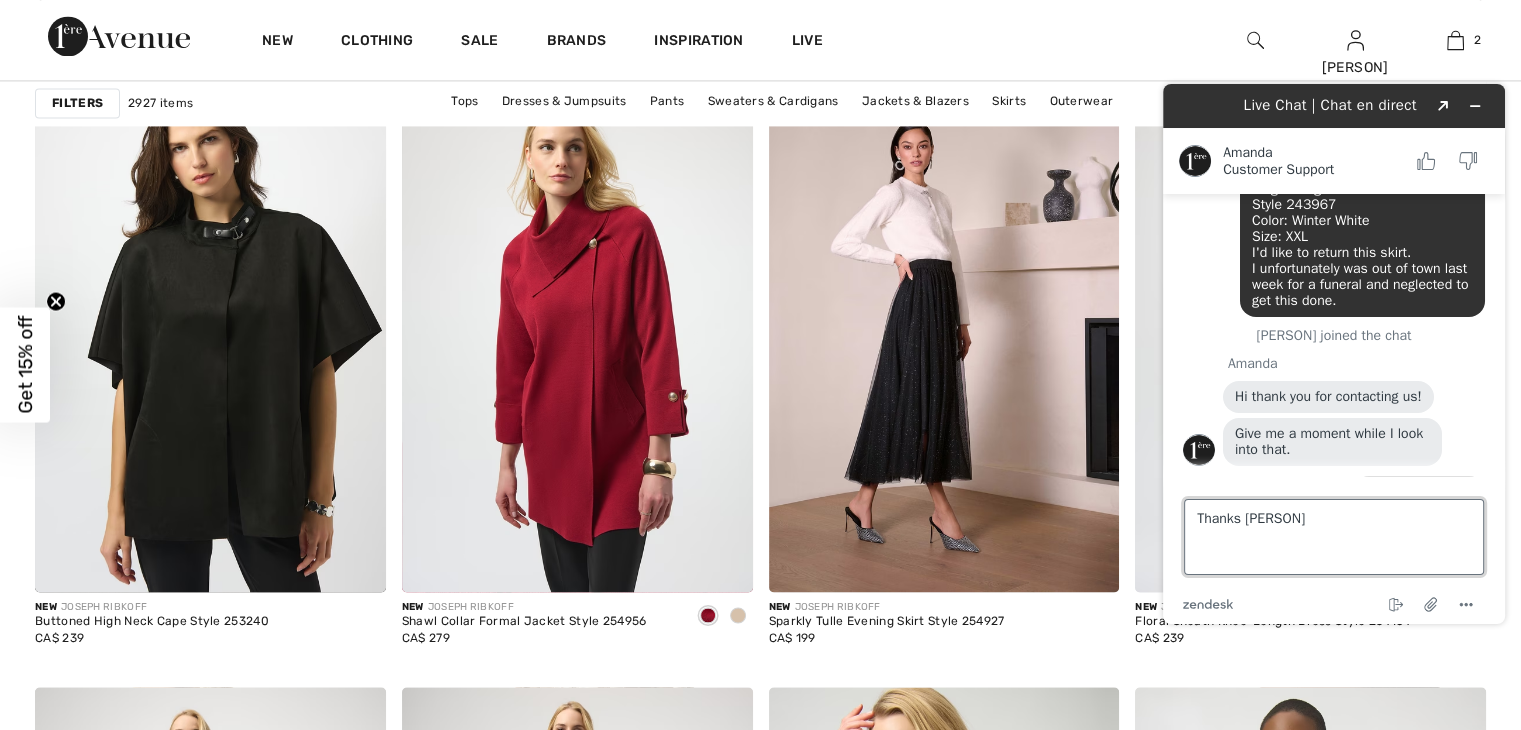 scroll, scrollTop: 112, scrollLeft: 0, axis: vertical 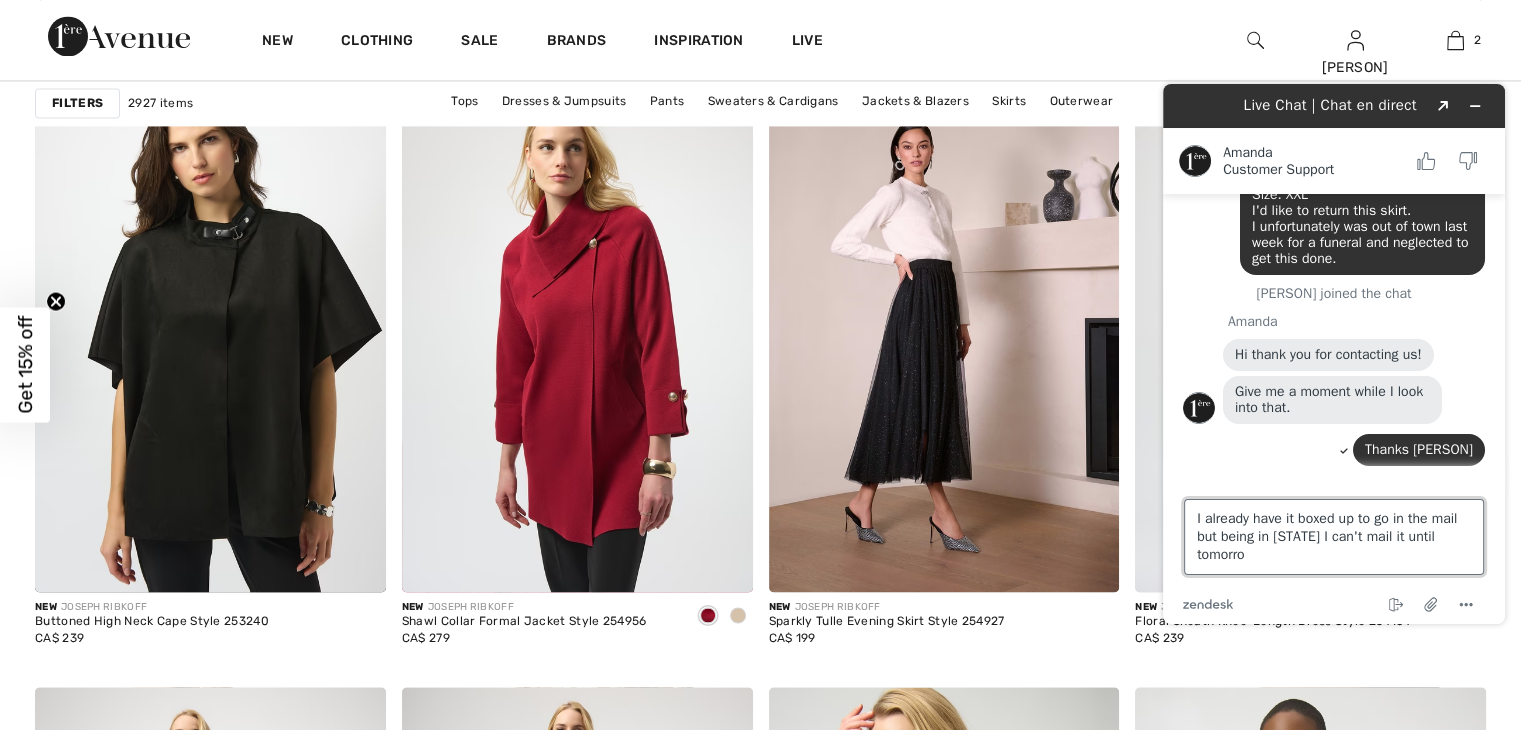type on "I already have it boxed up to go in the mail but being in [STATE] I can't mail it until tomorrow" 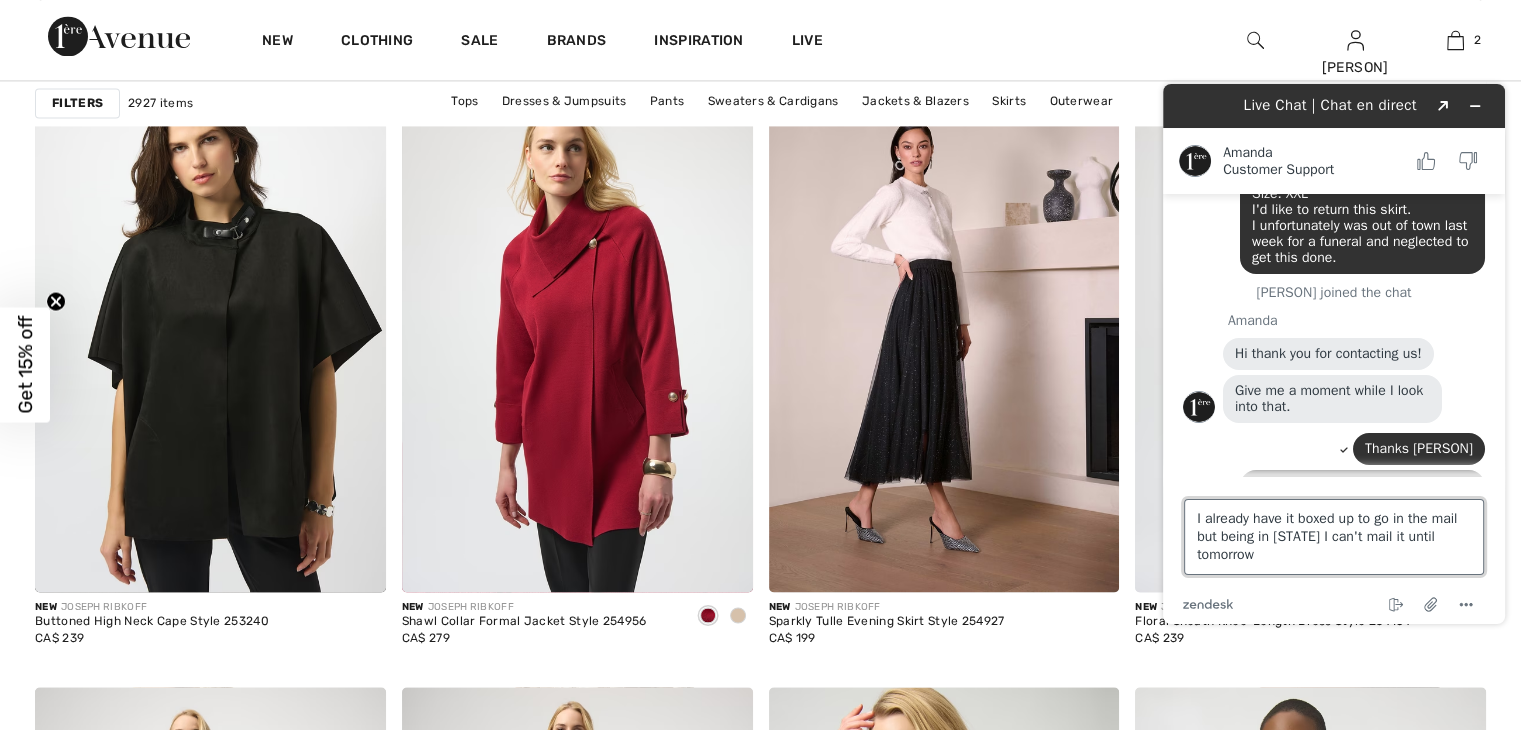 scroll, scrollTop: 180, scrollLeft: 0, axis: vertical 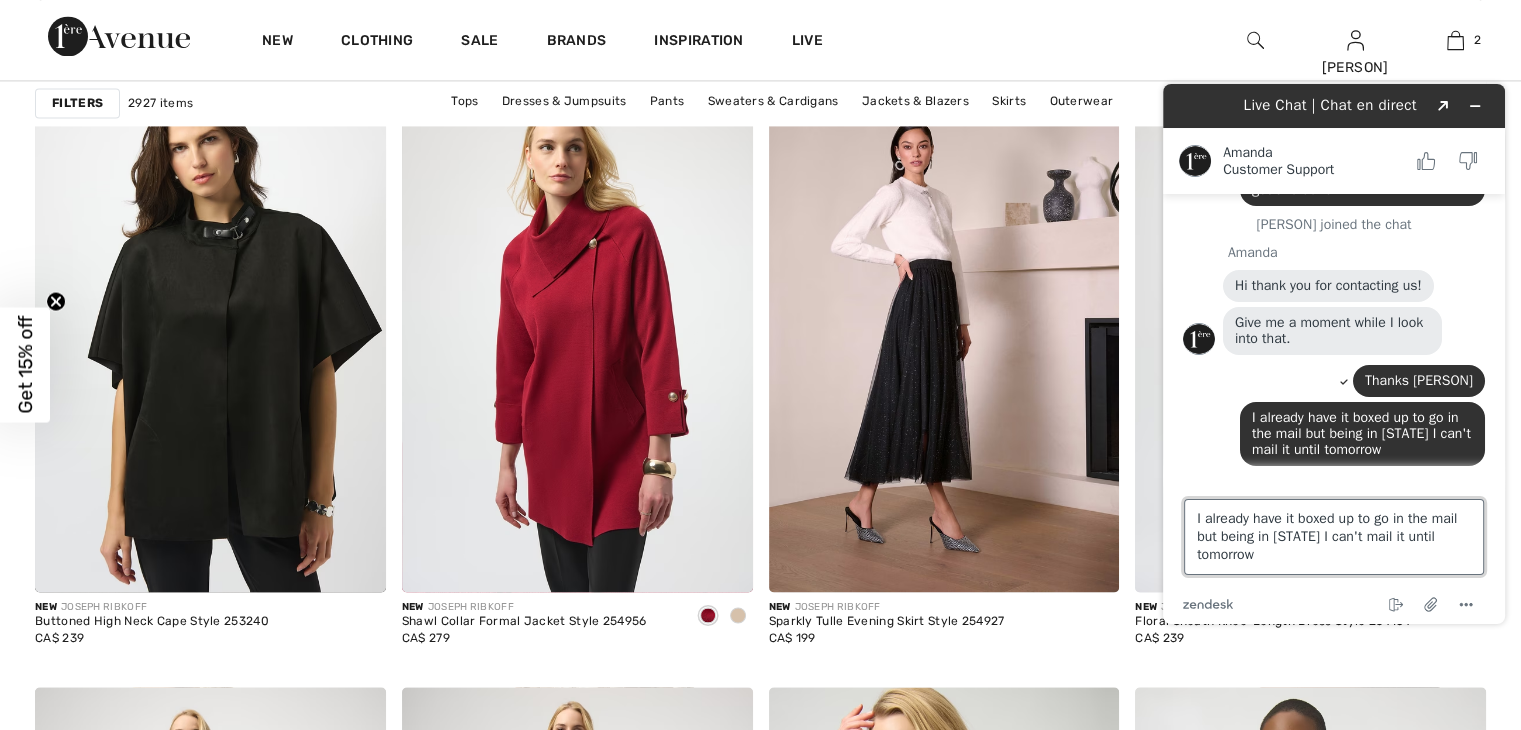 type 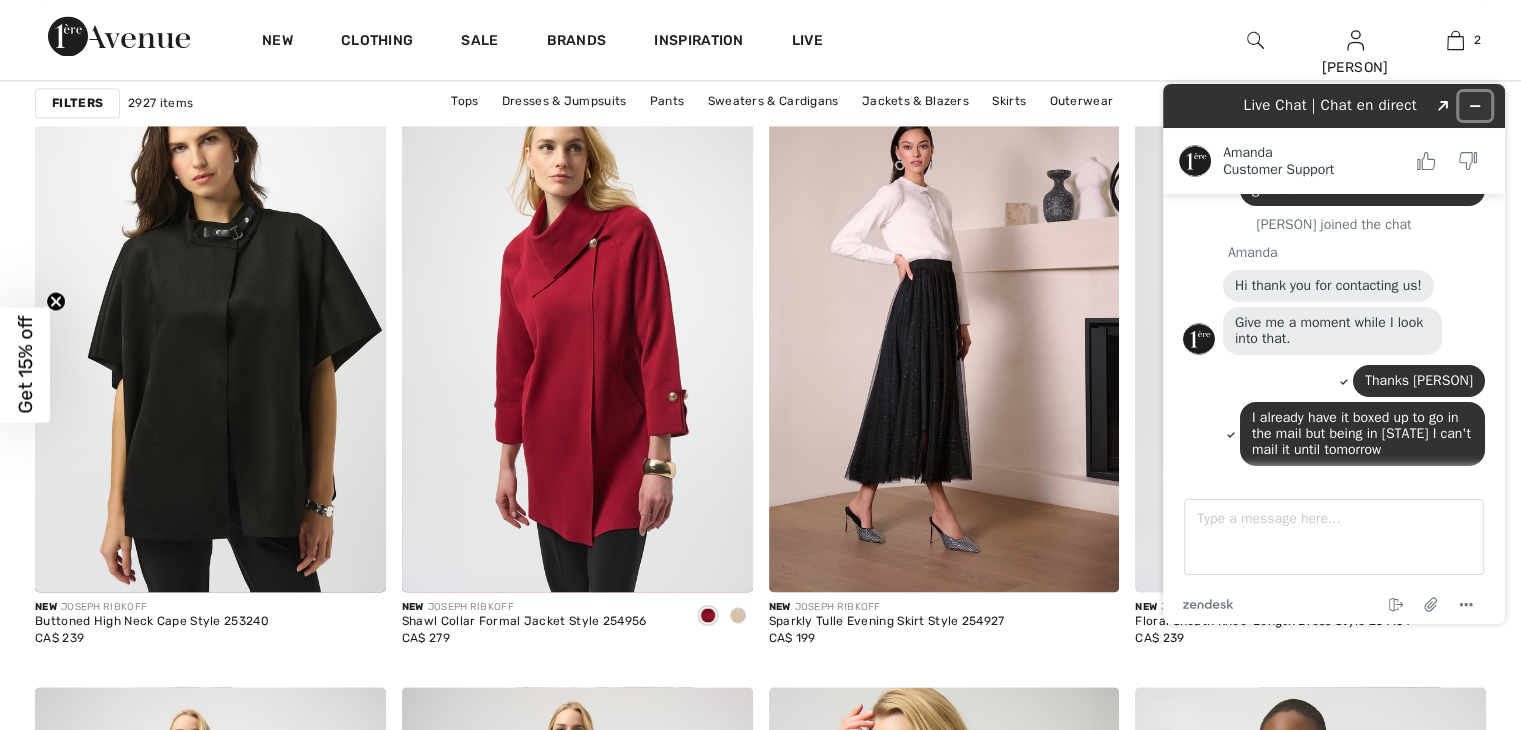 click 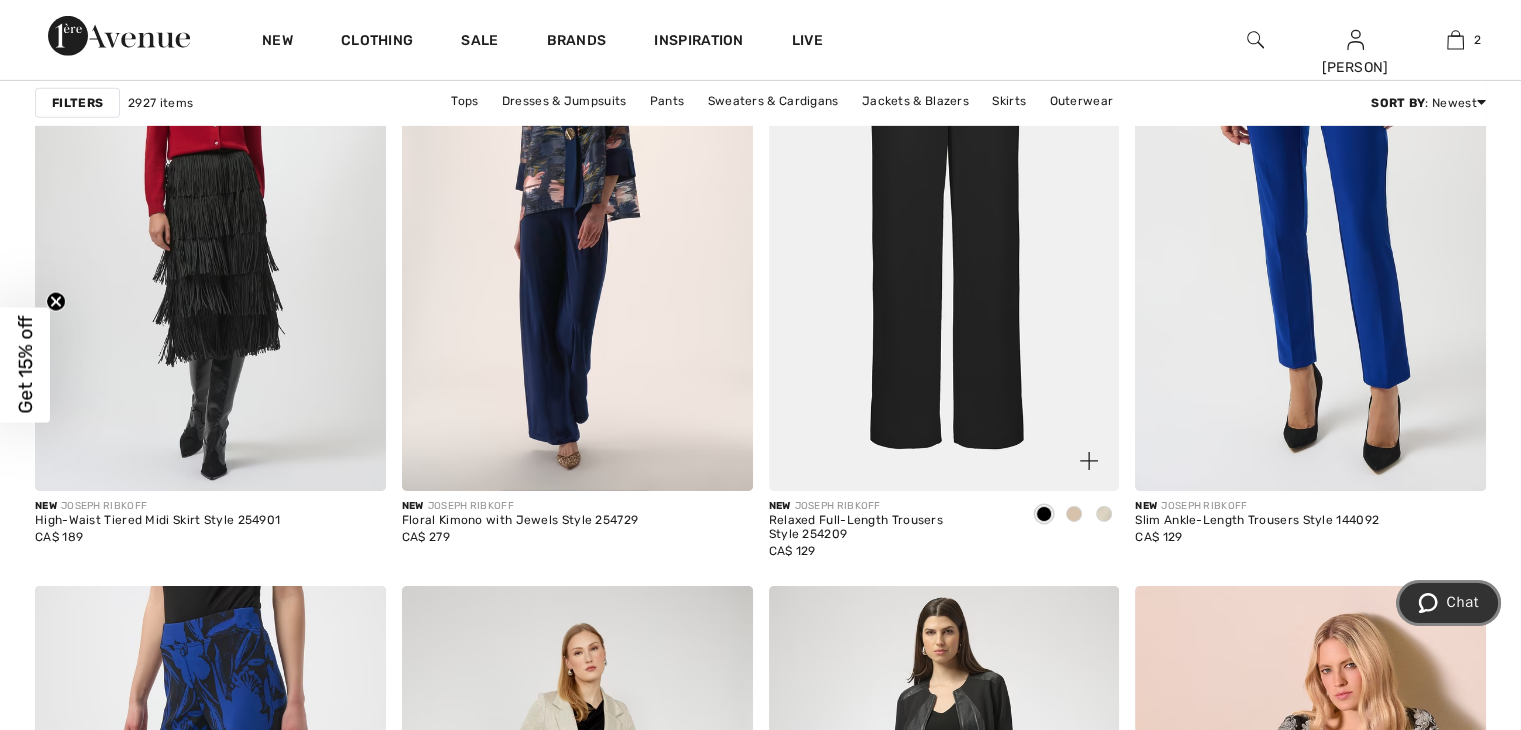 scroll, scrollTop: 6524, scrollLeft: 0, axis: vertical 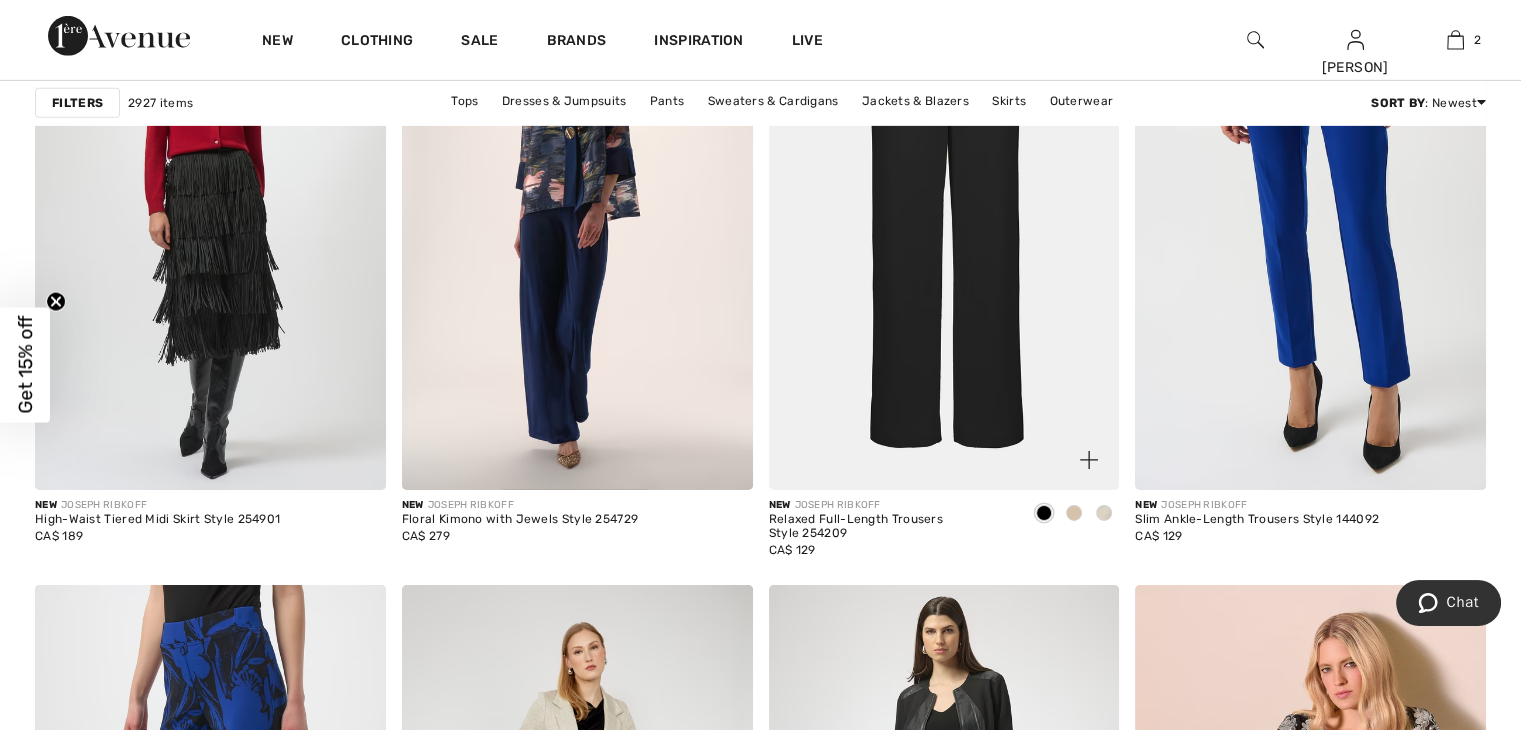 click at bounding box center (1074, 514) 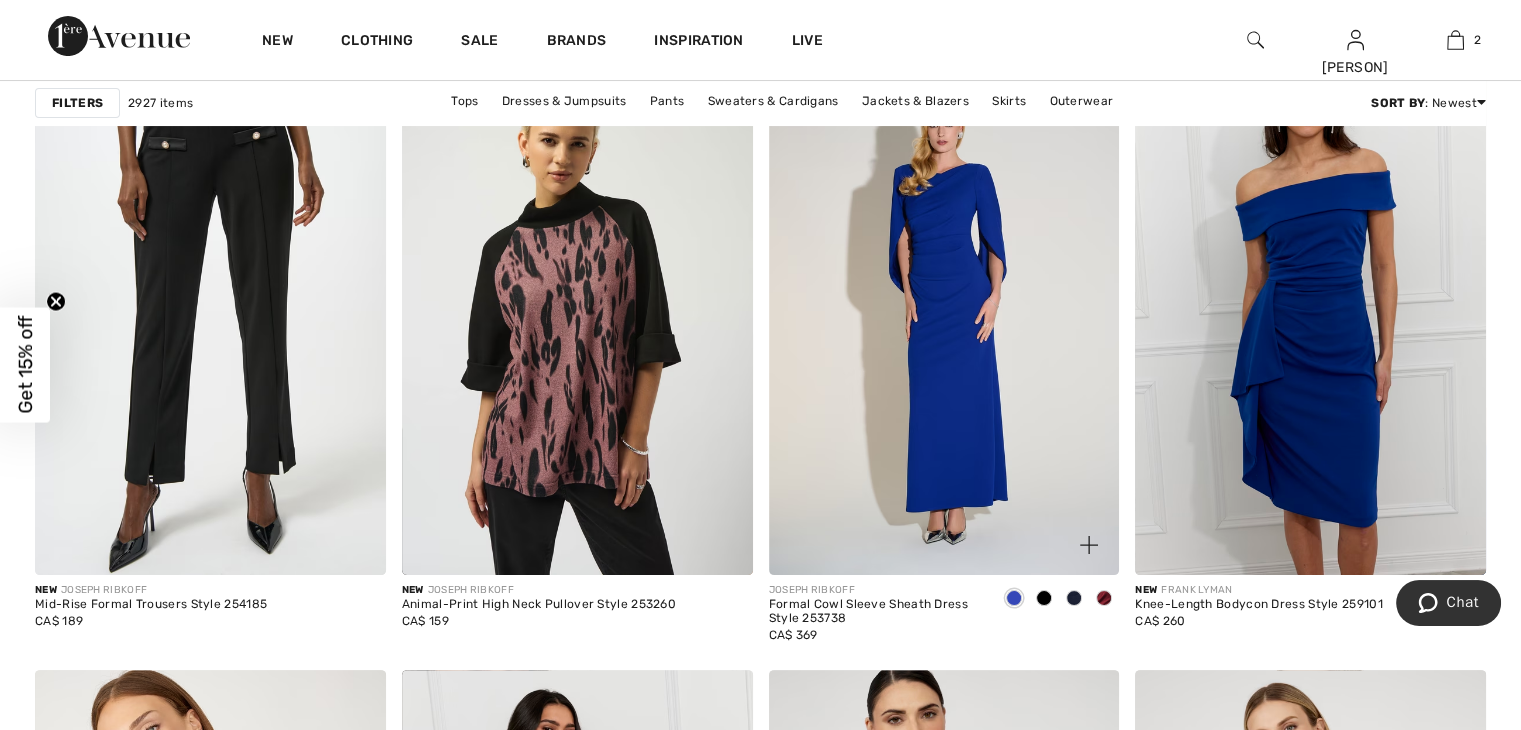 scroll, scrollTop: 7921, scrollLeft: 0, axis: vertical 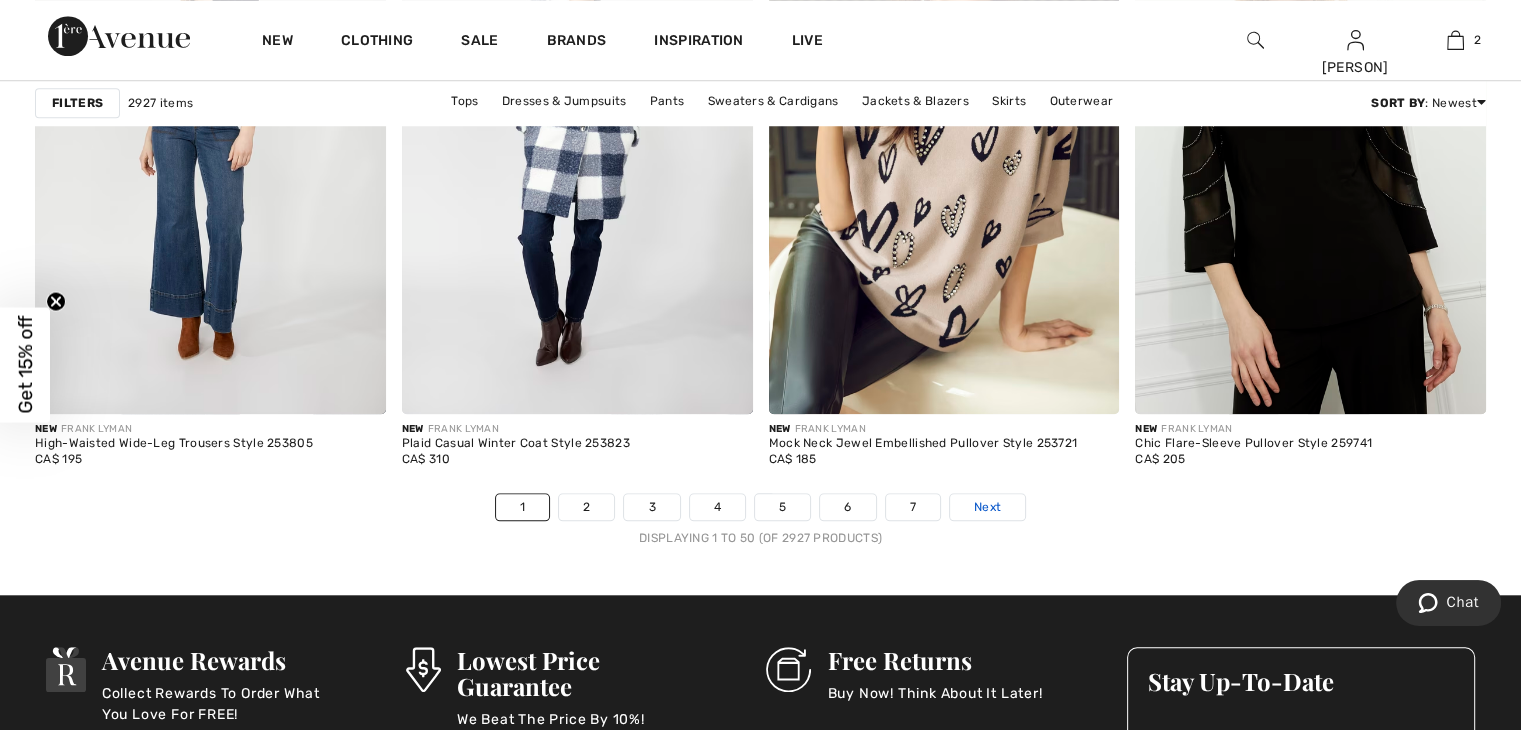 click on "Next" at bounding box center (987, 507) 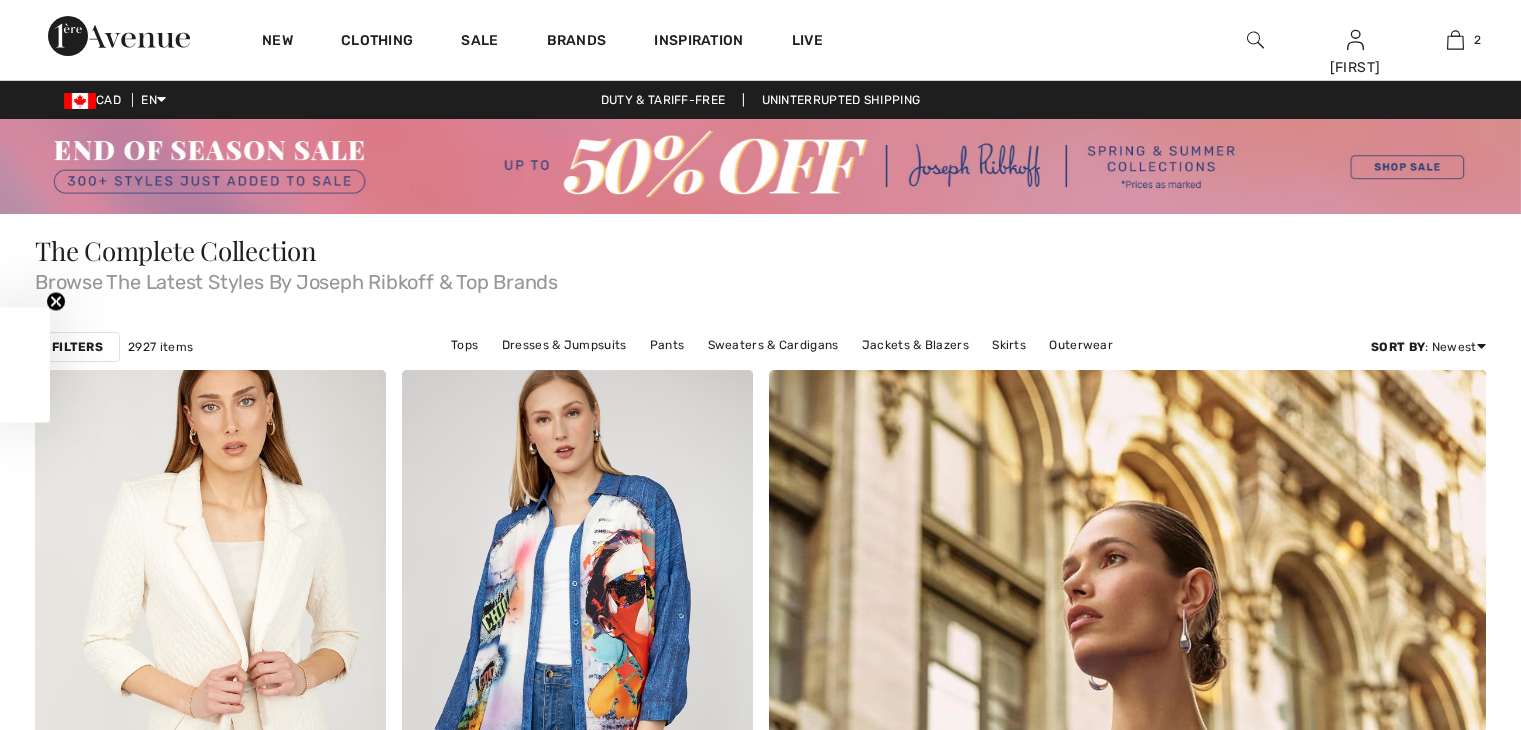 scroll, scrollTop: 0, scrollLeft: 0, axis: both 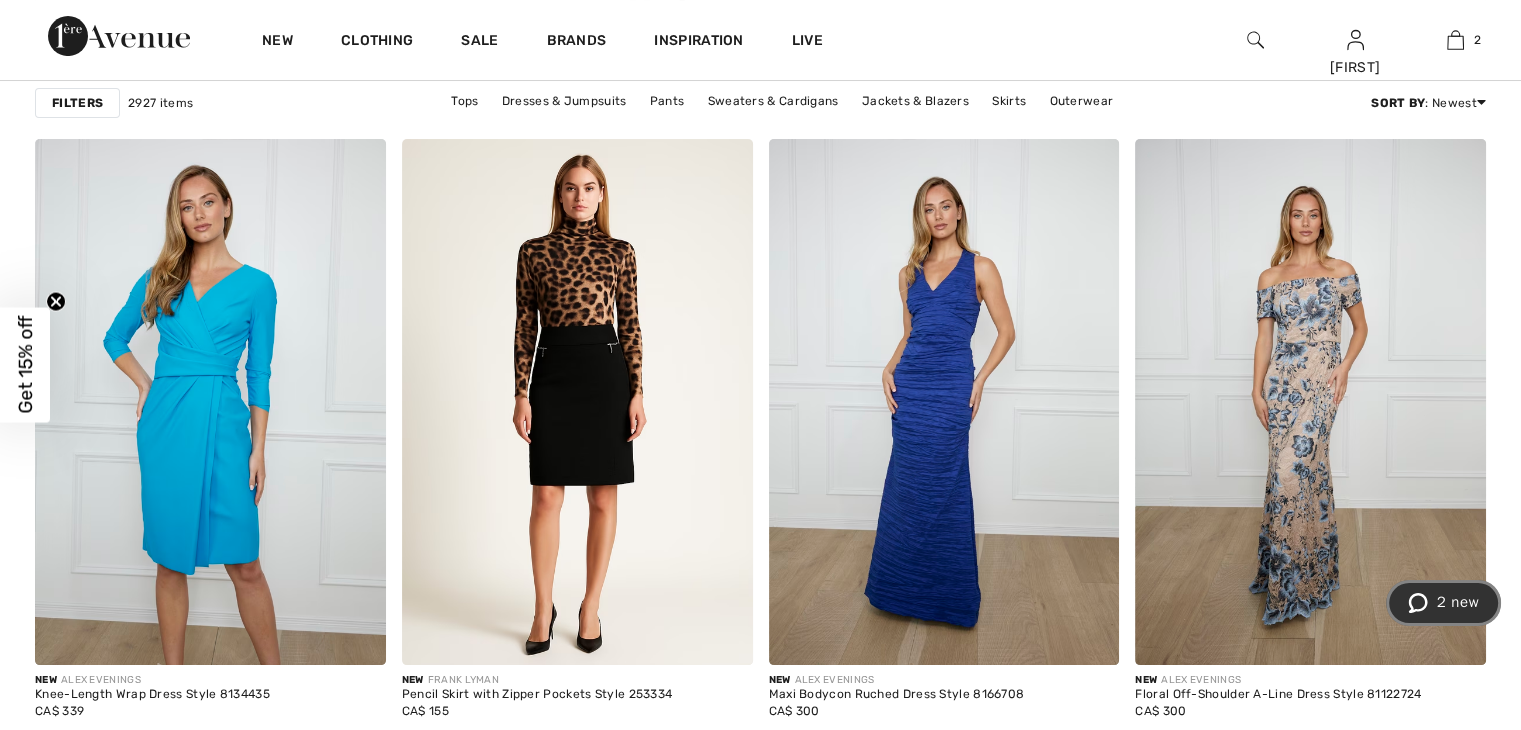 click on "2 new" at bounding box center (1443, 603) 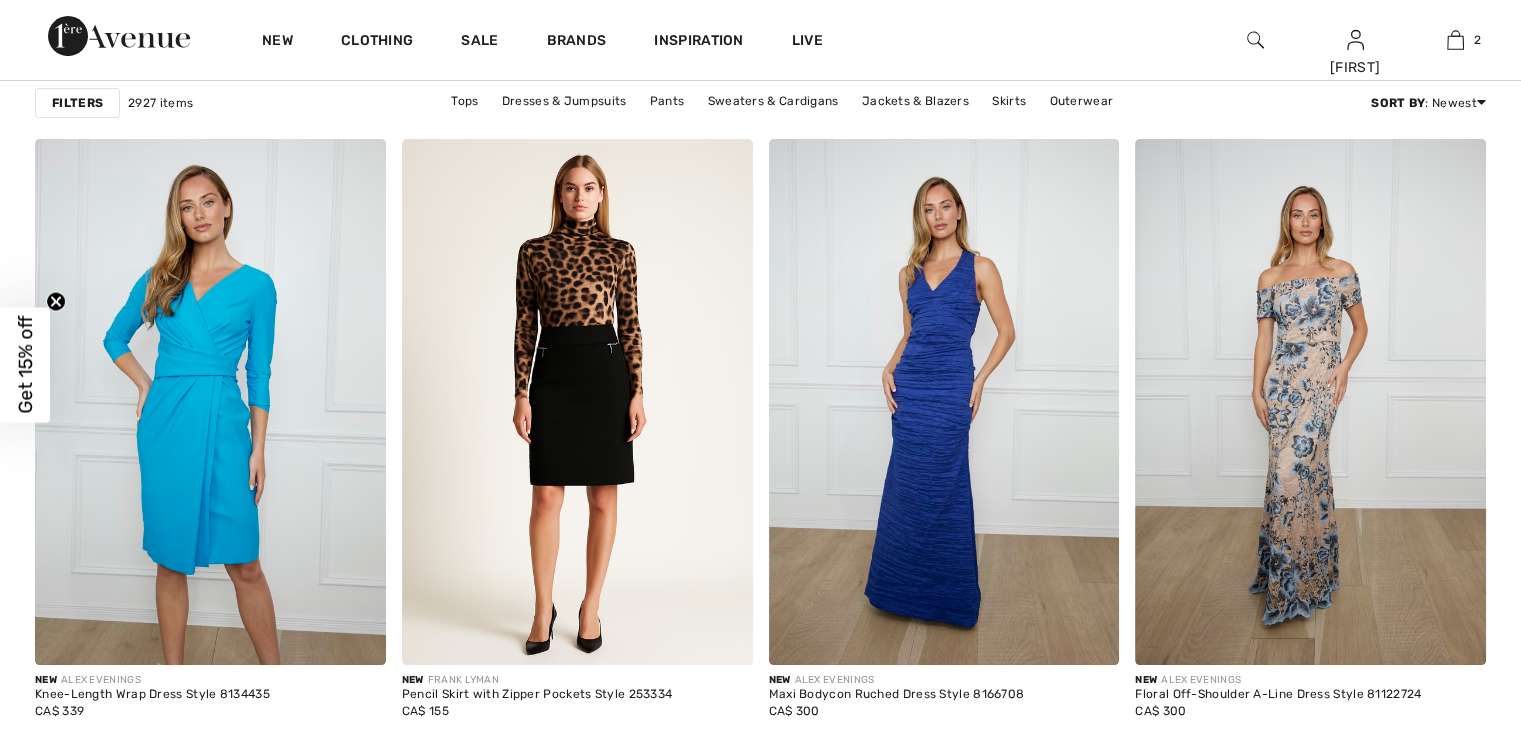 scroll, scrollTop: 0, scrollLeft: 0, axis: both 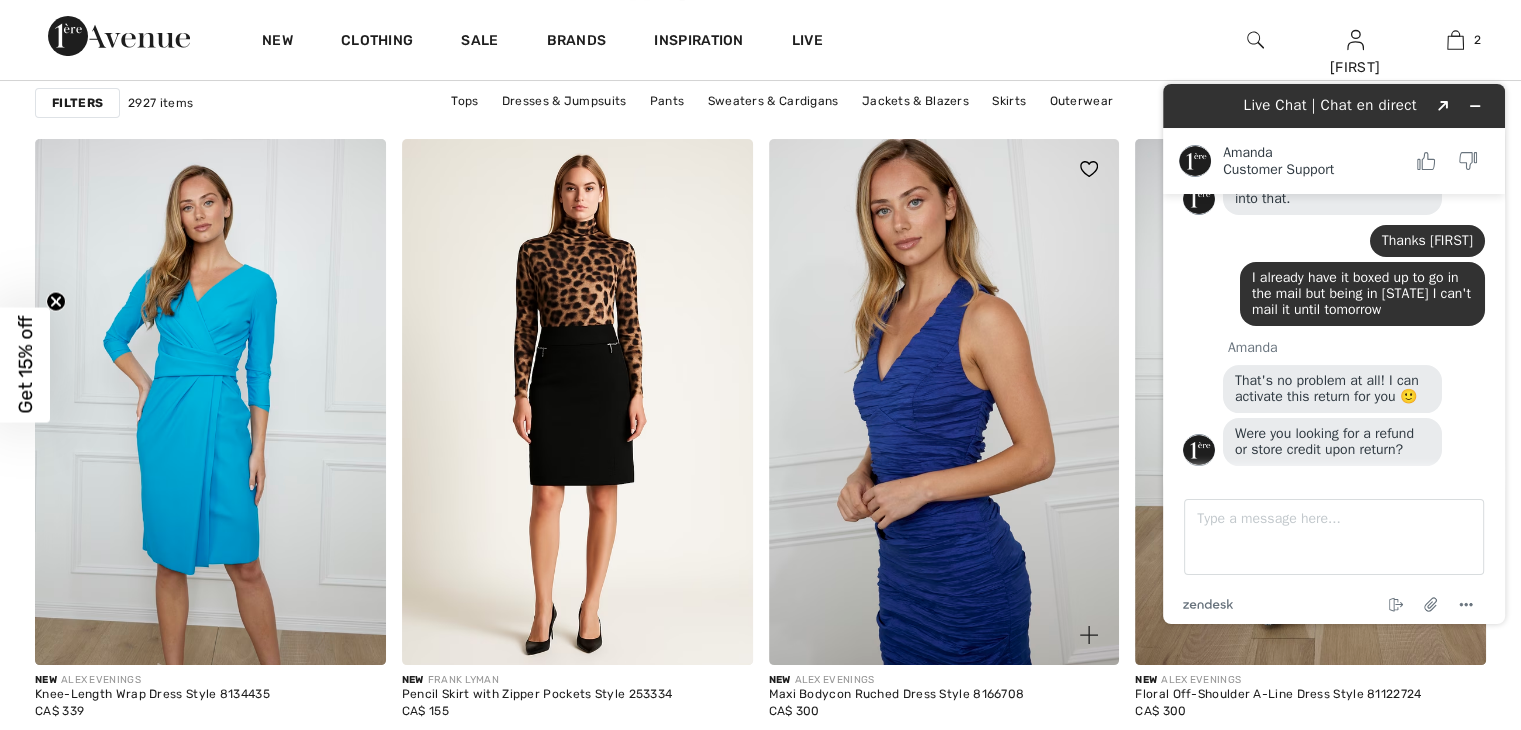 click at bounding box center [944, 402] 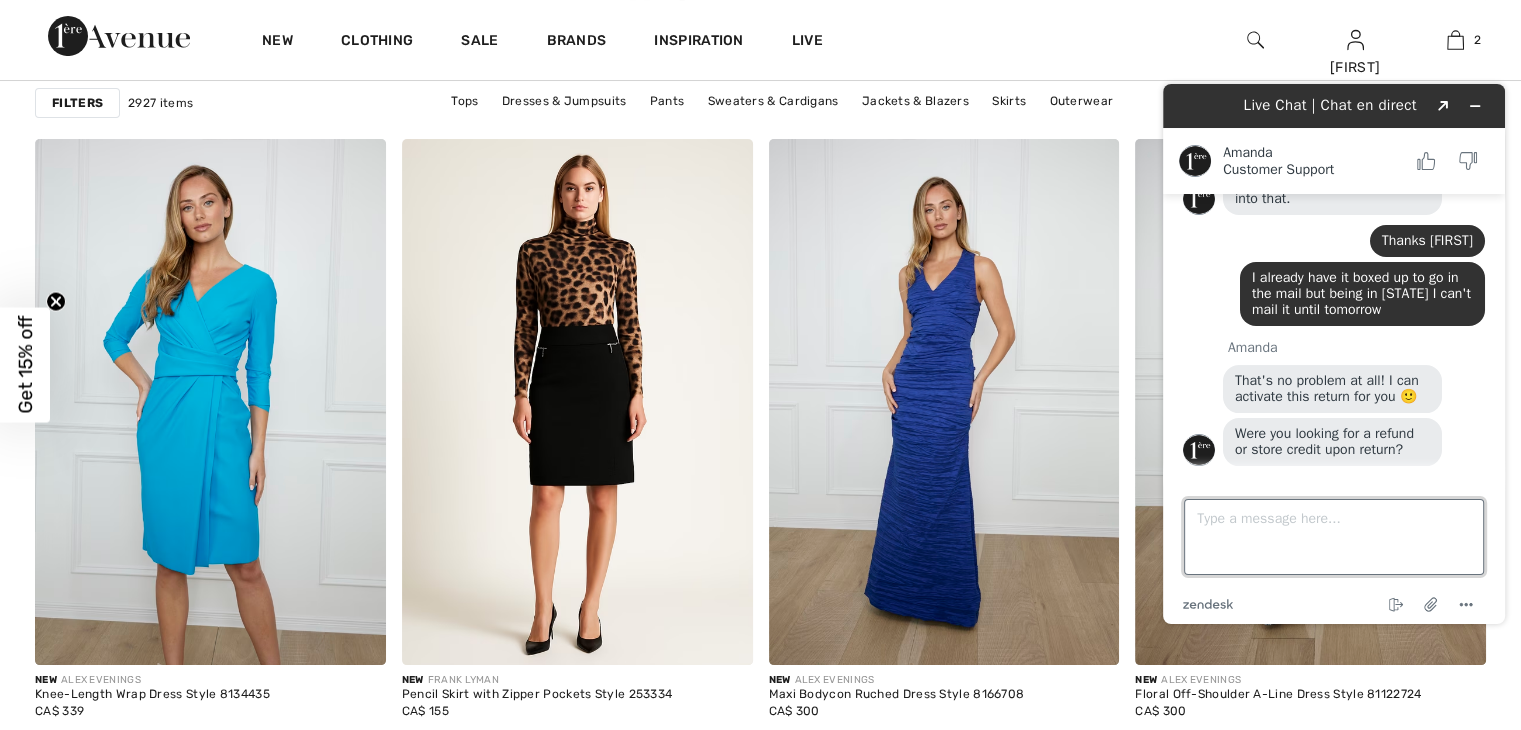 click on "Type a message here..." at bounding box center [1334, 537] 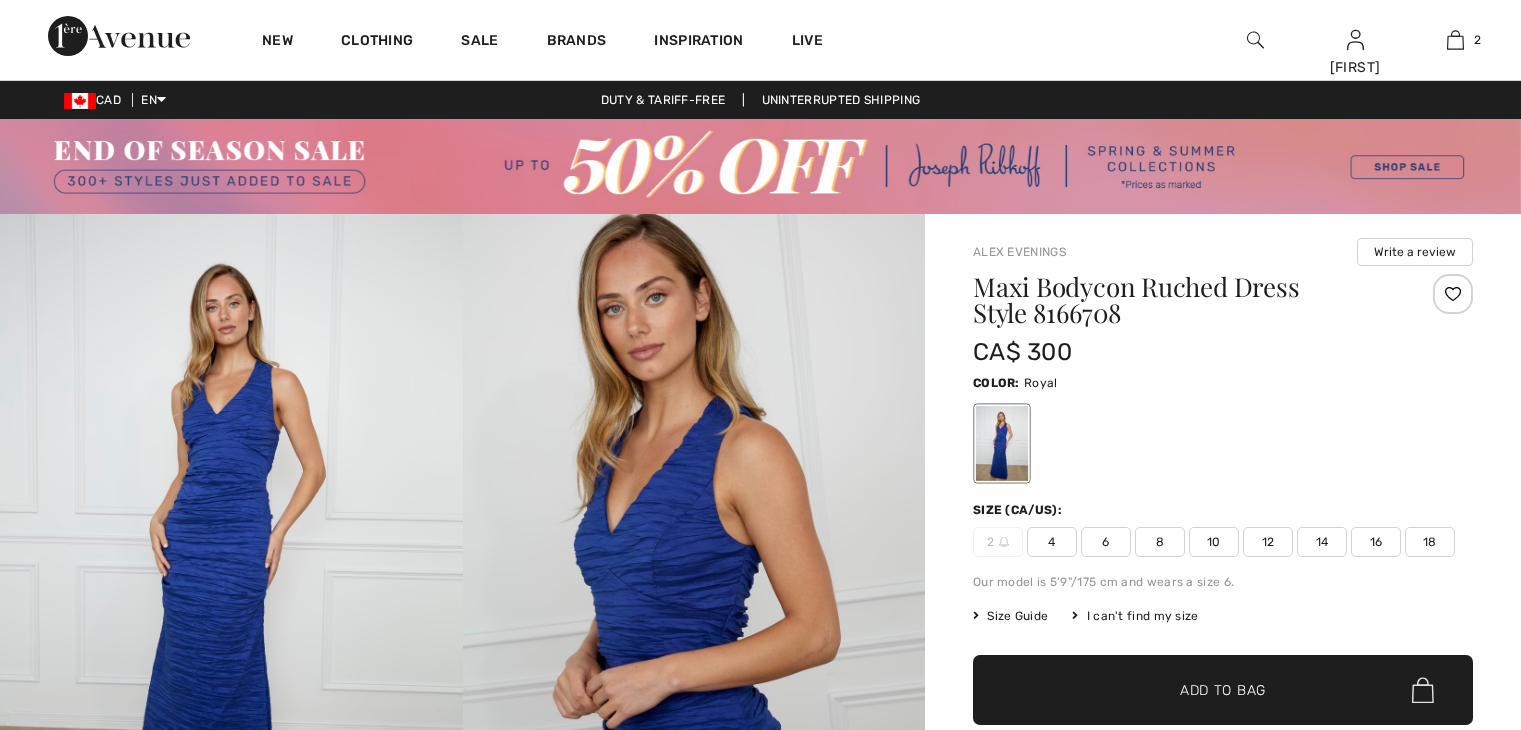 scroll, scrollTop: 0, scrollLeft: 0, axis: both 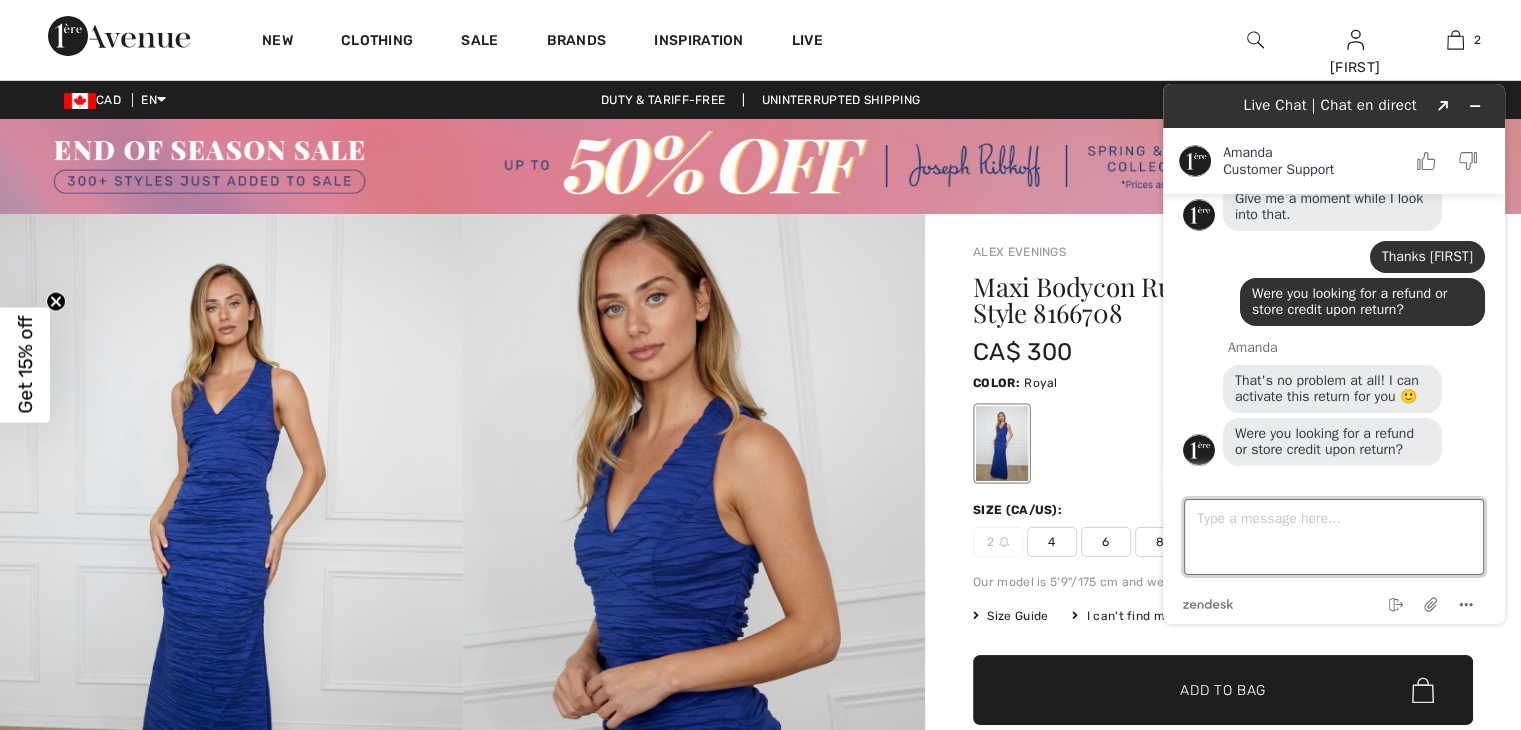 click on "Type a message here..." at bounding box center [1334, 537] 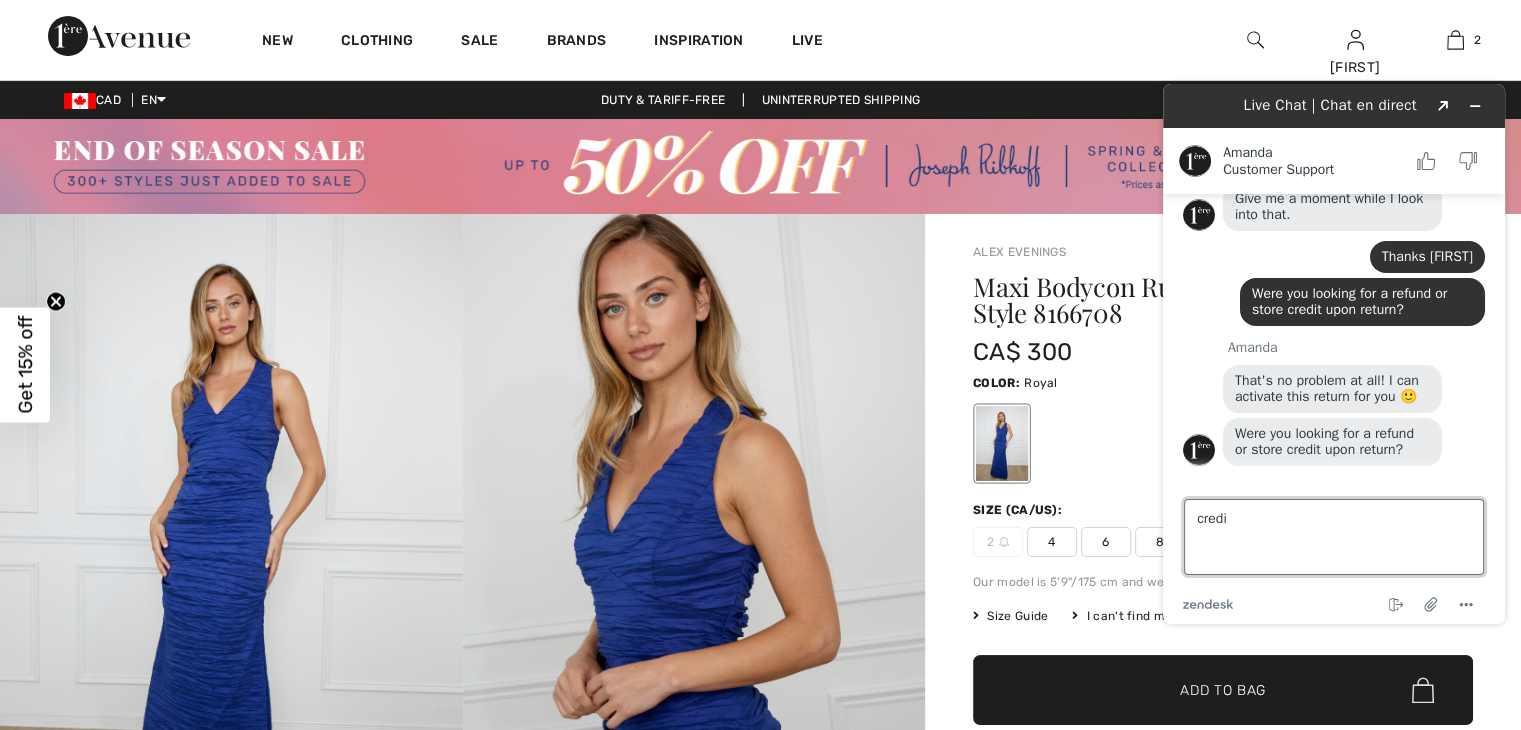 type on "credit" 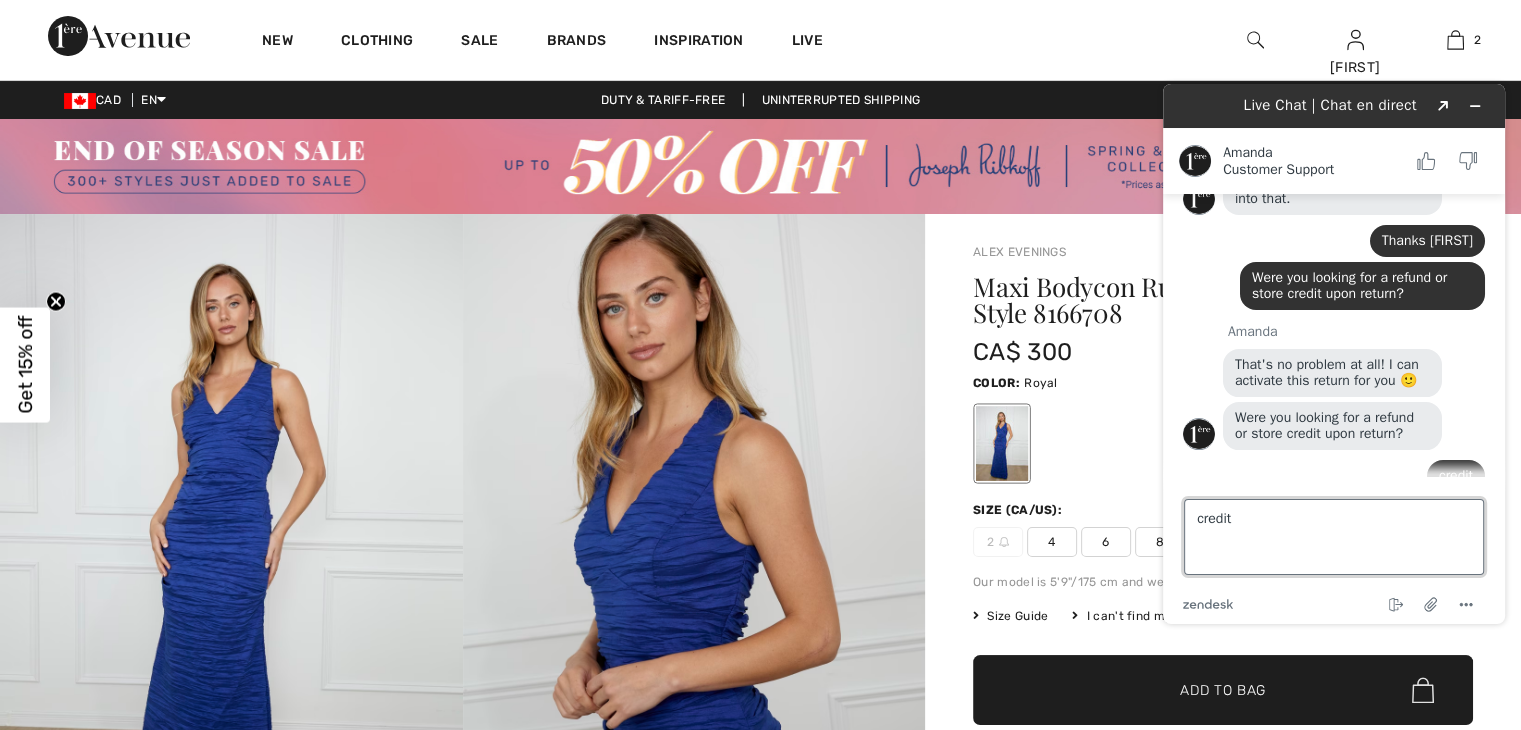 type 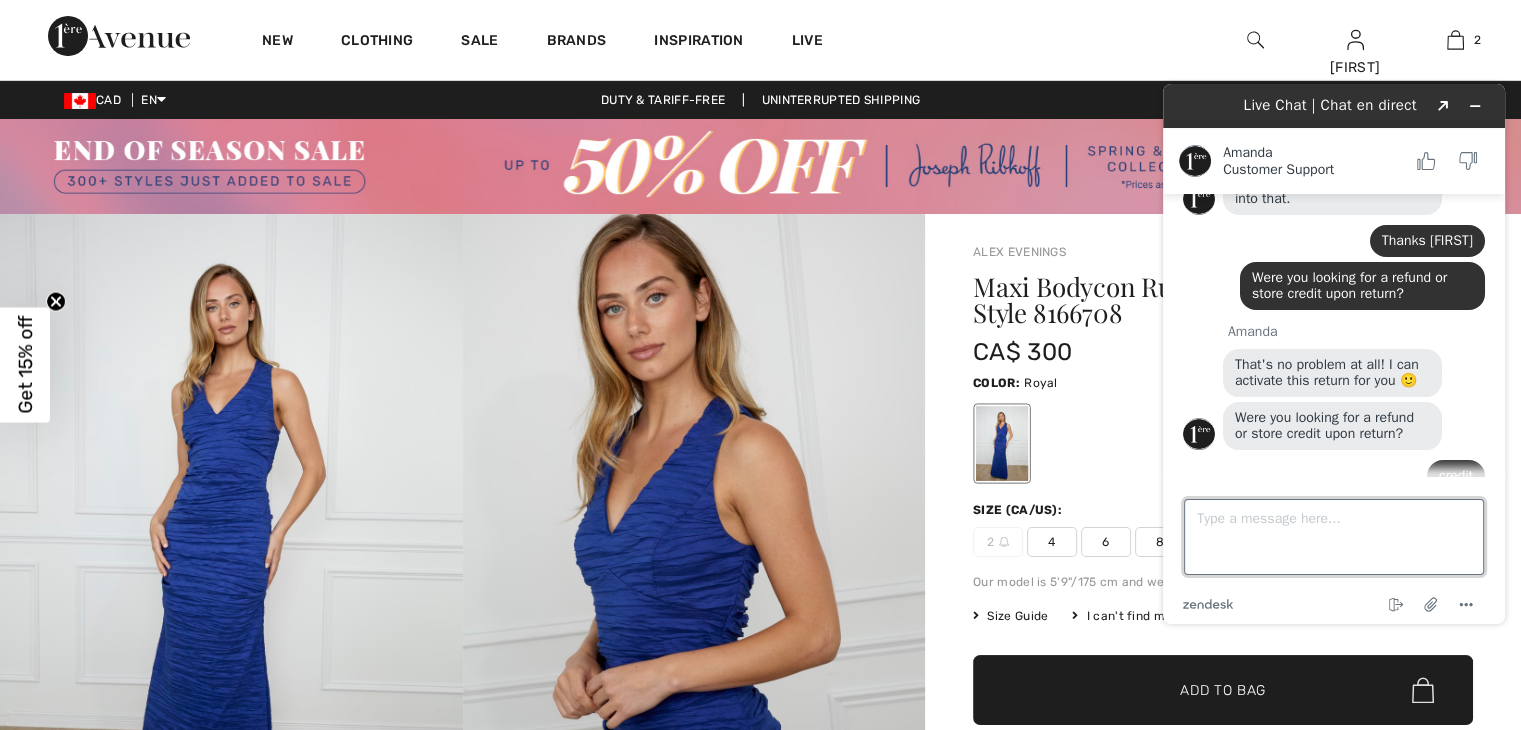 scroll, scrollTop: 363, scrollLeft: 0, axis: vertical 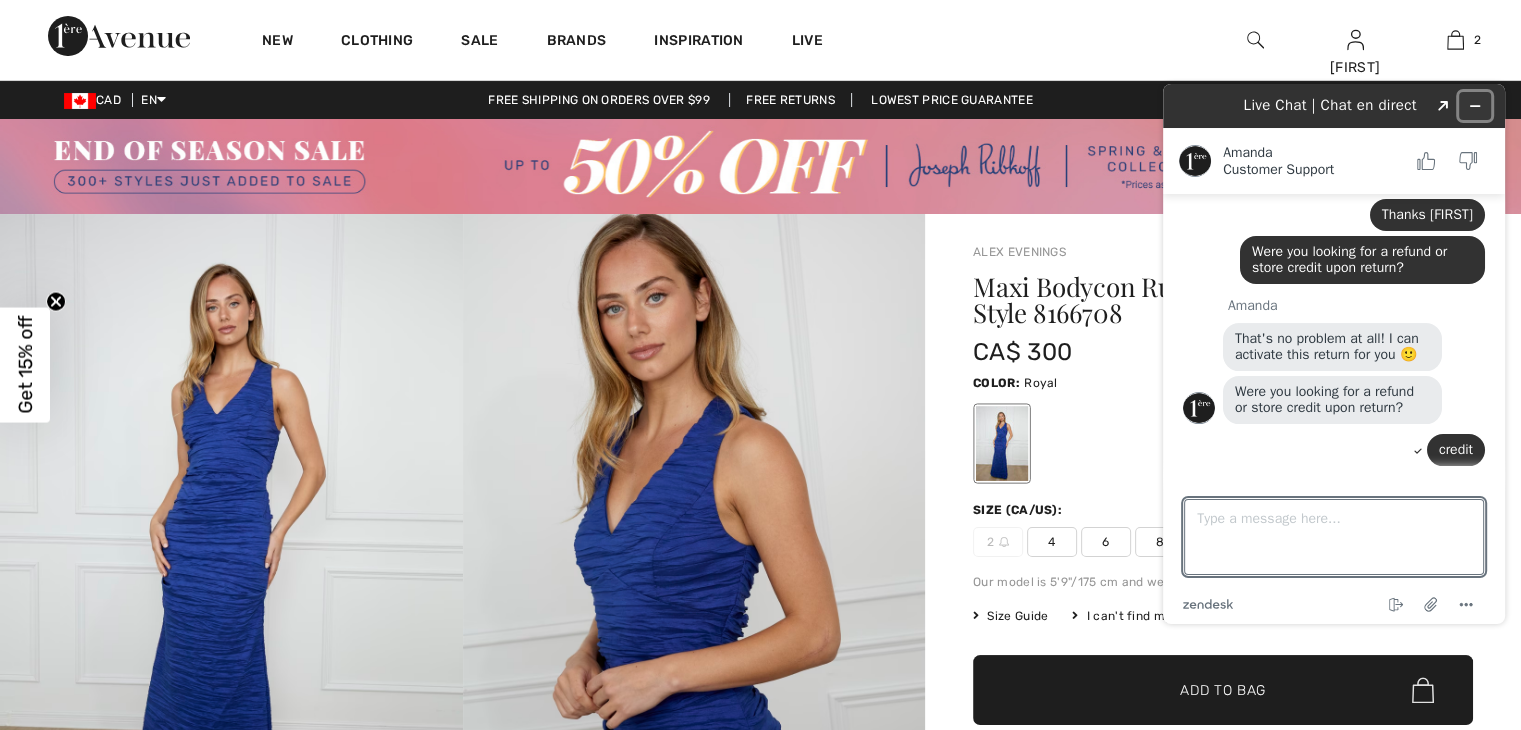 click 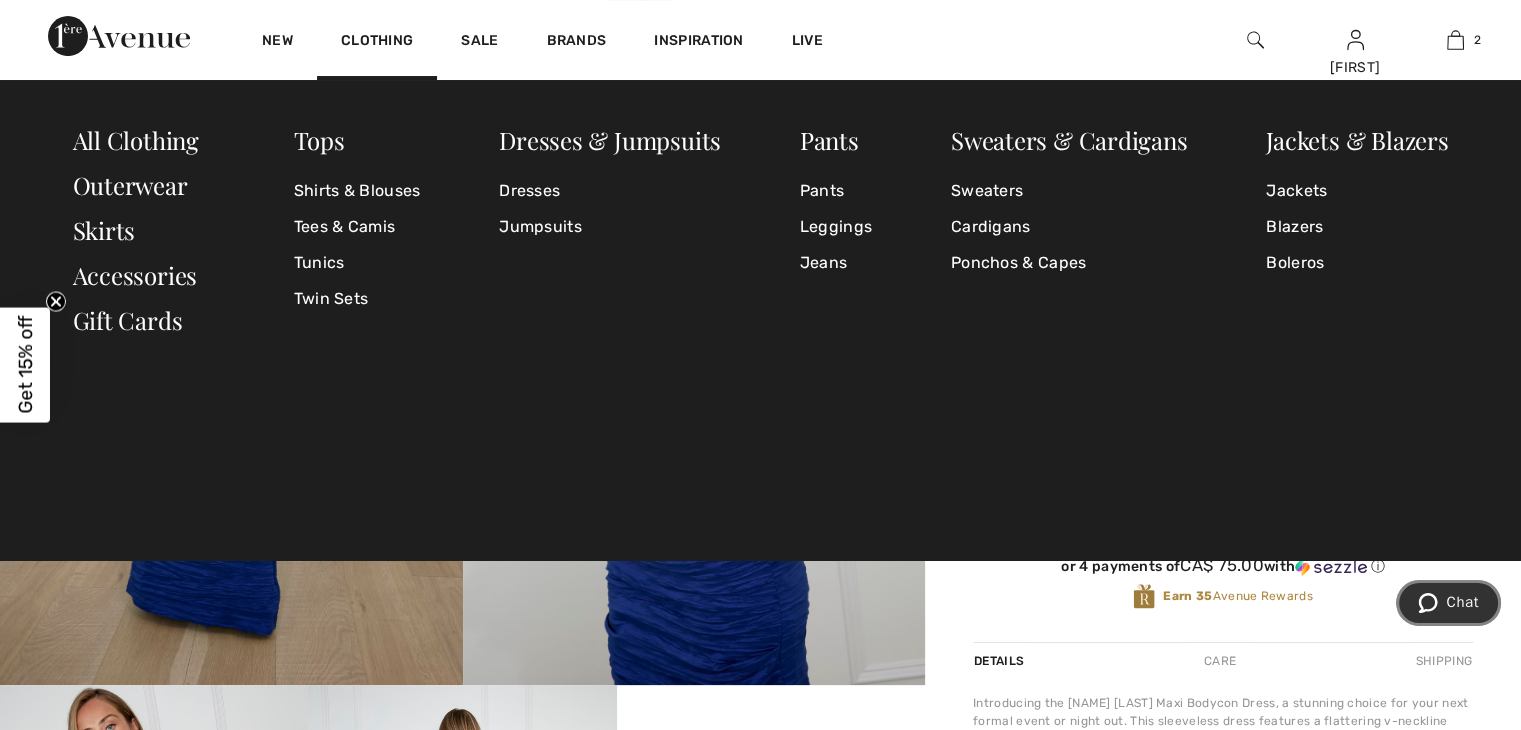 scroll, scrollTop: 224, scrollLeft: 0, axis: vertical 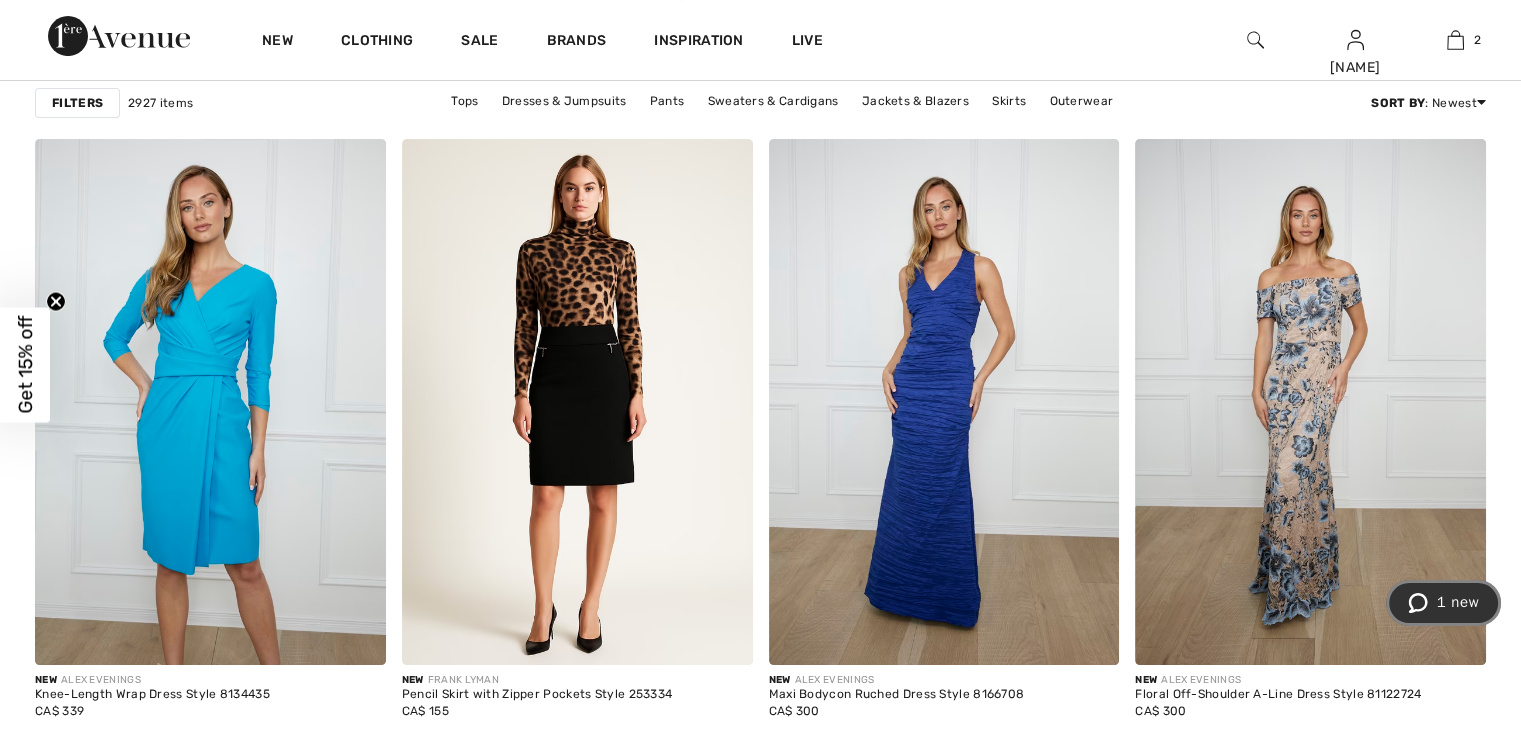 click on "1 new" at bounding box center [1457, 602] 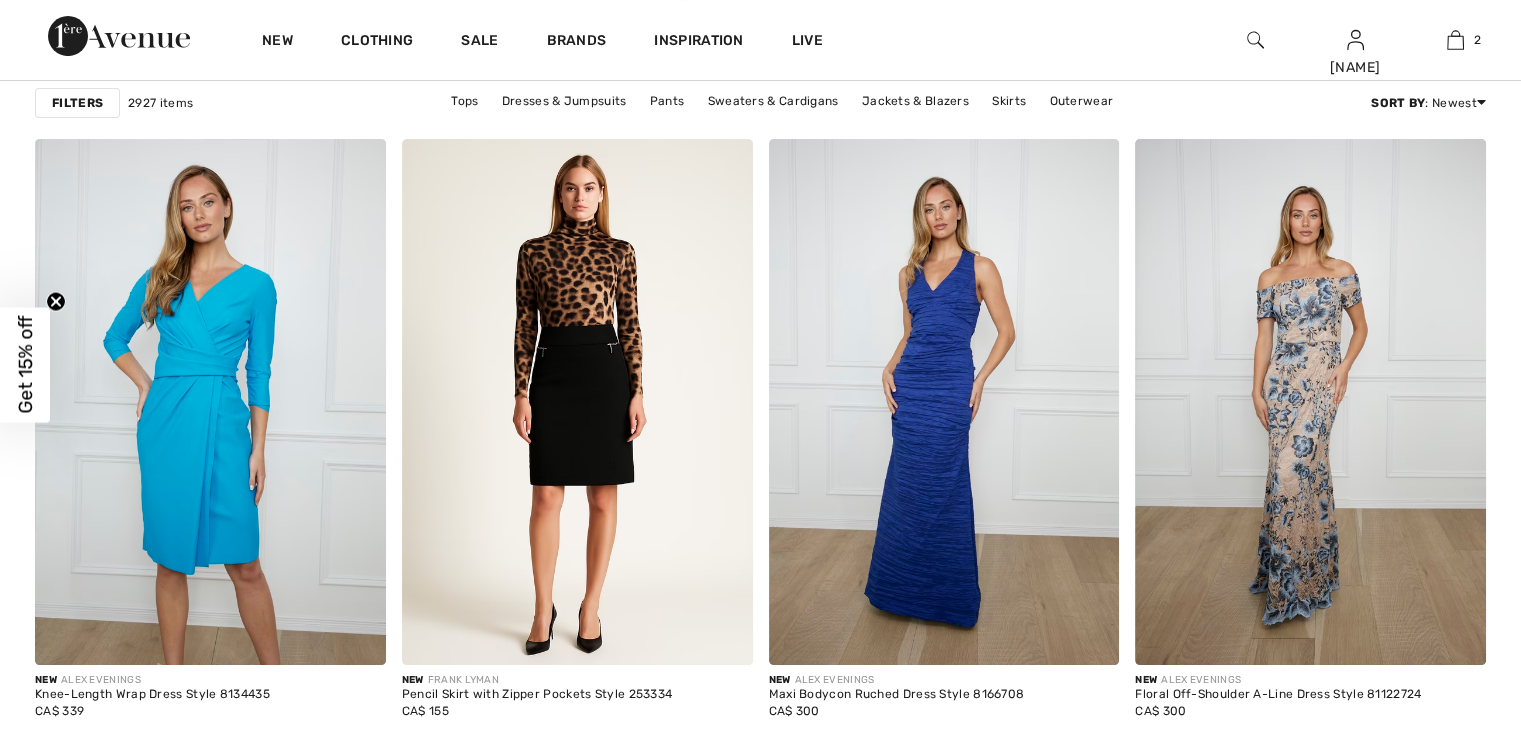 scroll, scrollTop: 0, scrollLeft: 0, axis: both 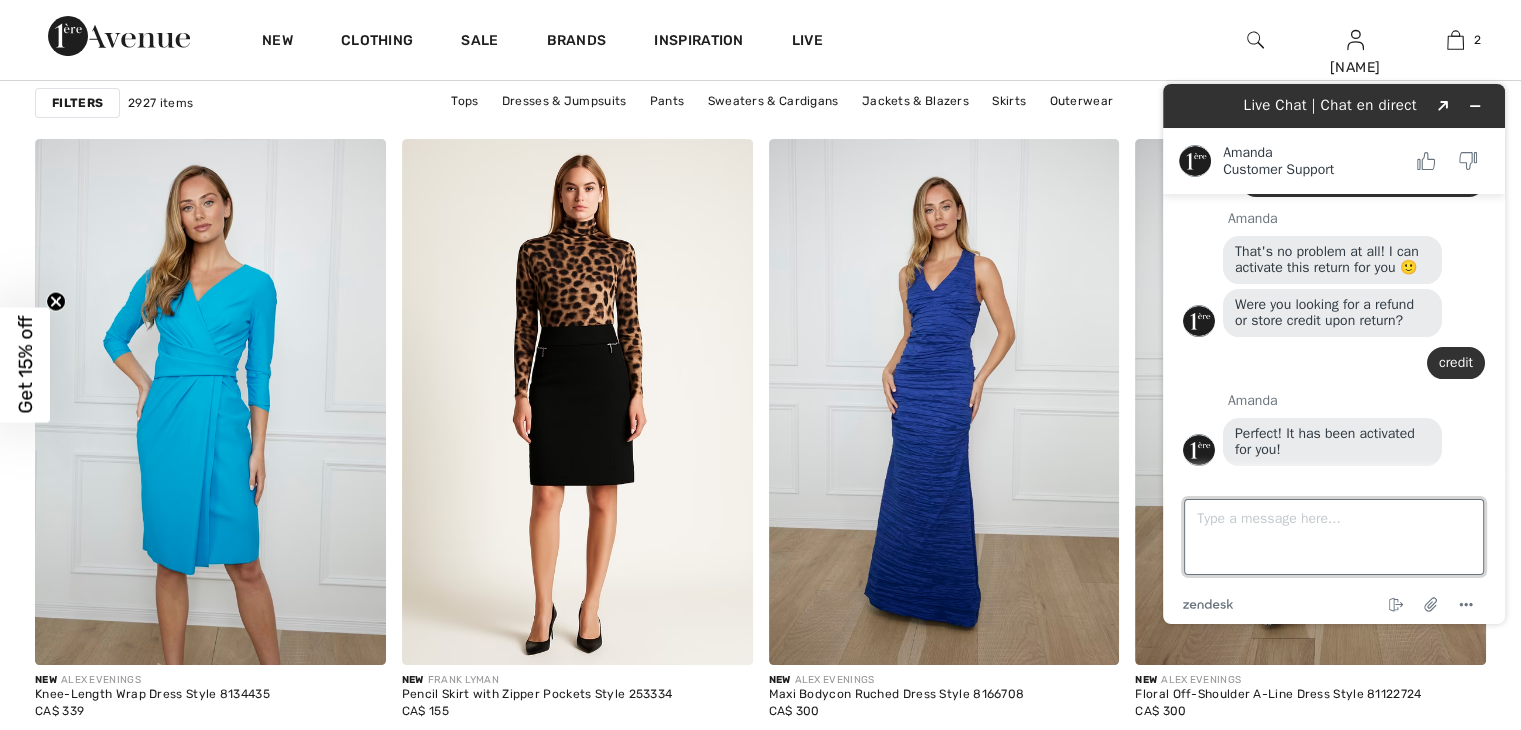 click on "Type a message here..." at bounding box center (1334, 537) 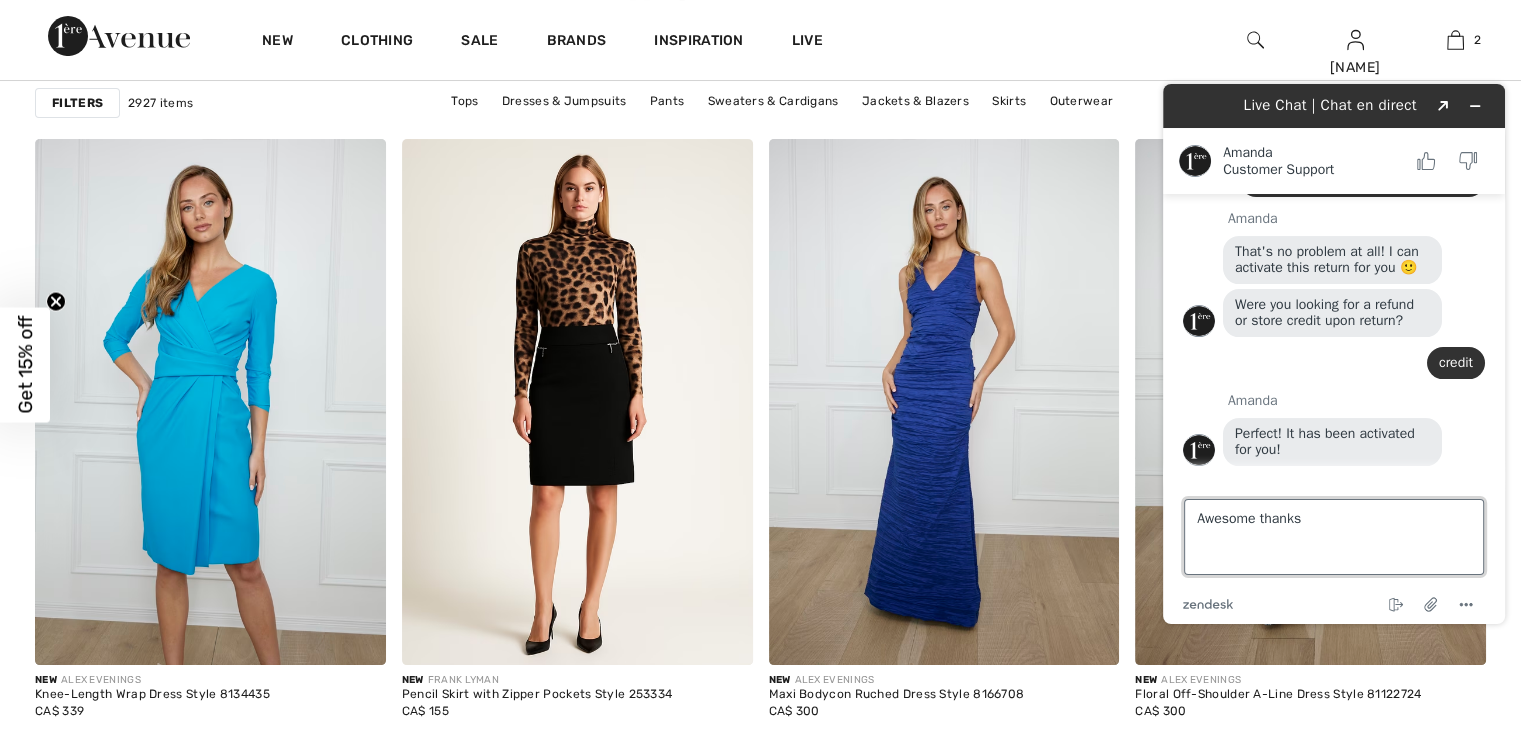 type on "Awesome thanks!" 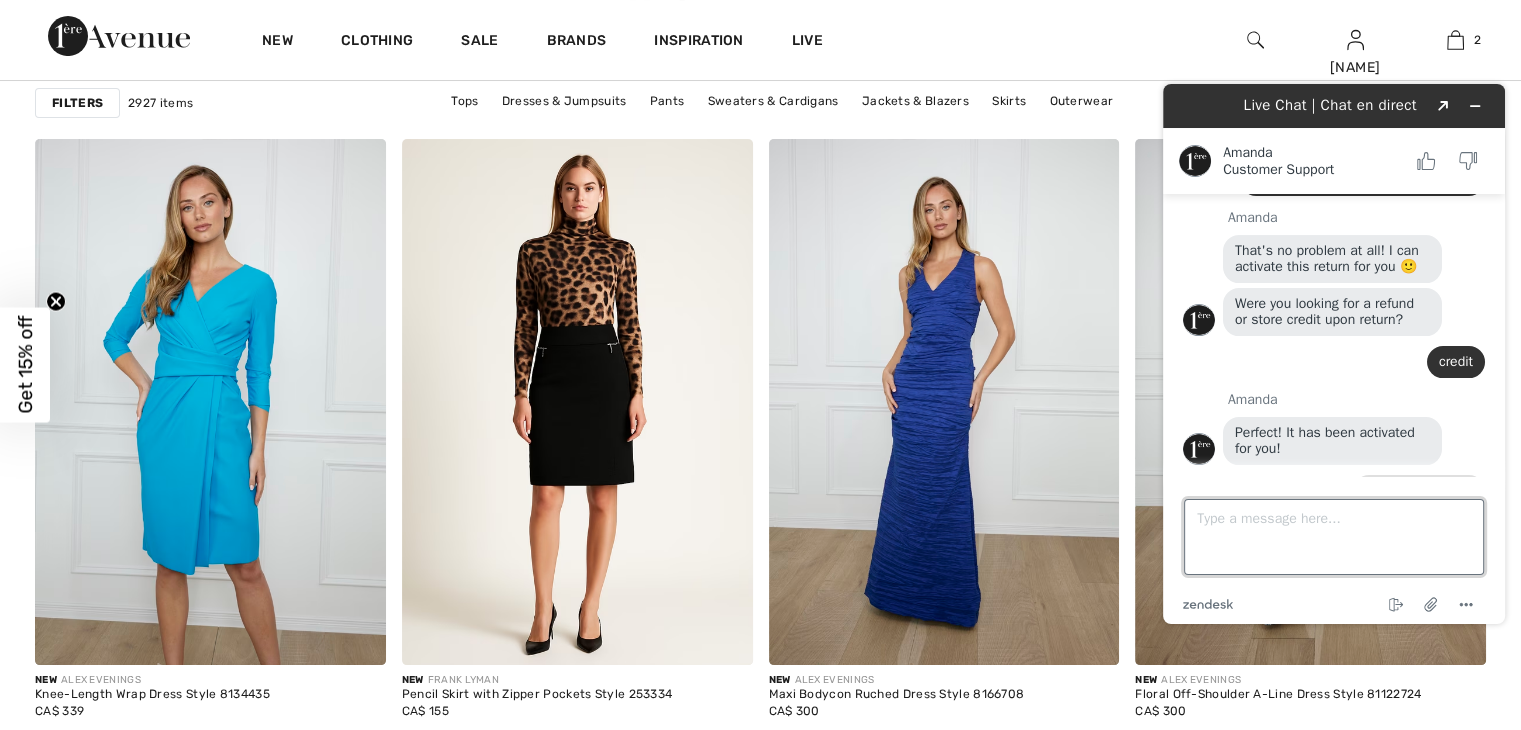 scroll, scrollTop: 492, scrollLeft: 0, axis: vertical 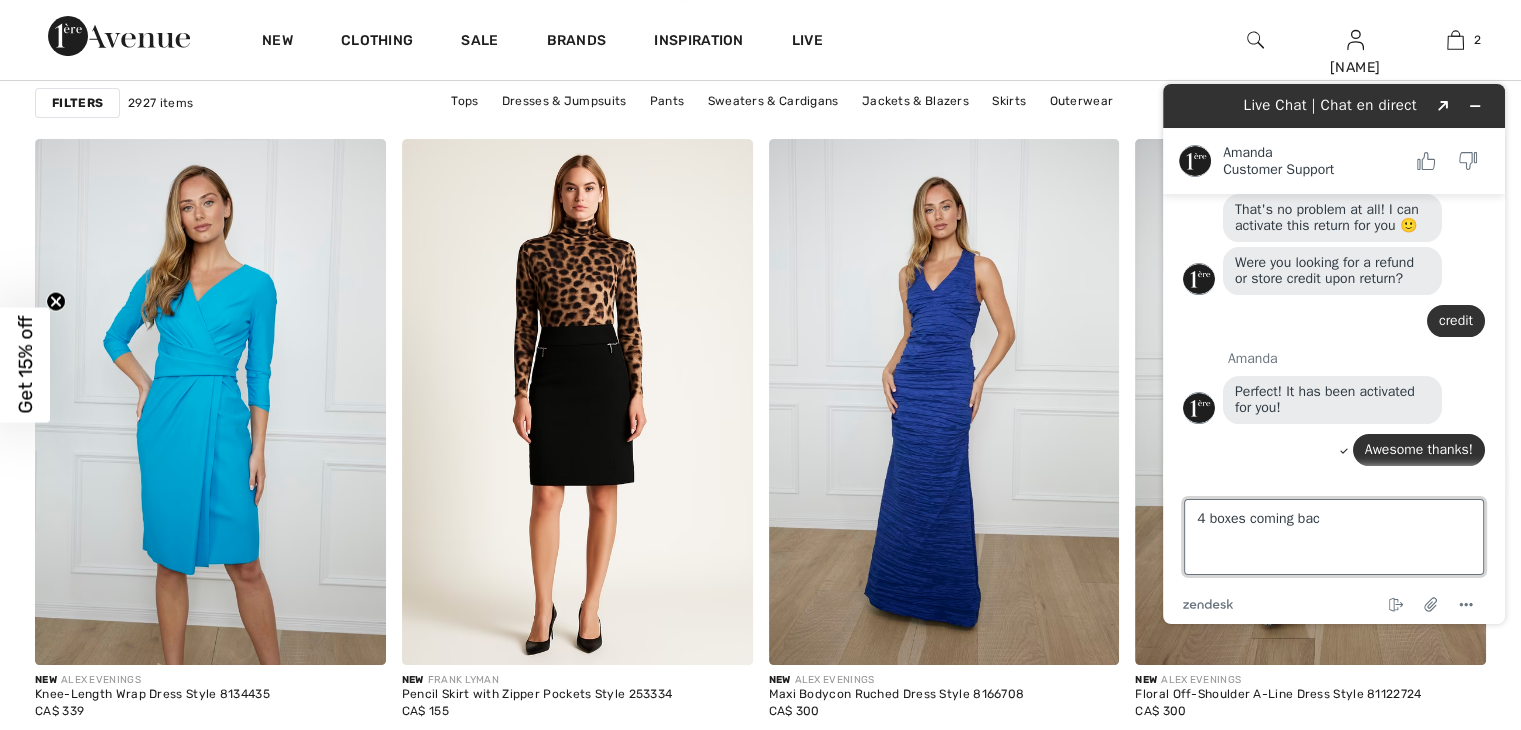 type on "4 boxes coming back" 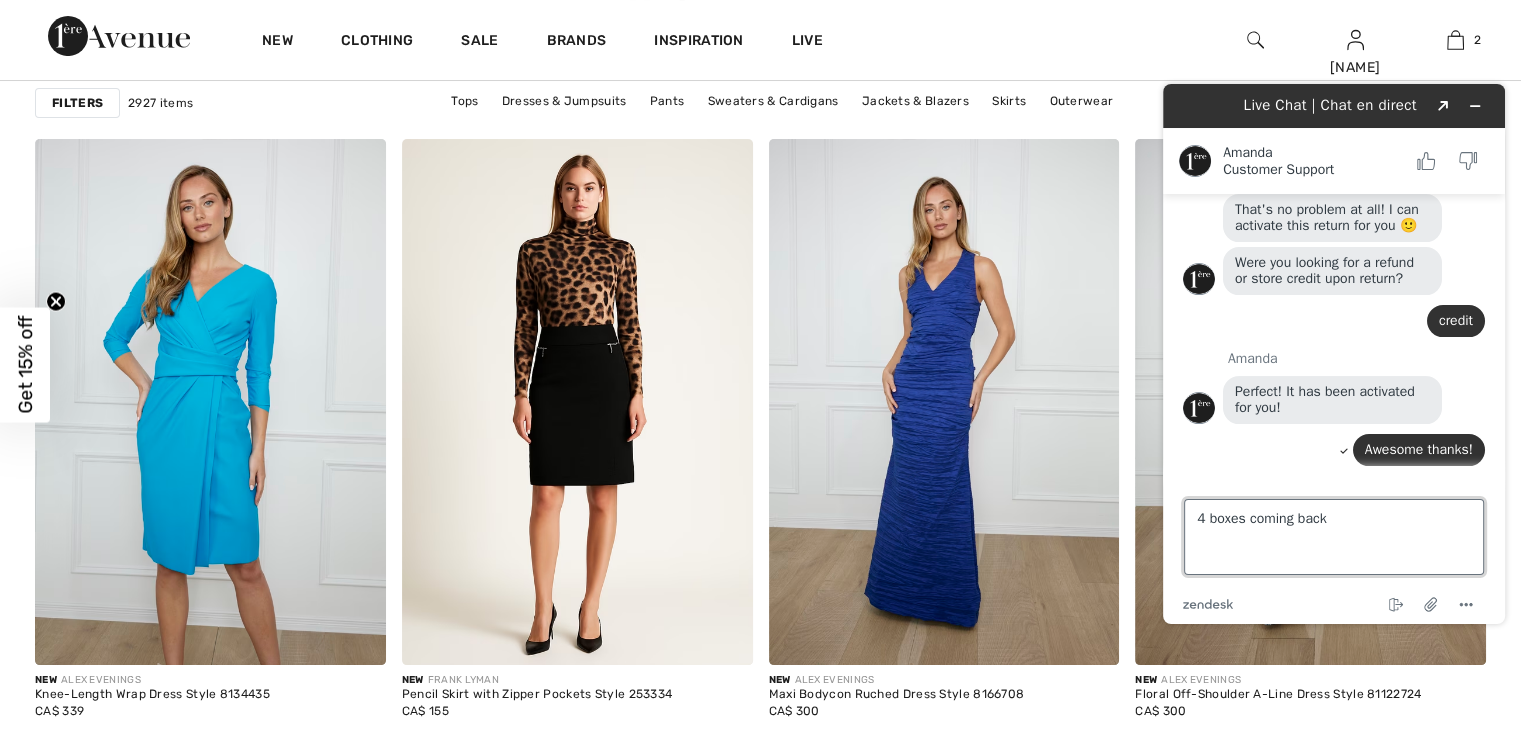scroll, scrollTop: 529, scrollLeft: 0, axis: vertical 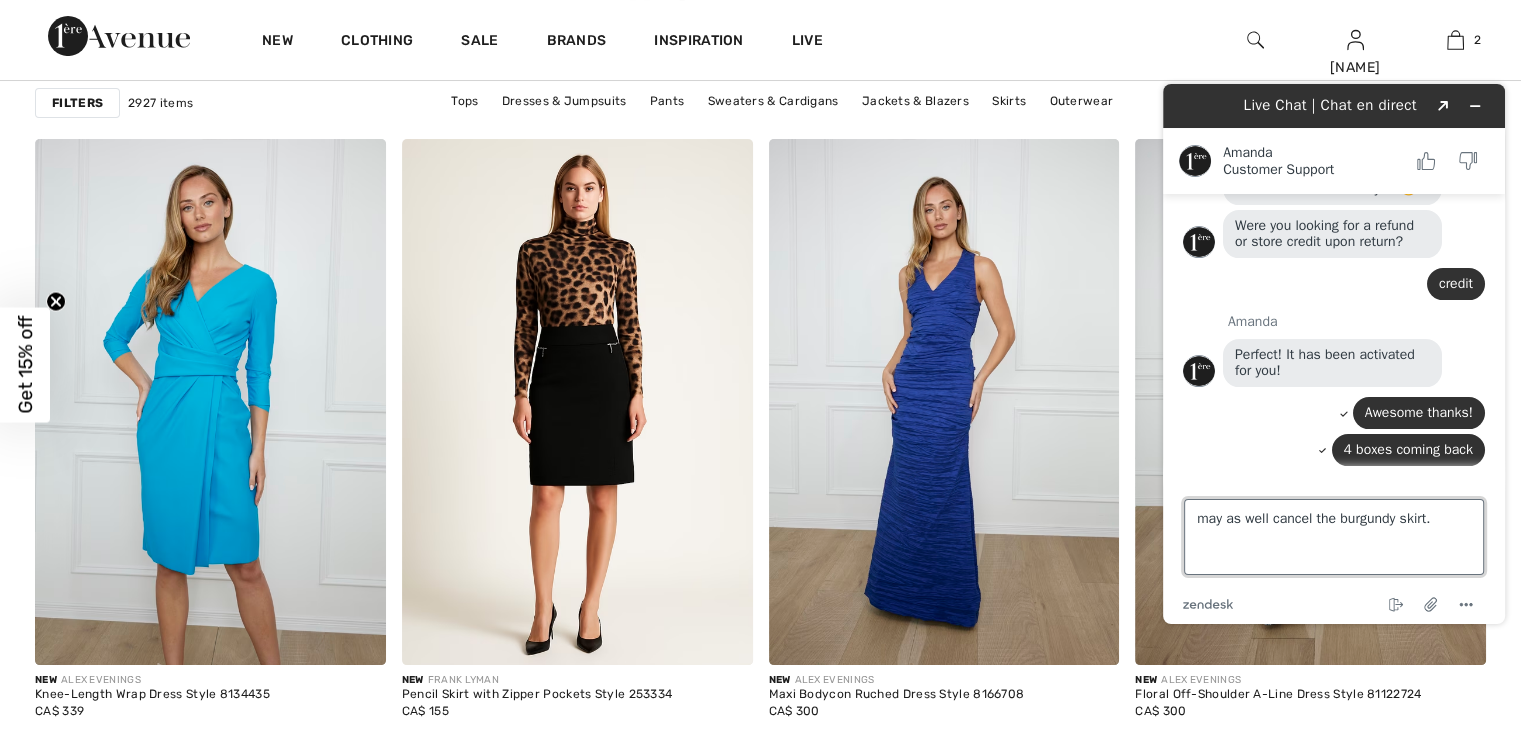type on "may as well cancel the burgundy skirt." 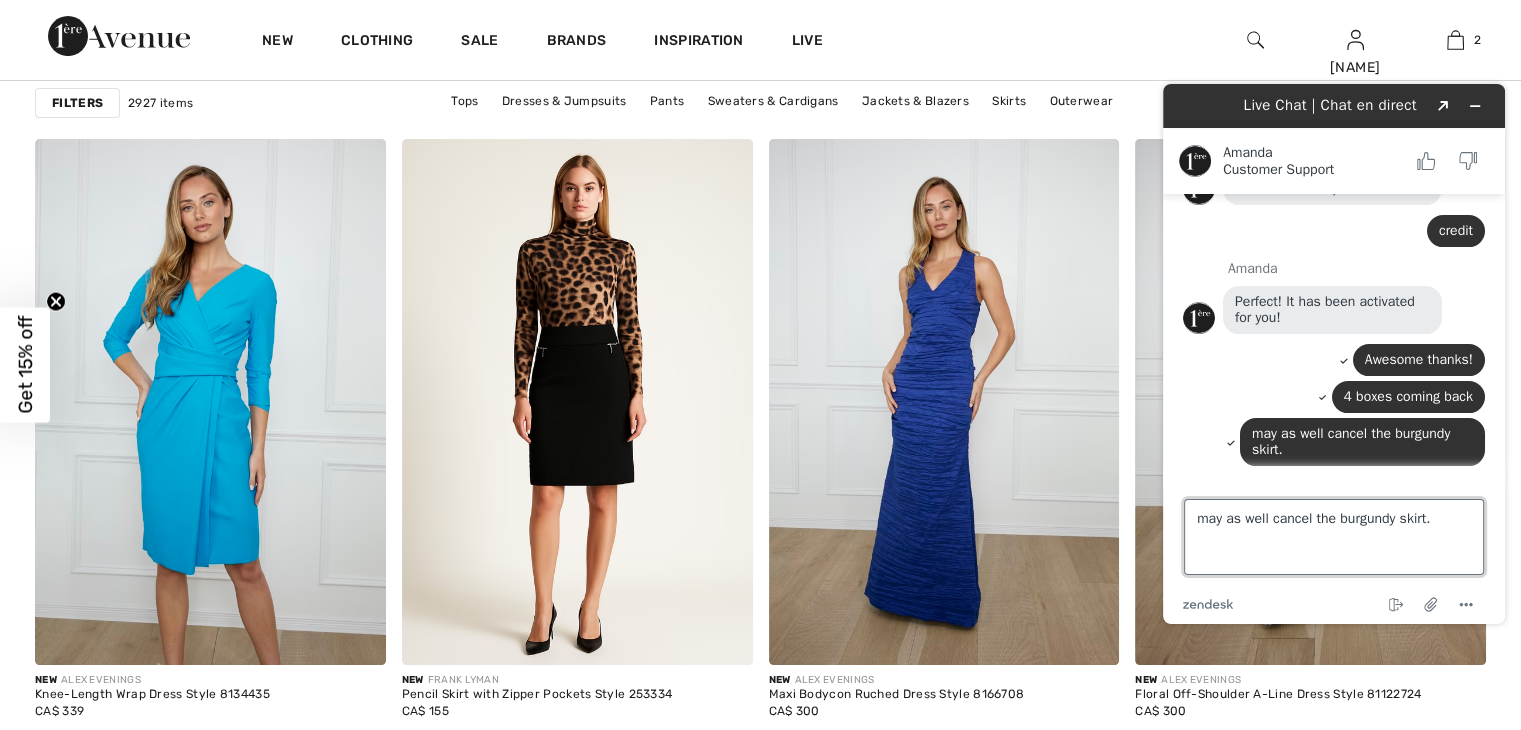type 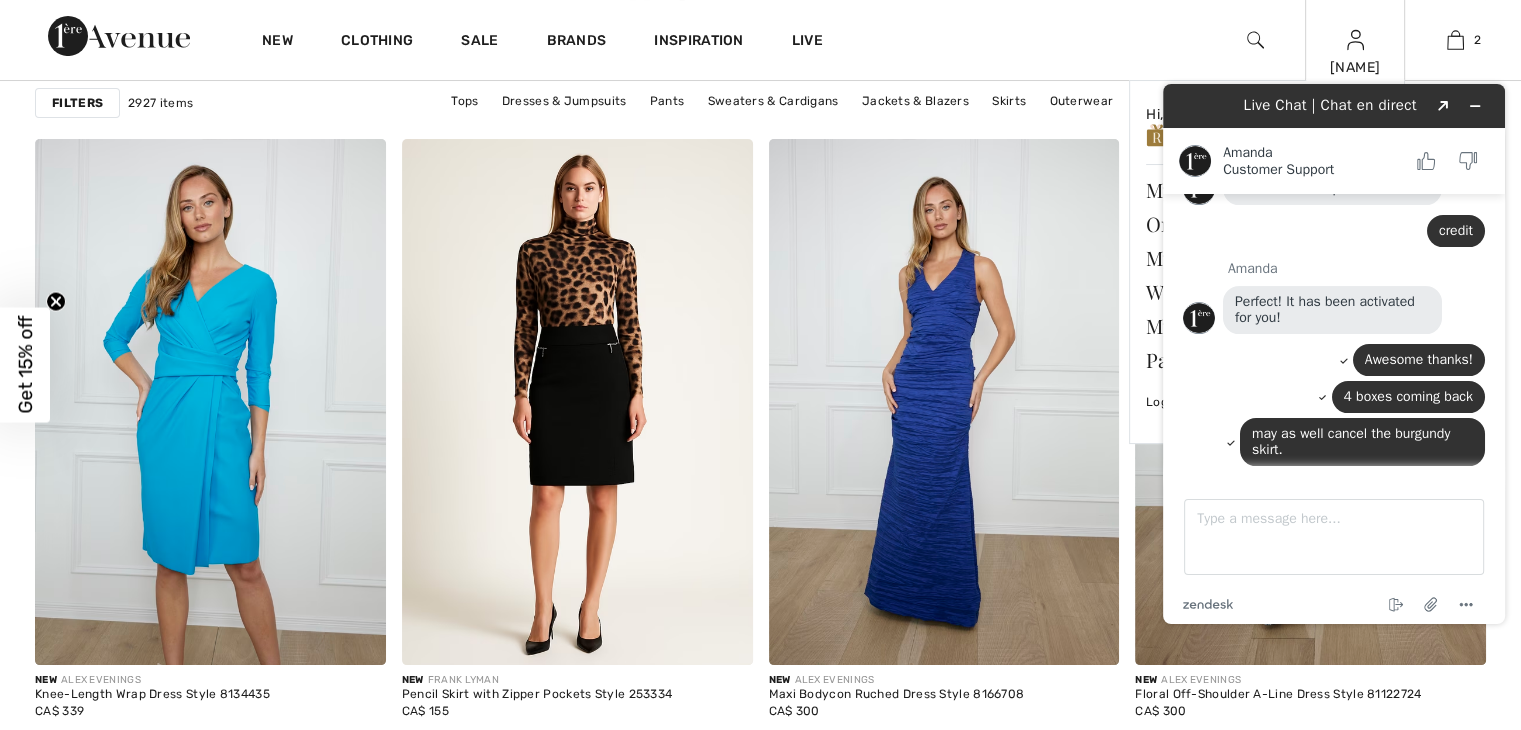 click on "[FIRST]" at bounding box center [1355, 67] 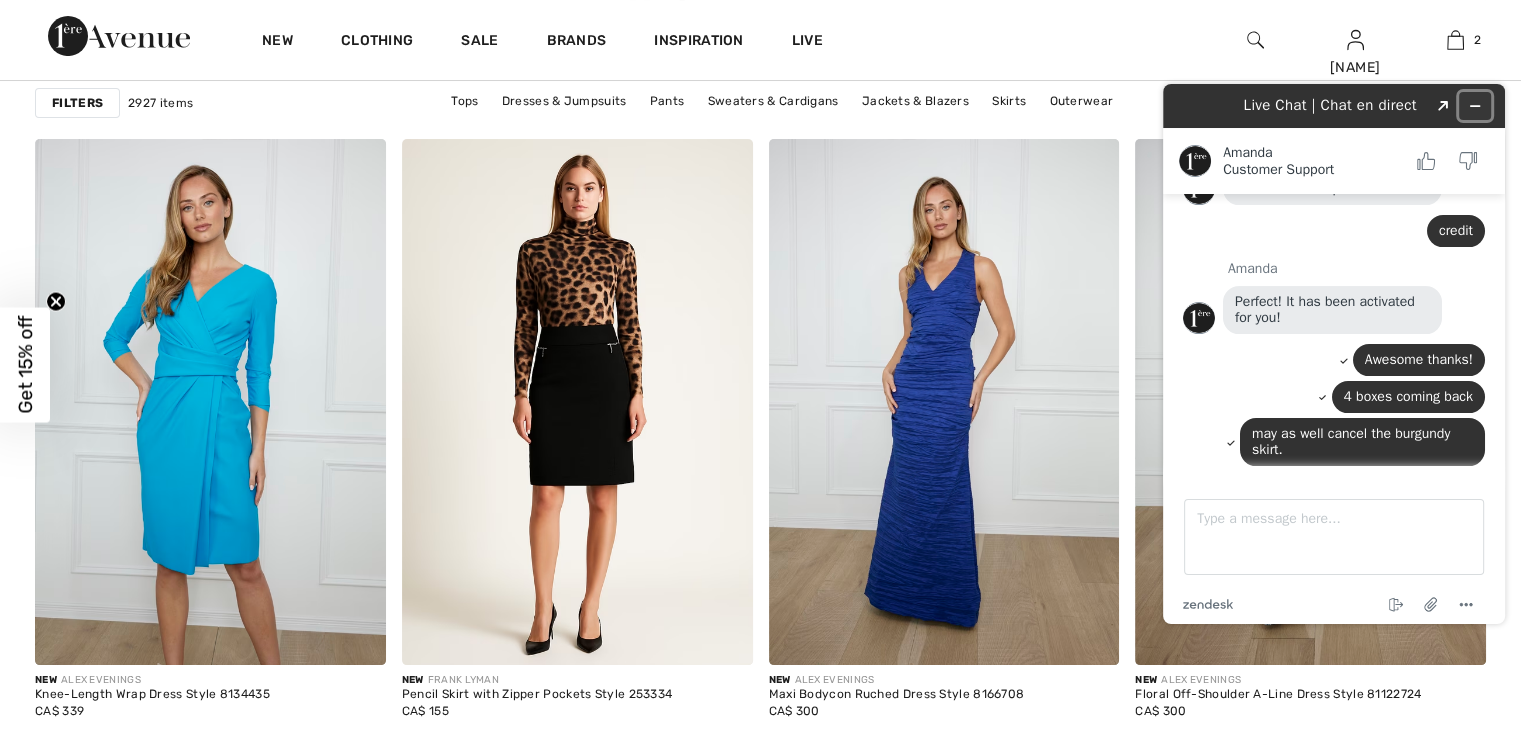 click 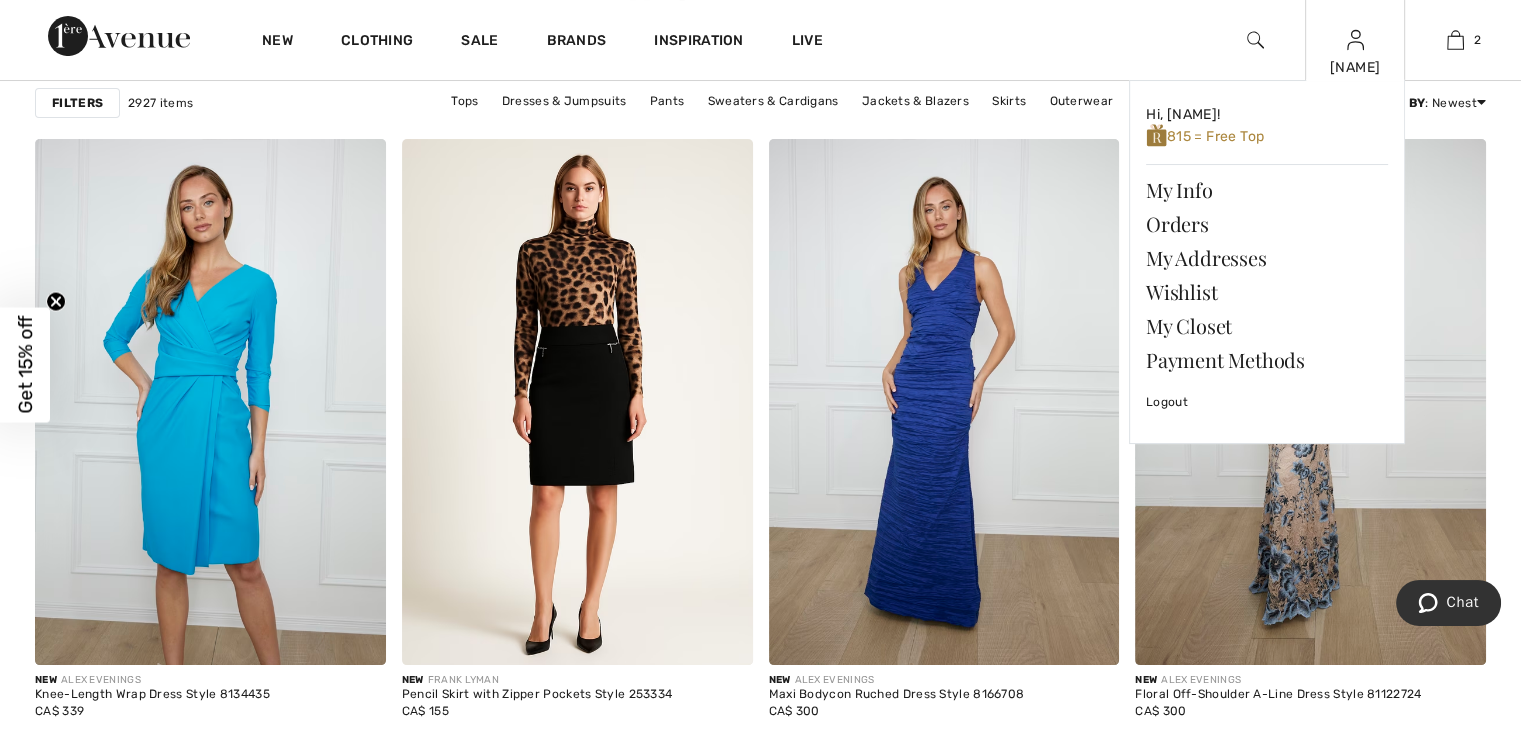 click on "Hughena
Hi, Hughena!    815 = Free Top
My Info
Orders
My Addresses
Wishlist
My Closet
Payment Methods
Logout" at bounding box center (1355, 40) 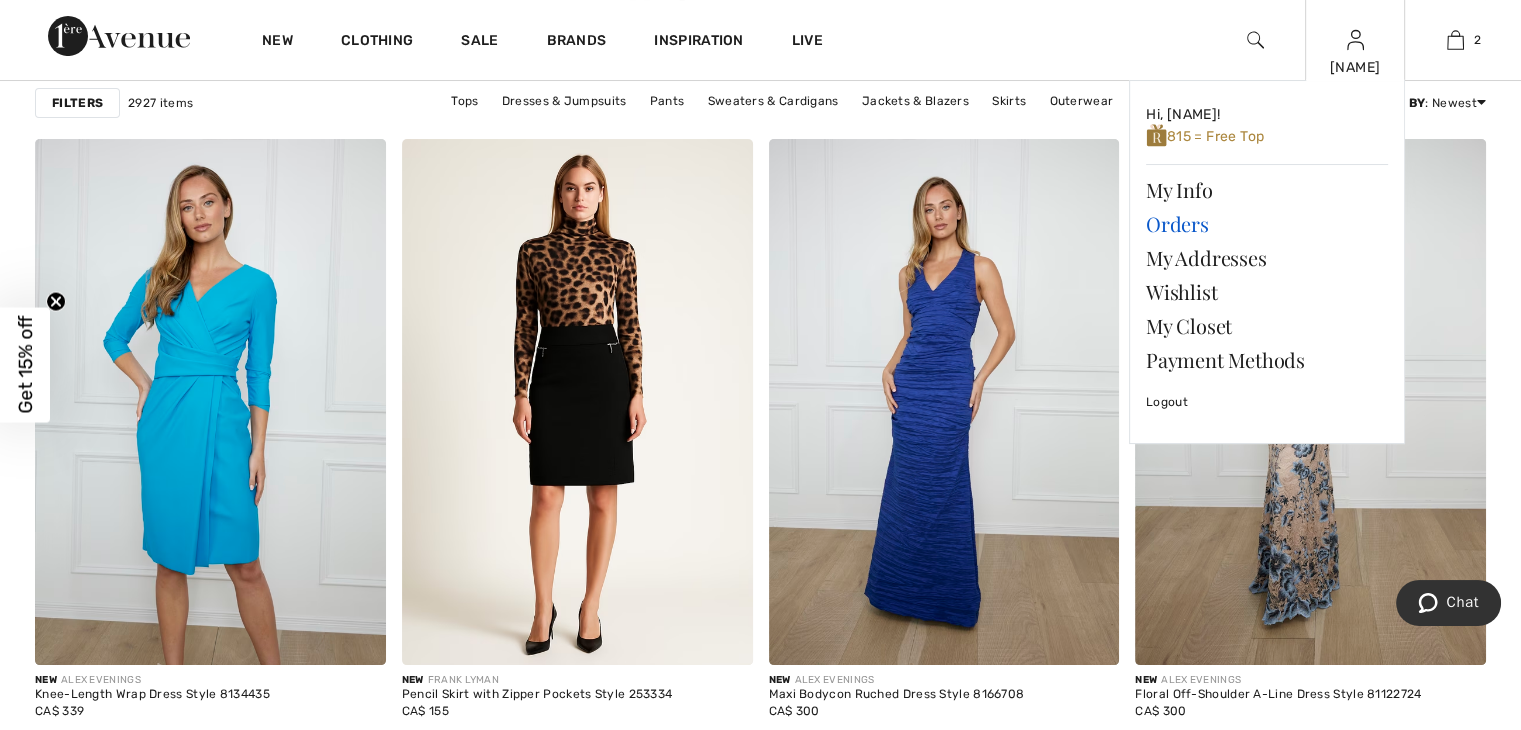 click on "Orders" at bounding box center (1267, 224) 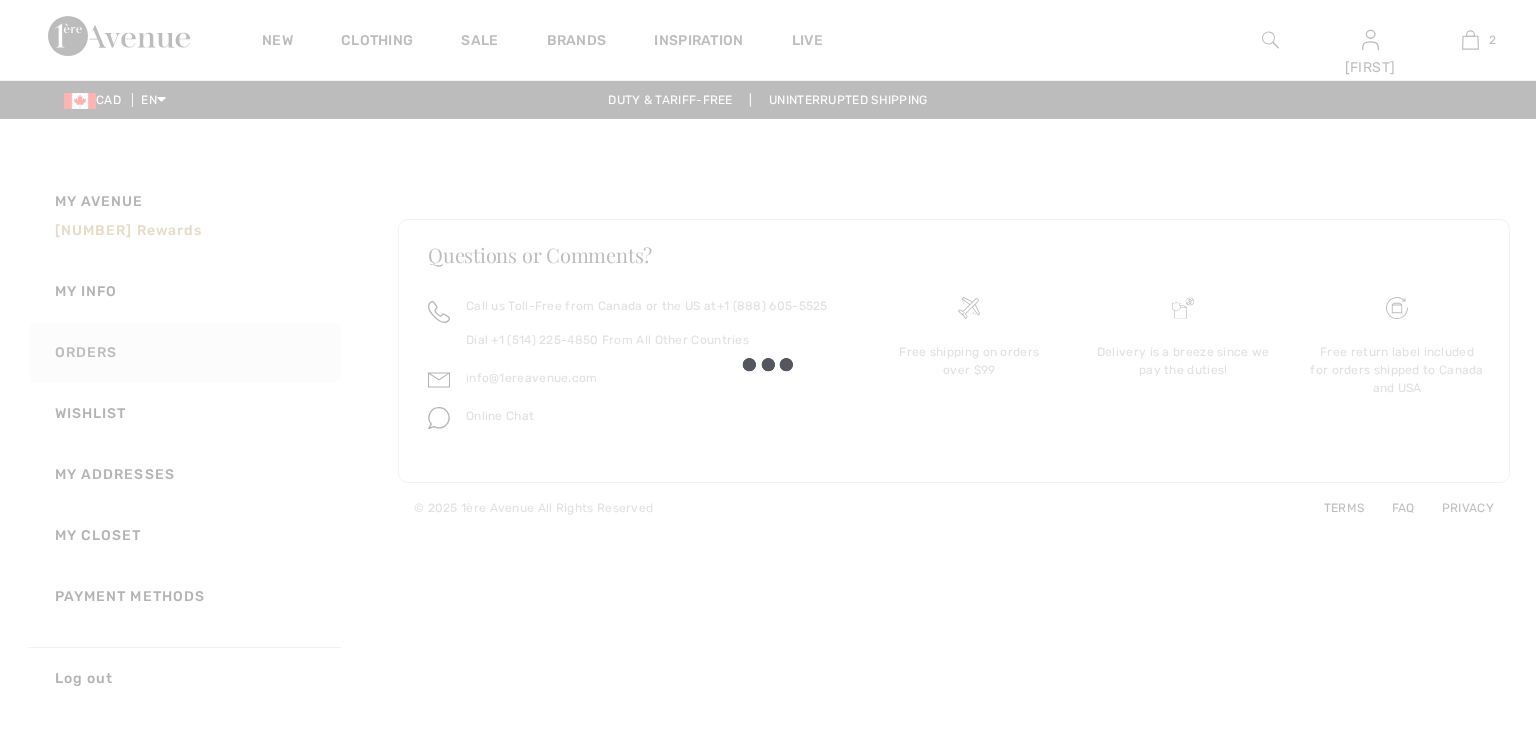 scroll, scrollTop: 0, scrollLeft: 0, axis: both 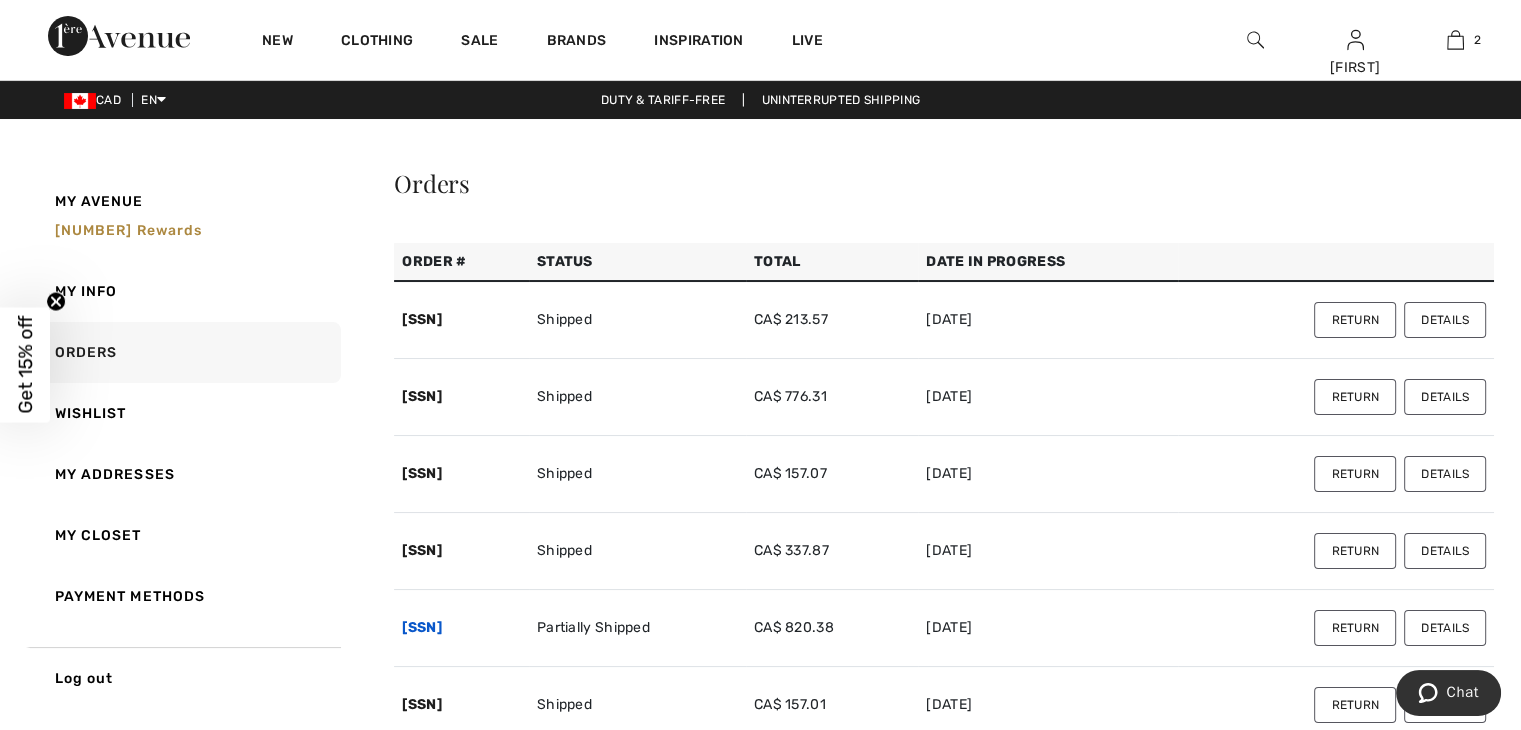 click on "[SSN]" at bounding box center [422, 627] 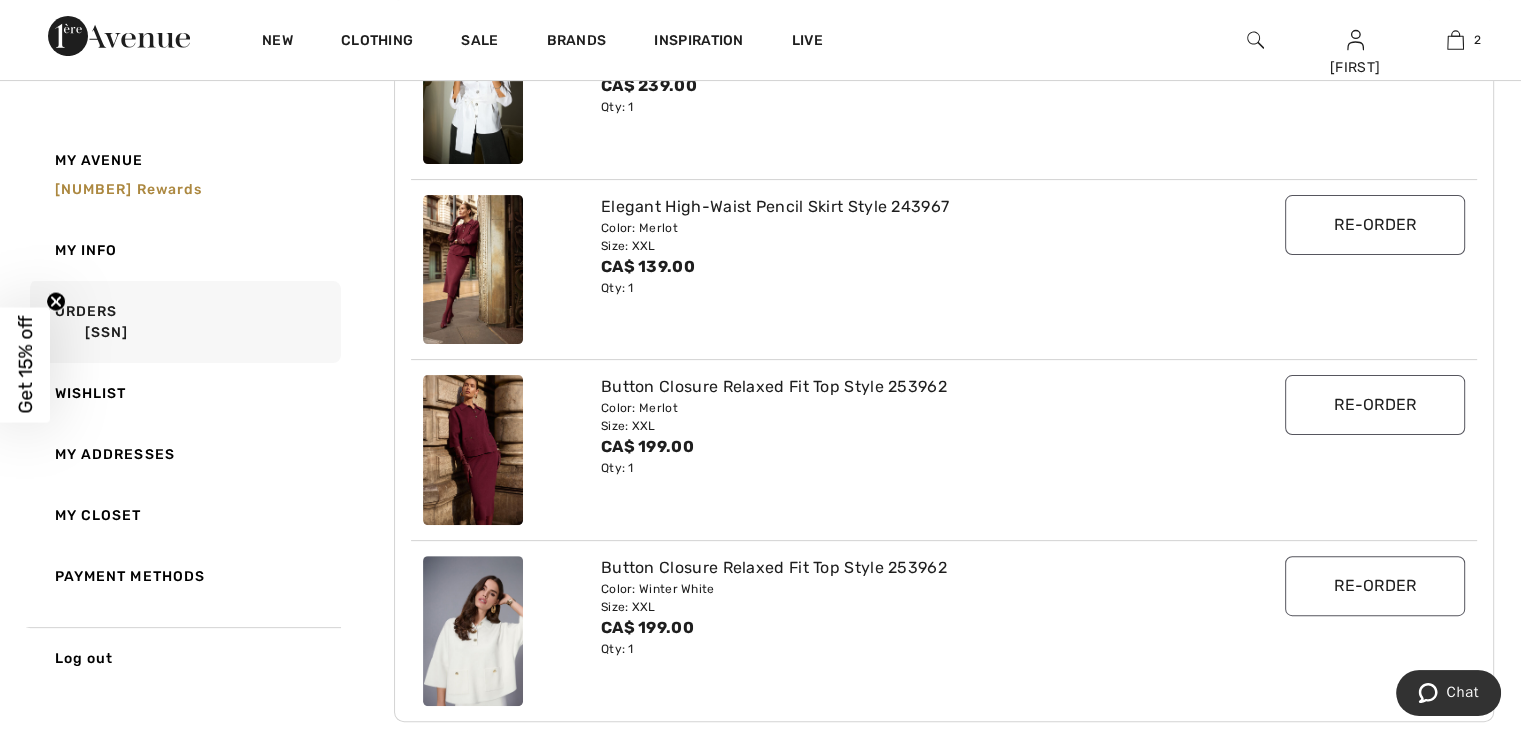 scroll, scrollTop: 466, scrollLeft: 0, axis: vertical 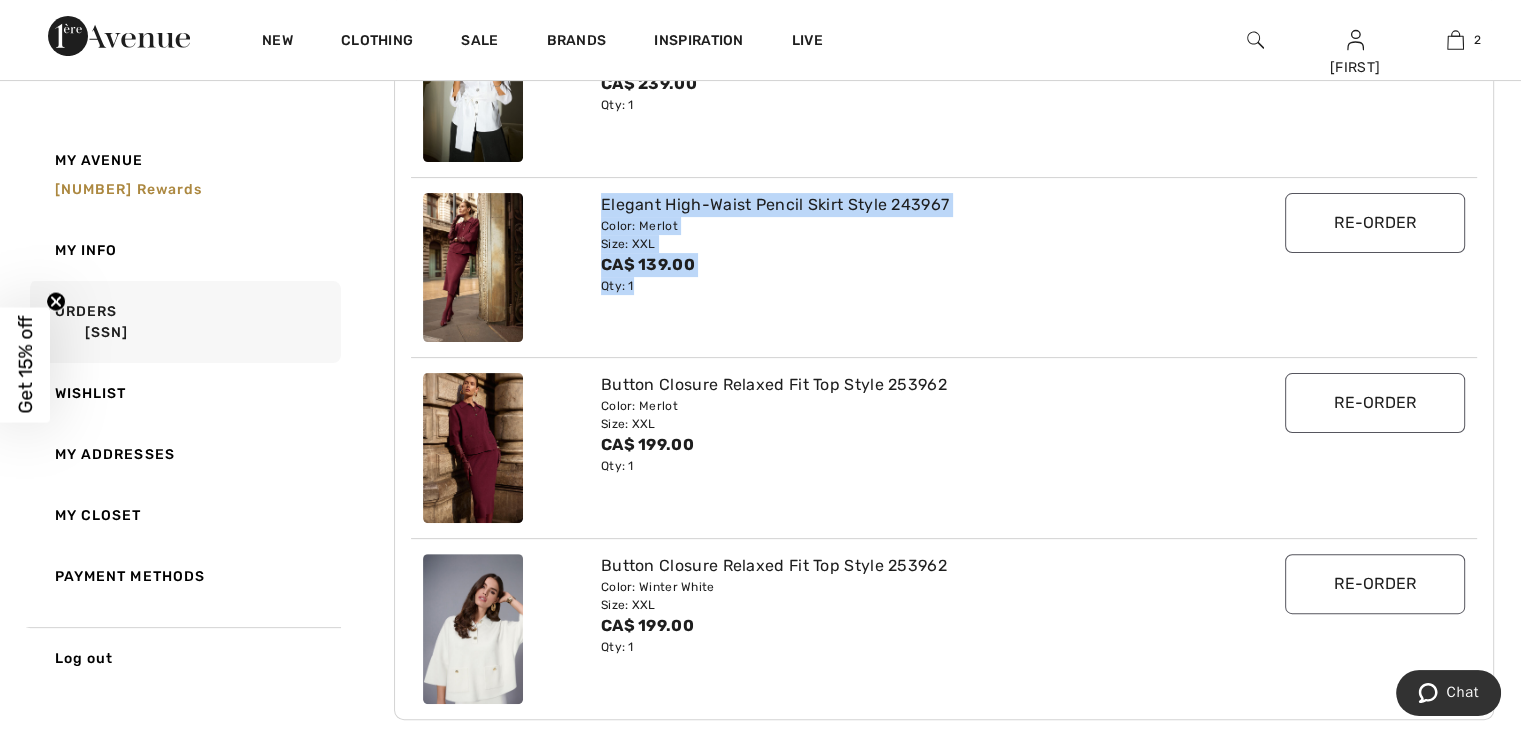 drag, startPoint x: 592, startPoint y: 198, endPoint x: 908, endPoint y: 284, distance: 327.4935 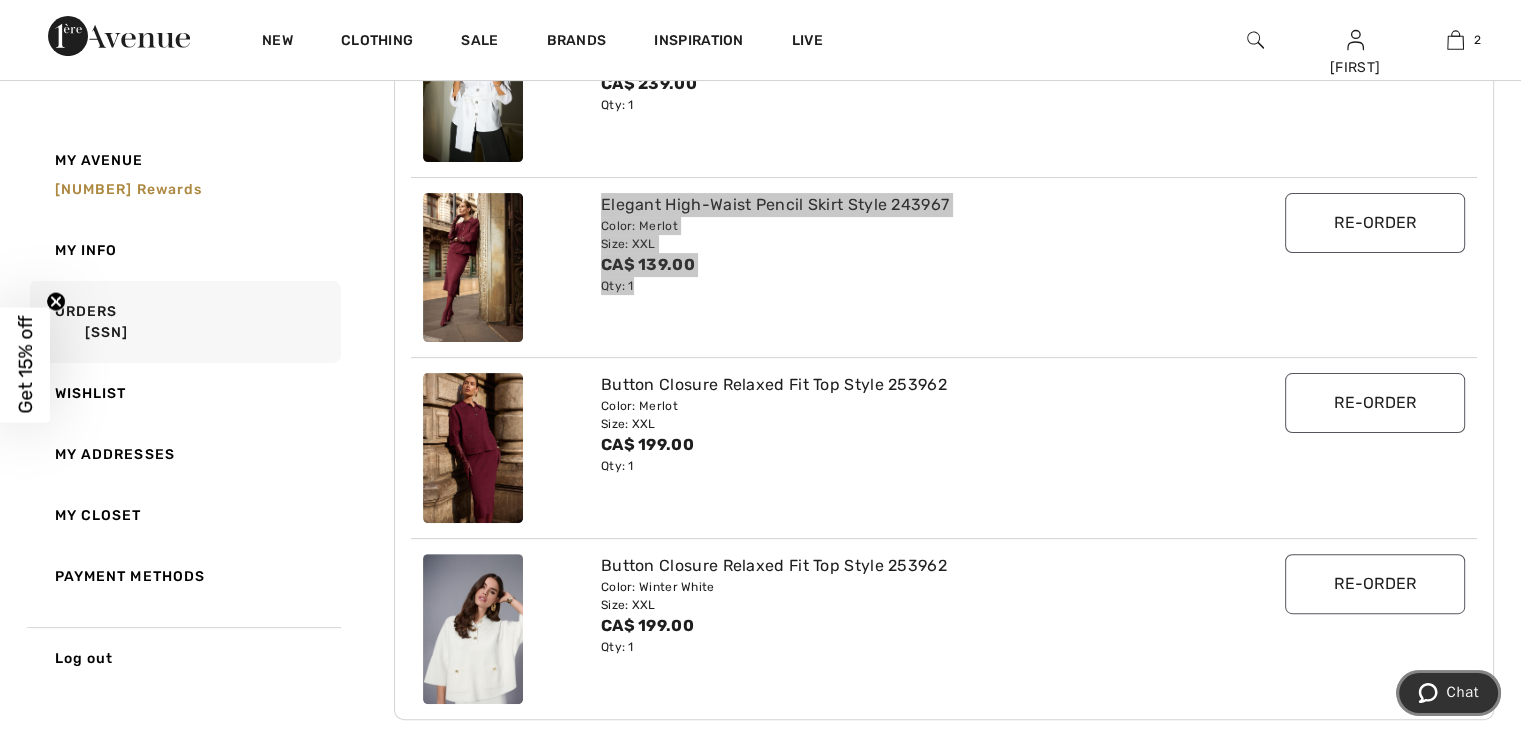 click on "Chat" at bounding box center (1448, 693) 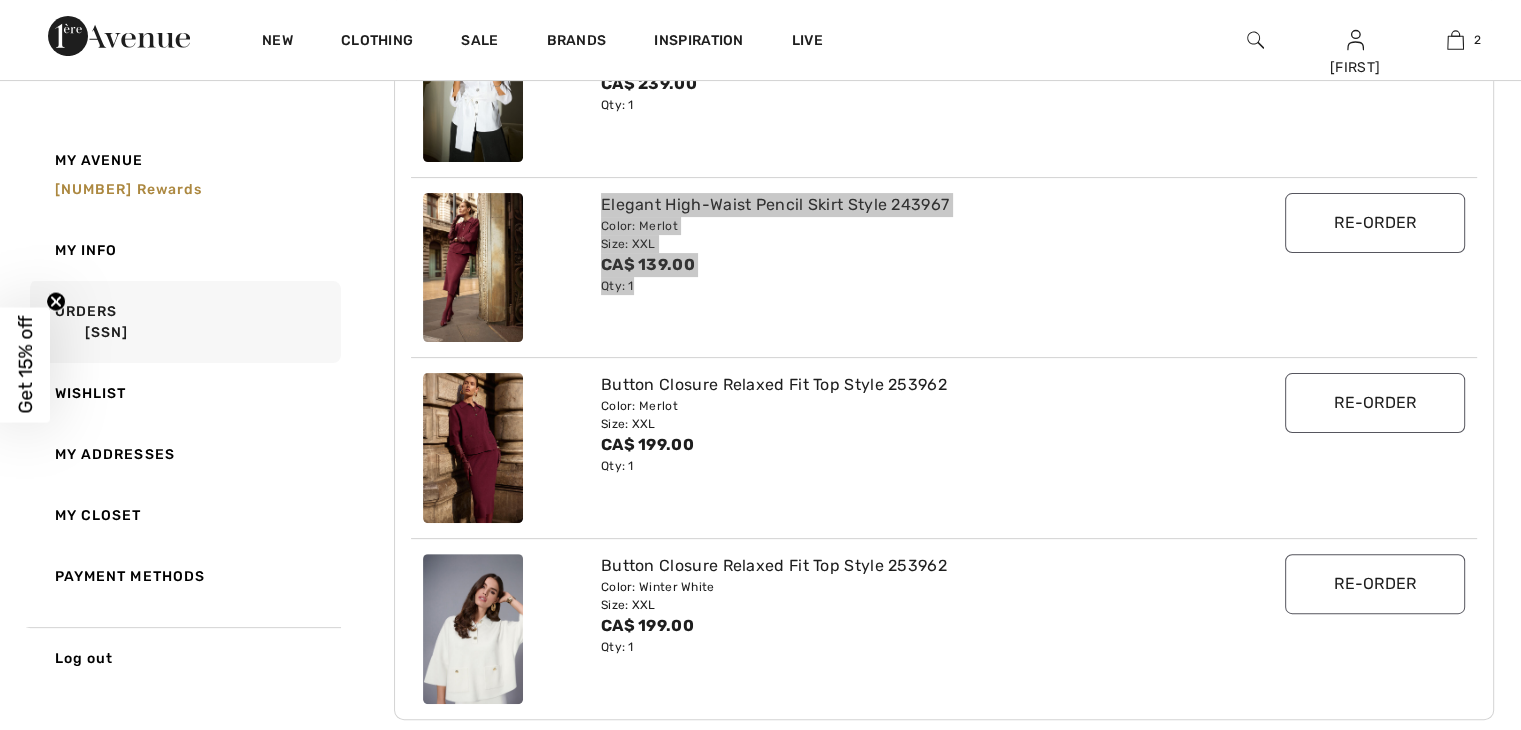 scroll, scrollTop: 0, scrollLeft: 0, axis: both 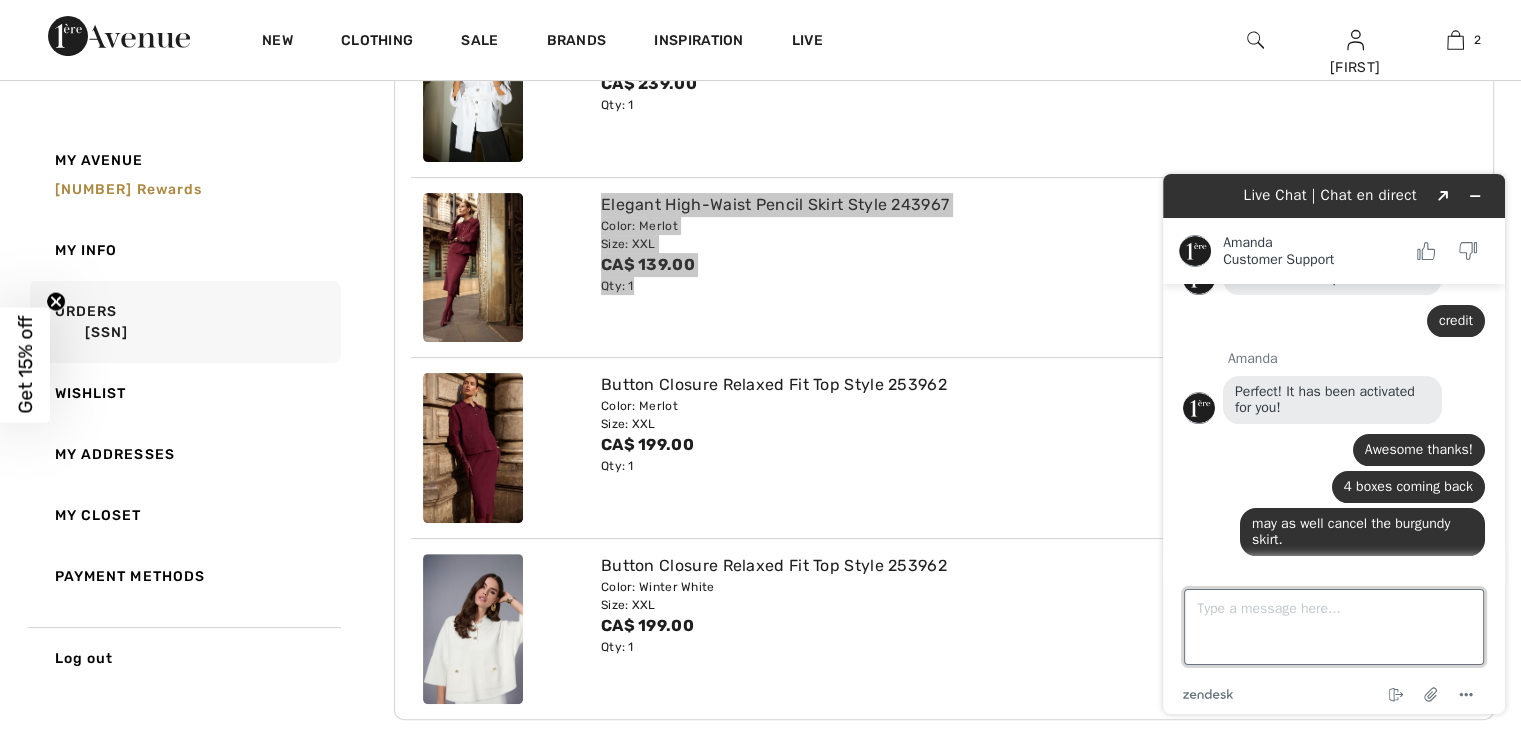 click on "Type a message here..." at bounding box center [1334, 627] 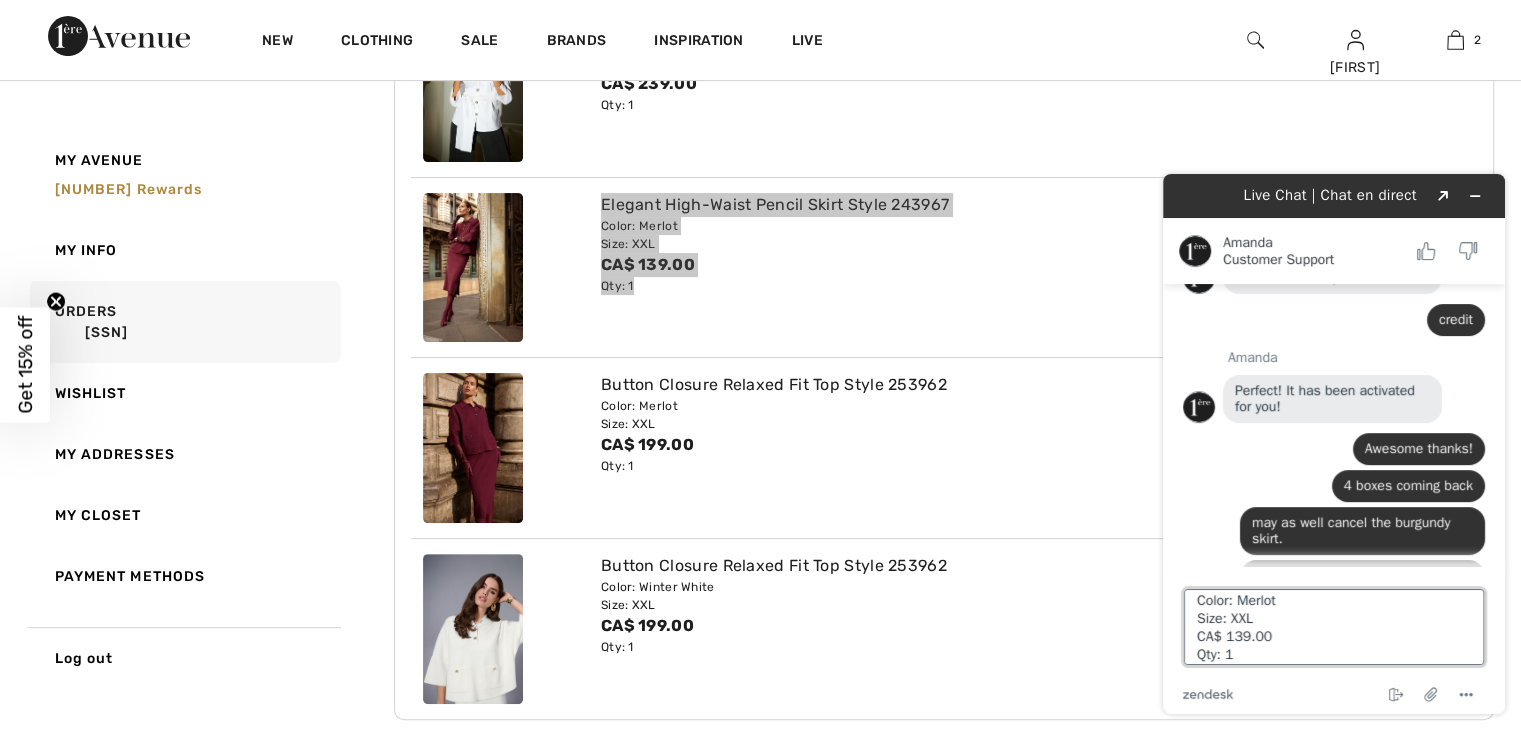 scroll, scrollTop: 0, scrollLeft: 0, axis: both 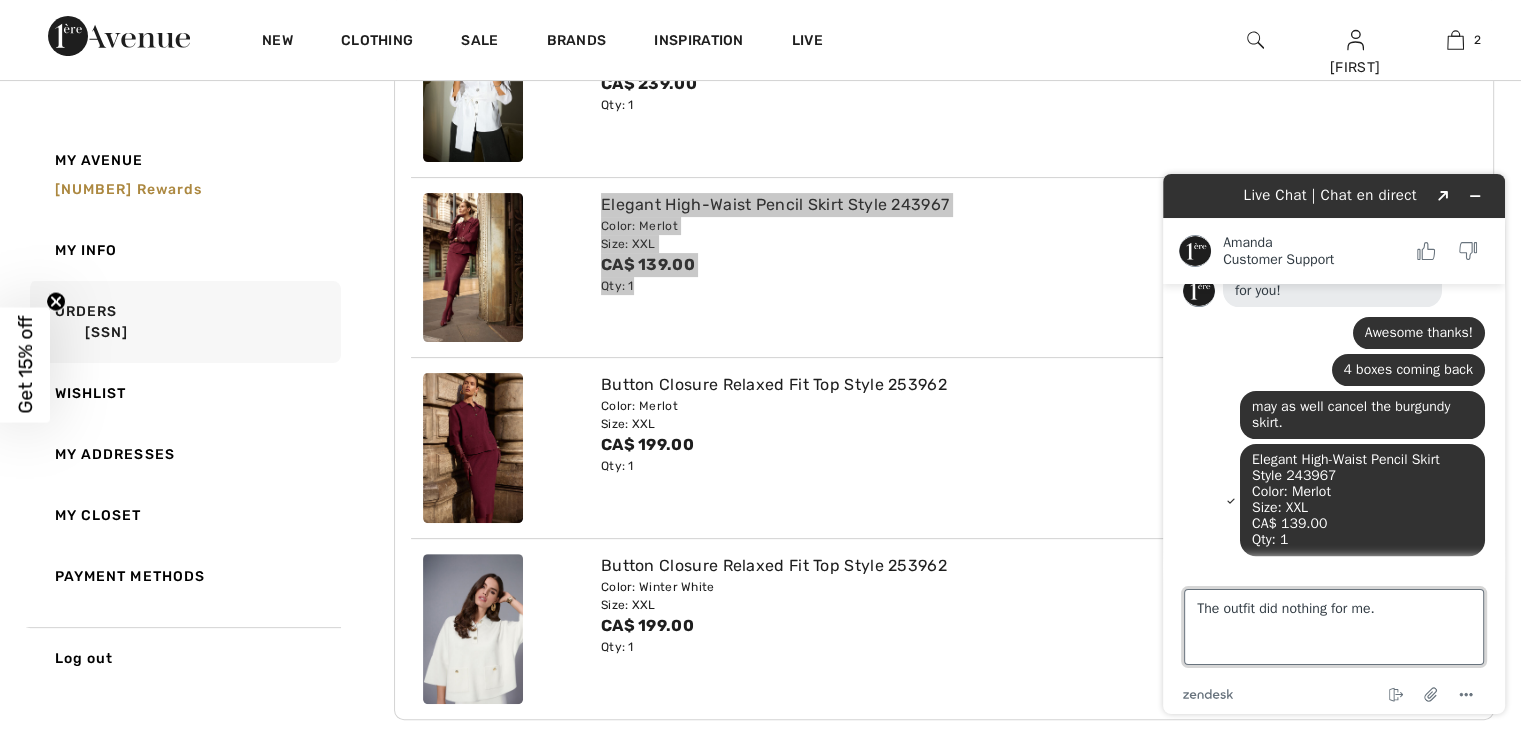type on "The outfit did nothing for me." 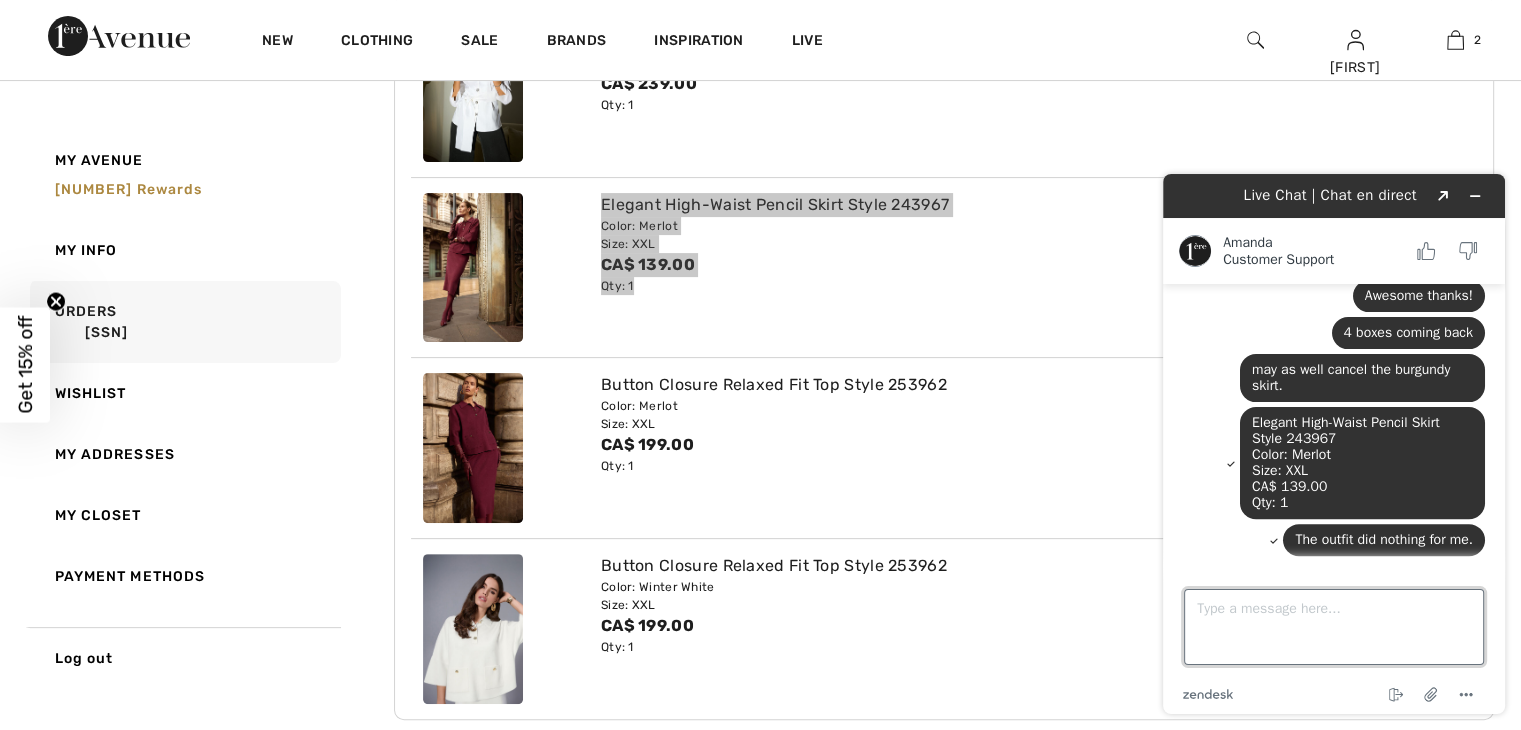 scroll, scrollTop: 736, scrollLeft: 0, axis: vertical 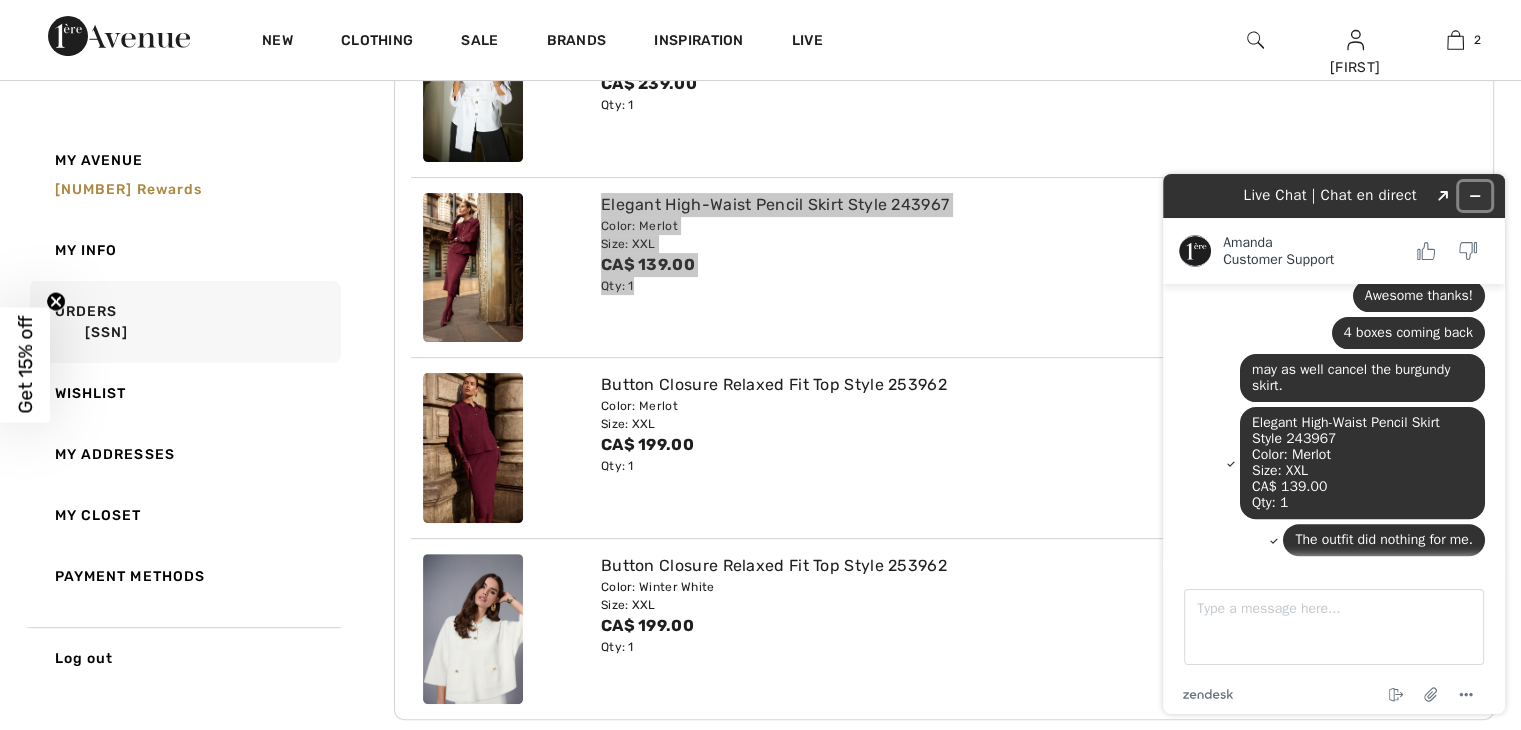 click 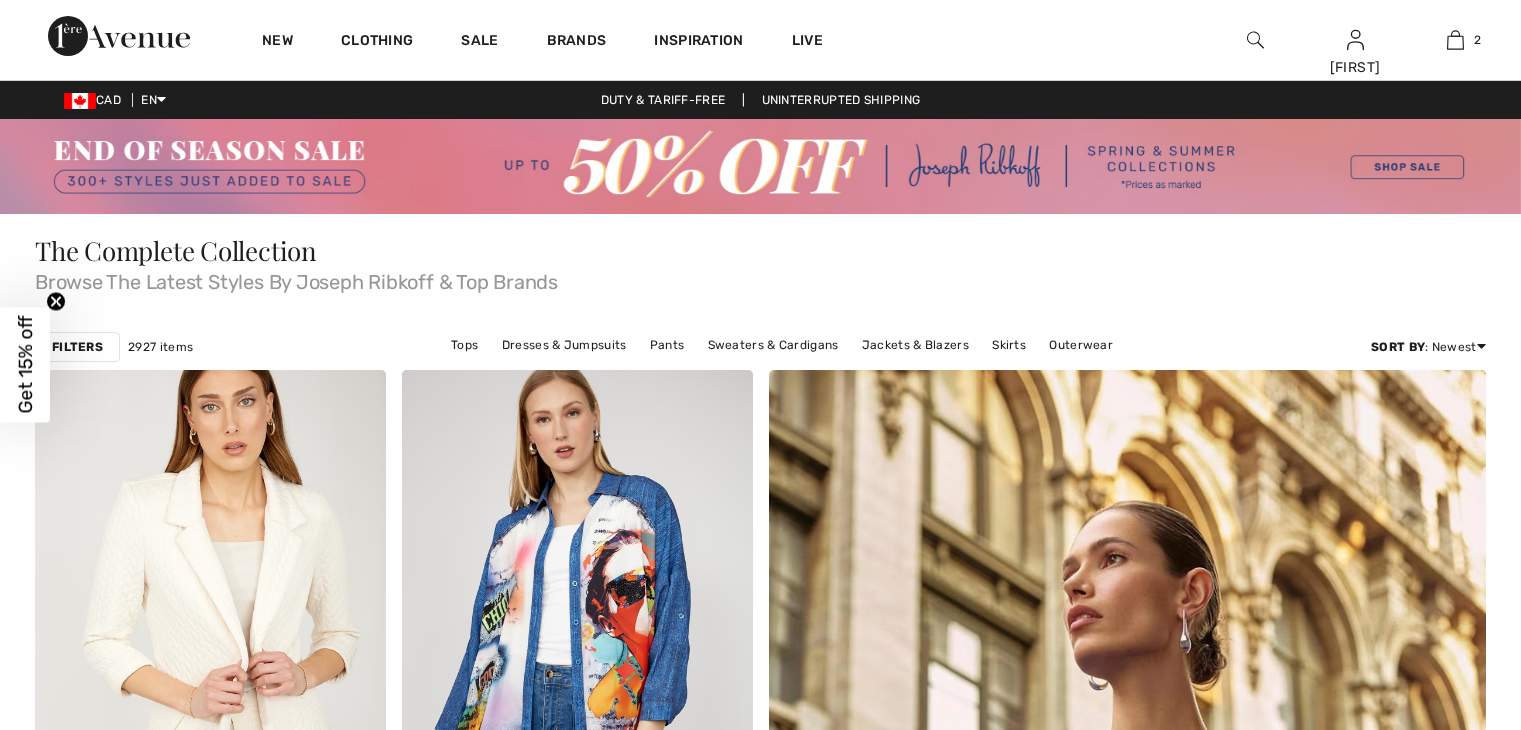 scroll, scrollTop: 7830, scrollLeft: 0, axis: vertical 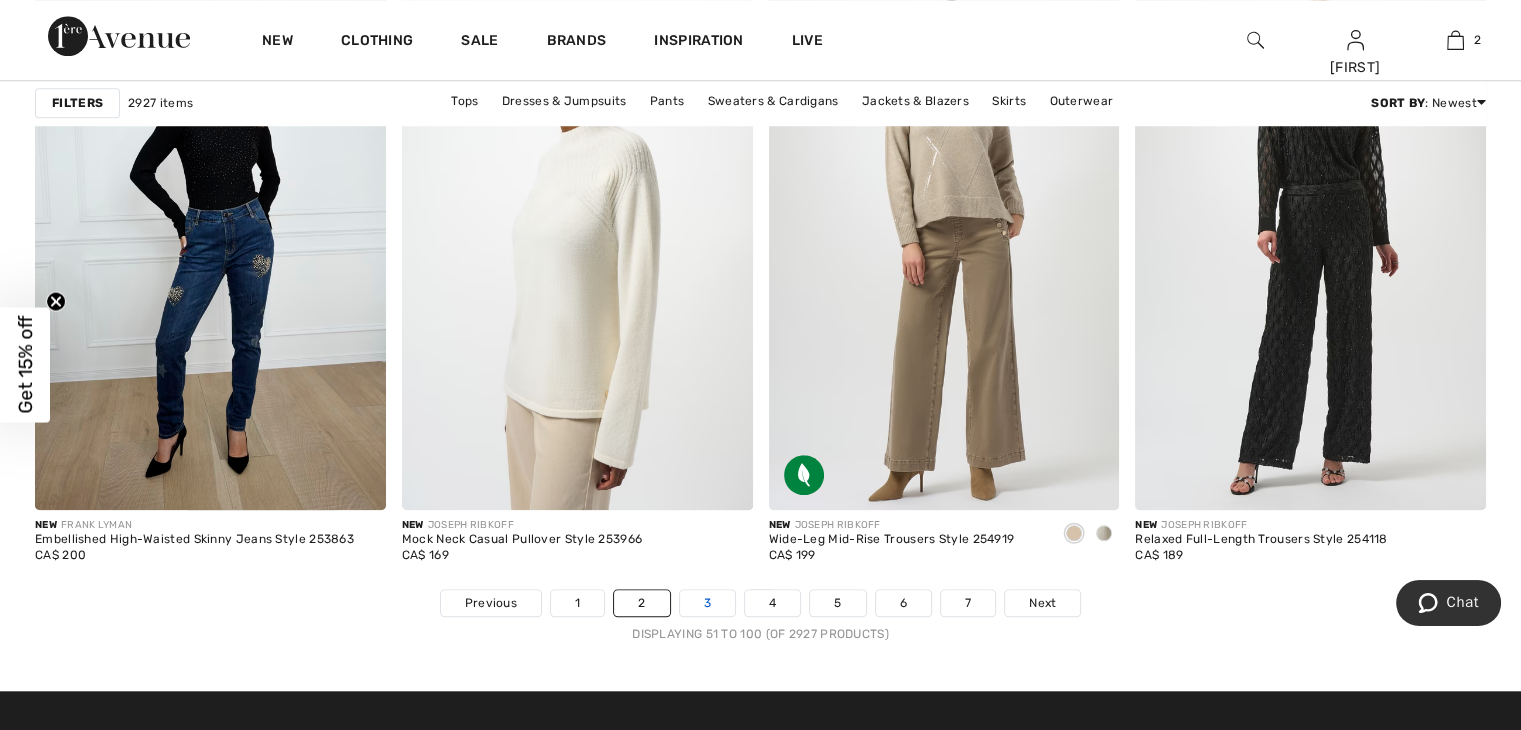 click on "3" at bounding box center (707, 603) 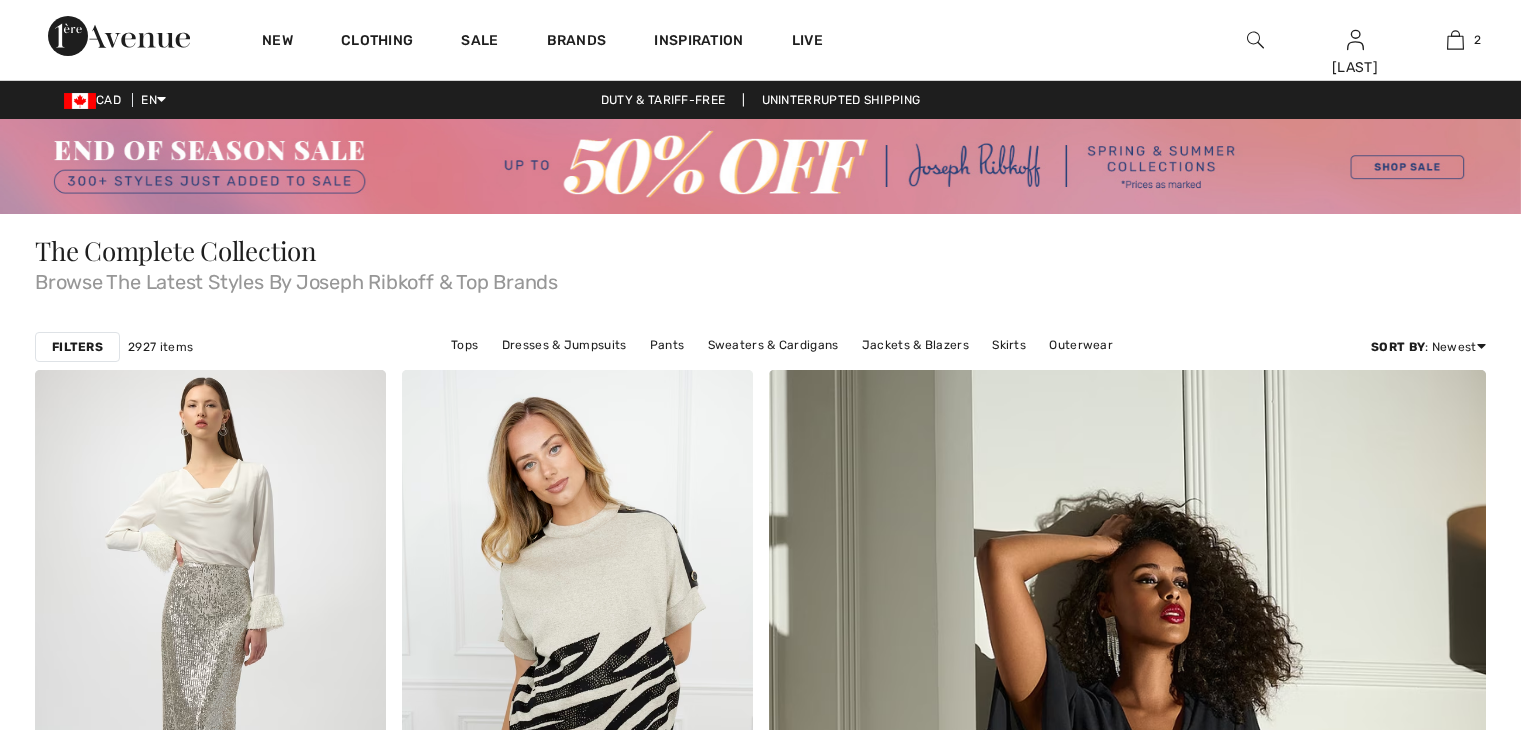 scroll, scrollTop: 0, scrollLeft: 0, axis: both 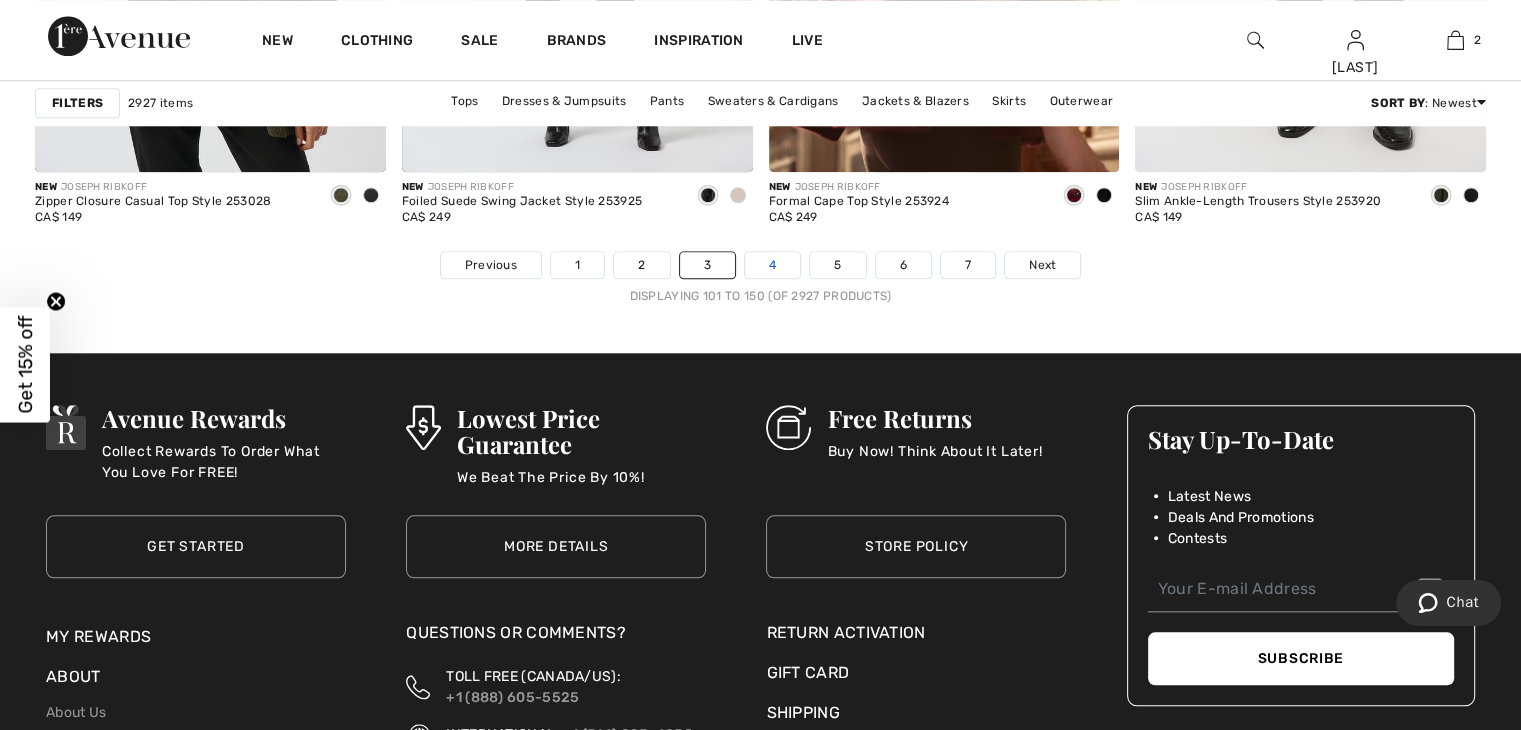 click on "4" at bounding box center (772, 265) 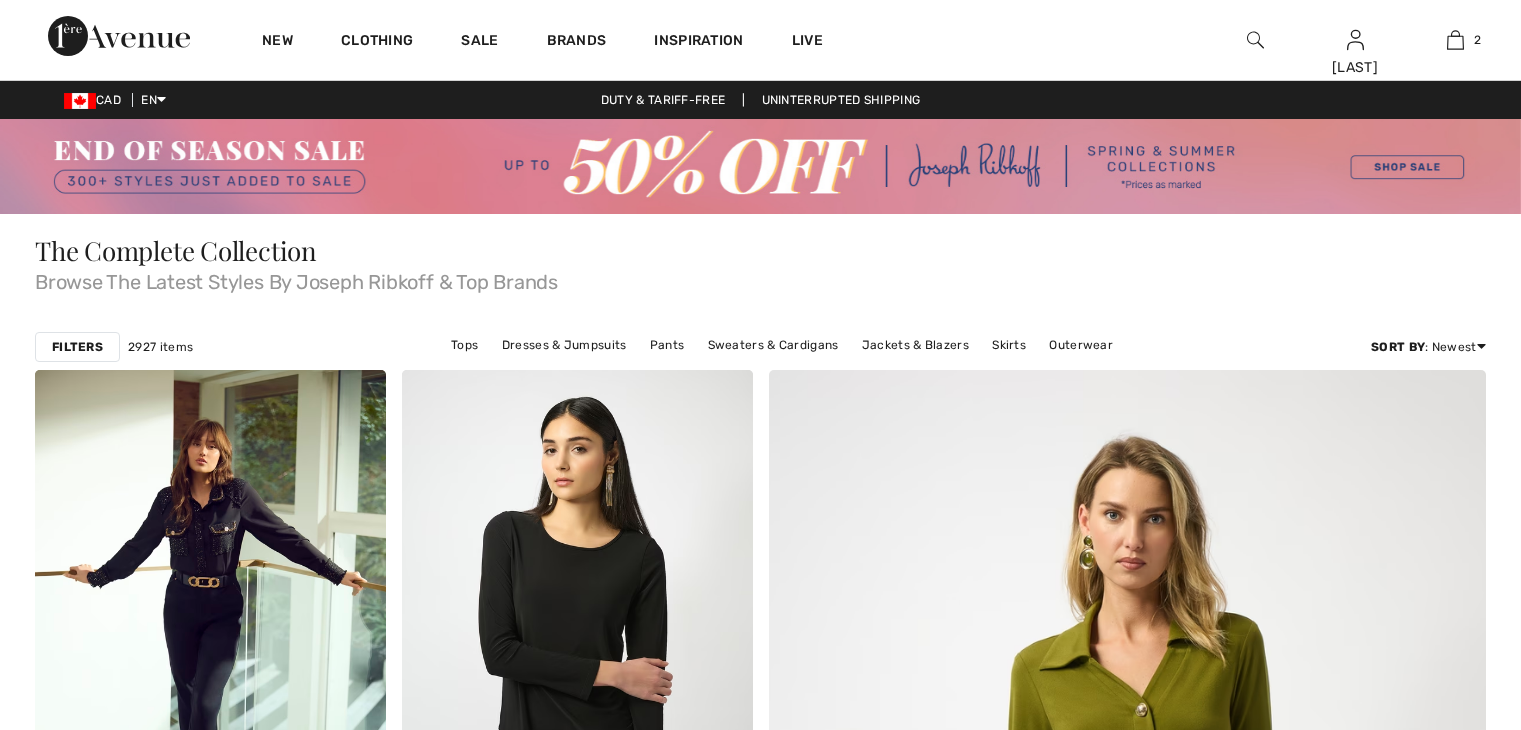 scroll, scrollTop: 133, scrollLeft: 0, axis: vertical 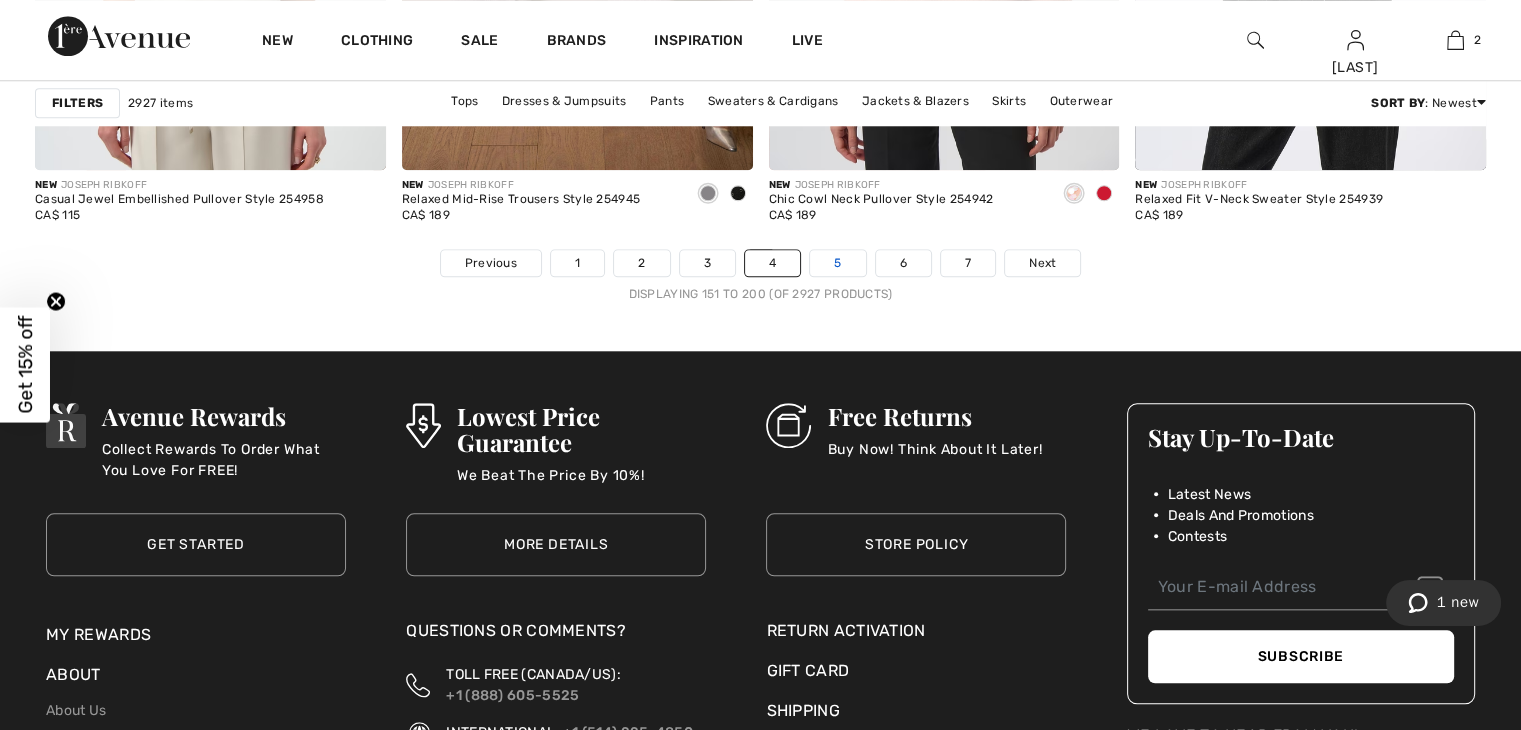 click on "5" at bounding box center (837, 263) 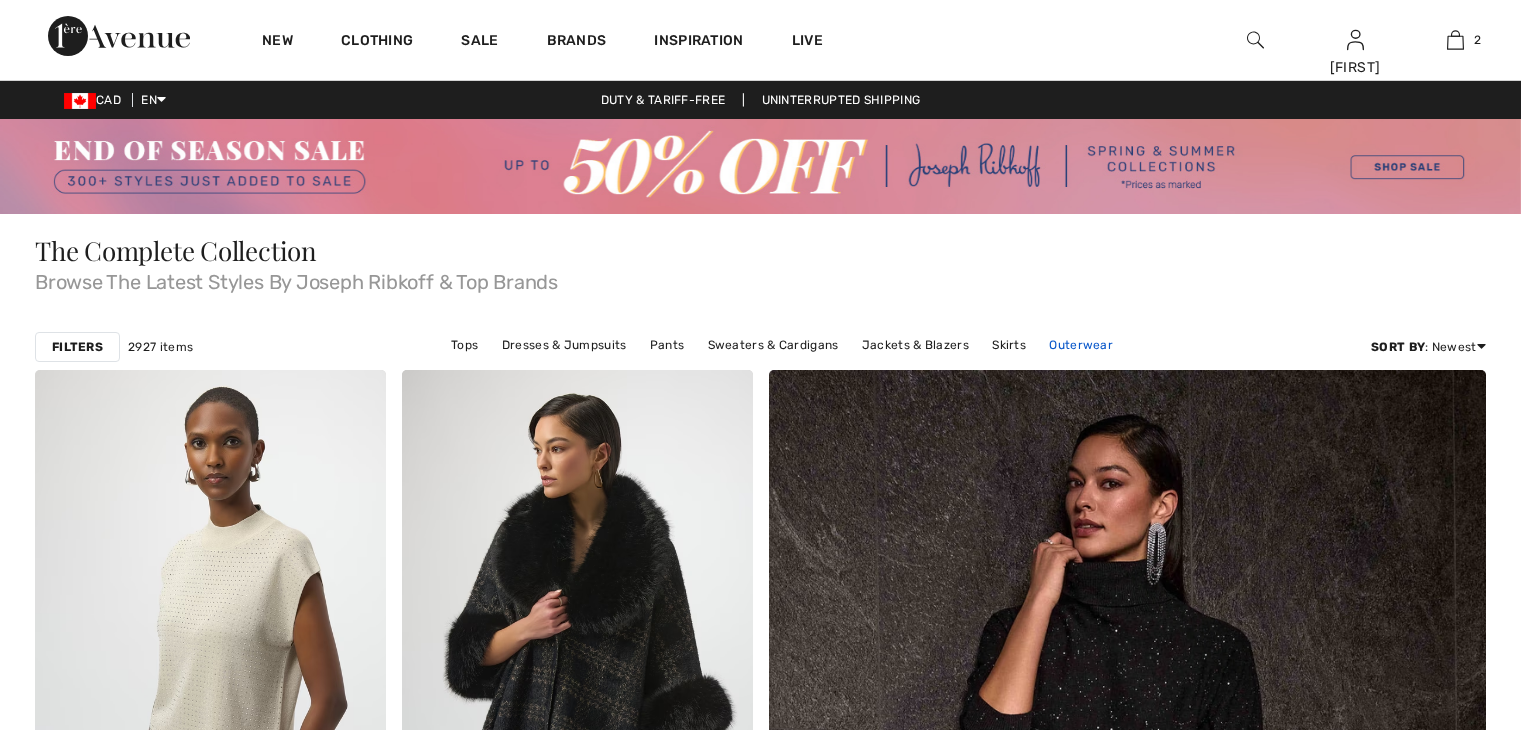 scroll, scrollTop: 0, scrollLeft: 0, axis: both 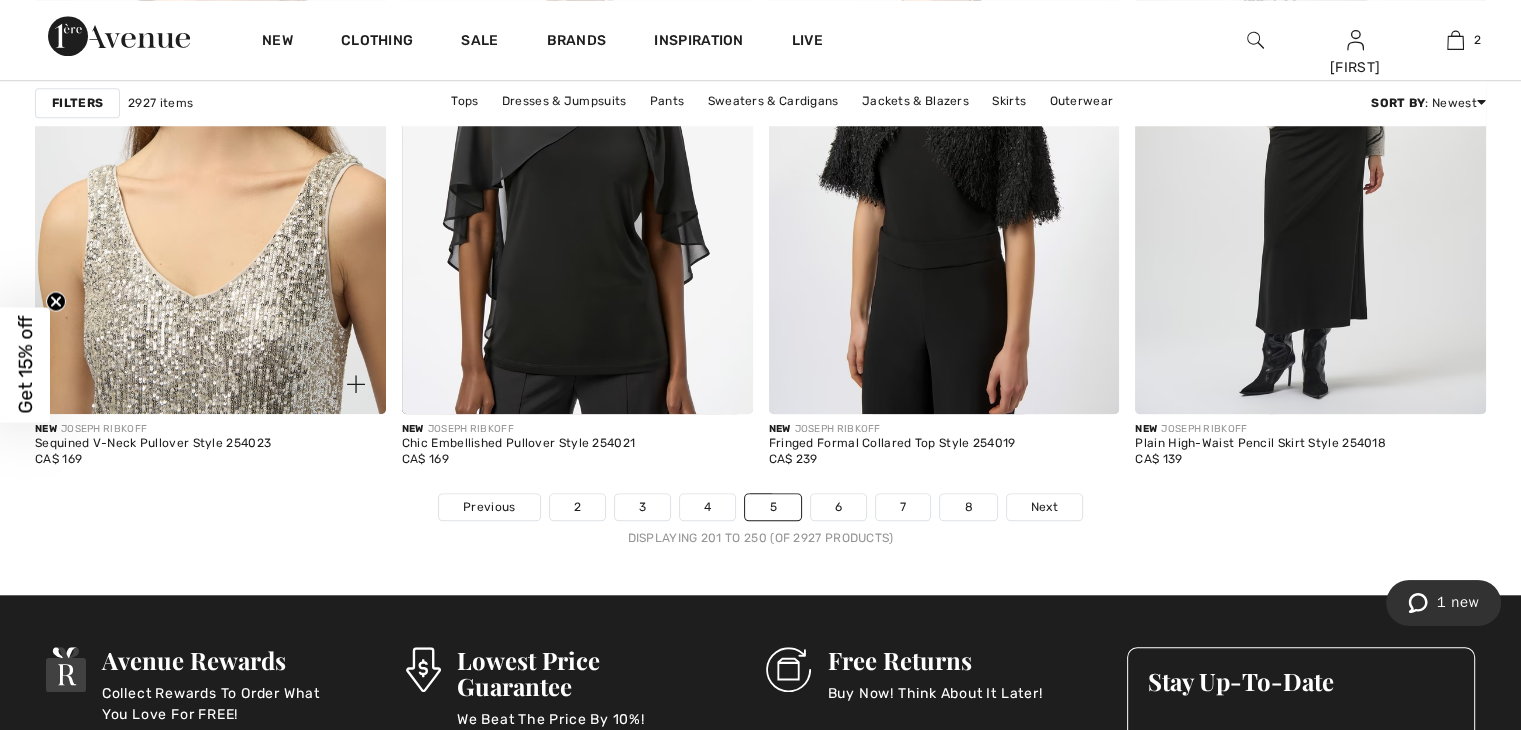 click at bounding box center [210, 150] 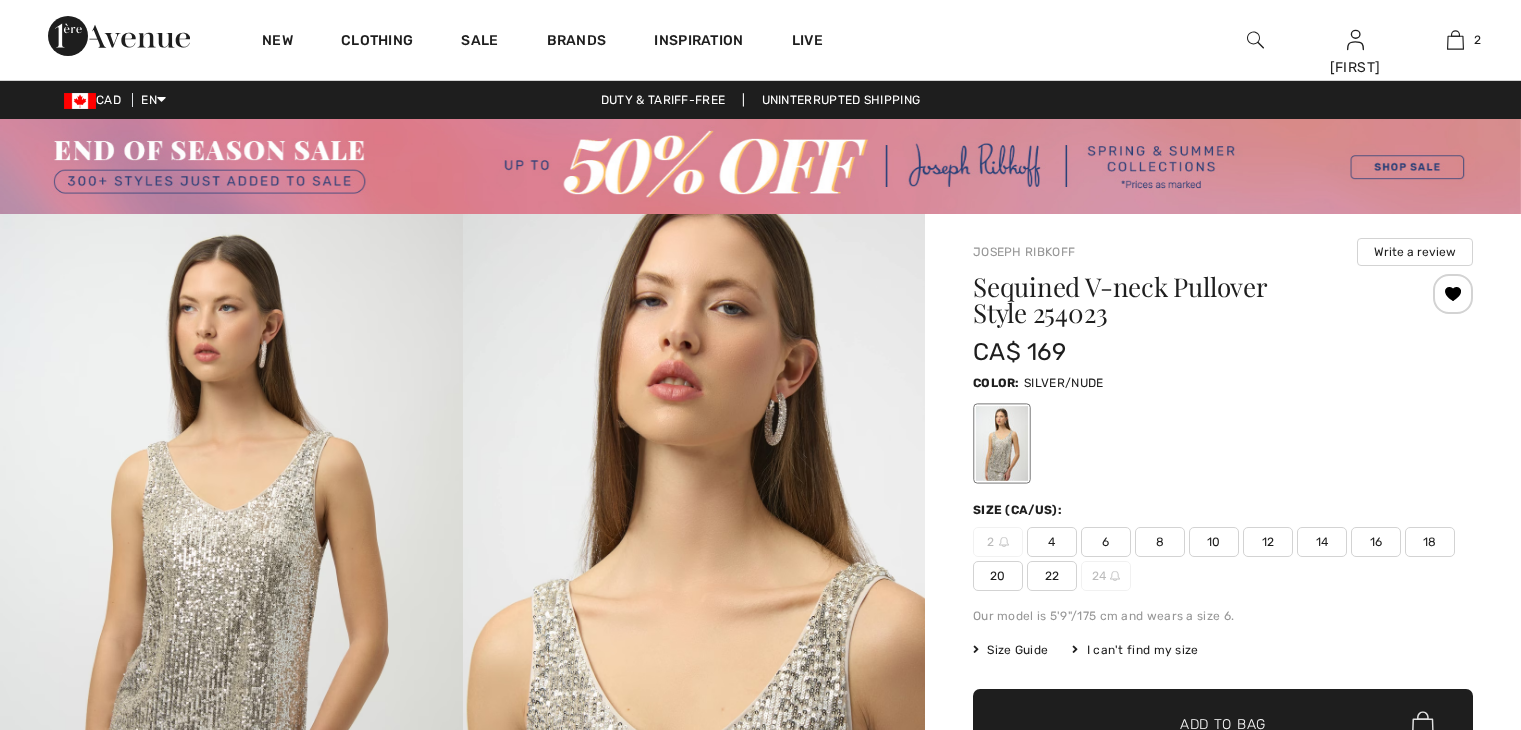 scroll, scrollTop: 0, scrollLeft: 0, axis: both 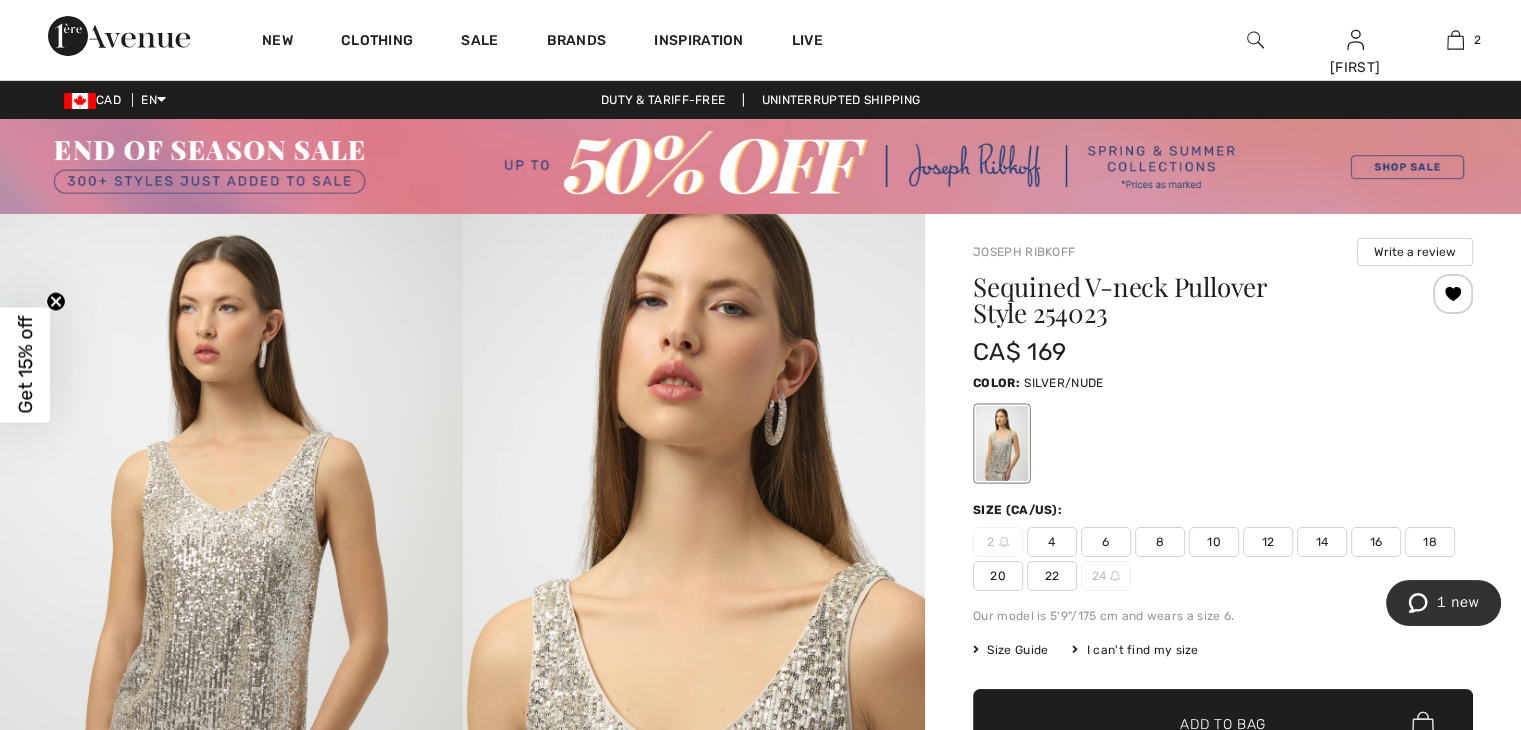 click on "22" at bounding box center [1052, 576] 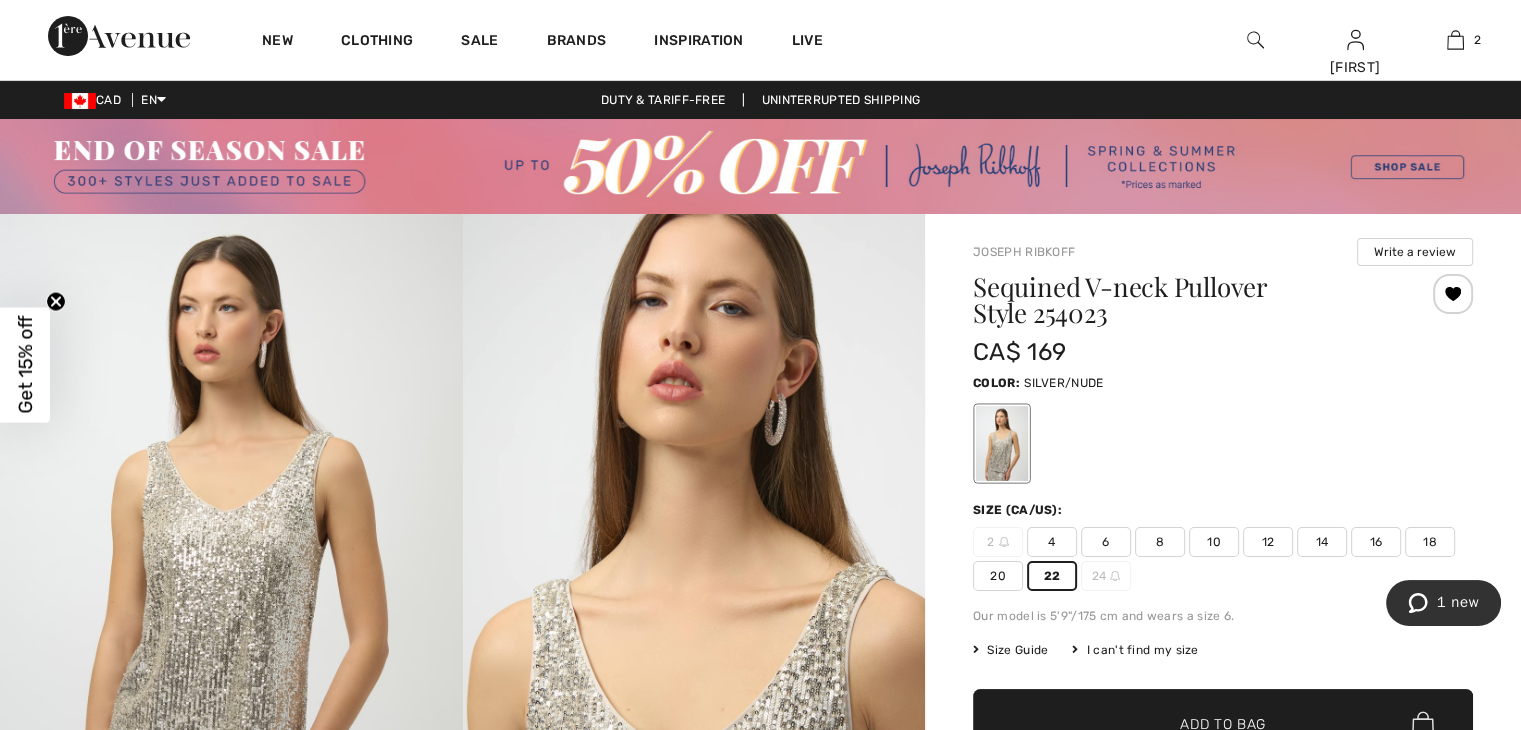 click on "Add to Bag" at bounding box center (1223, 724) 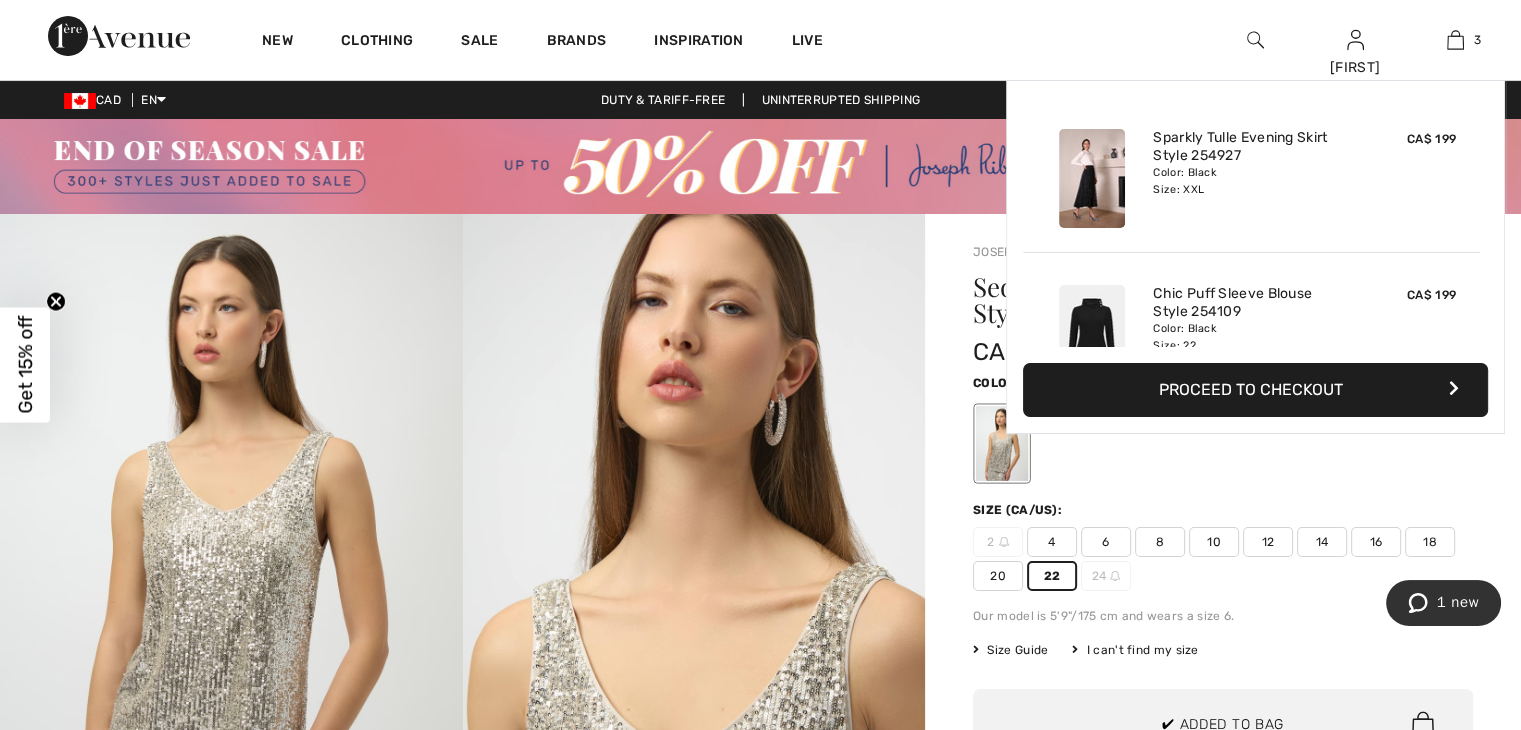 scroll, scrollTop: 0, scrollLeft: 0, axis: both 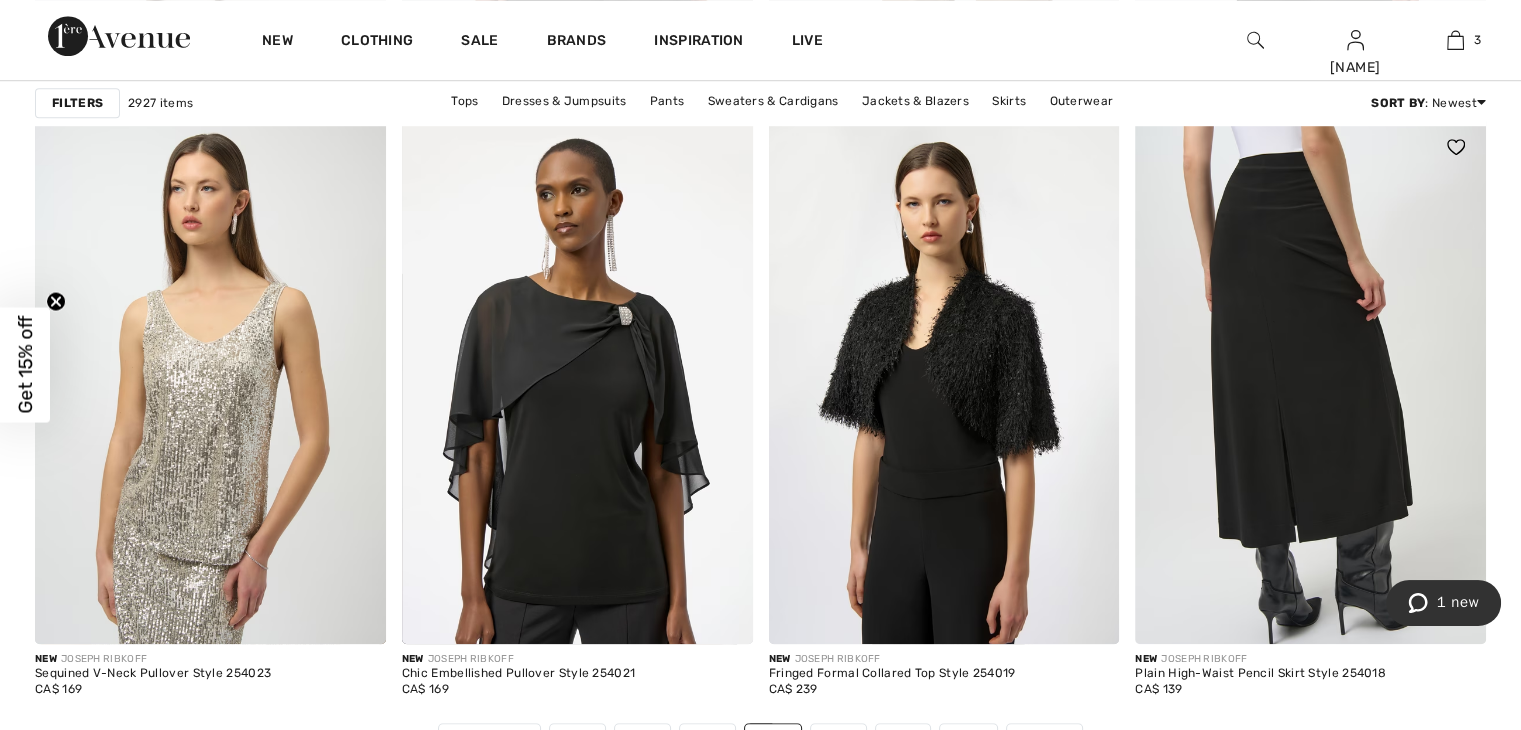 click at bounding box center [1310, 380] 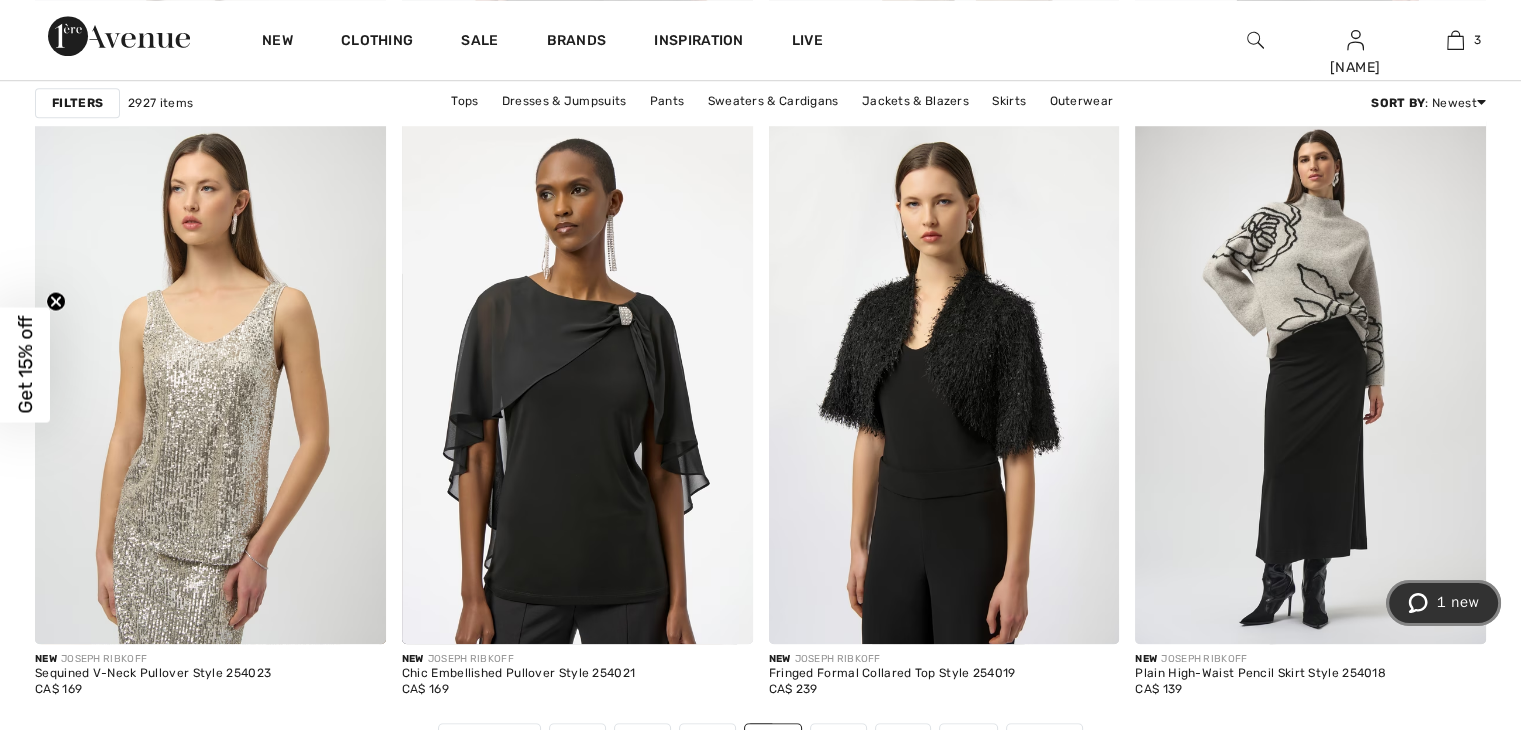 click 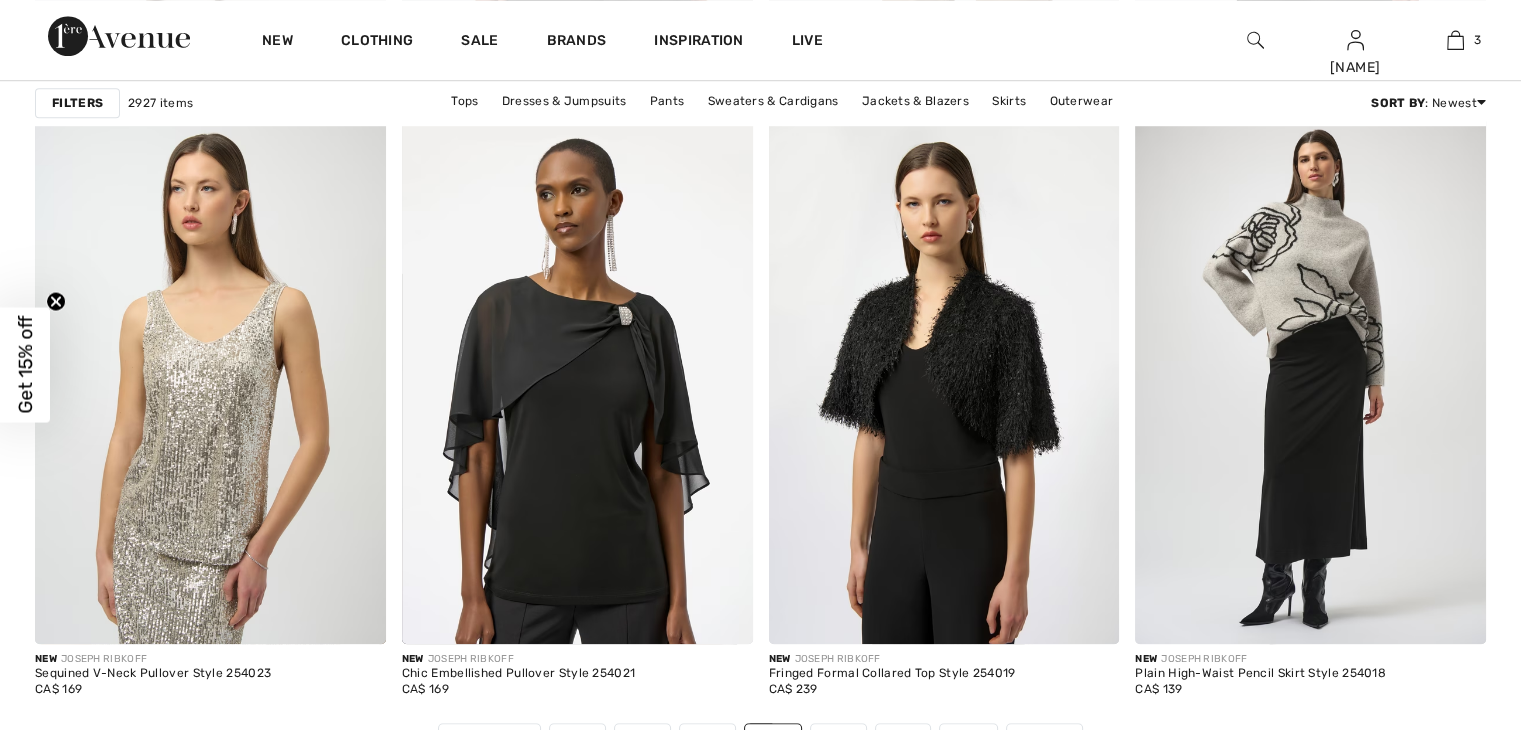 scroll, scrollTop: 0, scrollLeft: 0, axis: both 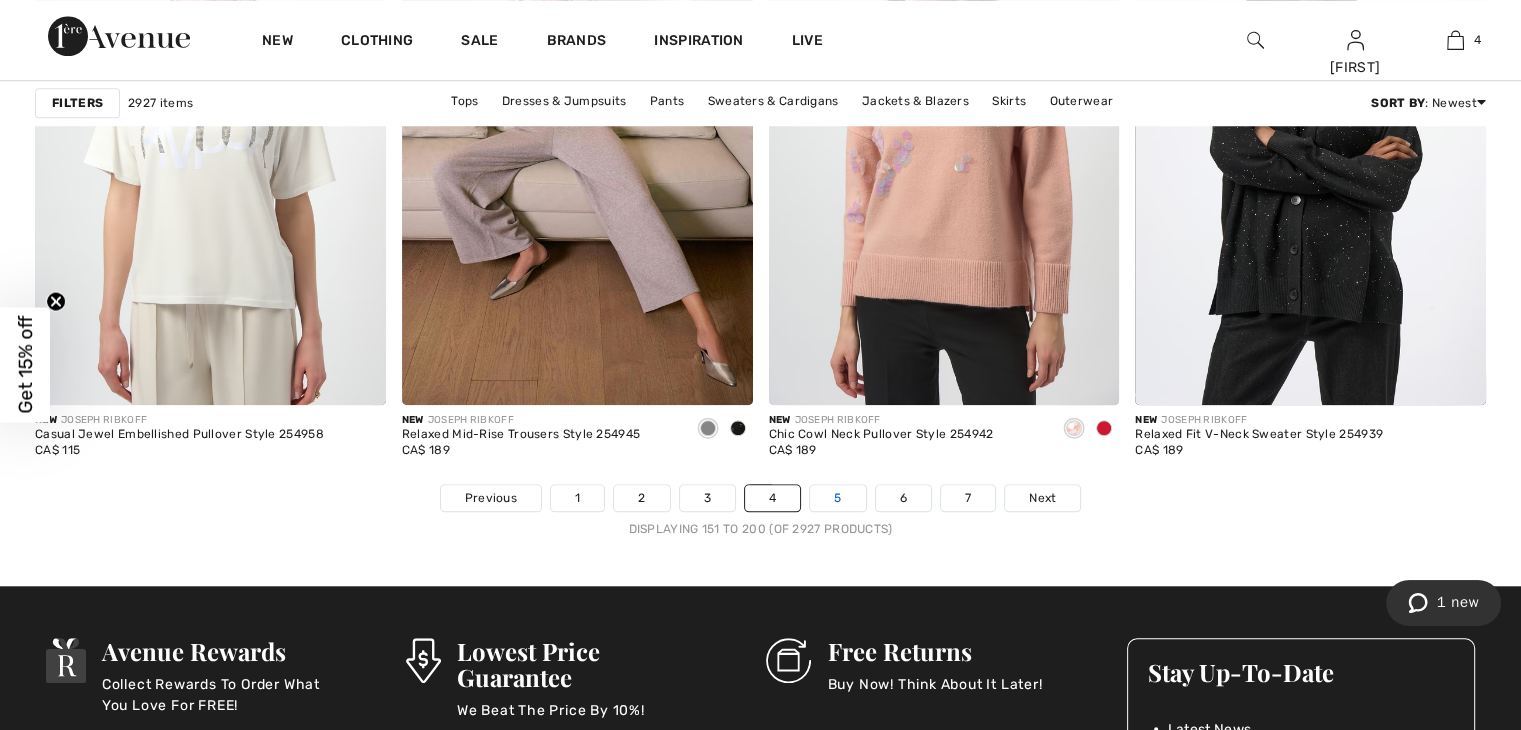 click on "5" at bounding box center [837, 498] 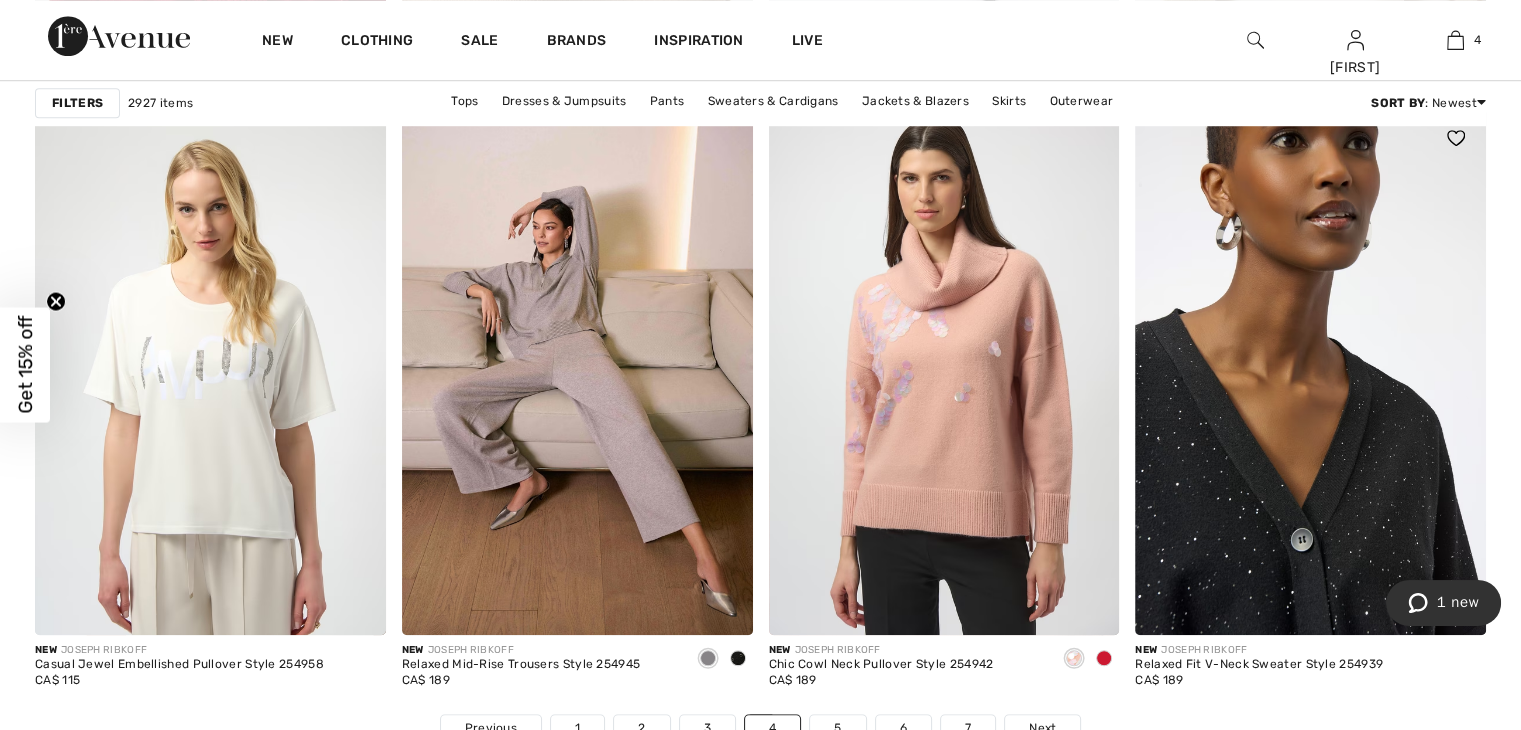 scroll, scrollTop: 9102, scrollLeft: 0, axis: vertical 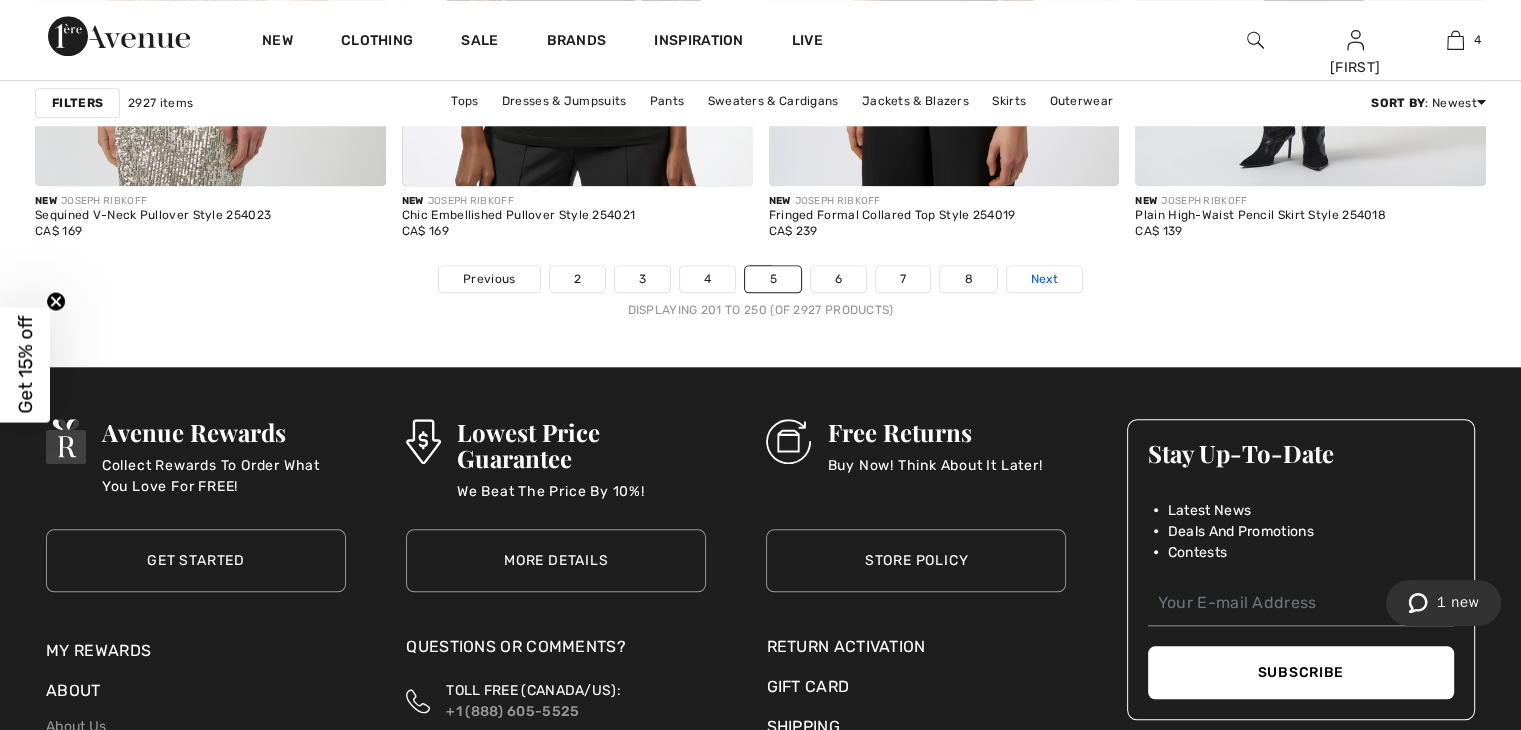 click on "Next" at bounding box center [1044, 279] 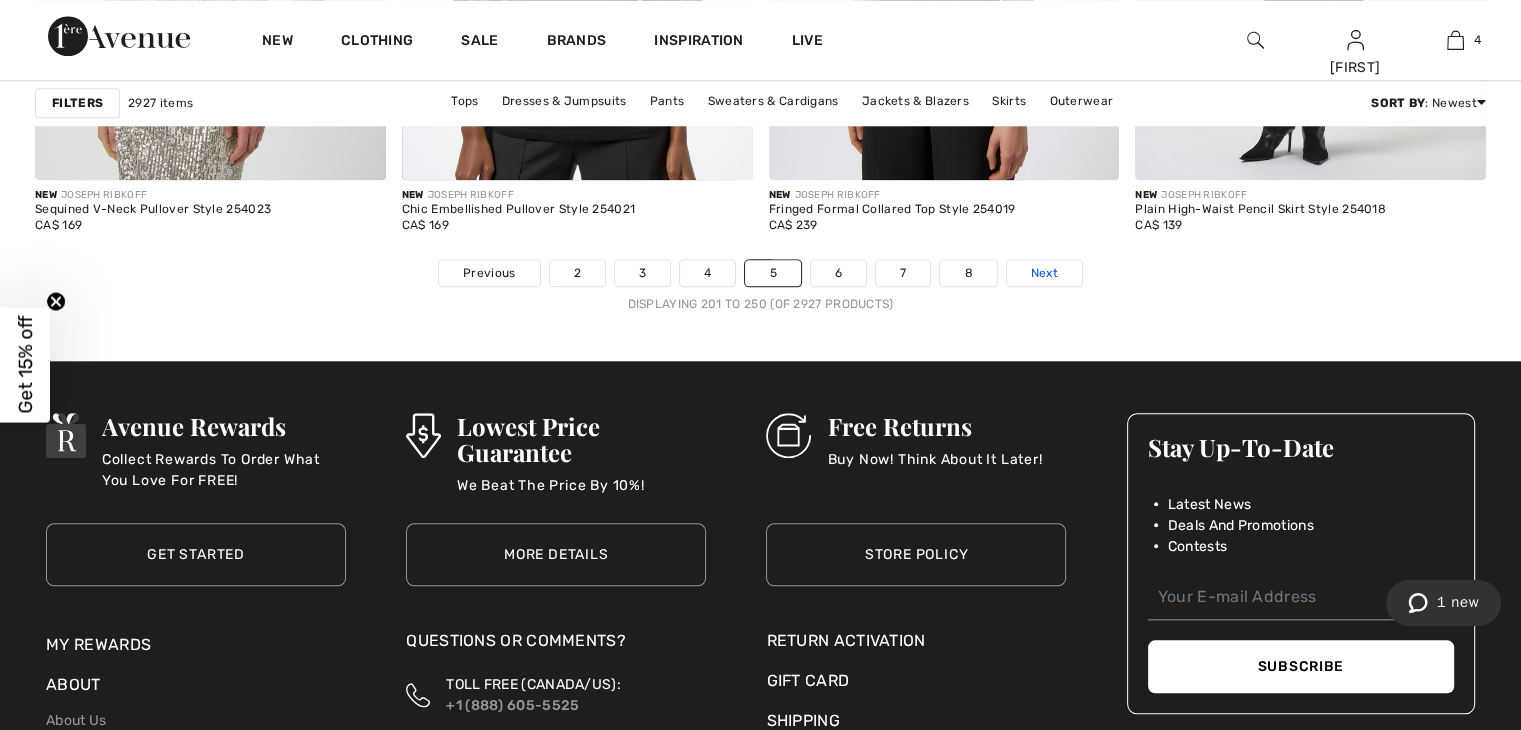 scroll, scrollTop: 9559, scrollLeft: 0, axis: vertical 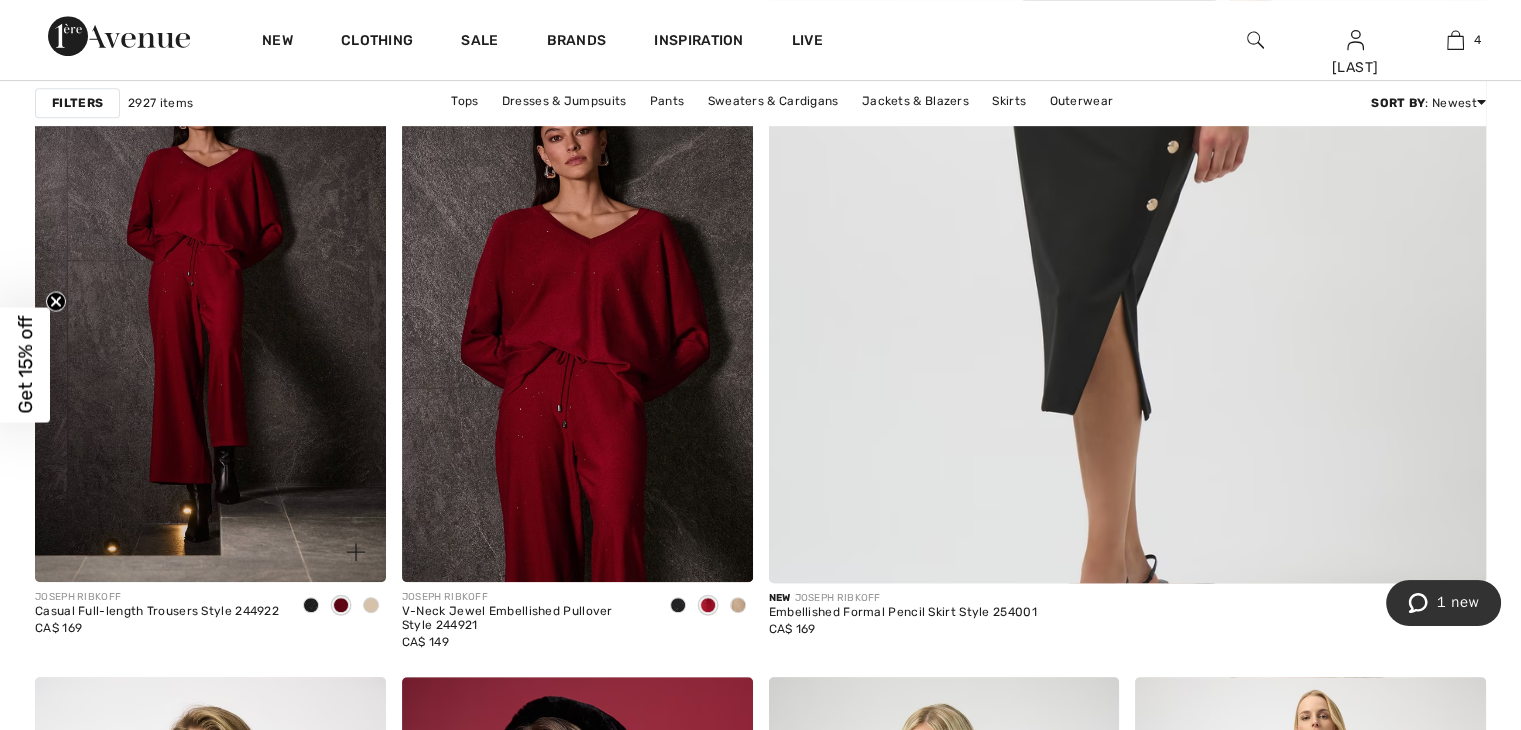 click at bounding box center (371, 605) 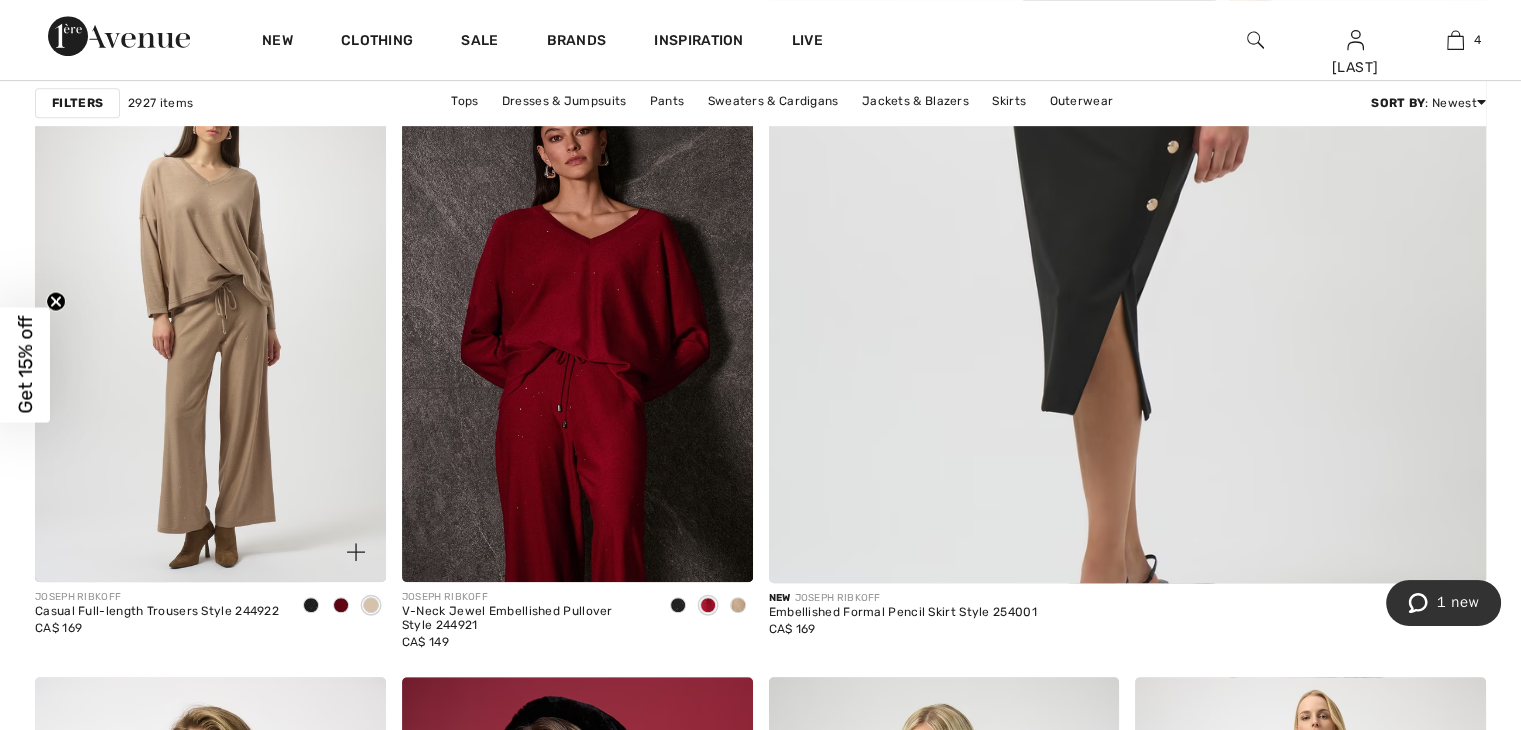 click at bounding box center [311, 606] 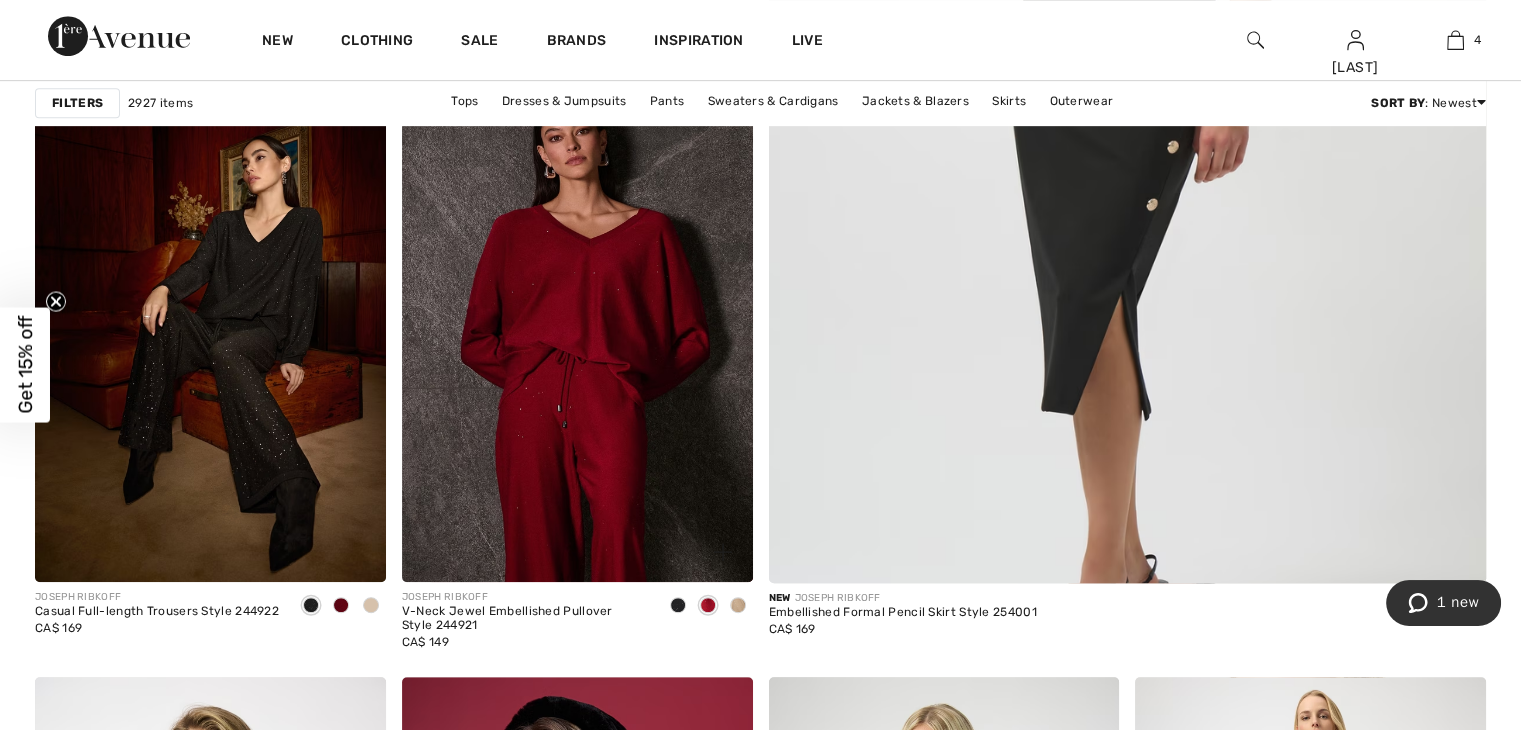 click at bounding box center [708, 605] 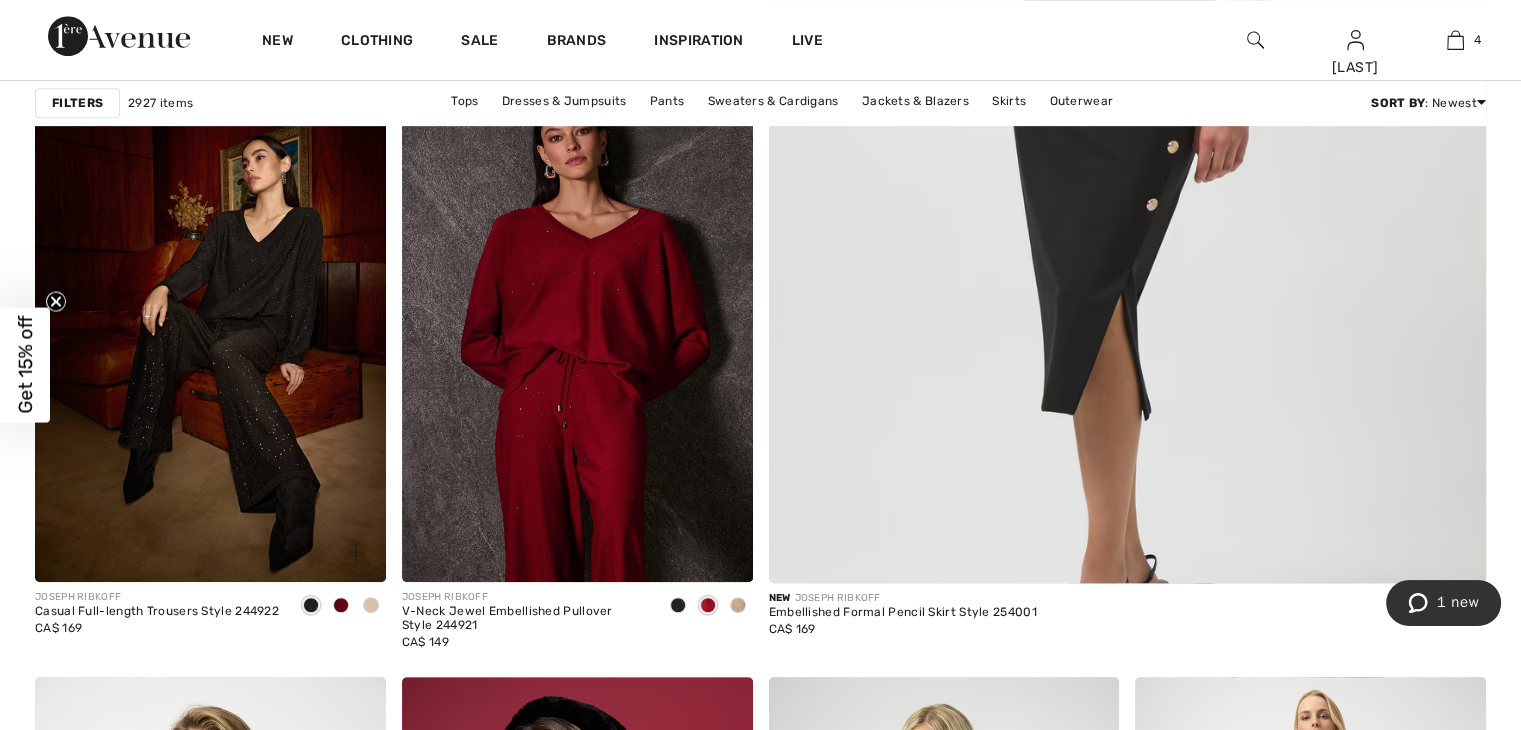 click at bounding box center [341, 605] 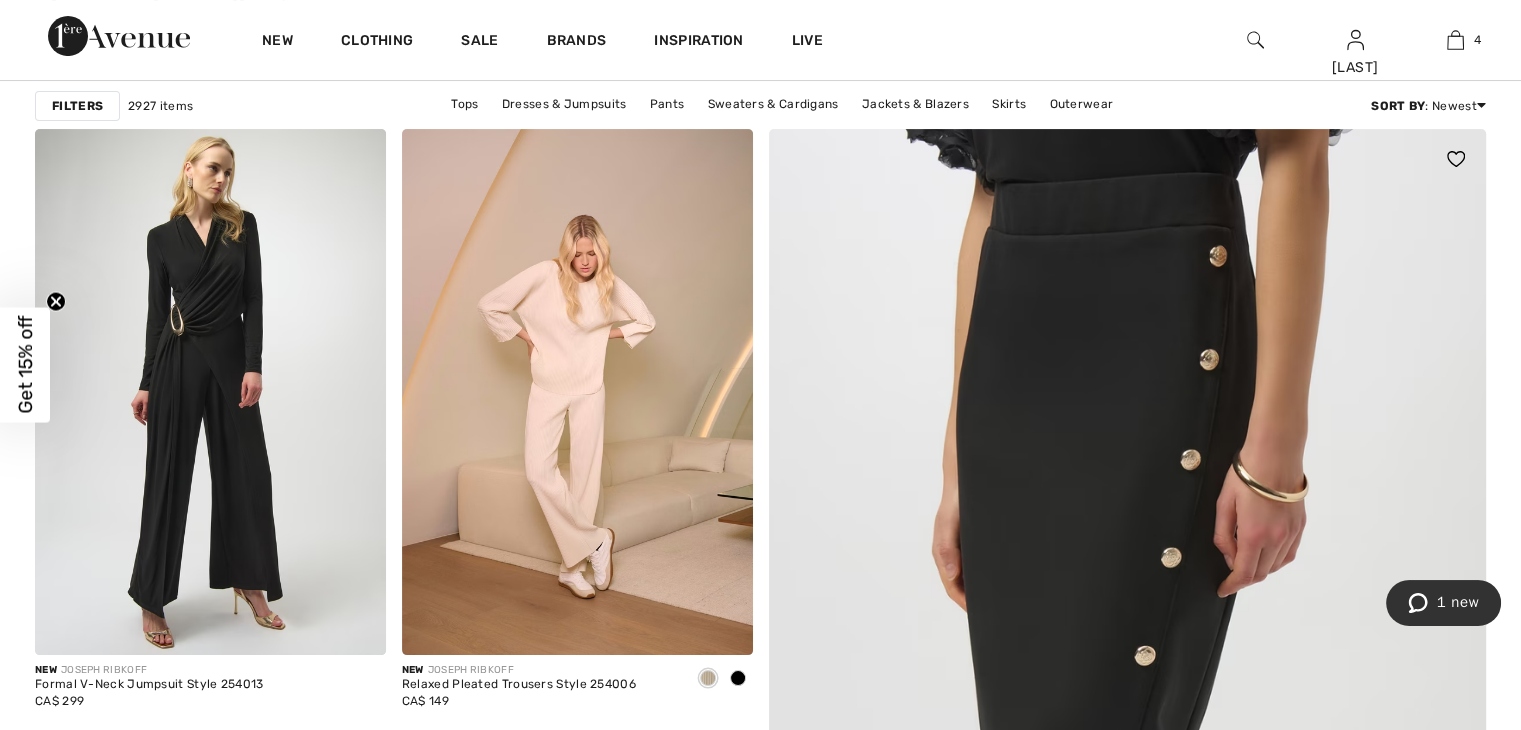 scroll, scrollTop: 237, scrollLeft: 0, axis: vertical 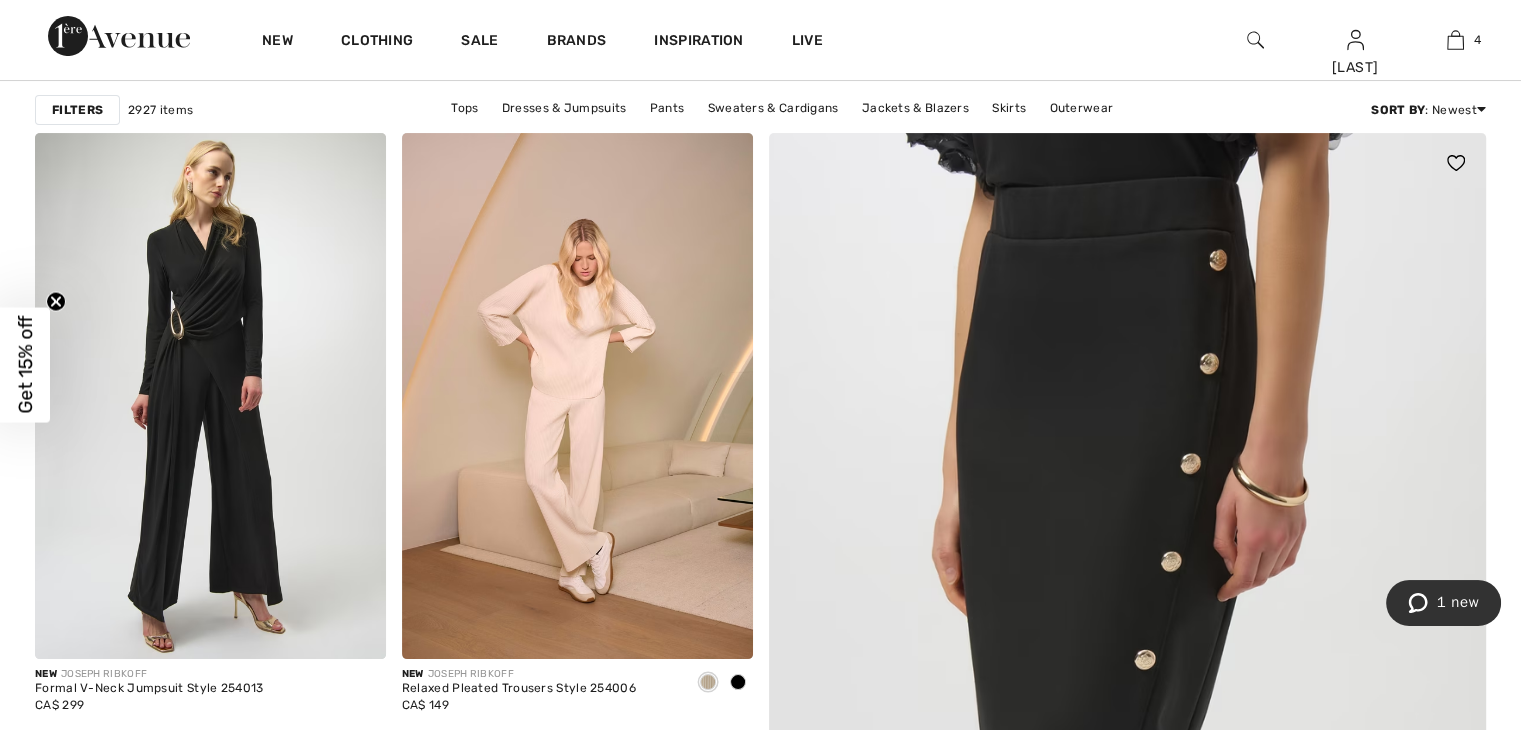 click at bounding box center (1127, 779) 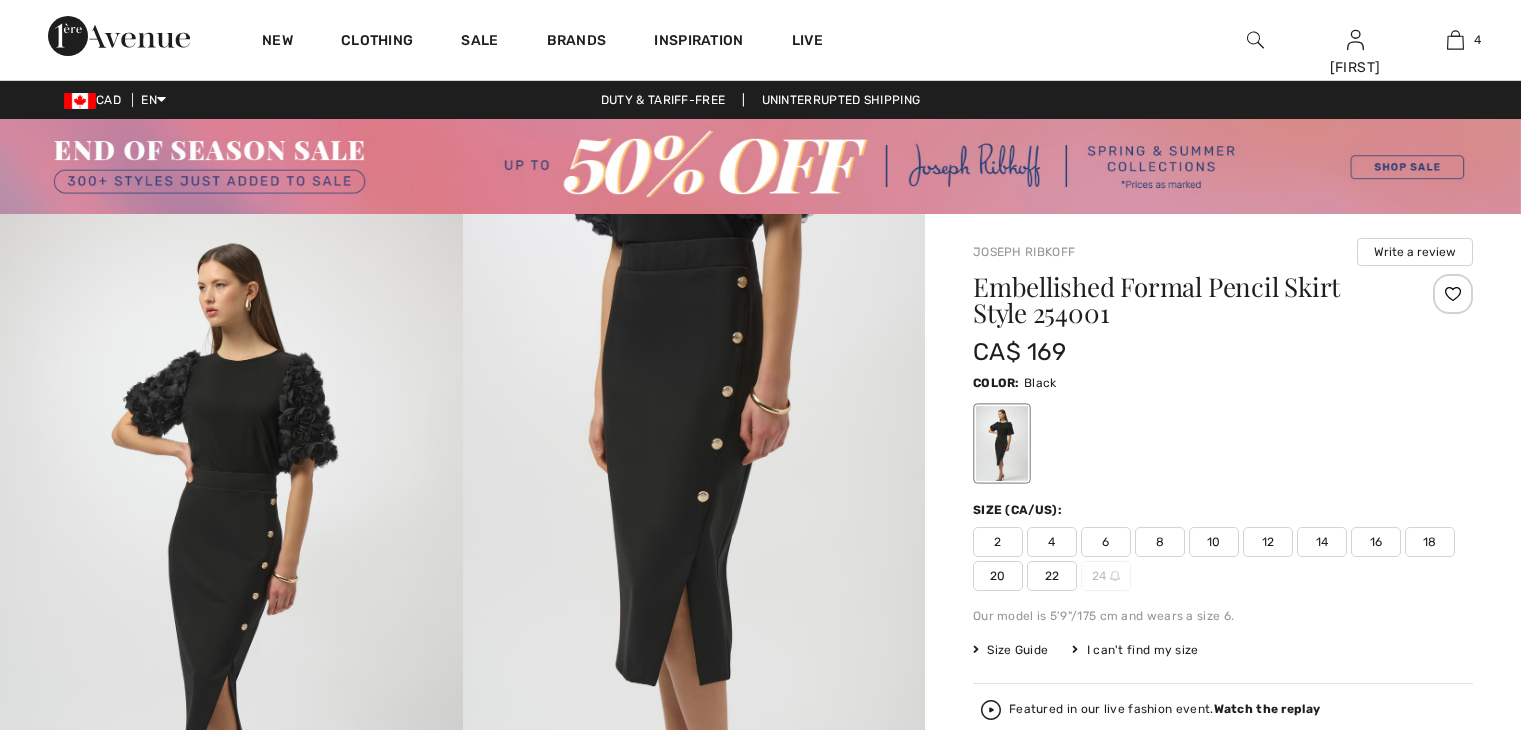 scroll, scrollTop: 0, scrollLeft: 0, axis: both 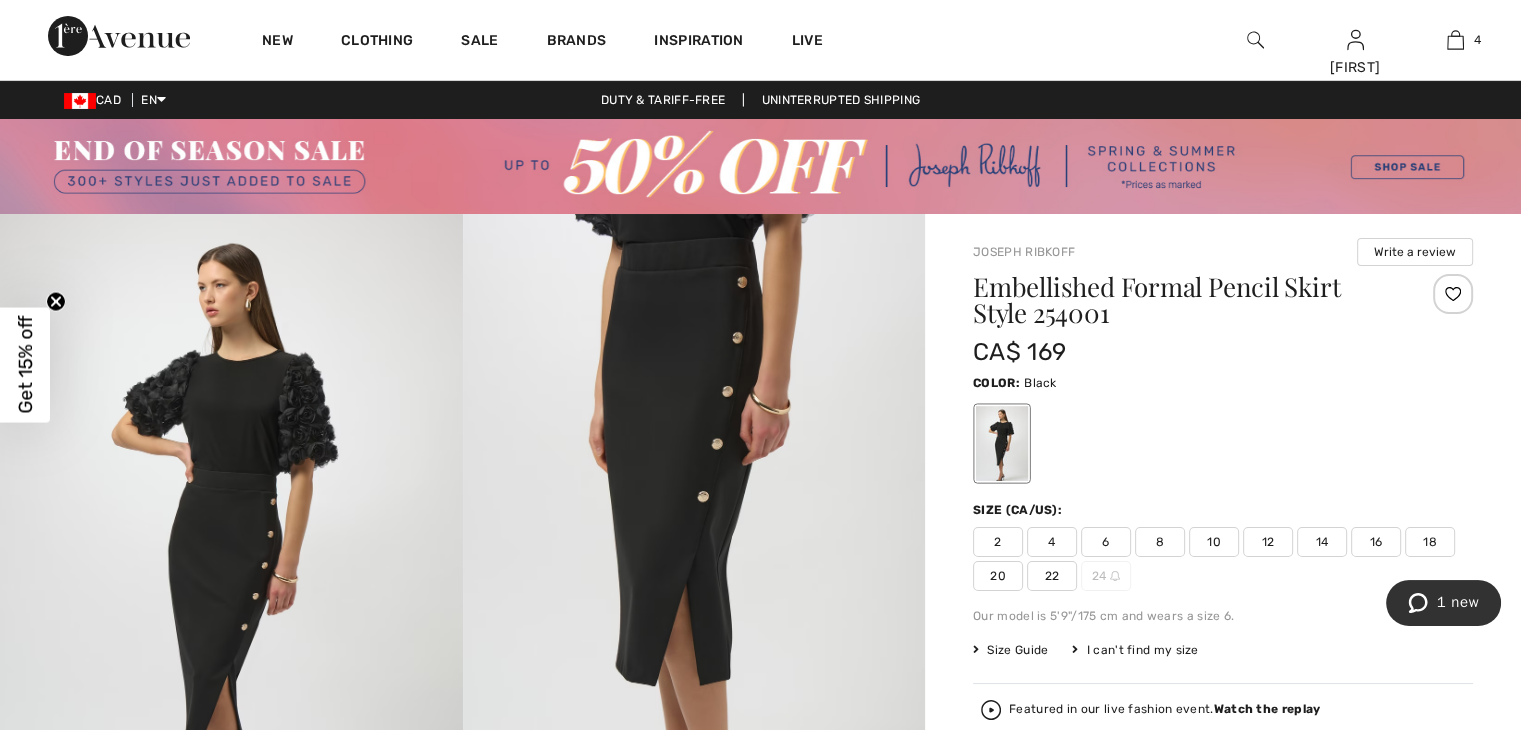 click on "22" at bounding box center [1052, 576] 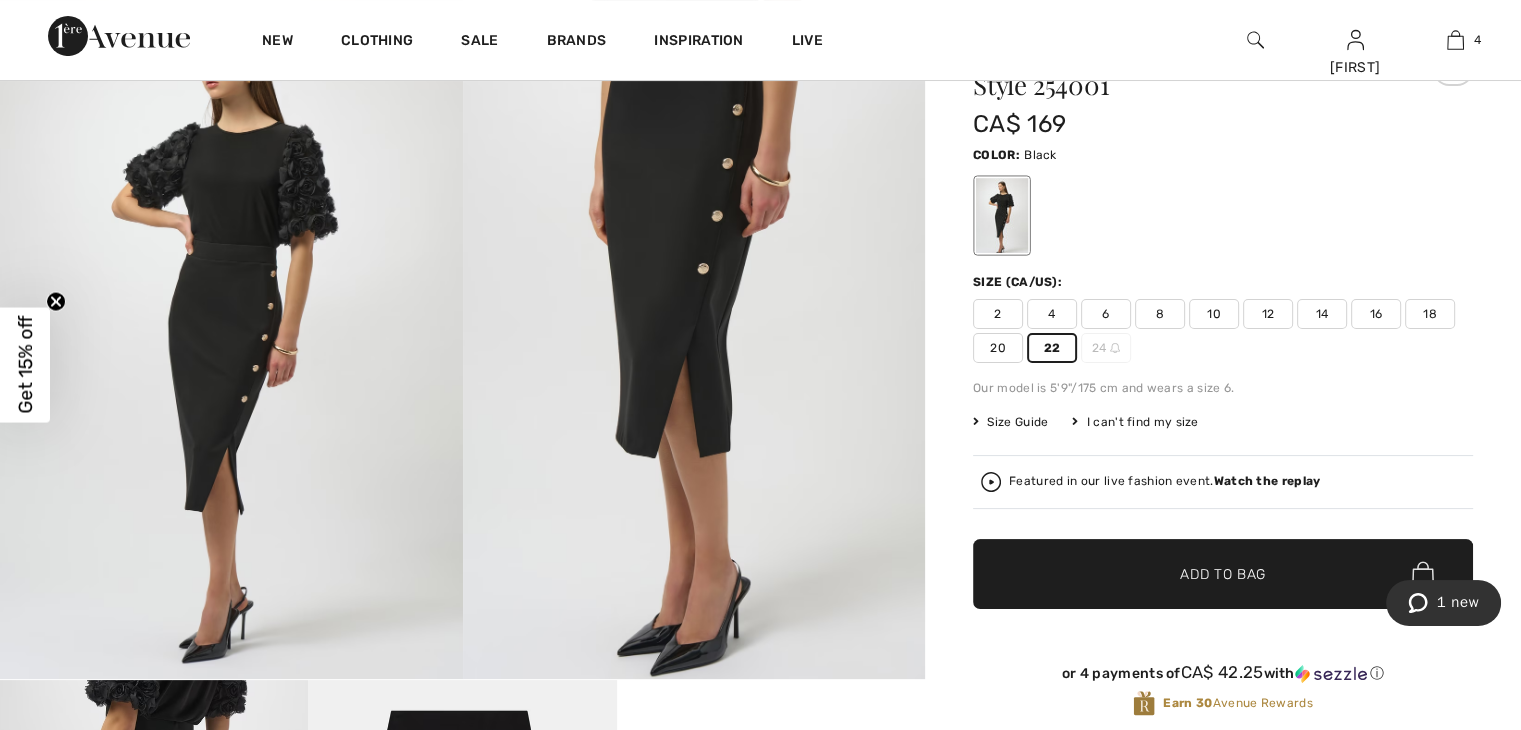 scroll, scrollTop: 229, scrollLeft: 0, axis: vertical 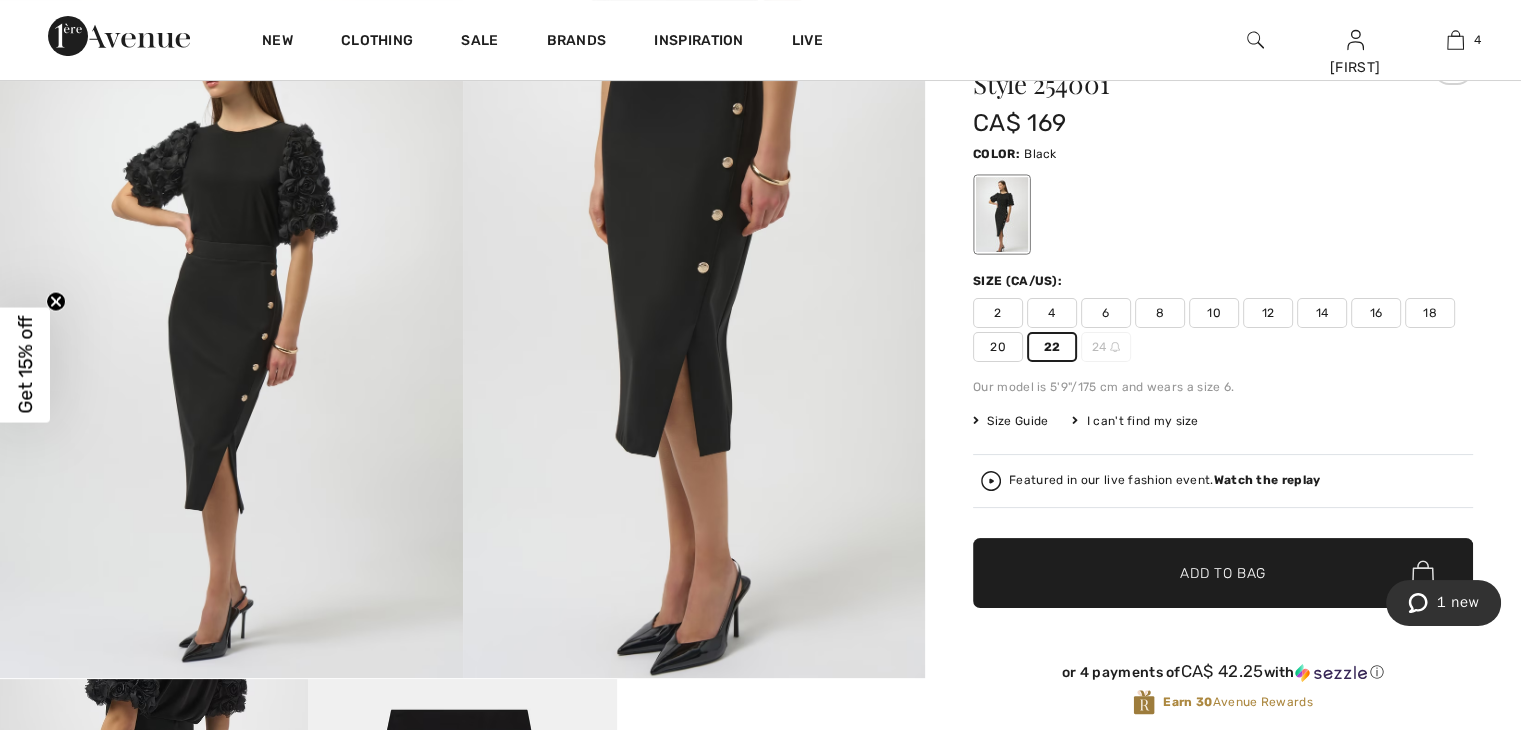 click on "Add to Bag" at bounding box center [1223, 573] 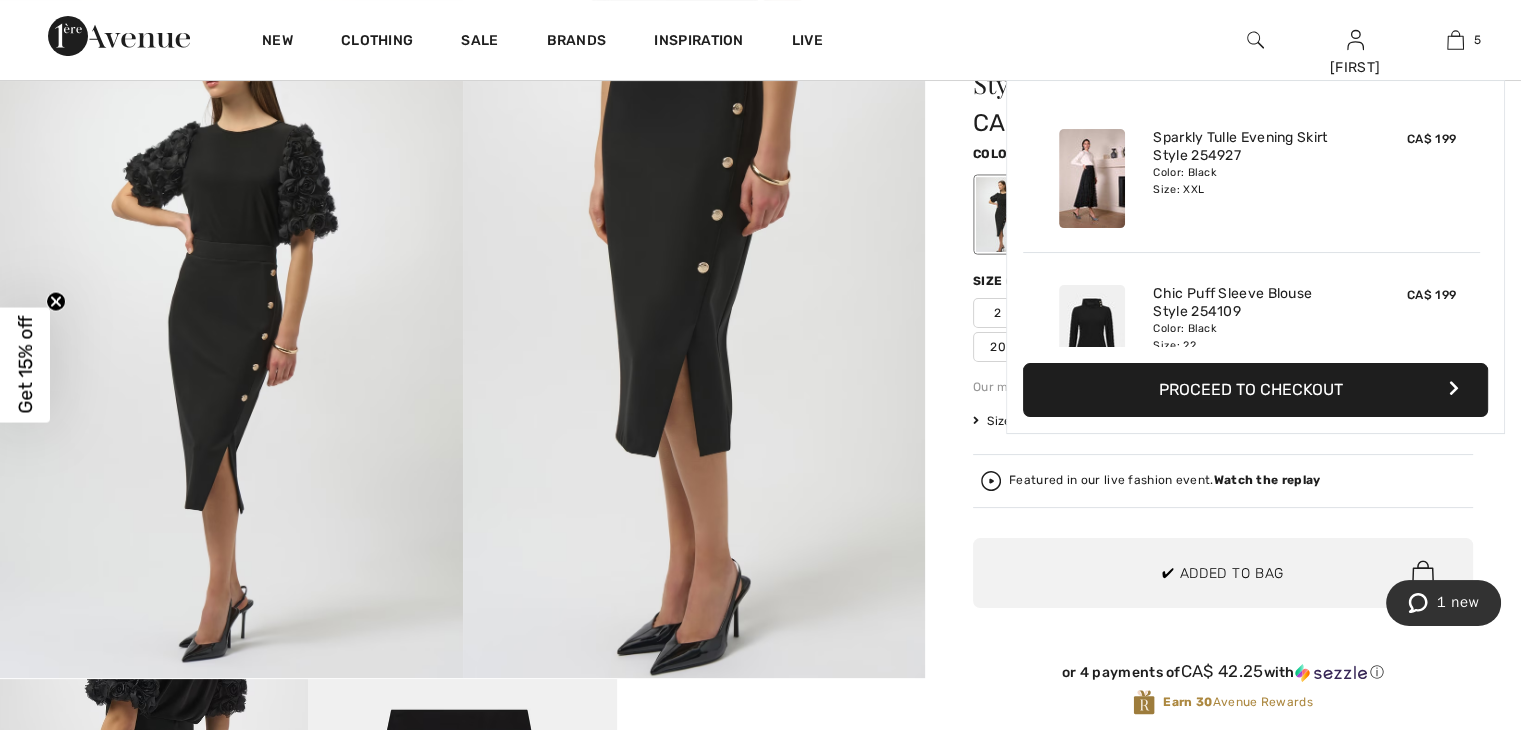 scroll, scrollTop: 0, scrollLeft: 0, axis: both 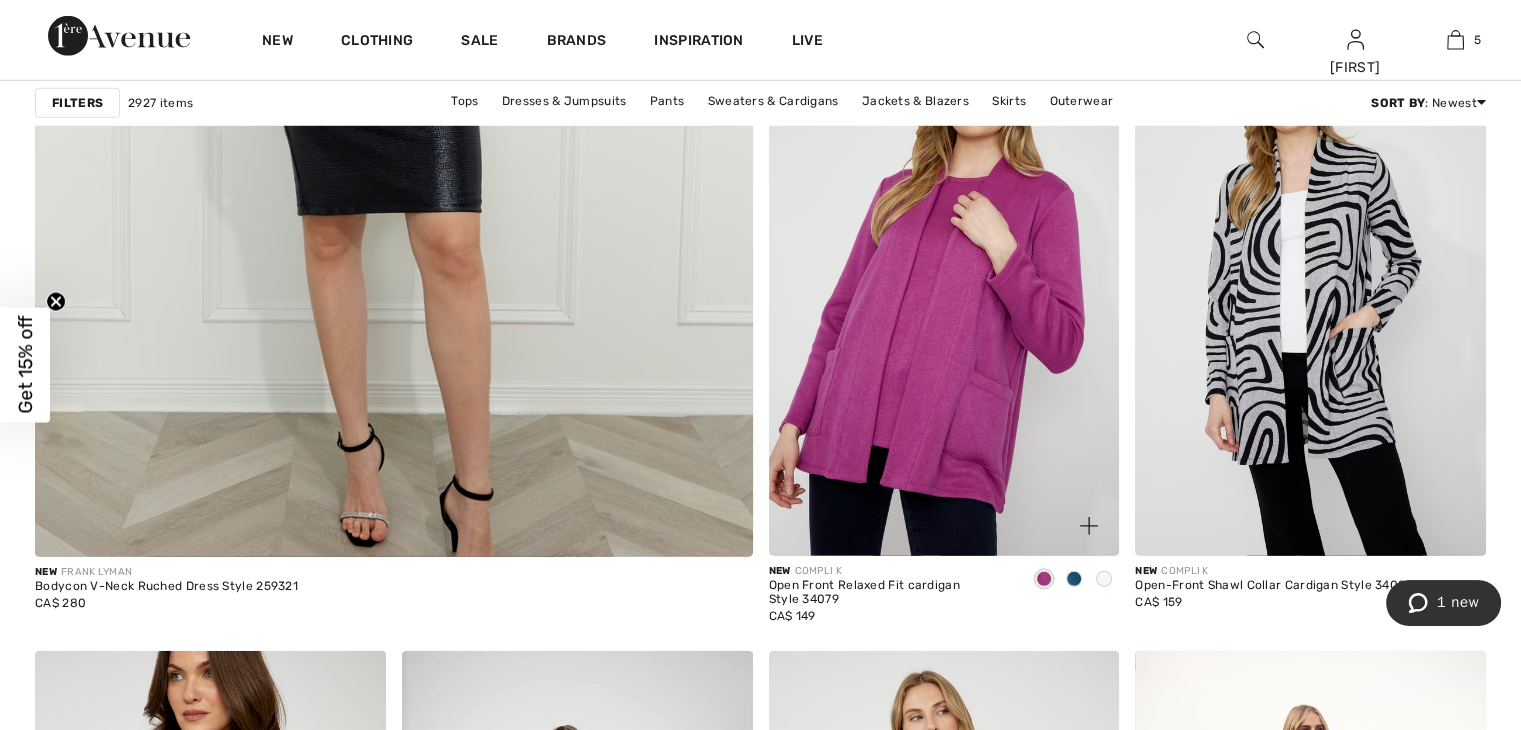 click at bounding box center [1074, 579] 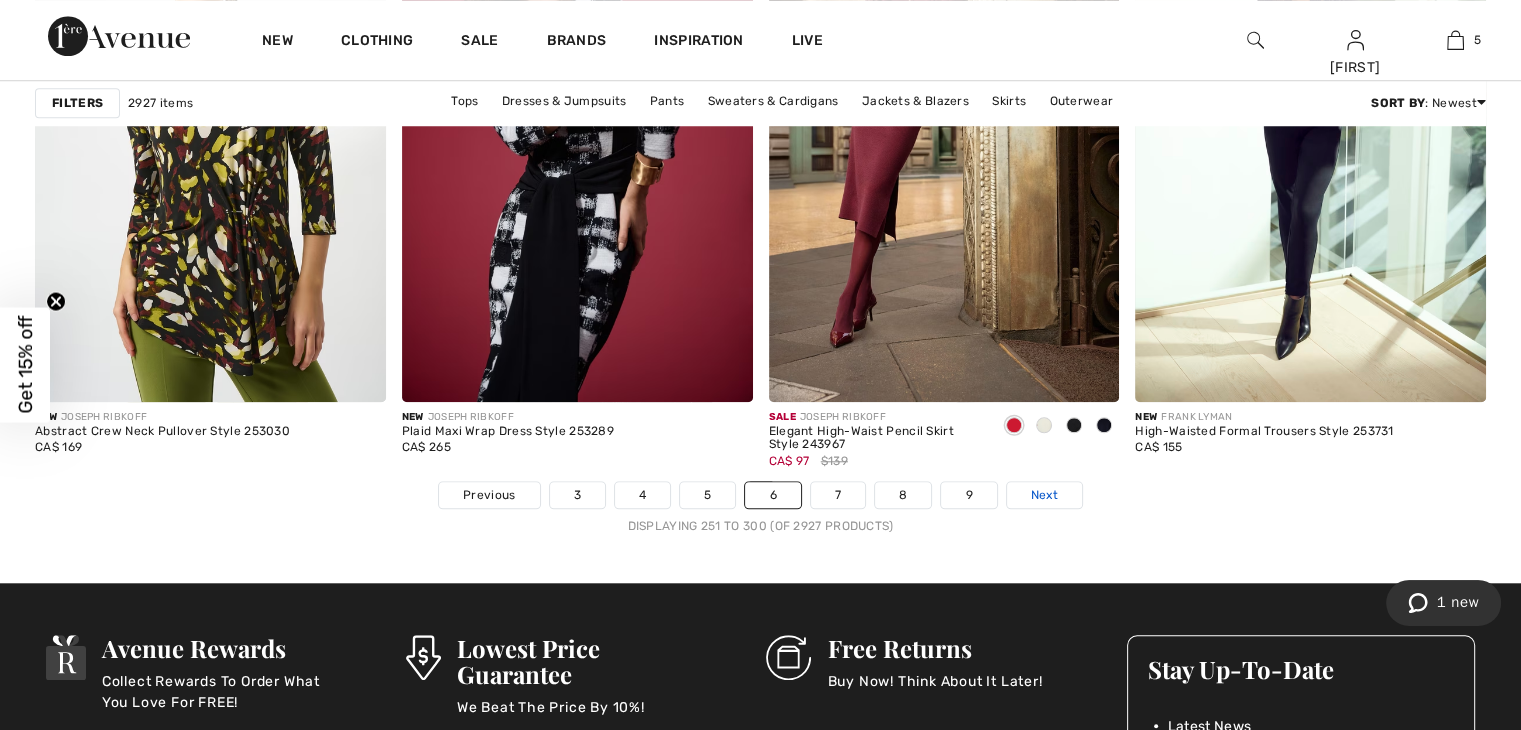 scroll, scrollTop: 9332, scrollLeft: 0, axis: vertical 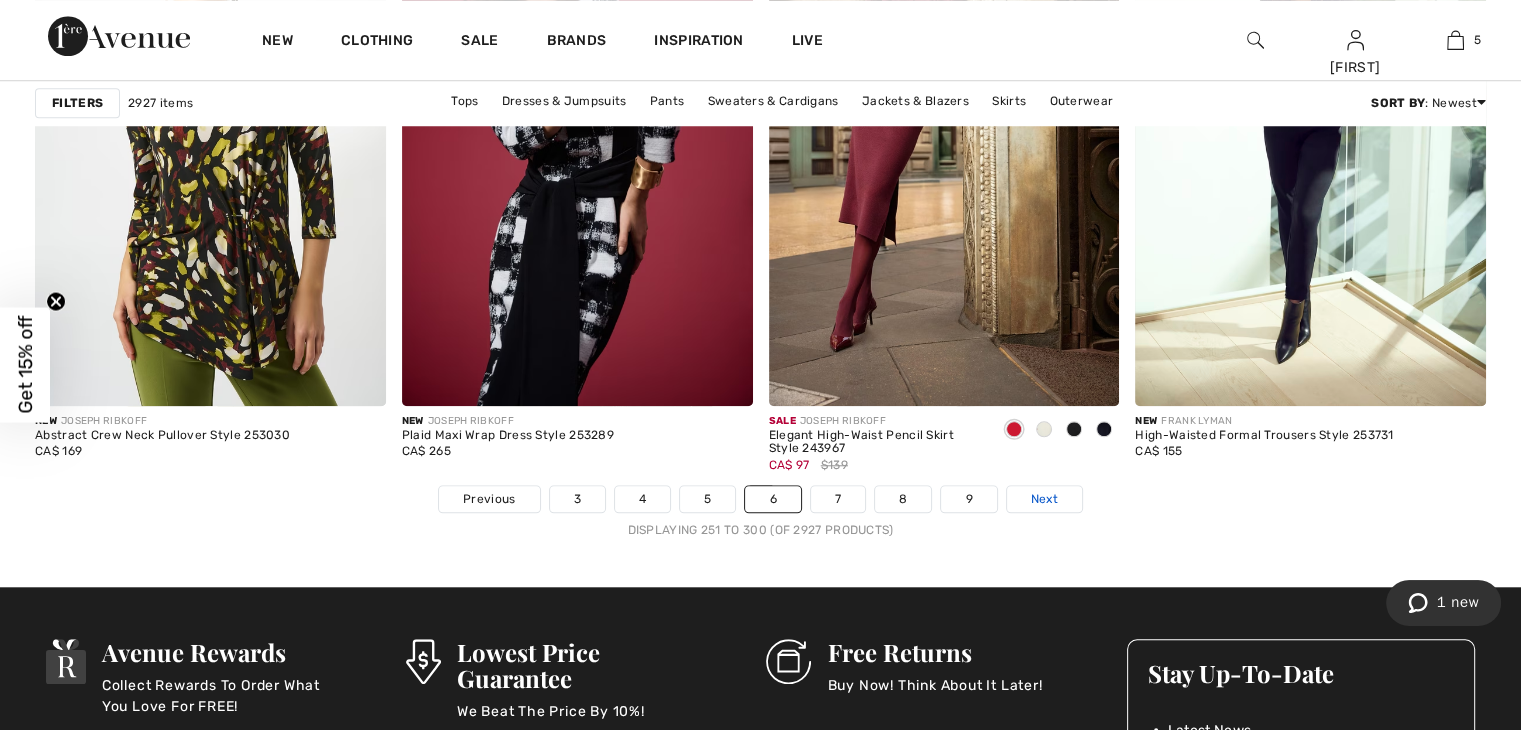 click on "Next" at bounding box center (1044, 499) 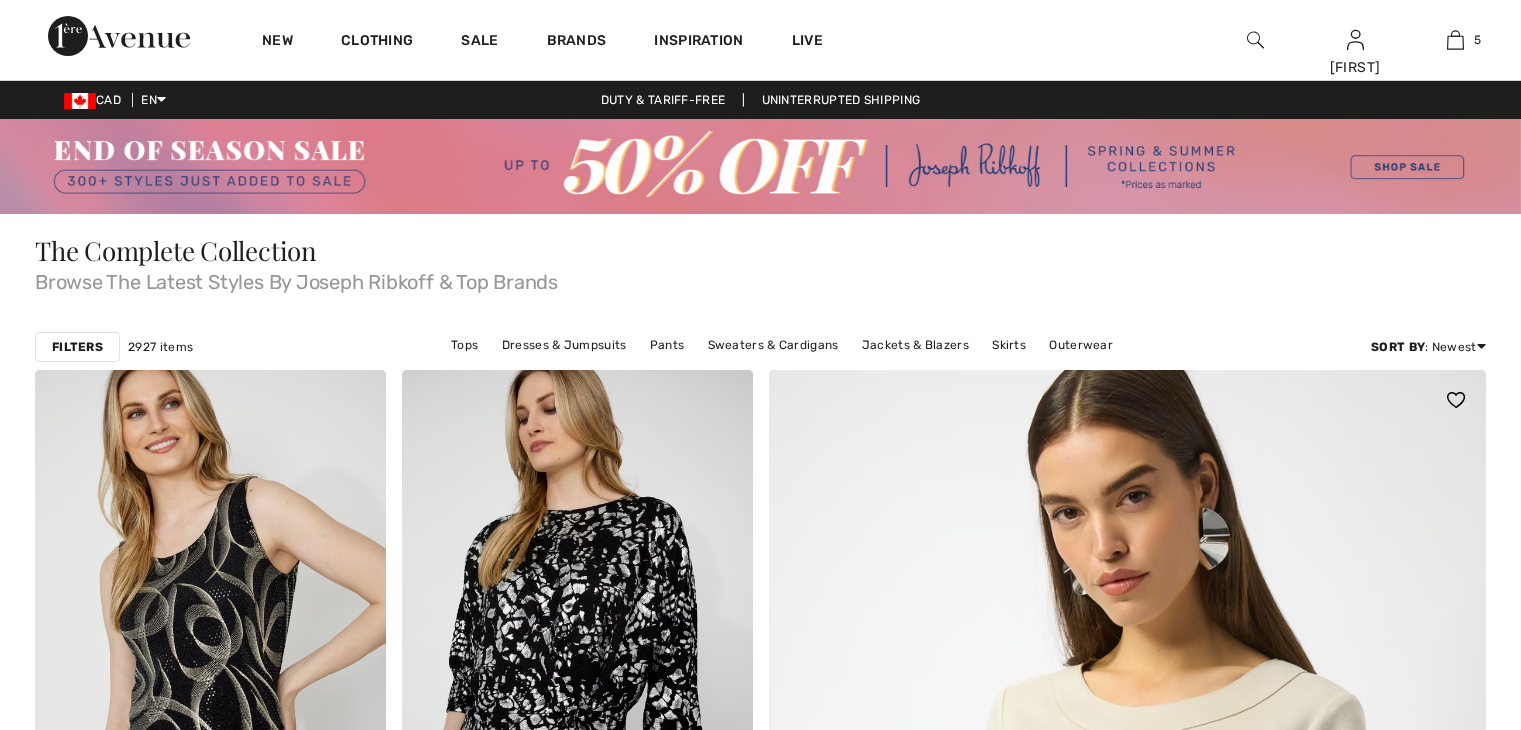 scroll, scrollTop: 0, scrollLeft: 0, axis: both 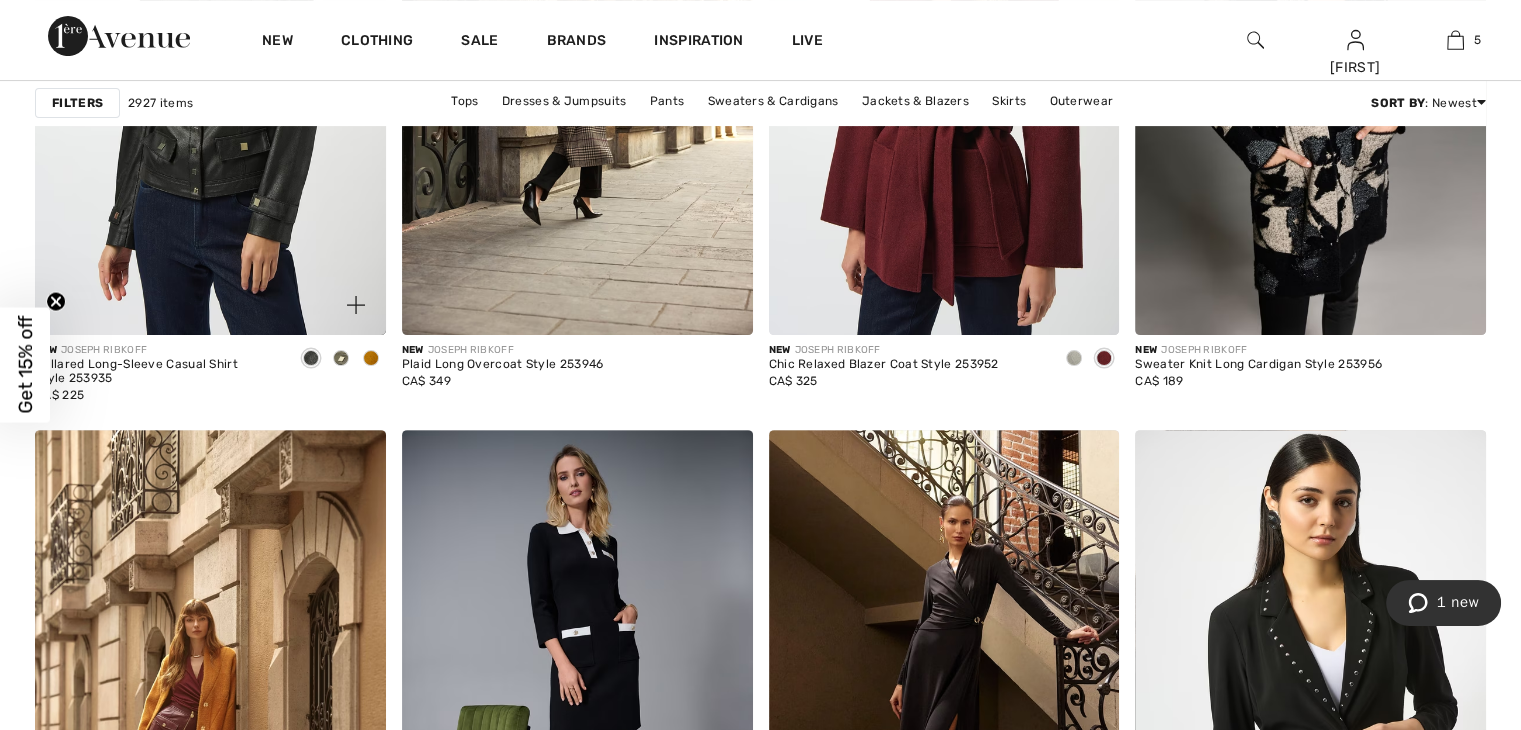 click at bounding box center (371, 358) 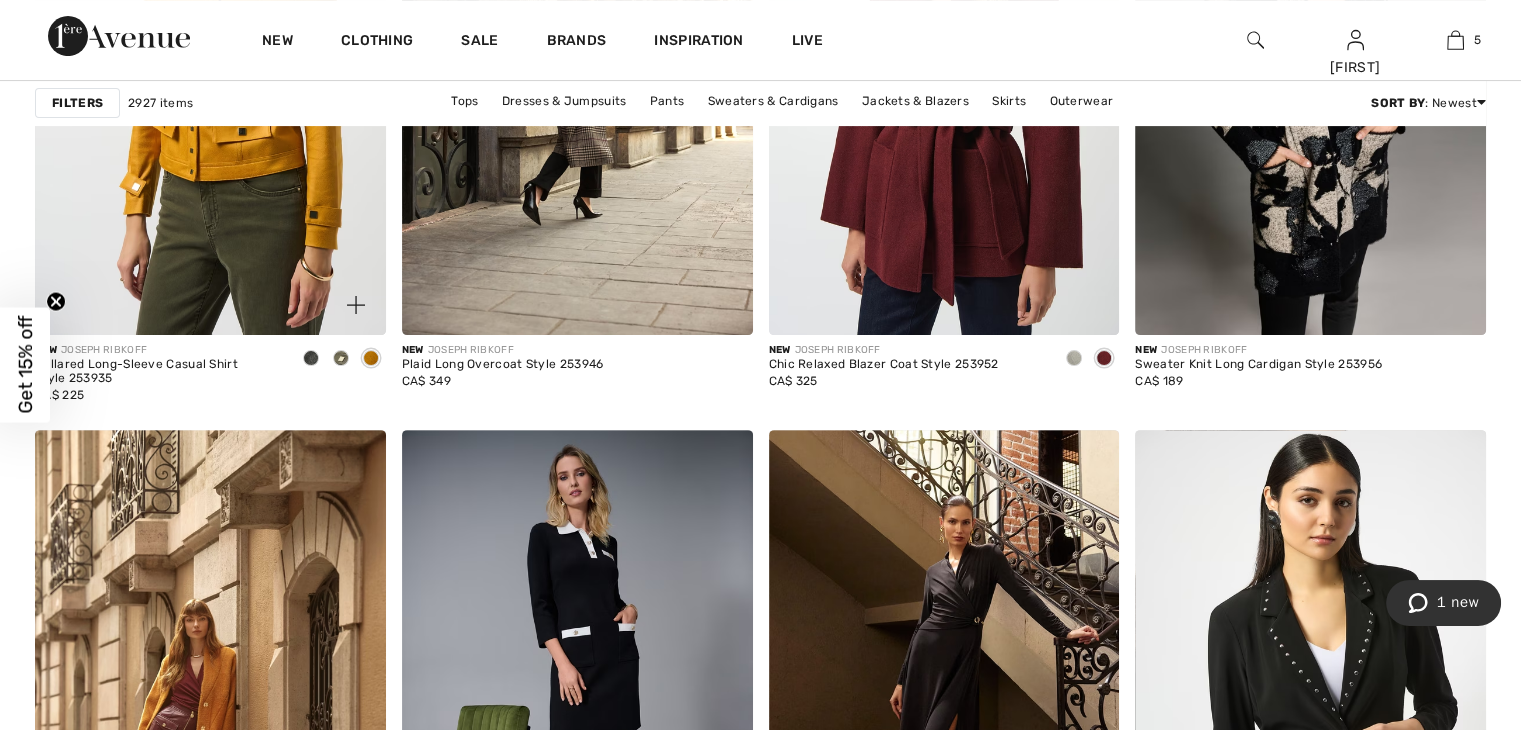 click at bounding box center (341, 358) 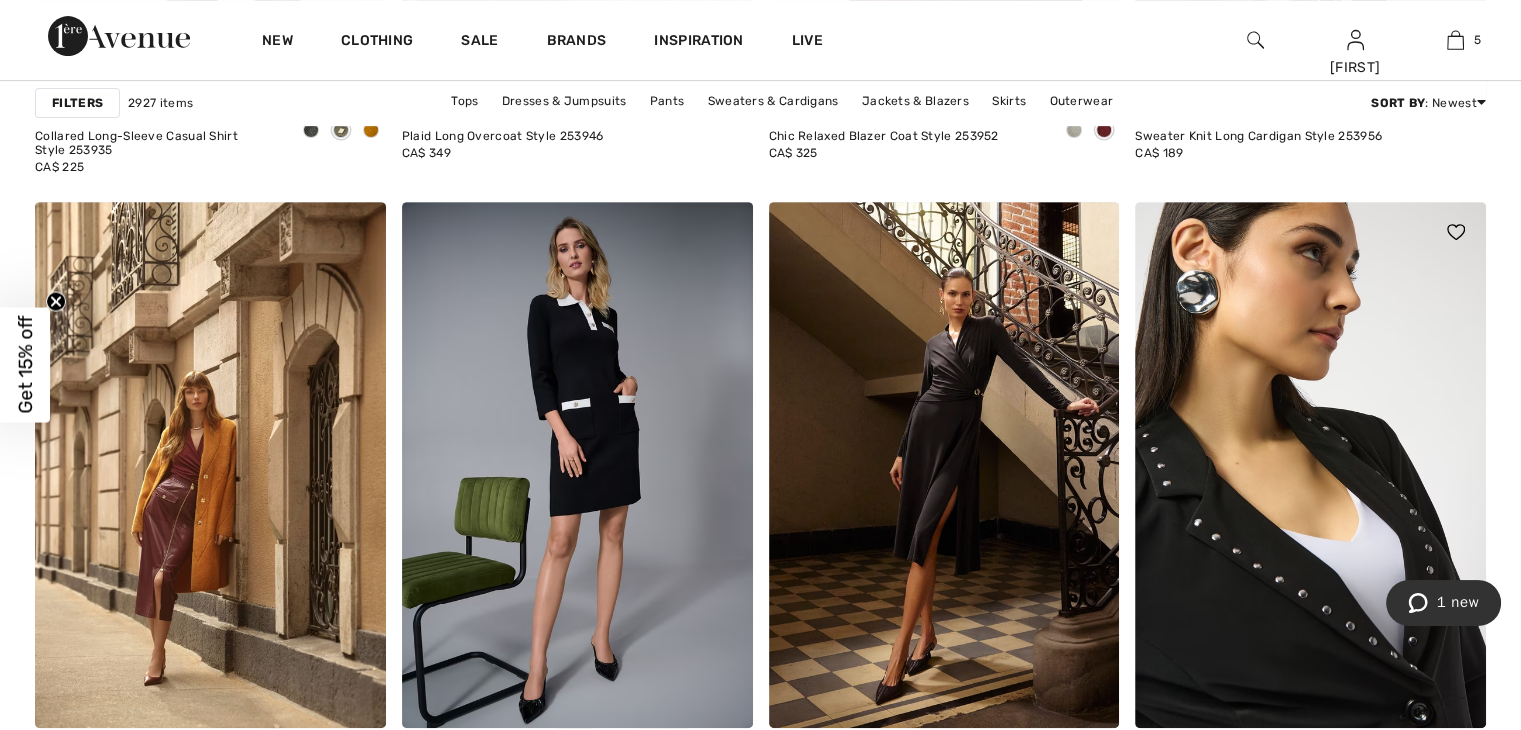 scroll, scrollTop: 8390, scrollLeft: 0, axis: vertical 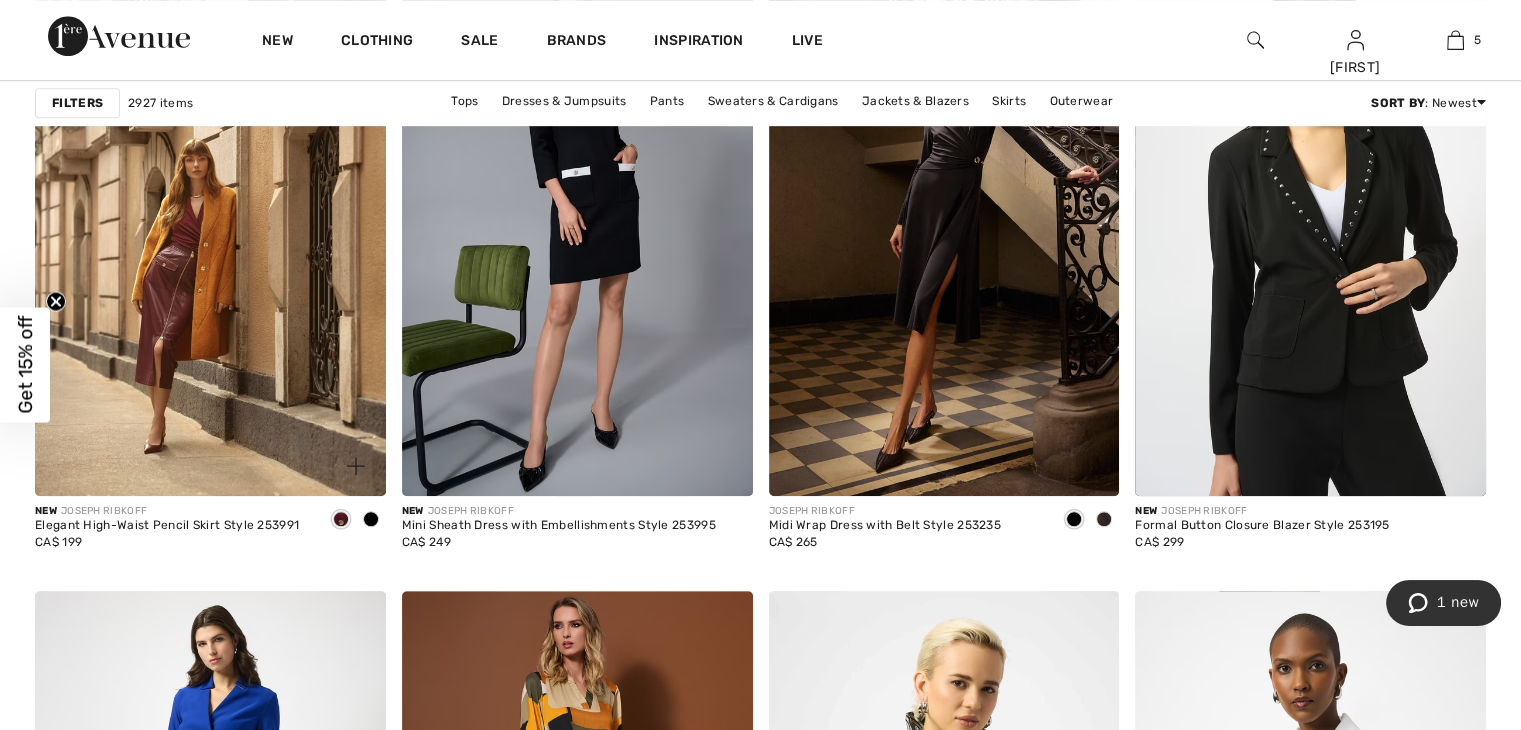 click at bounding box center (341, 519) 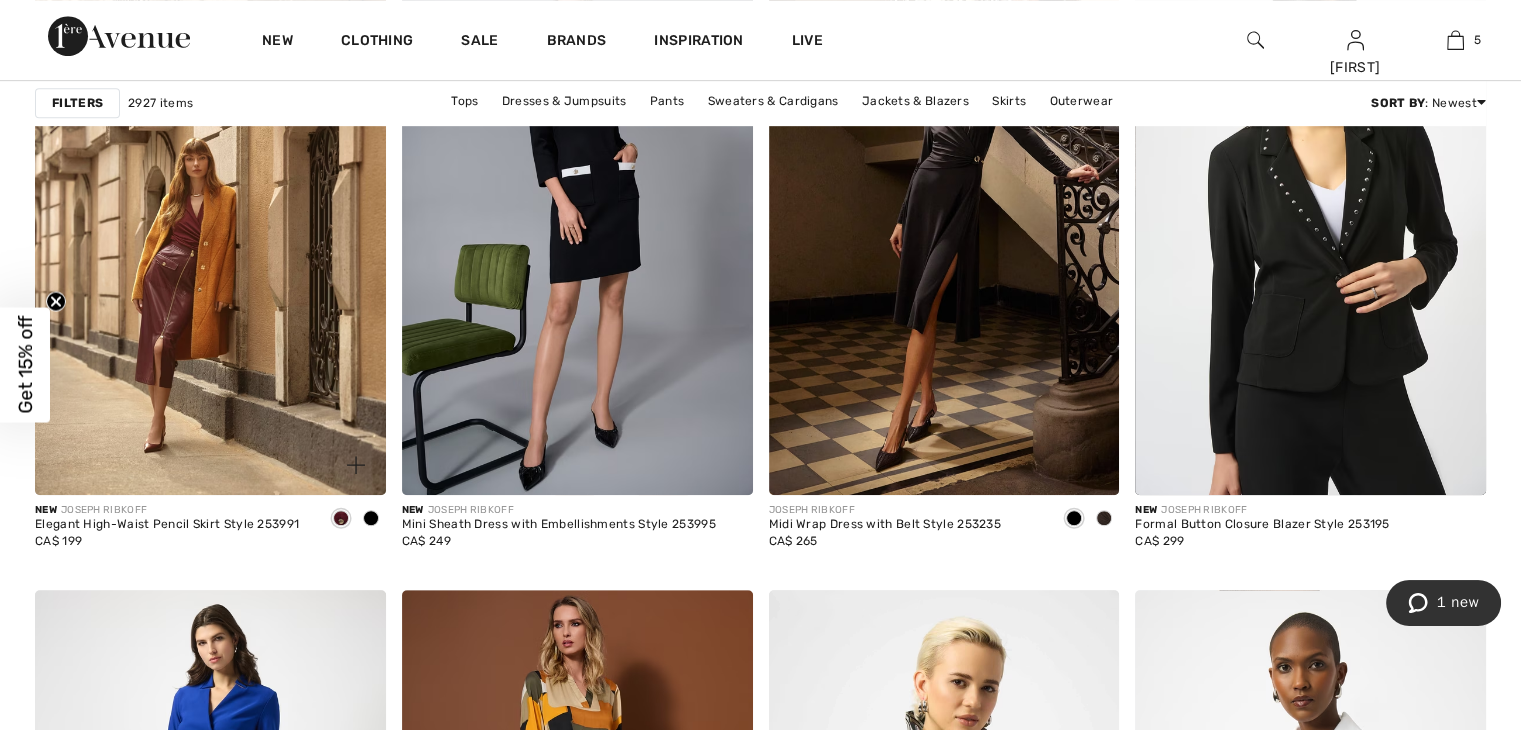click at bounding box center (371, 518) 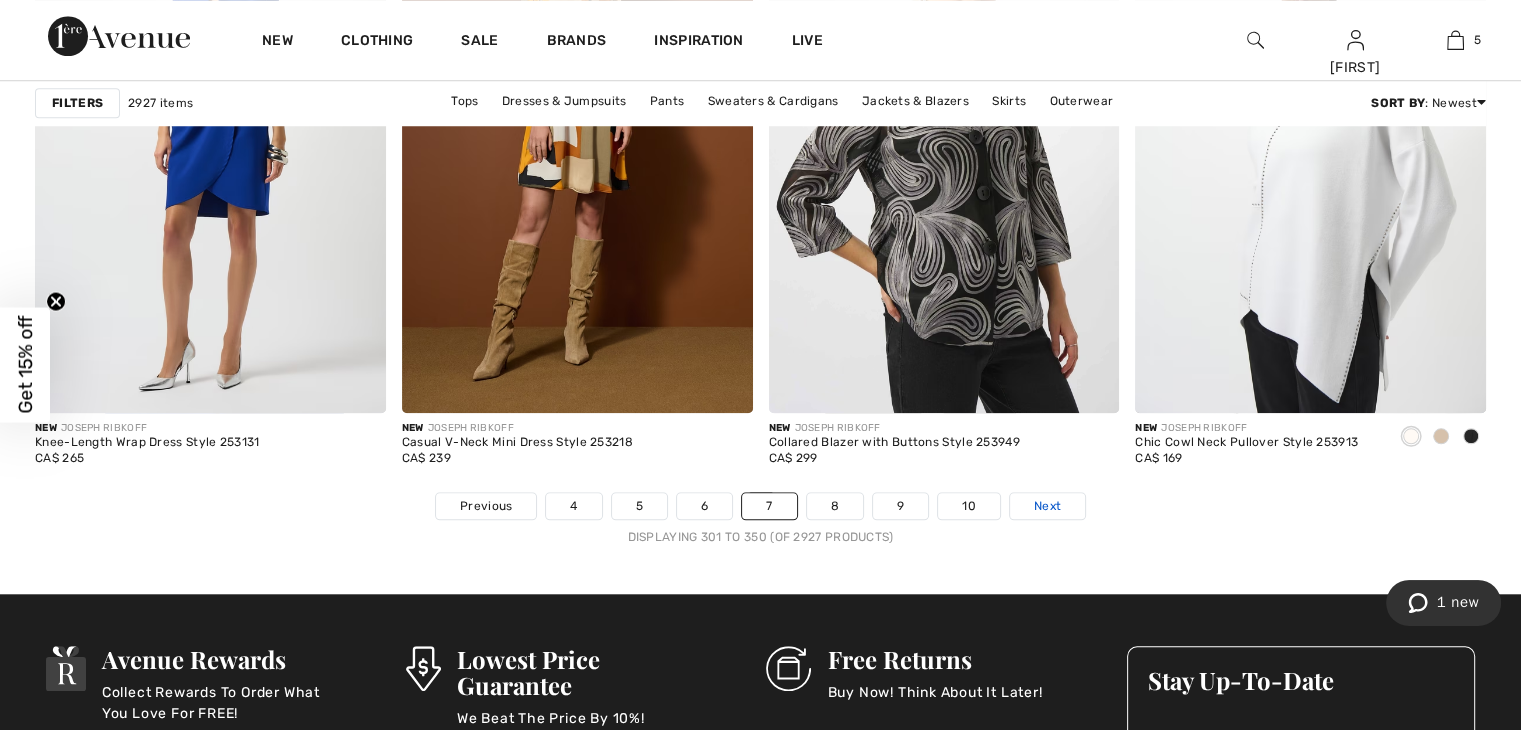 scroll, scrollTop: 9324, scrollLeft: 0, axis: vertical 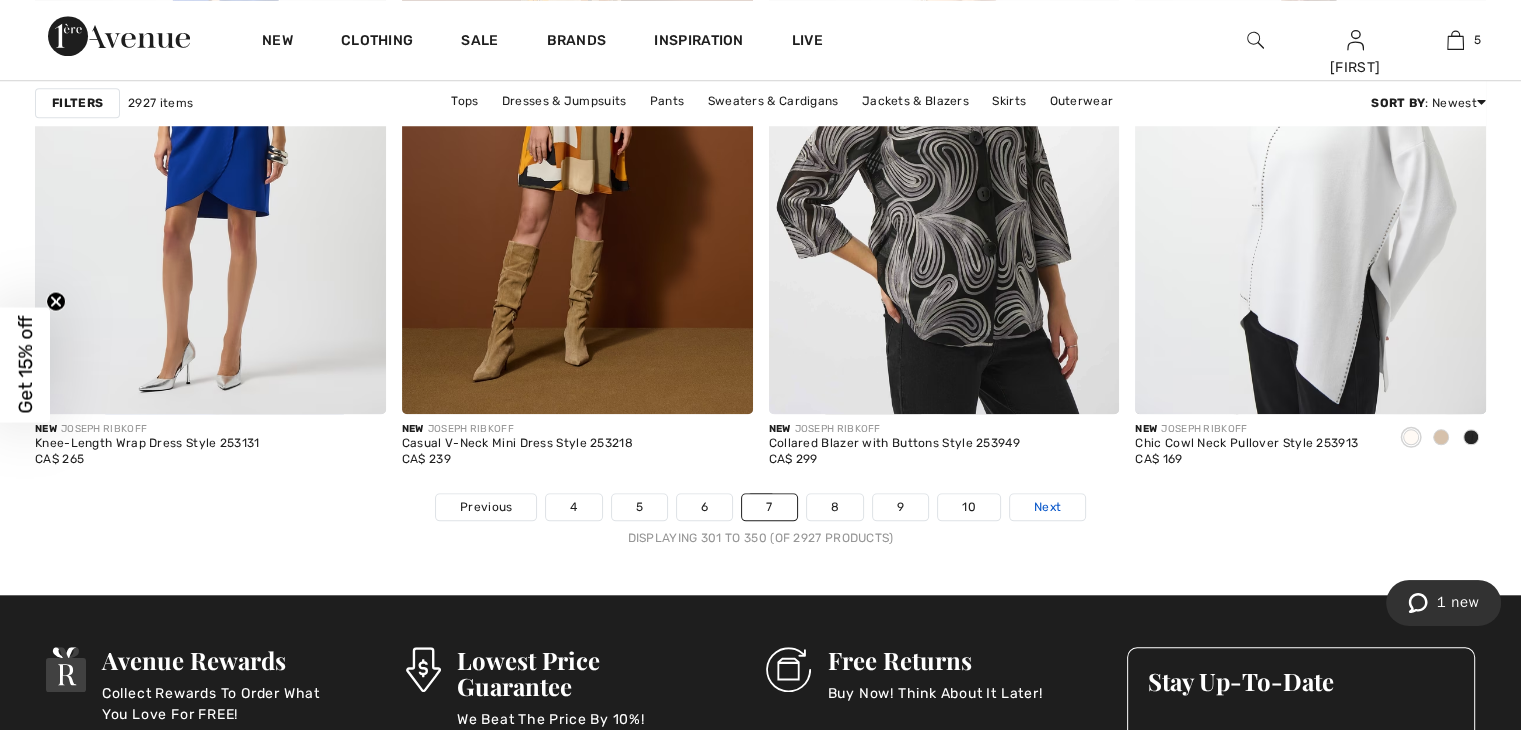click on "Next" at bounding box center [1047, 507] 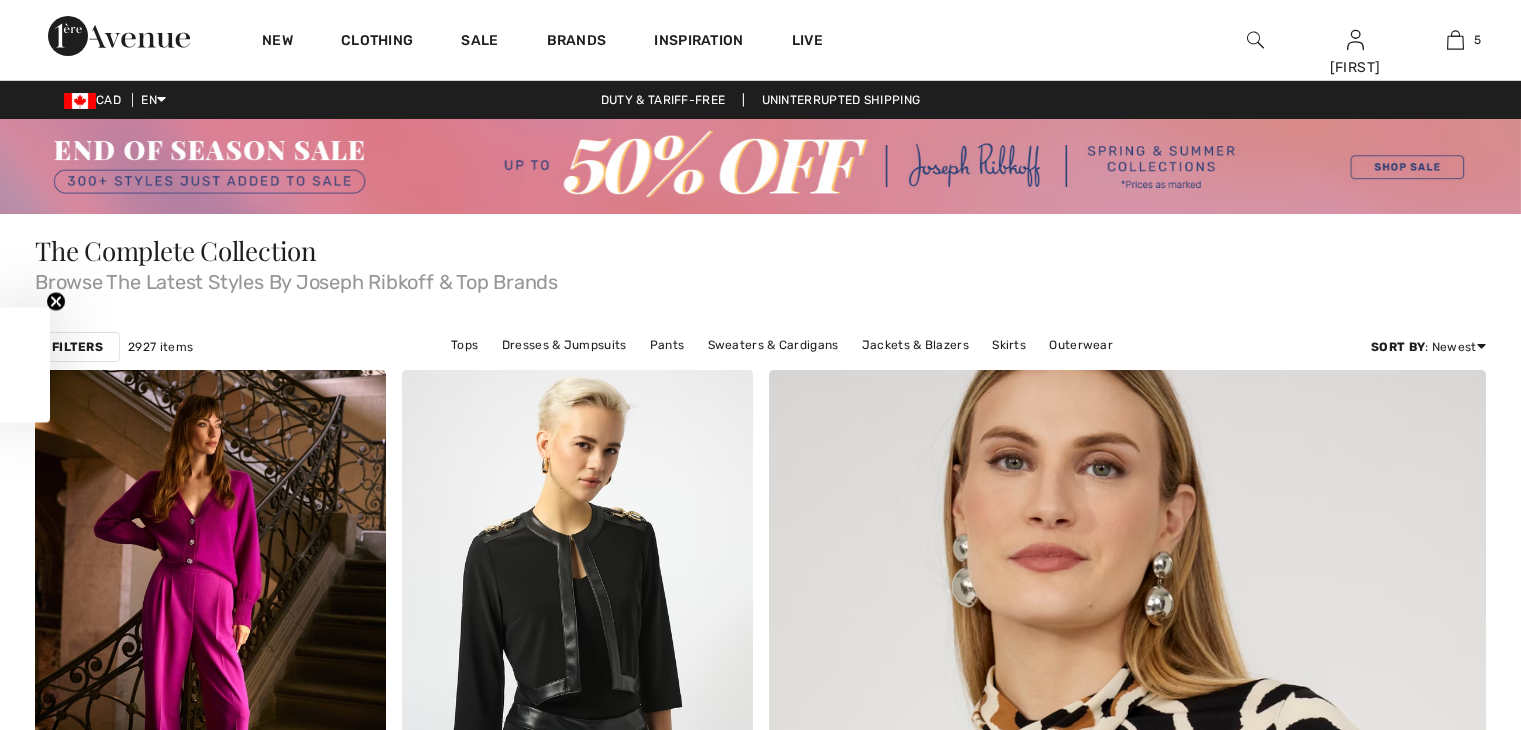 scroll, scrollTop: 0, scrollLeft: 0, axis: both 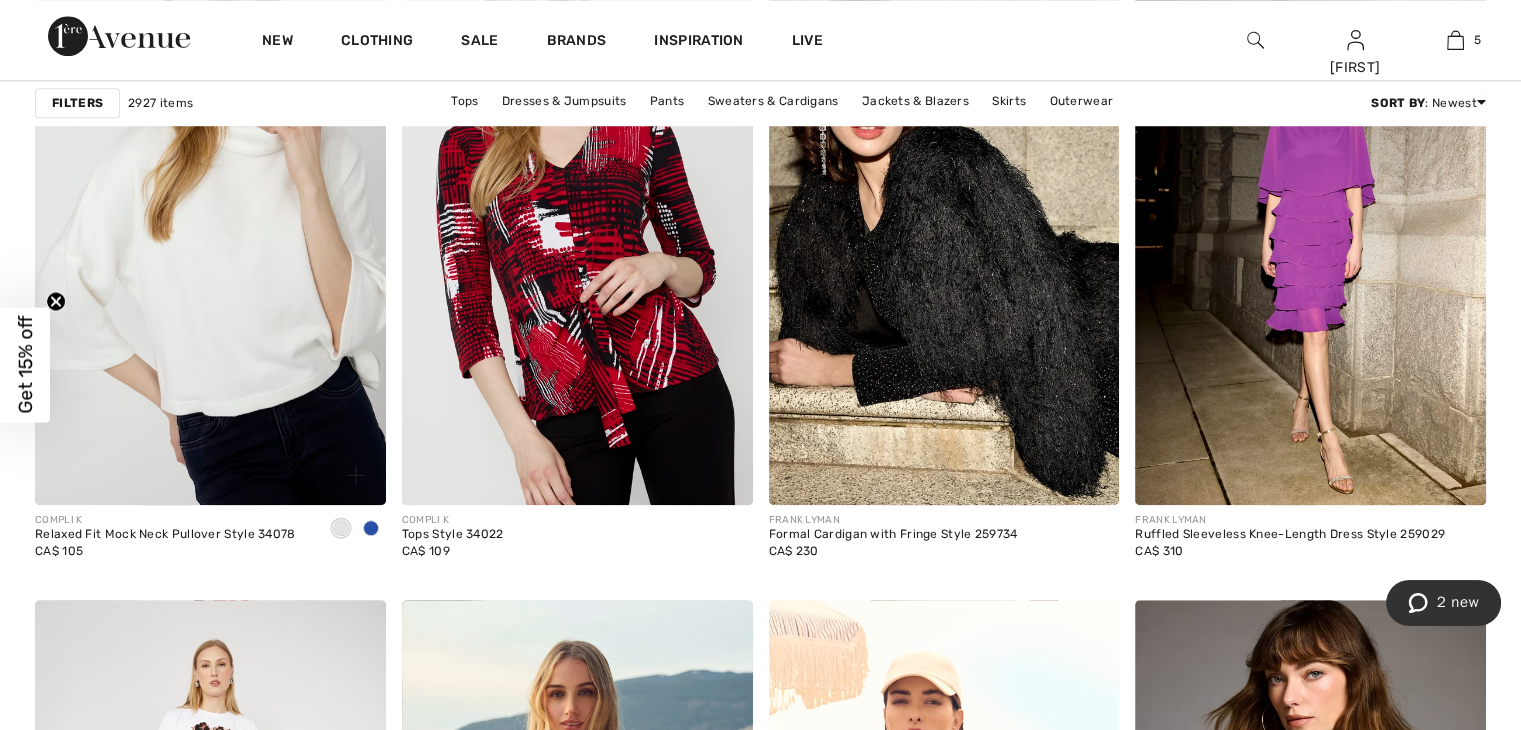 click at bounding box center (371, 528) 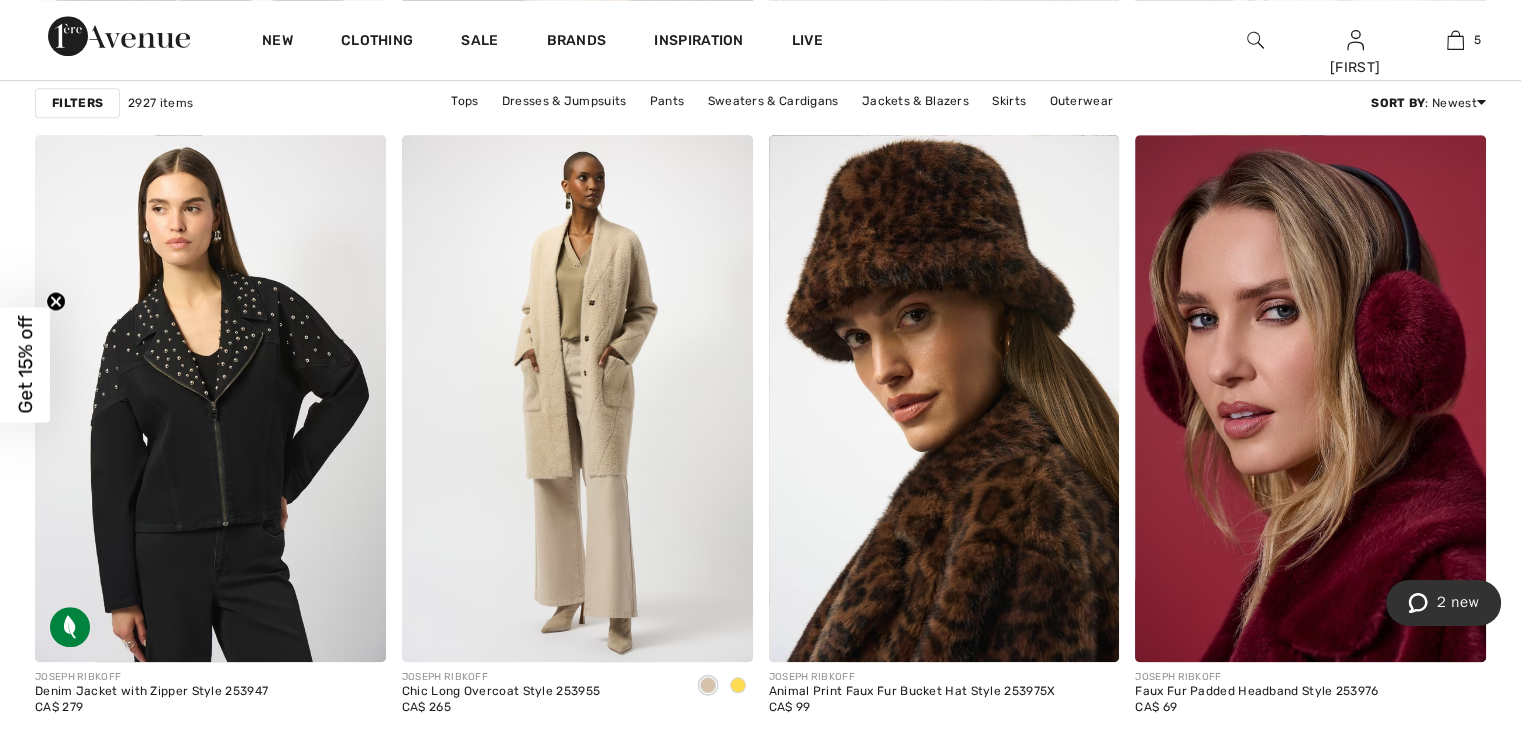 scroll, scrollTop: 9078, scrollLeft: 0, axis: vertical 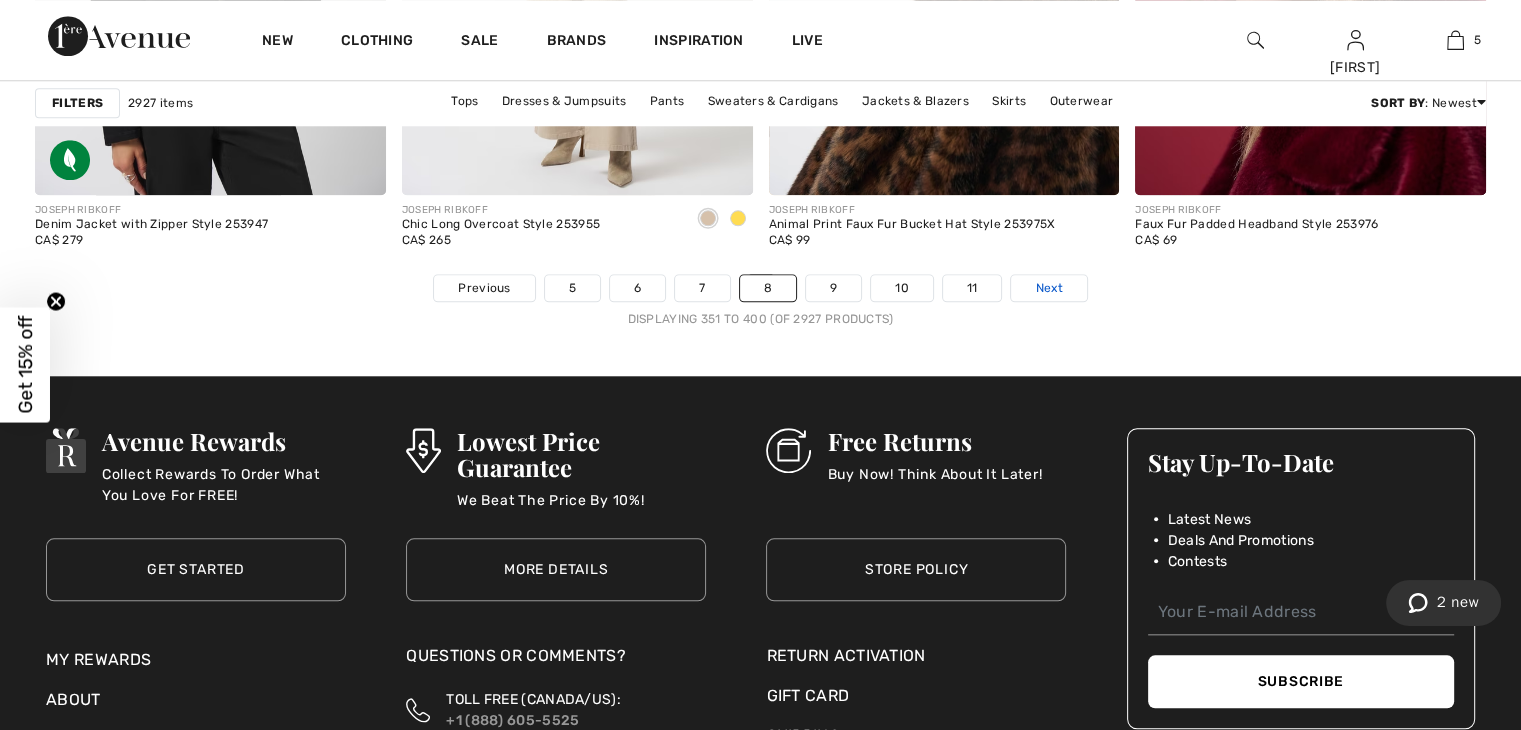 click on "Next" at bounding box center [1048, 288] 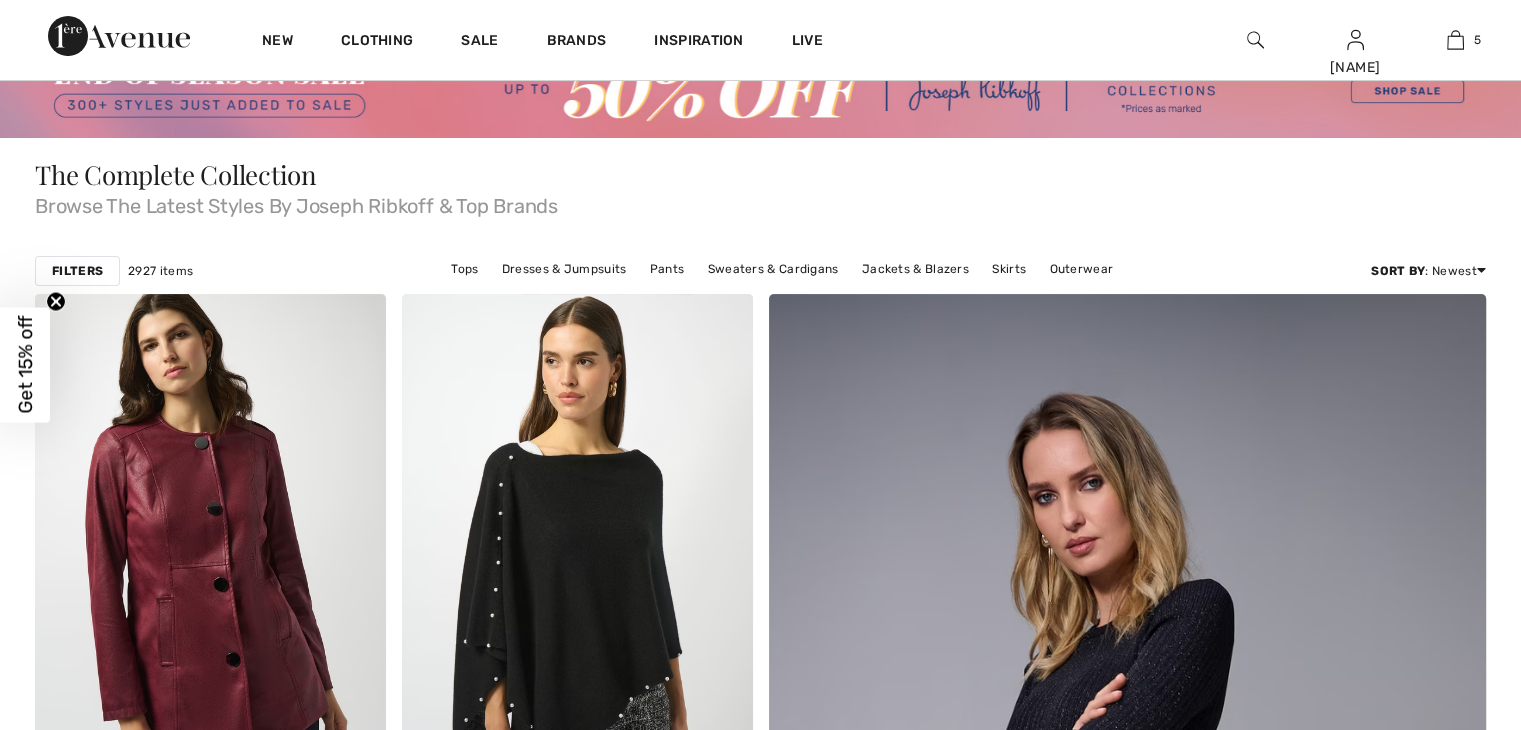 scroll, scrollTop: 145, scrollLeft: 0, axis: vertical 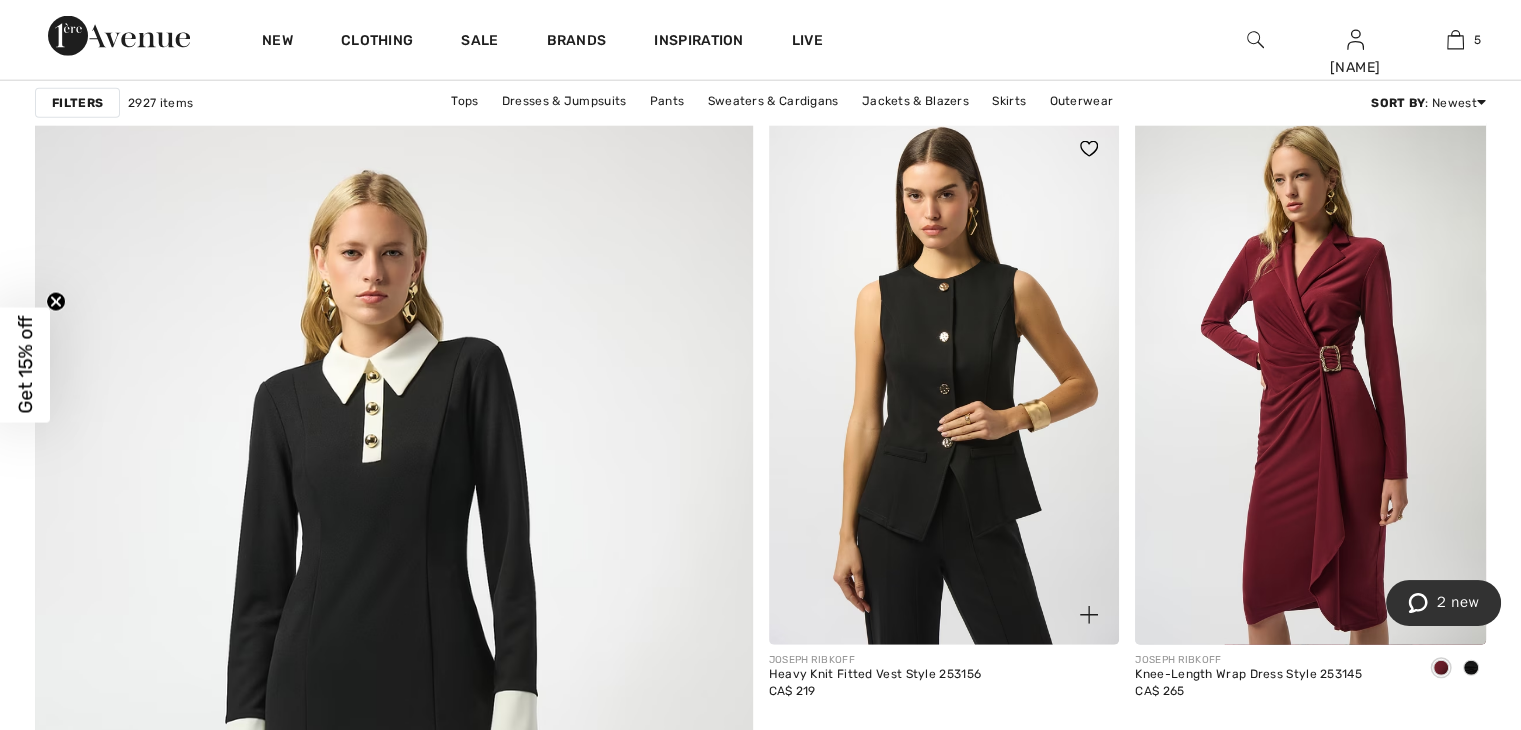 click at bounding box center (944, 382) 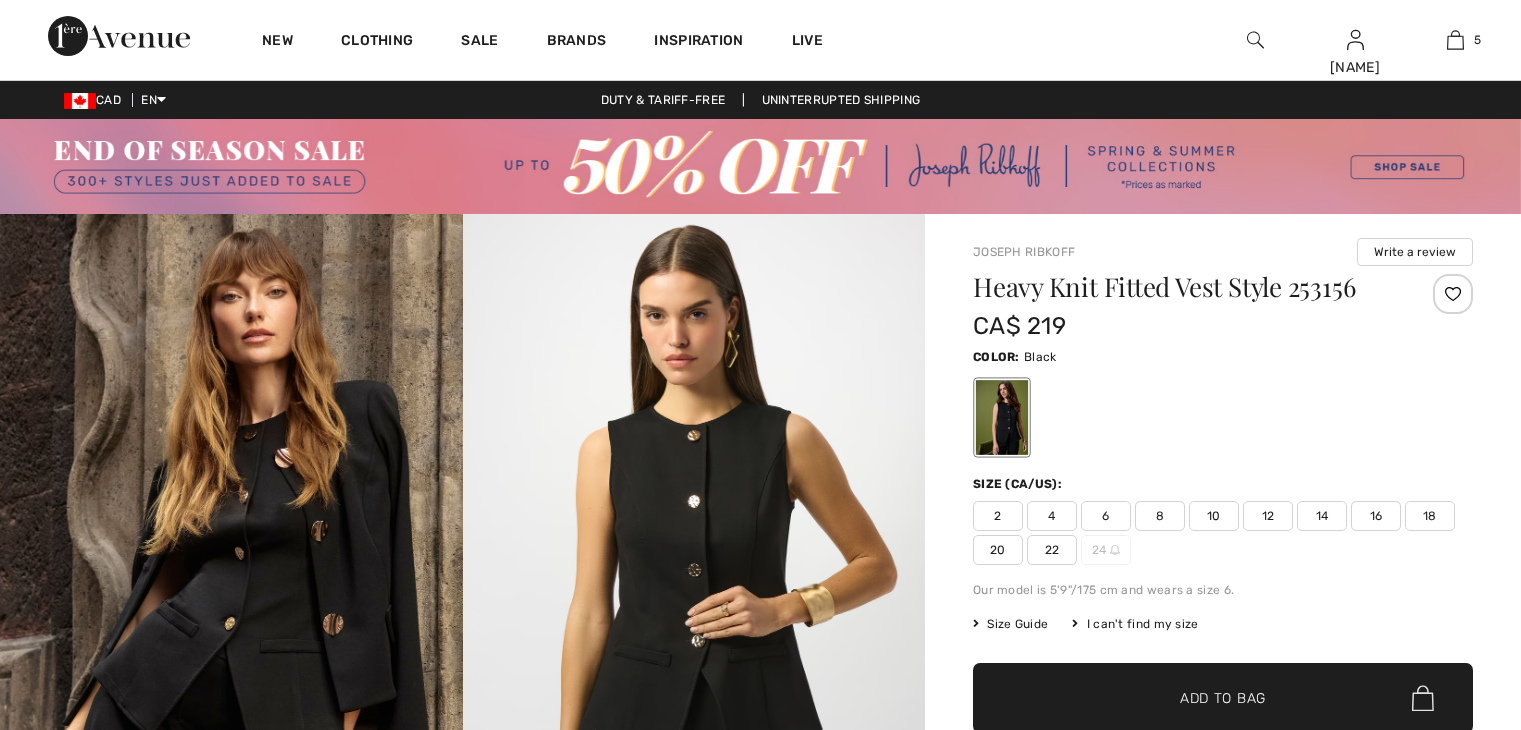 scroll, scrollTop: 0, scrollLeft: 0, axis: both 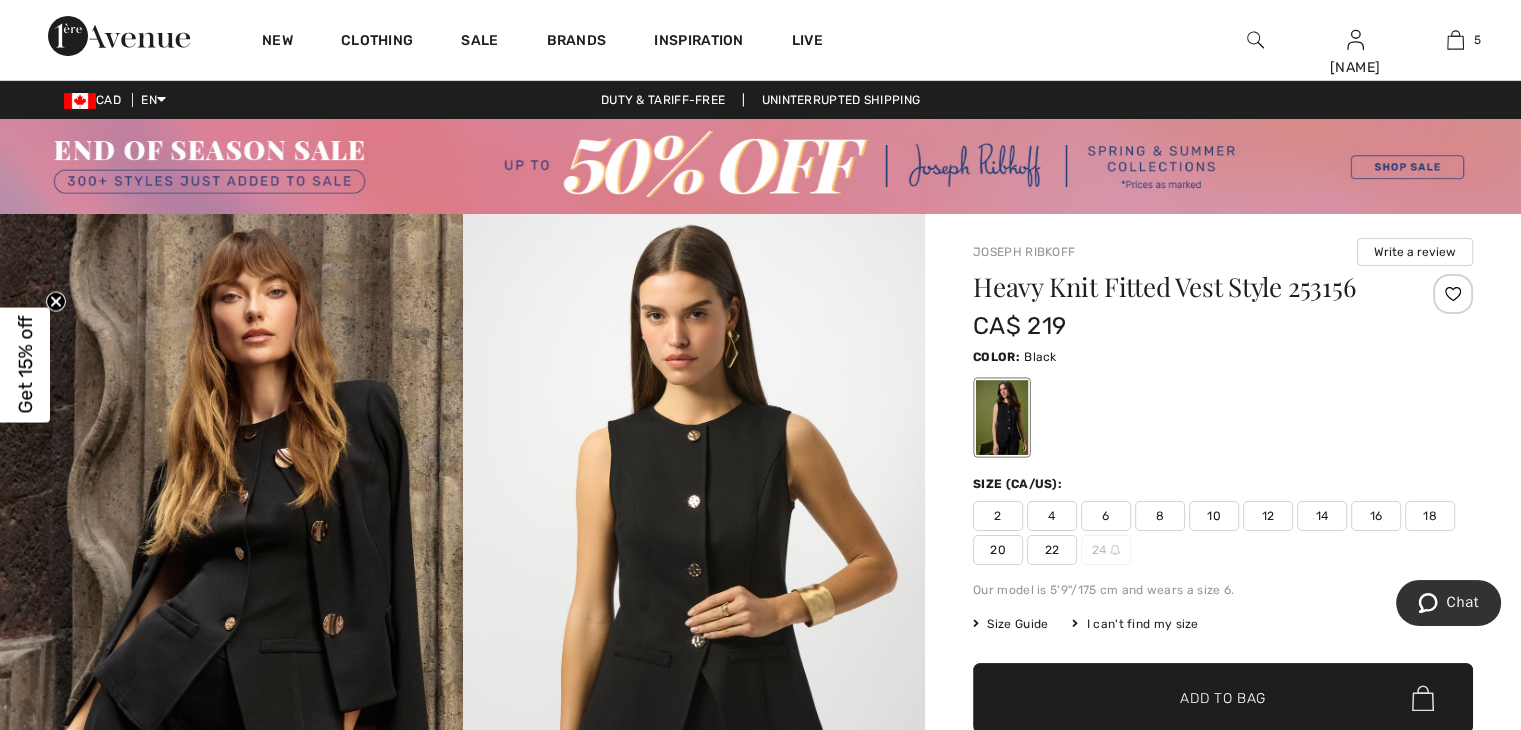 click on "22" at bounding box center [1052, 550] 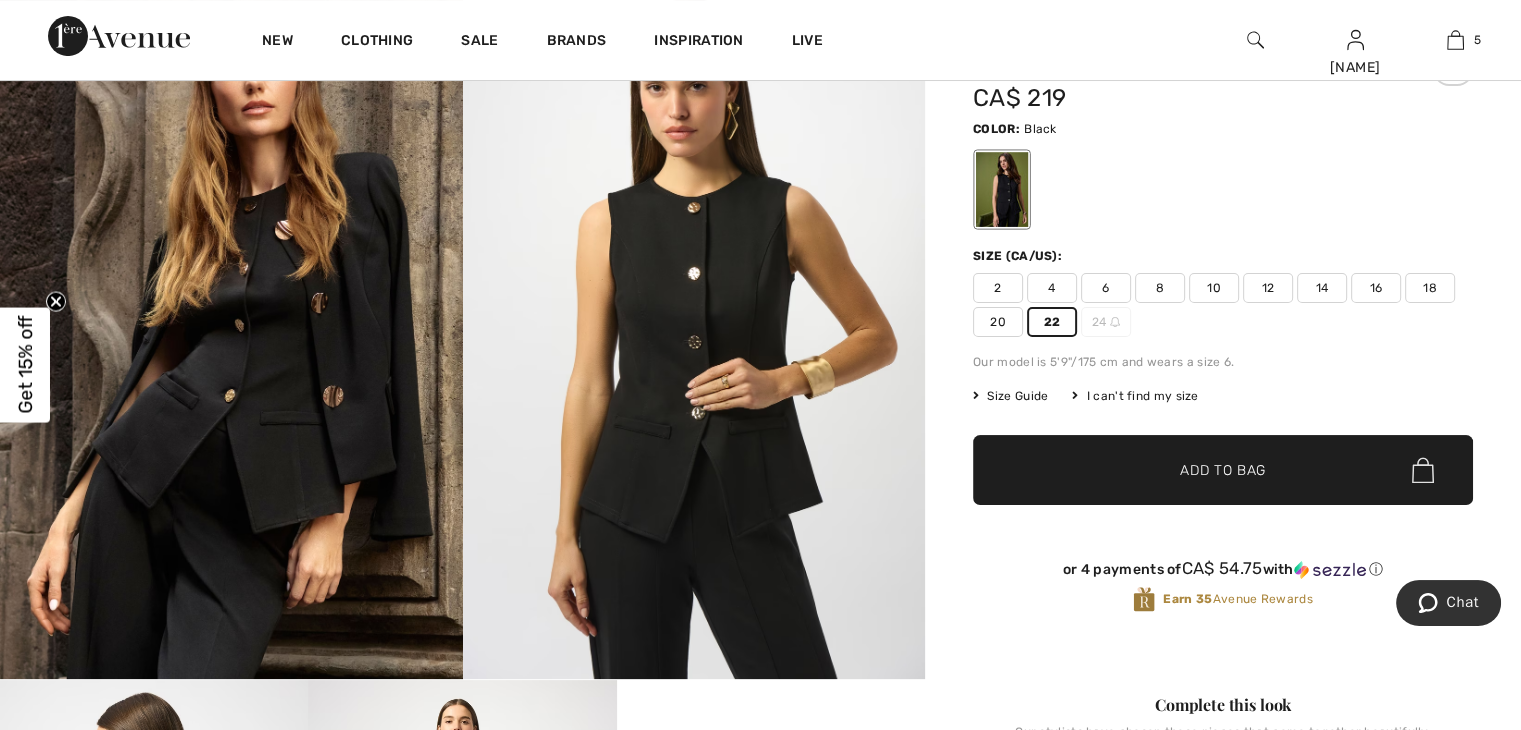scroll, scrollTop: 229, scrollLeft: 0, axis: vertical 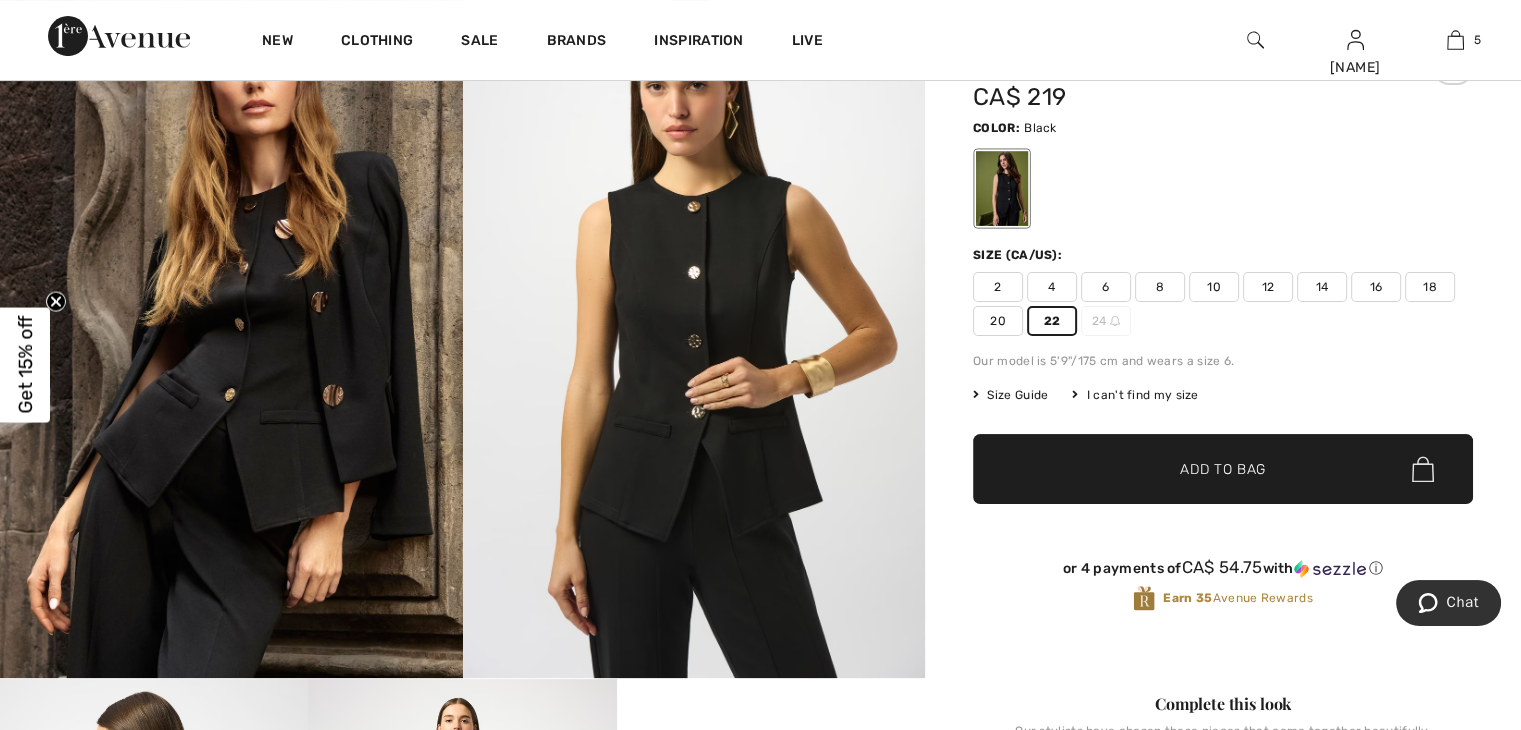 click on "Add to Bag" at bounding box center (1223, 469) 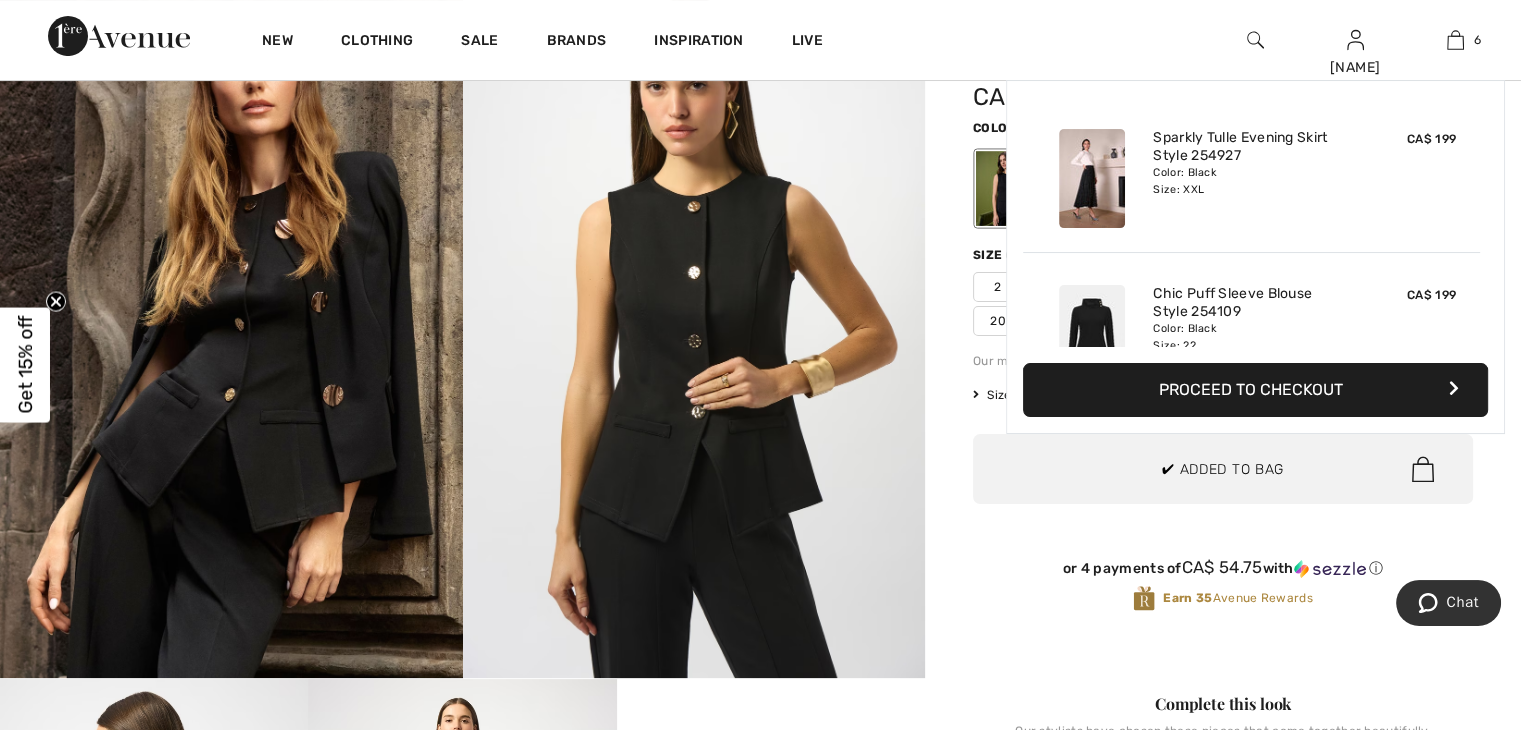 scroll, scrollTop: 423, scrollLeft: 0, axis: vertical 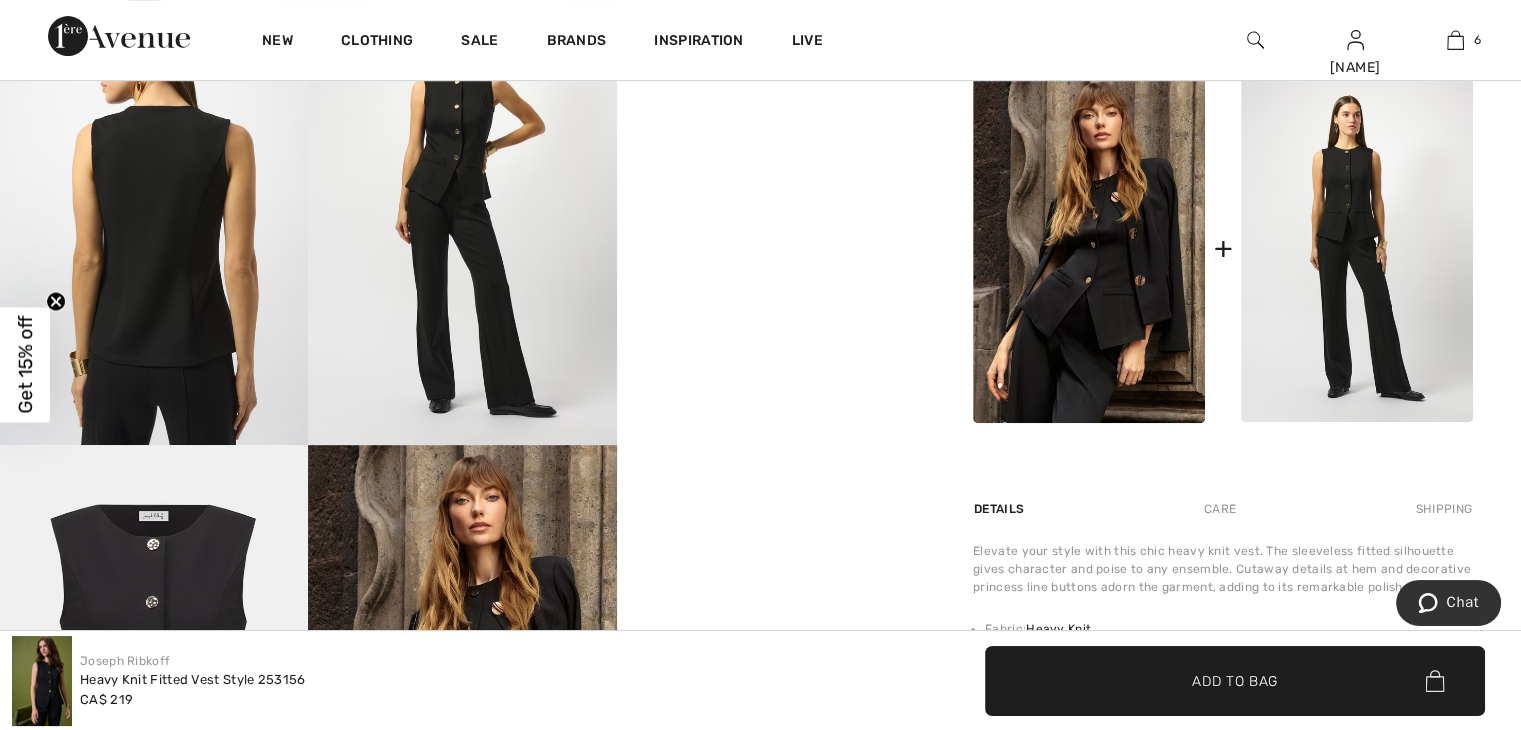 click at bounding box center [1357, 248] 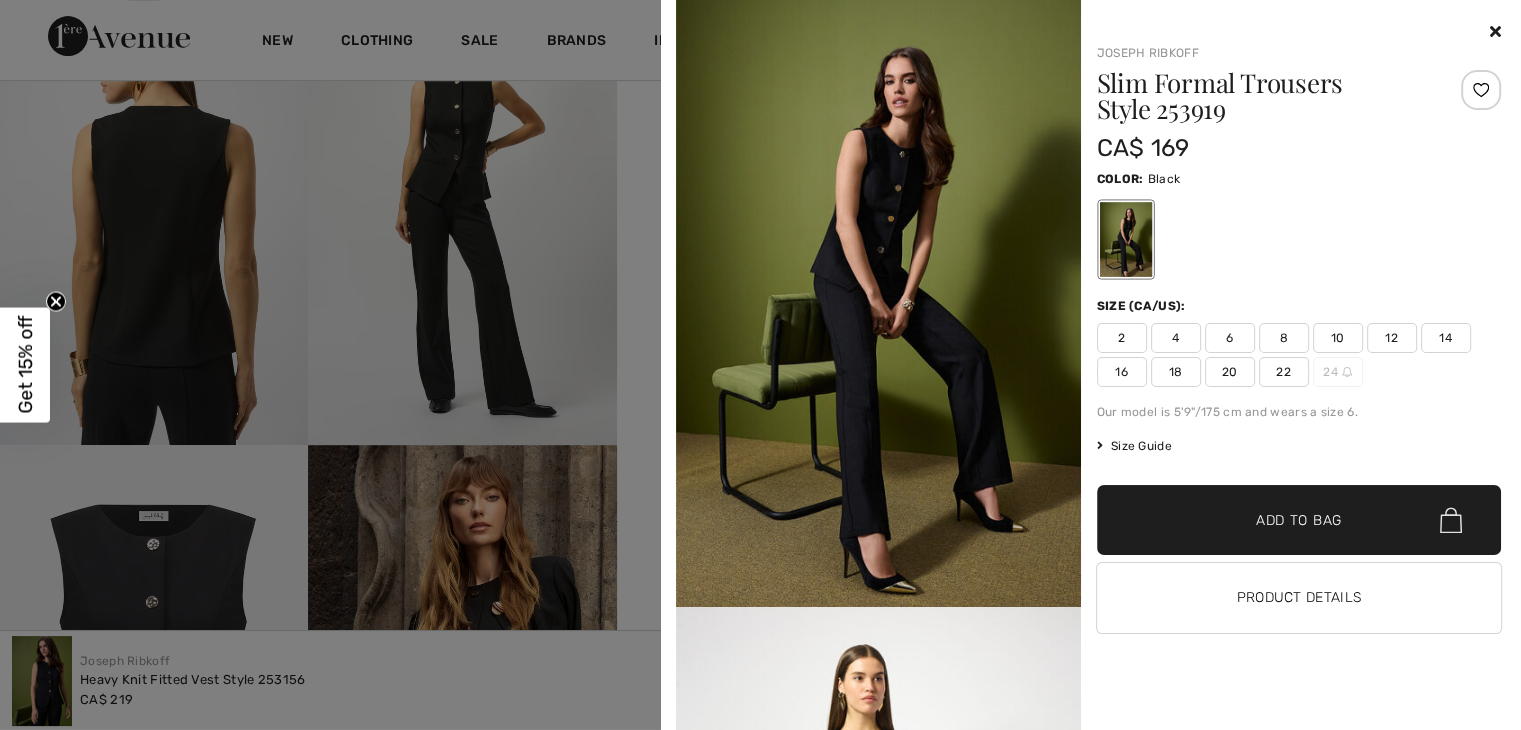 click on "22" at bounding box center [1284, 372] 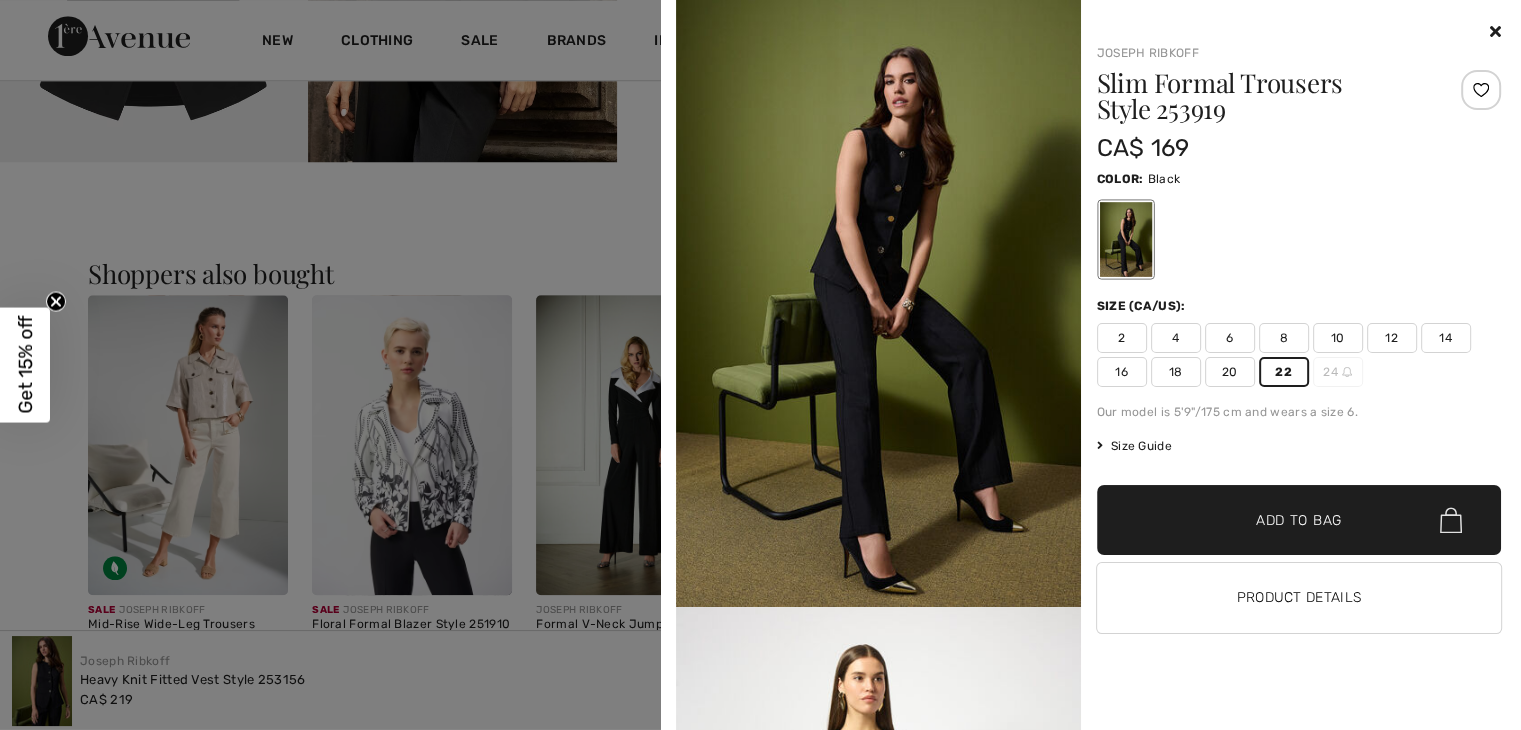 scroll, scrollTop: 1727, scrollLeft: 0, axis: vertical 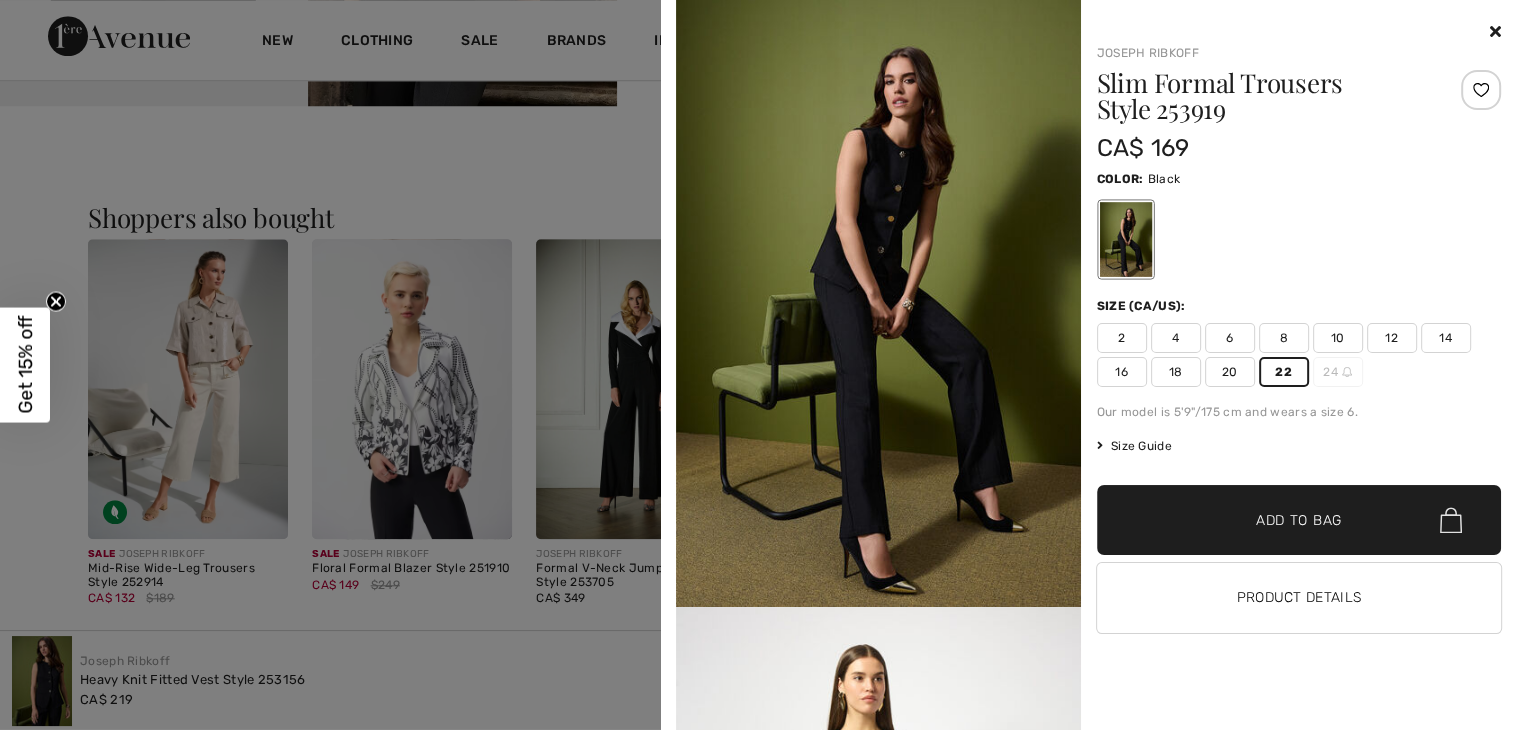 click at bounding box center [1481, 90] 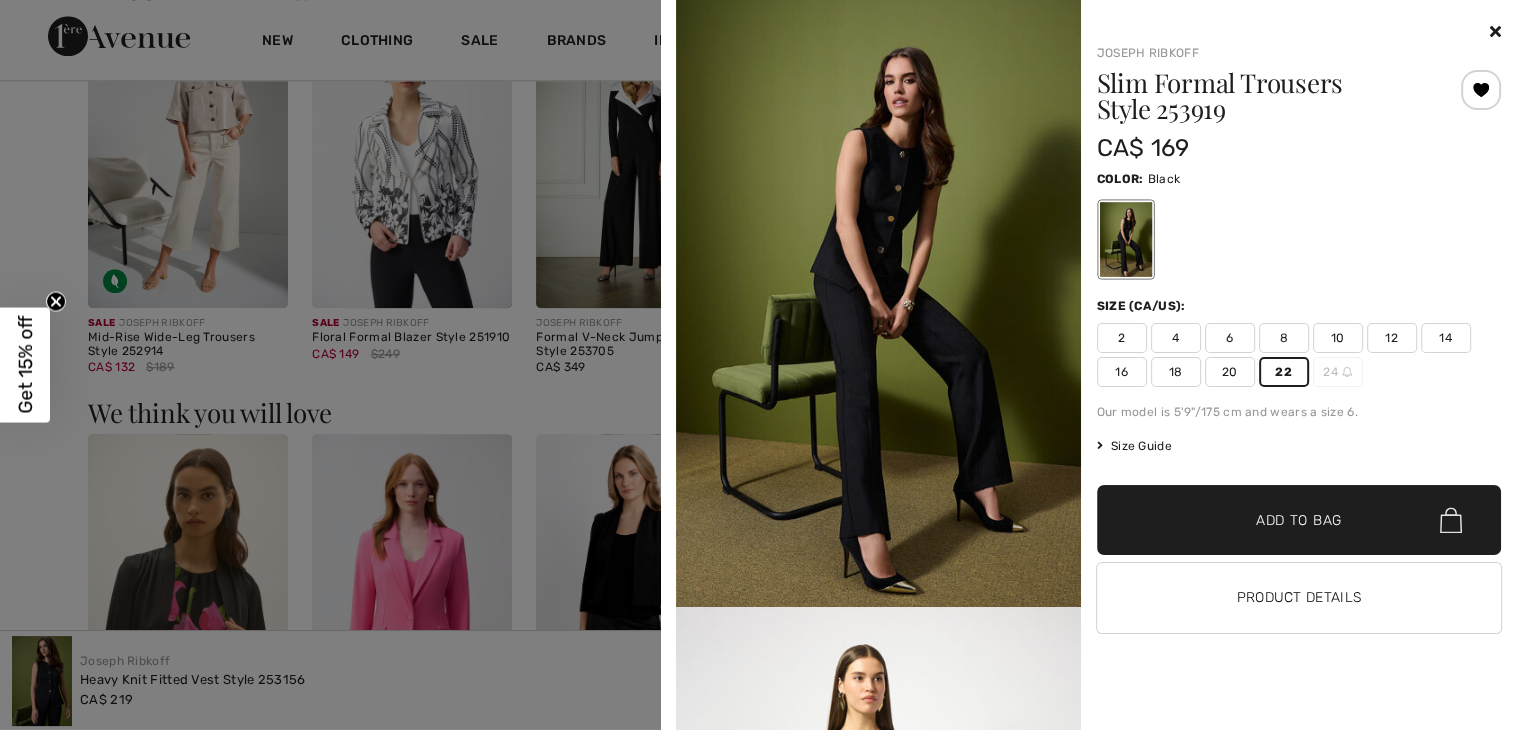 click on "Add to Bag" at bounding box center (1299, 520) 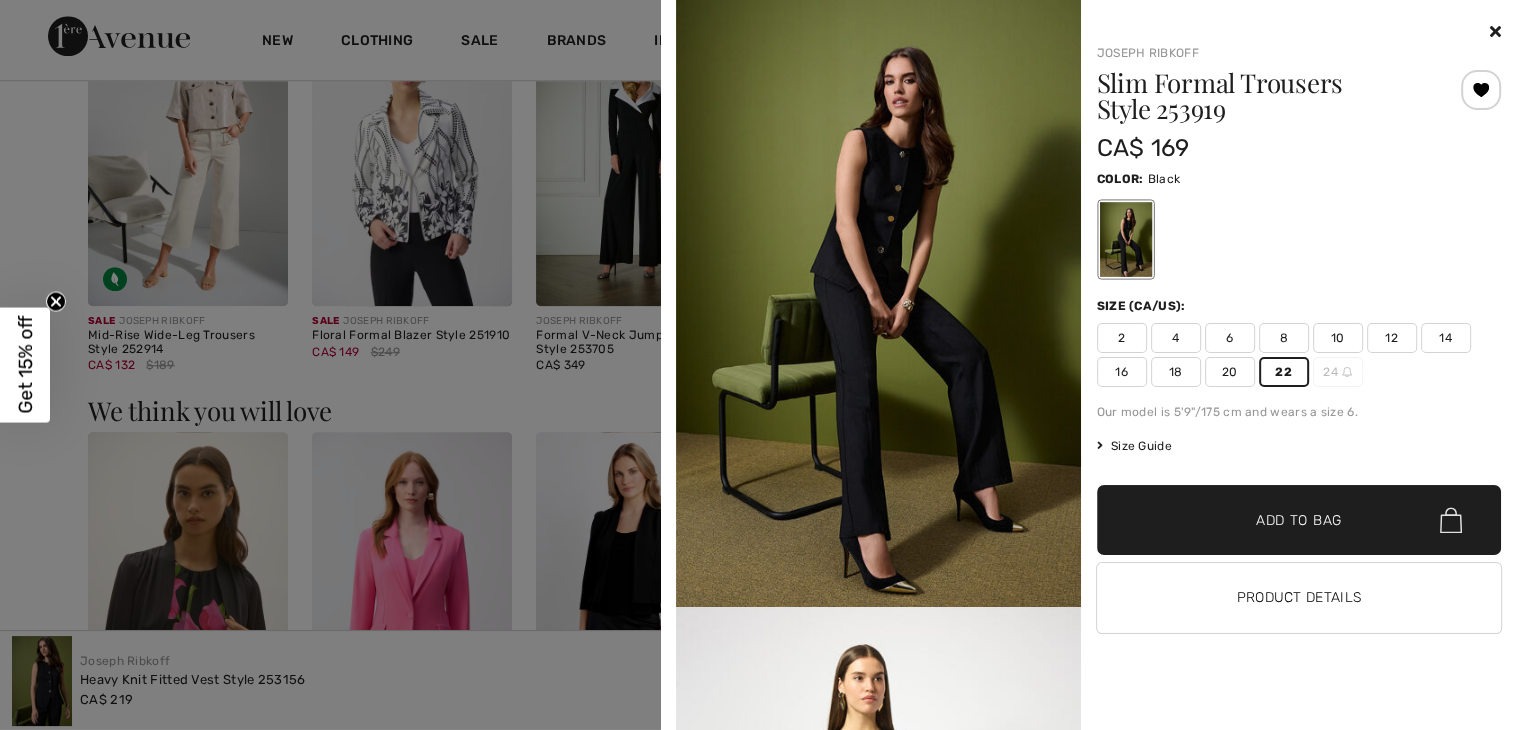 scroll, scrollTop: 1960, scrollLeft: 0, axis: vertical 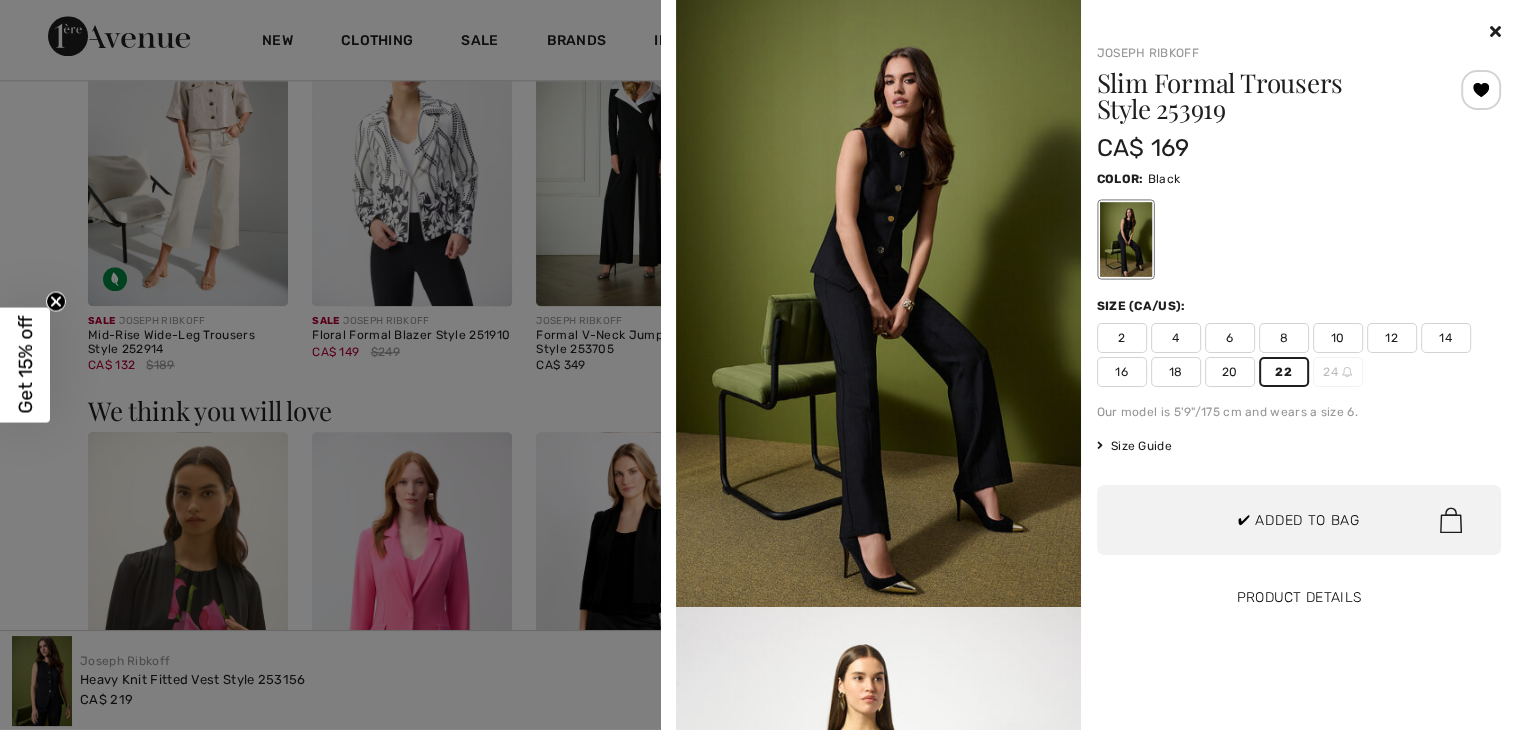 click on "Product Details" at bounding box center (1299, 598) 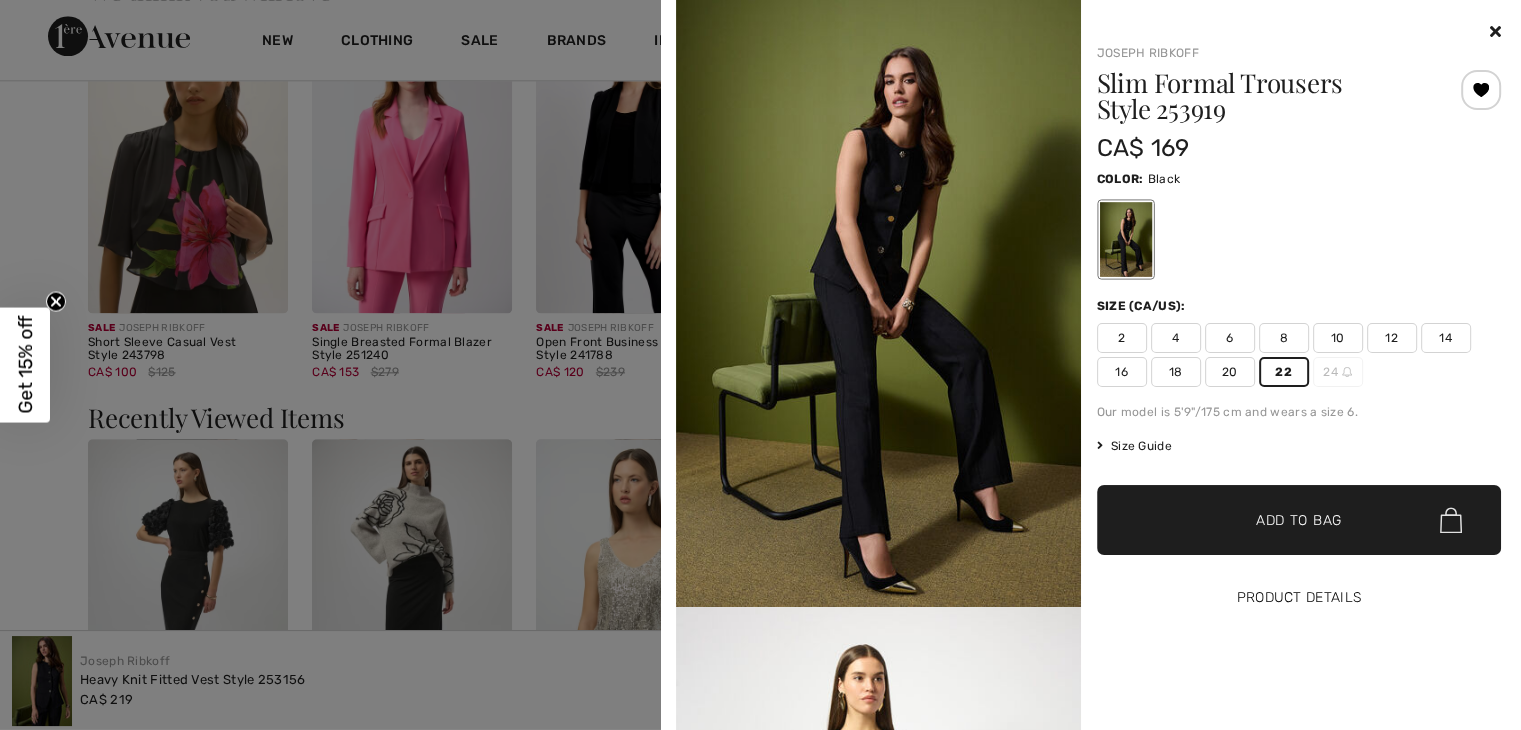 scroll, scrollTop: 2394, scrollLeft: 0, axis: vertical 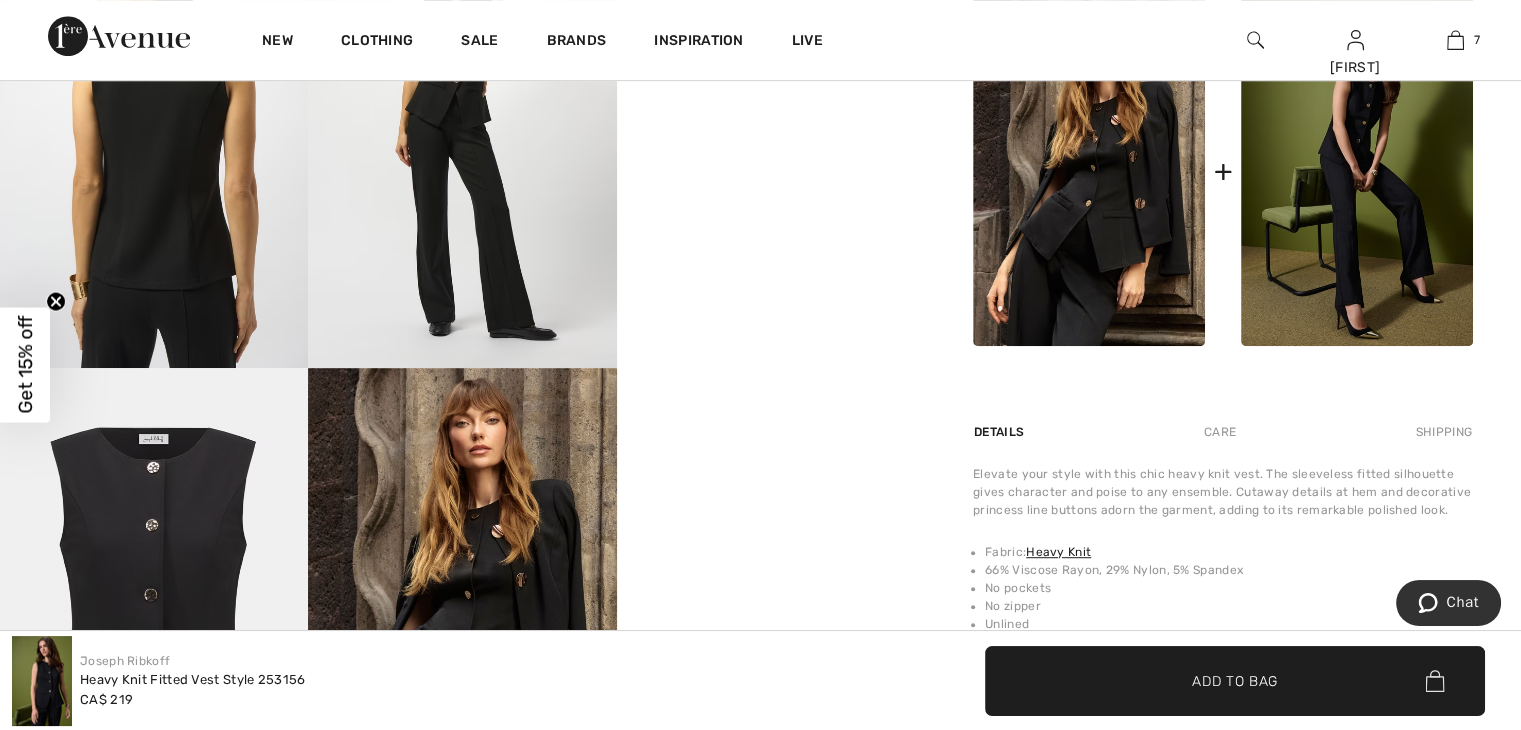 click at bounding box center (1089, 171) 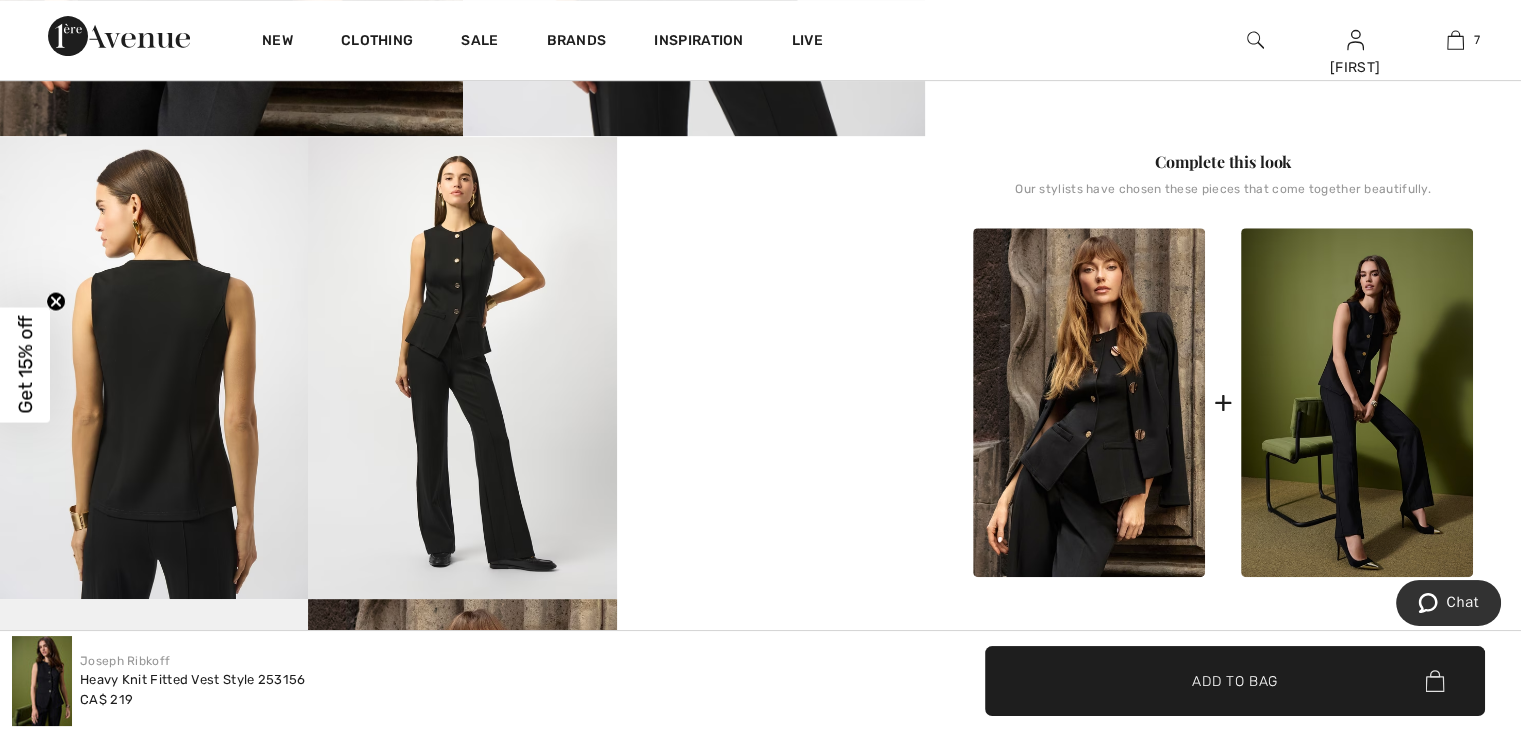 click at bounding box center [1089, 402] 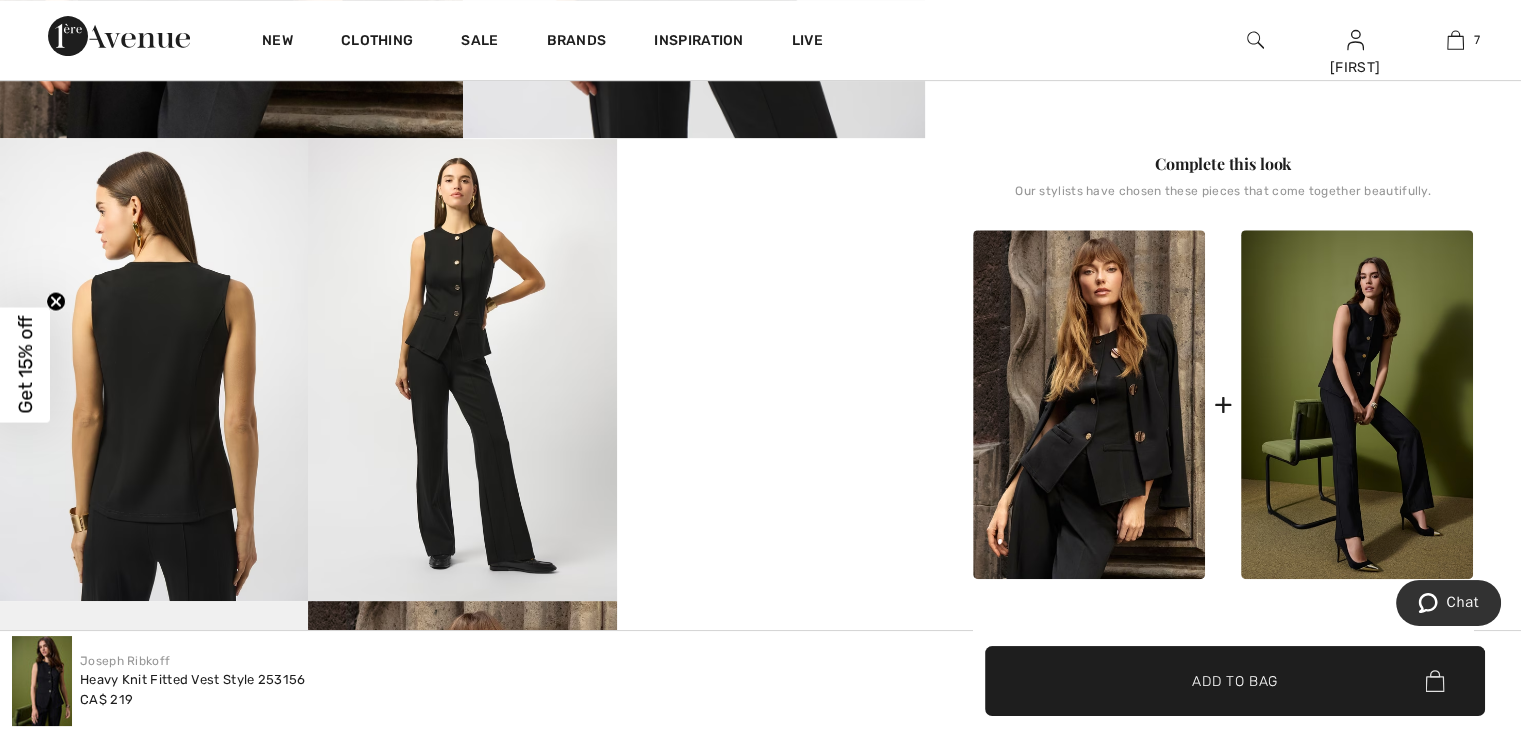 scroll, scrollTop: 768, scrollLeft: 0, axis: vertical 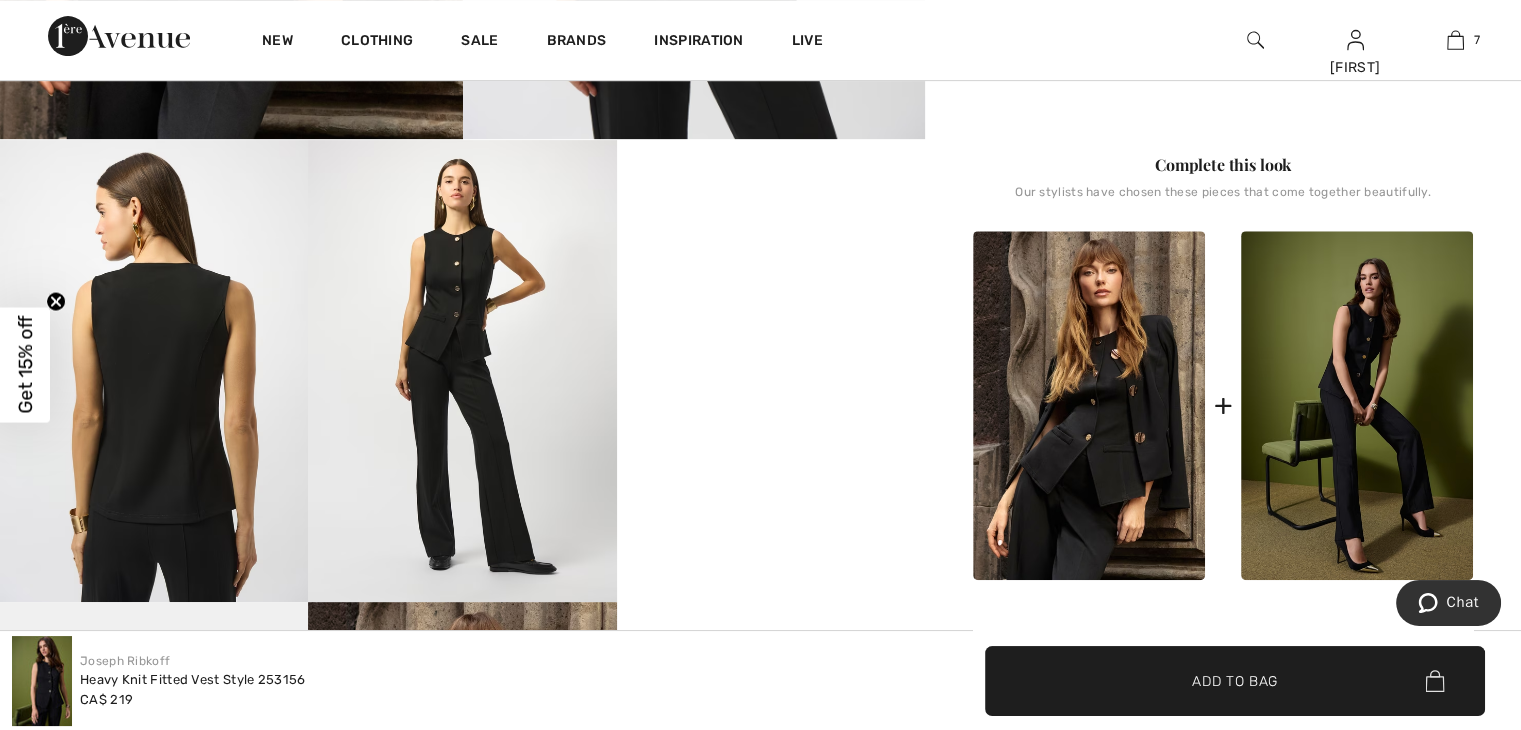 click at bounding box center [1089, 405] 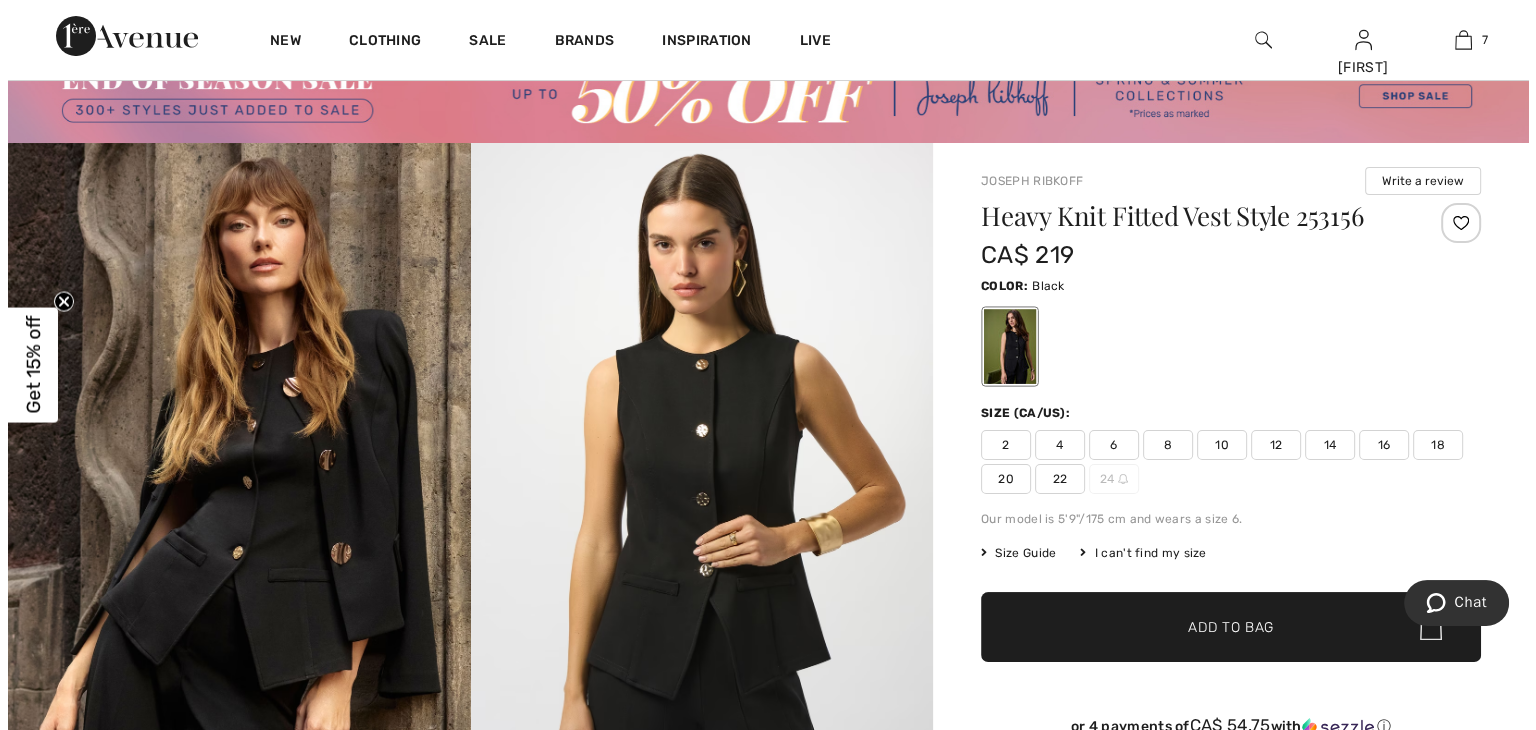 scroll, scrollTop: 70, scrollLeft: 0, axis: vertical 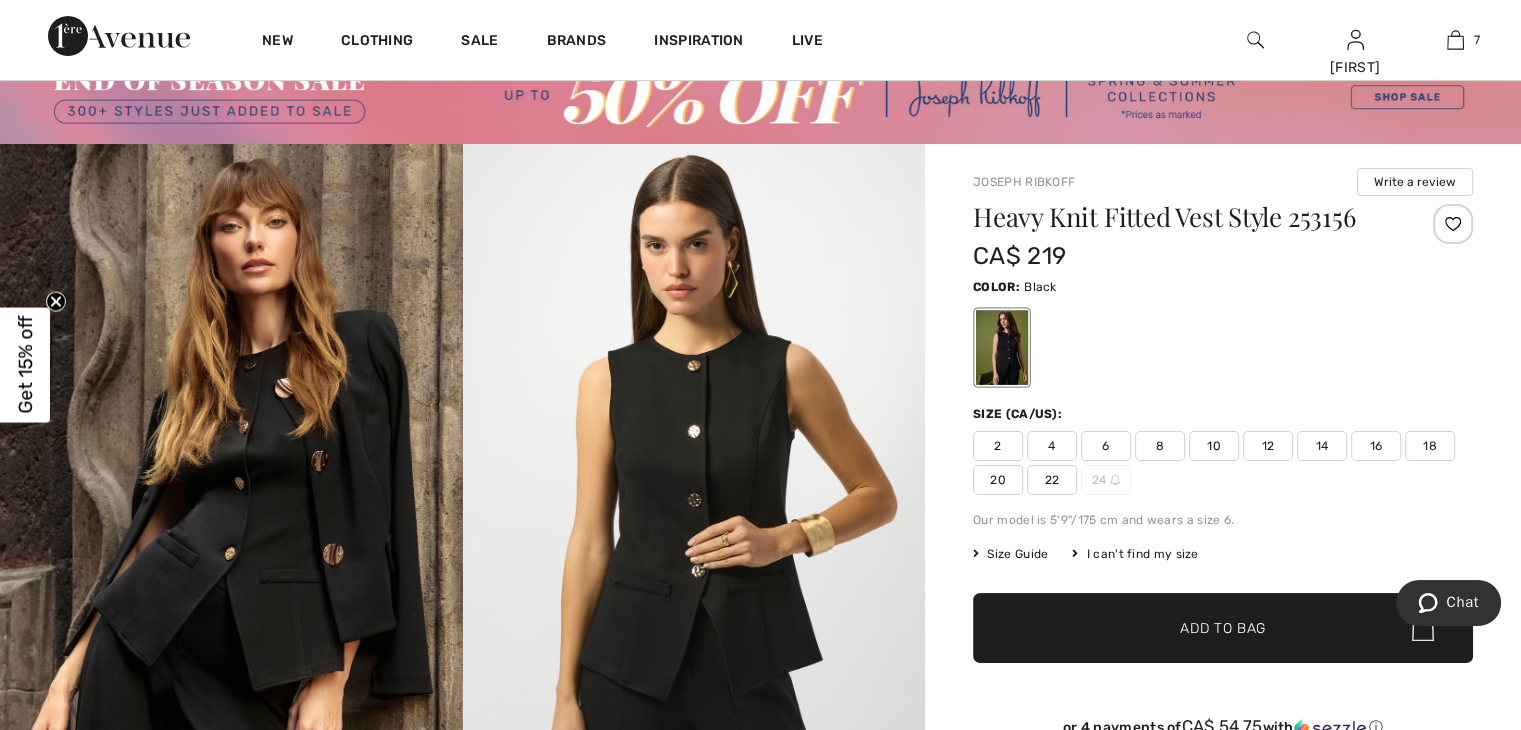 click at bounding box center (231, 490) 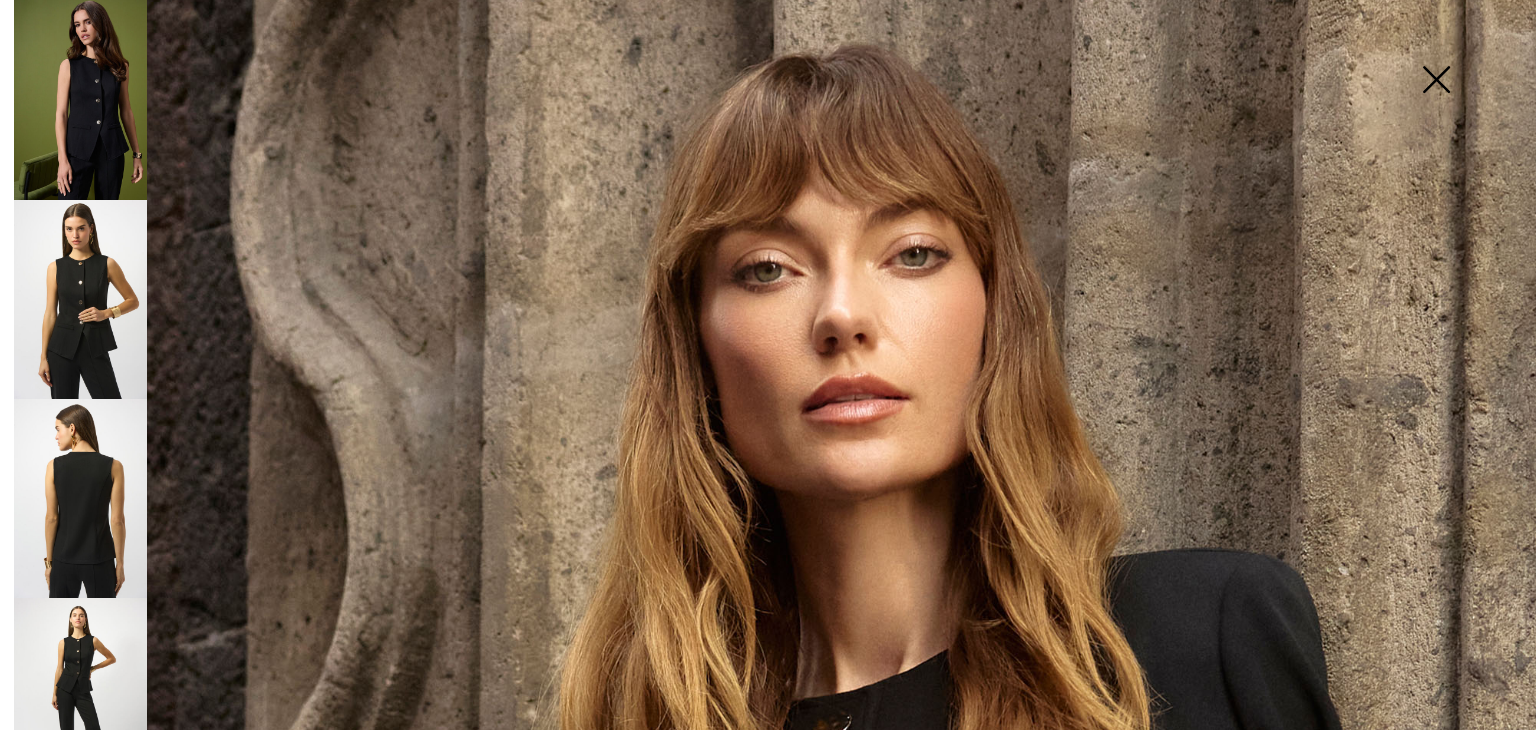 scroll, scrollTop: 0, scrollLeft: 0, axis: both 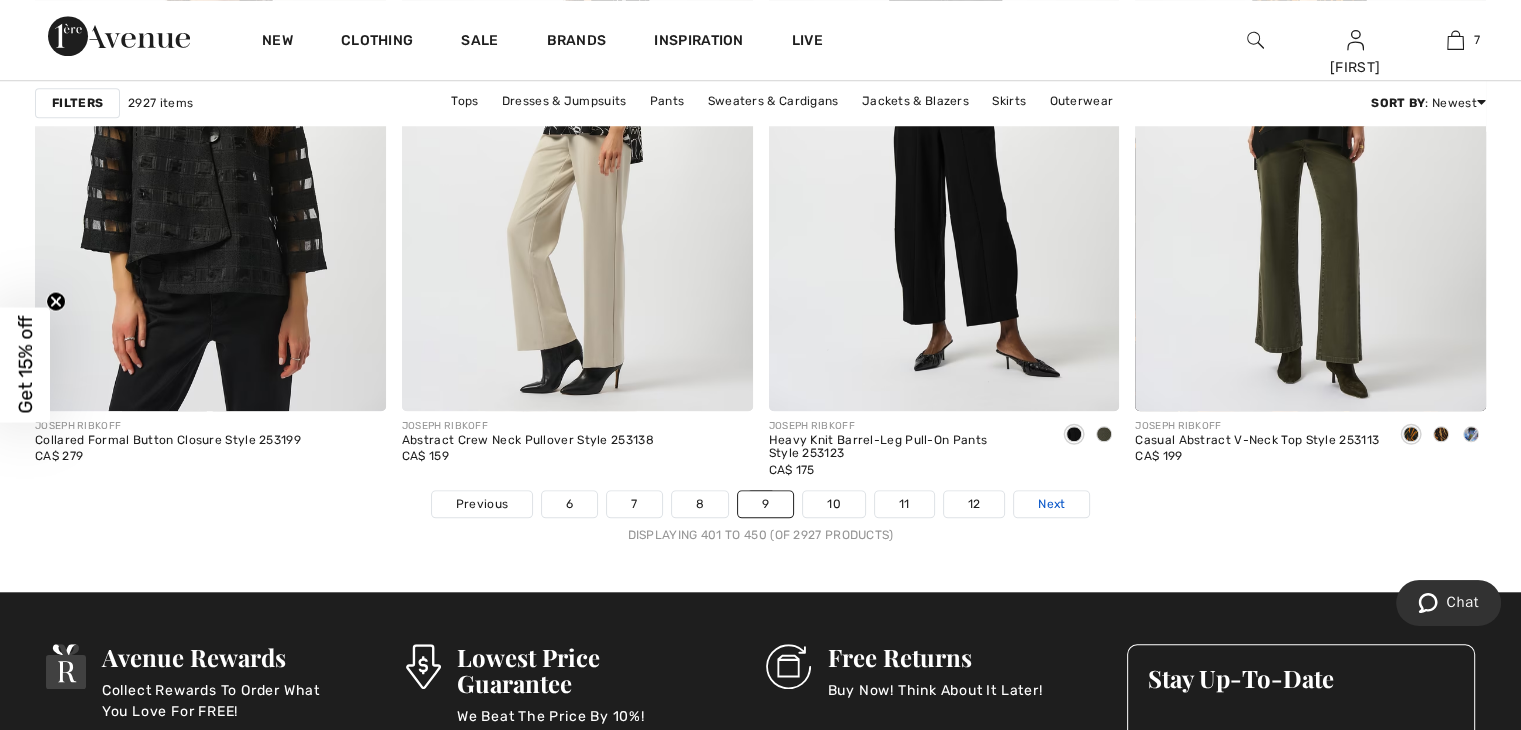 click on "Next" at bounding box center [1051, 504] 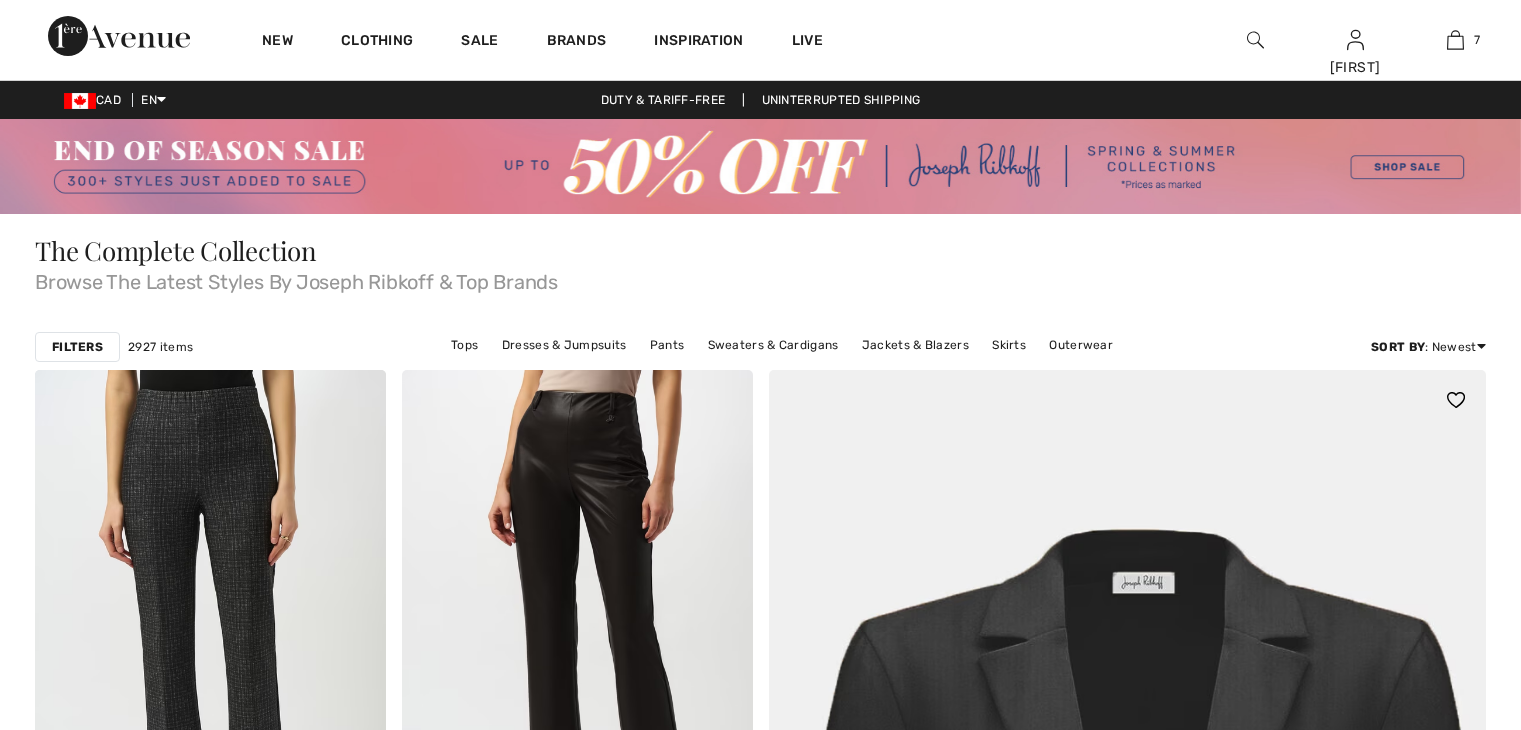 scroll, scrollTop: 0, scrollLeft: 0, axis: both 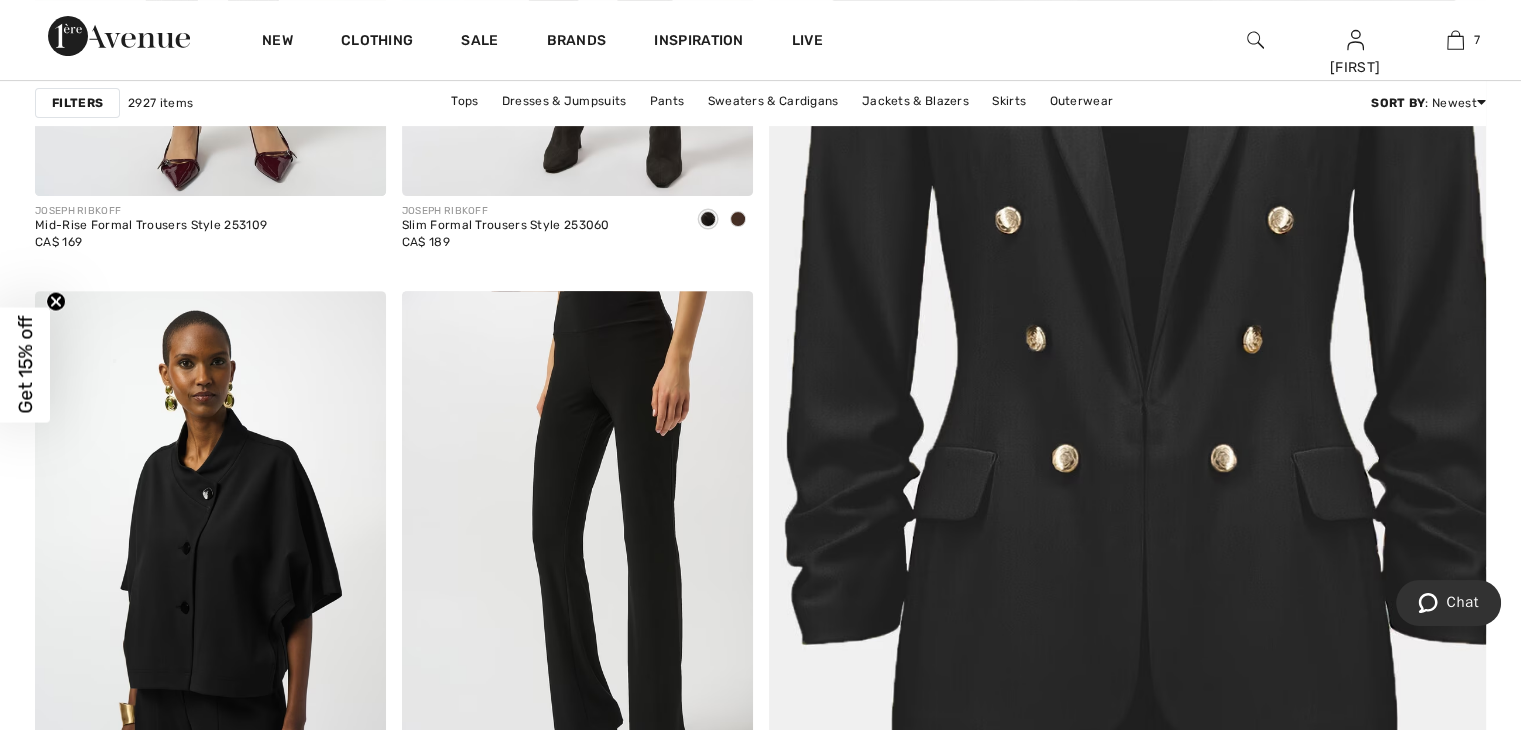 click at bounding box center (1127, 316) 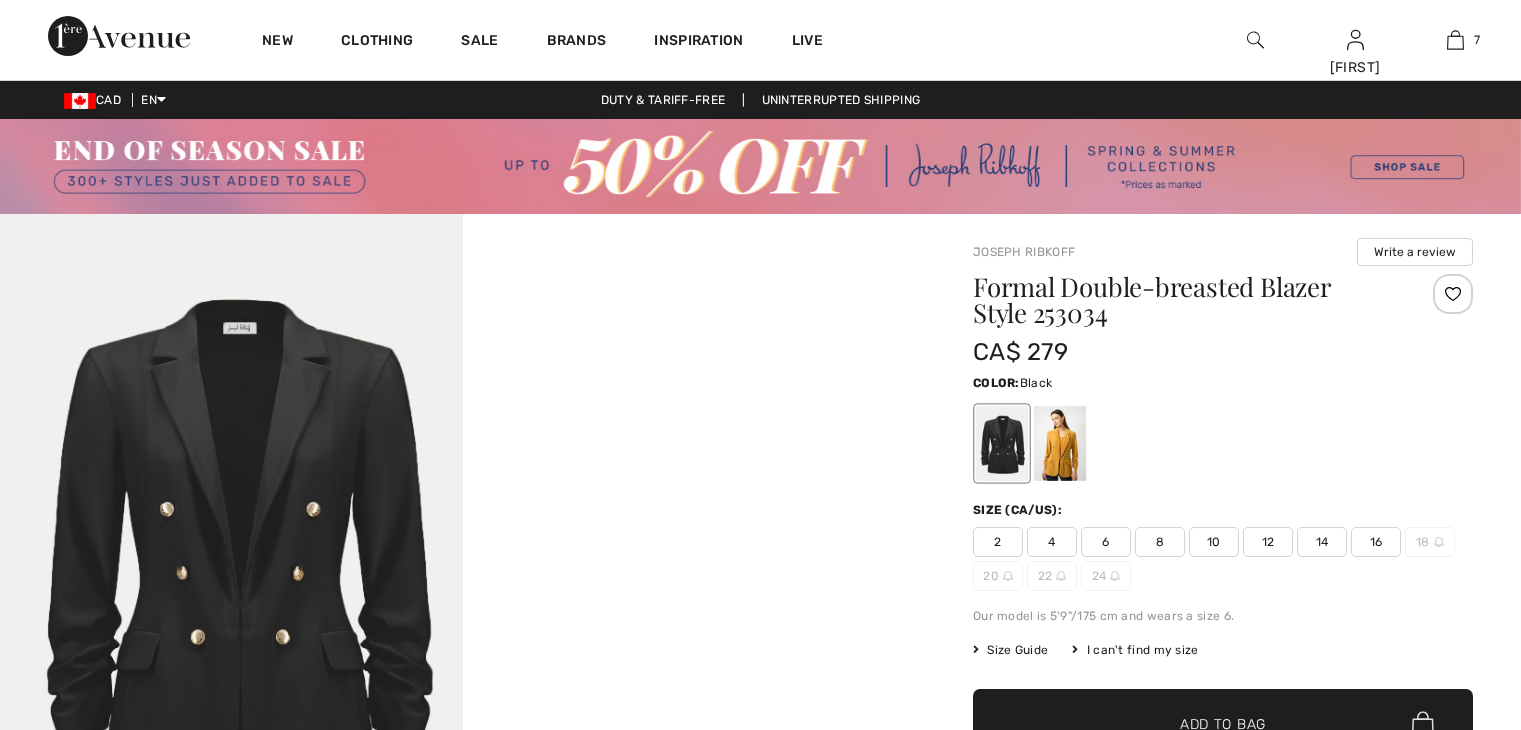 scroll, scrollTop: 0, scrollLeft: 0, axis: both 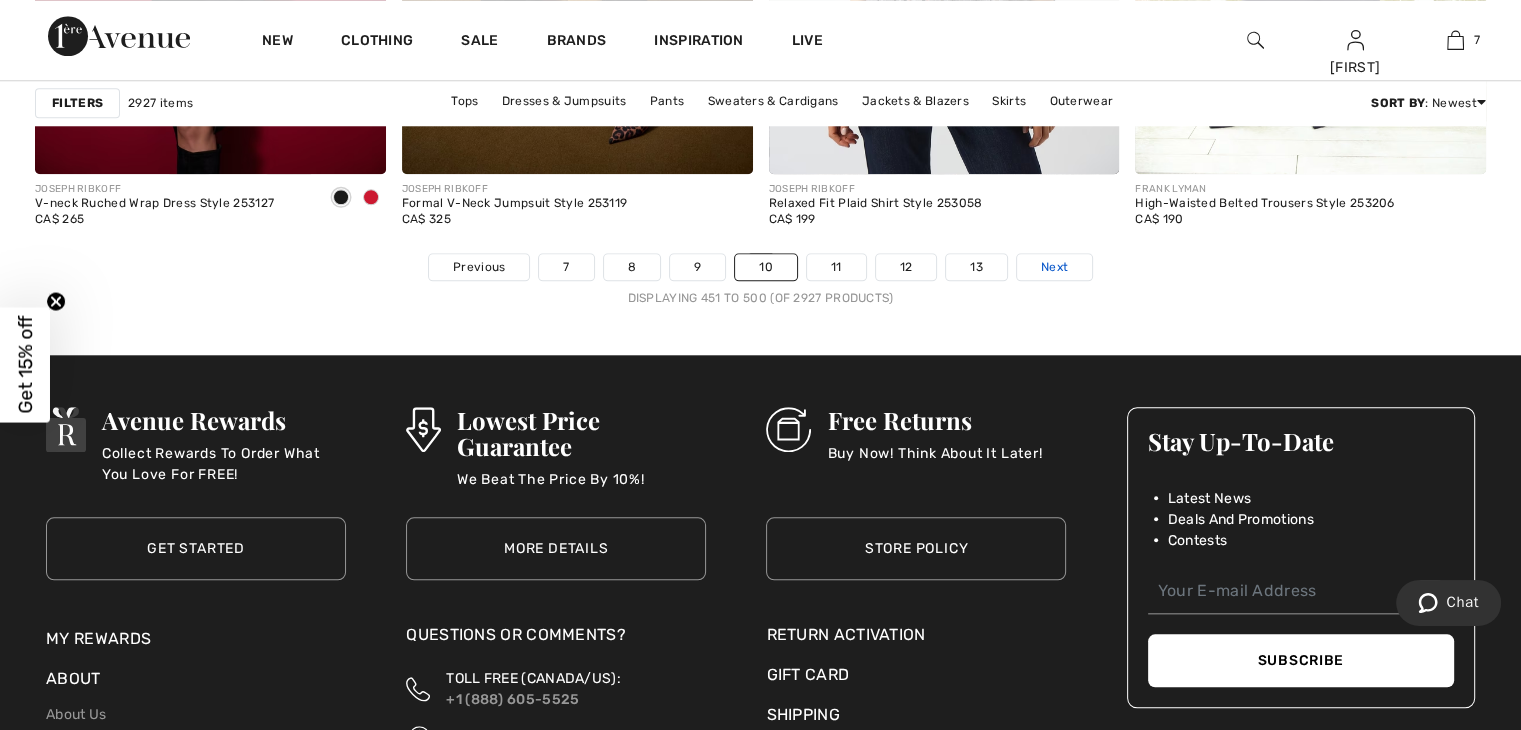 click on "Next" at bounding box center [1054, 267] 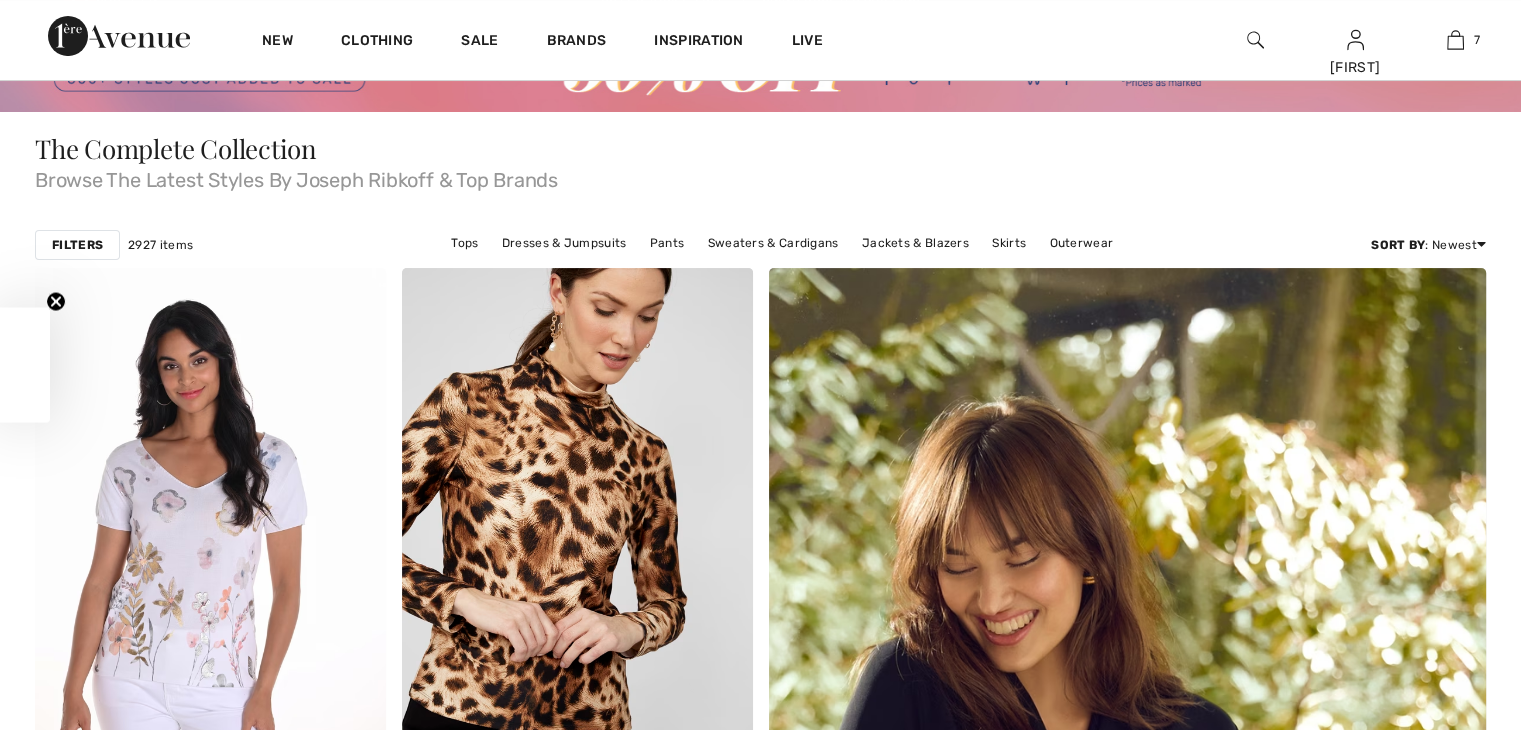 scroll, scrollTop: 0, scrollLeft: 0, axis: both 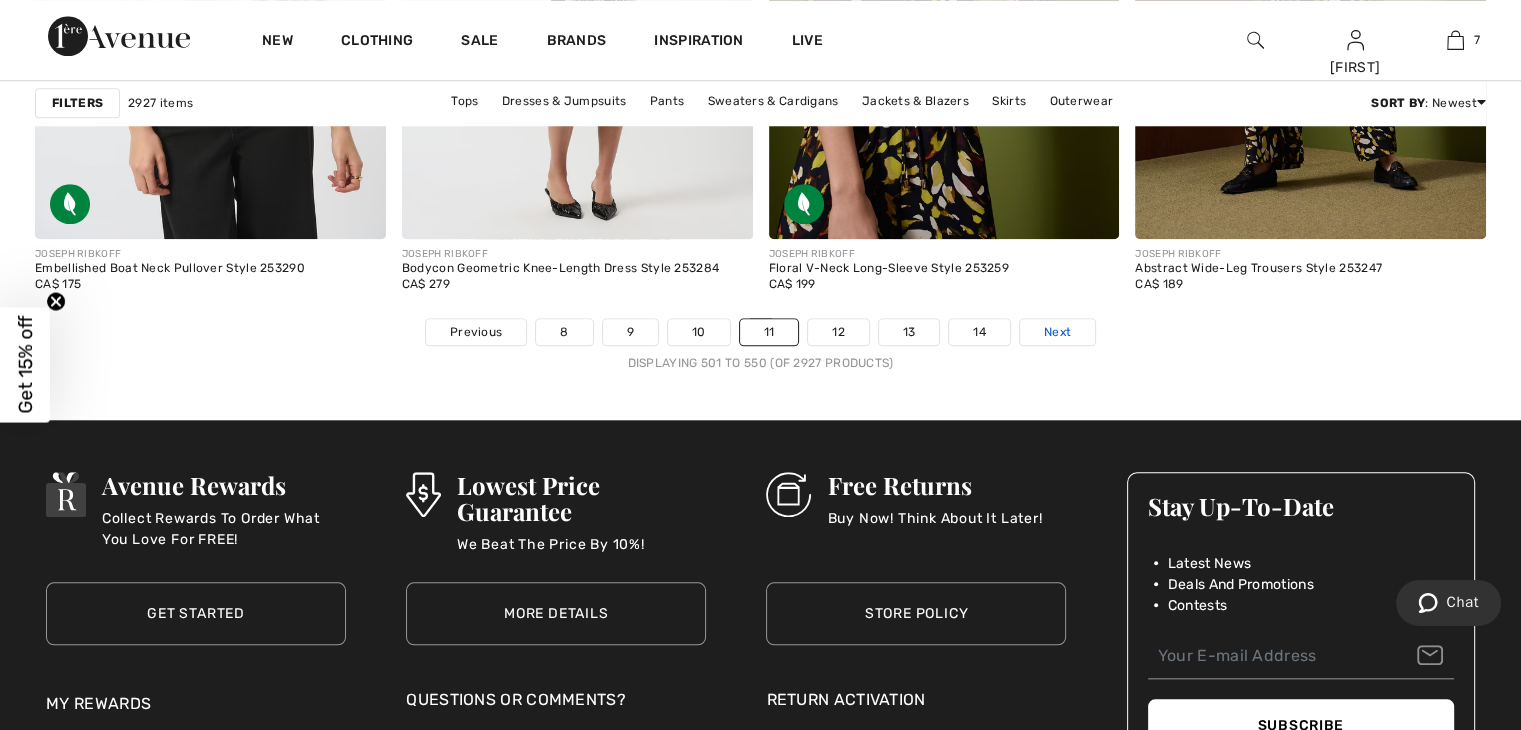 click on "Next" at bounding box center [1057, 332] 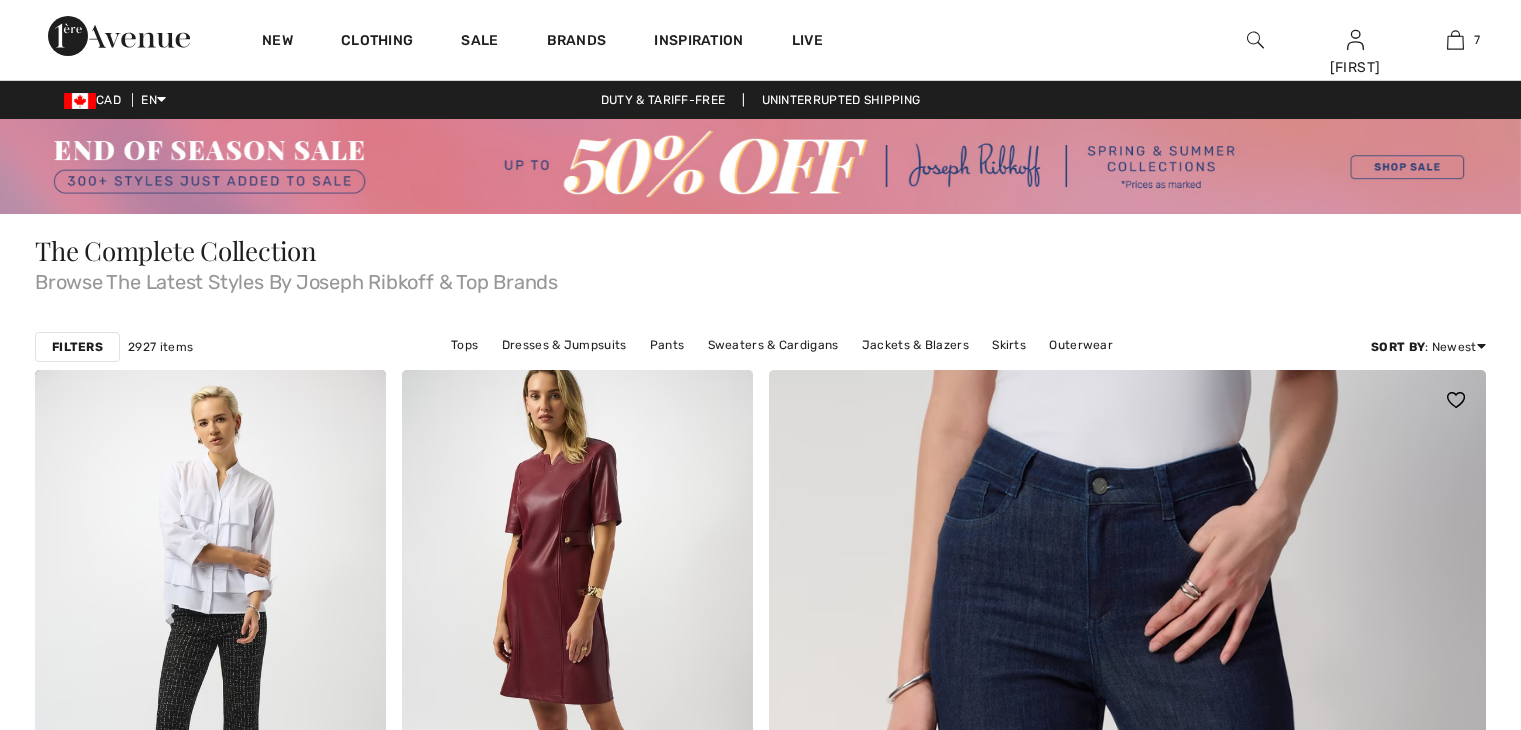 scroll, scrollTop: 0, scrollLeft: 0, axis: both 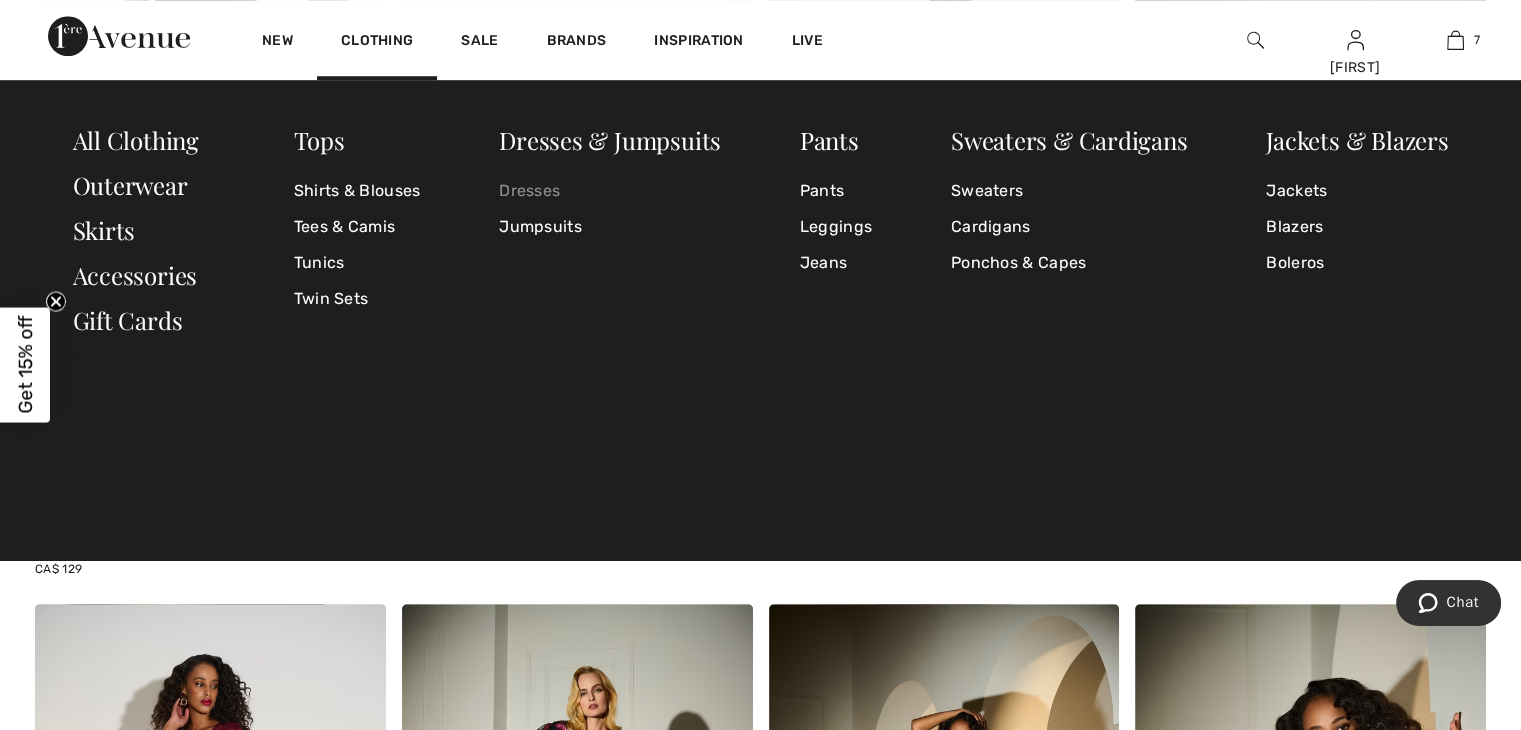 click on "Dresses" at bounding box center (610, 191) 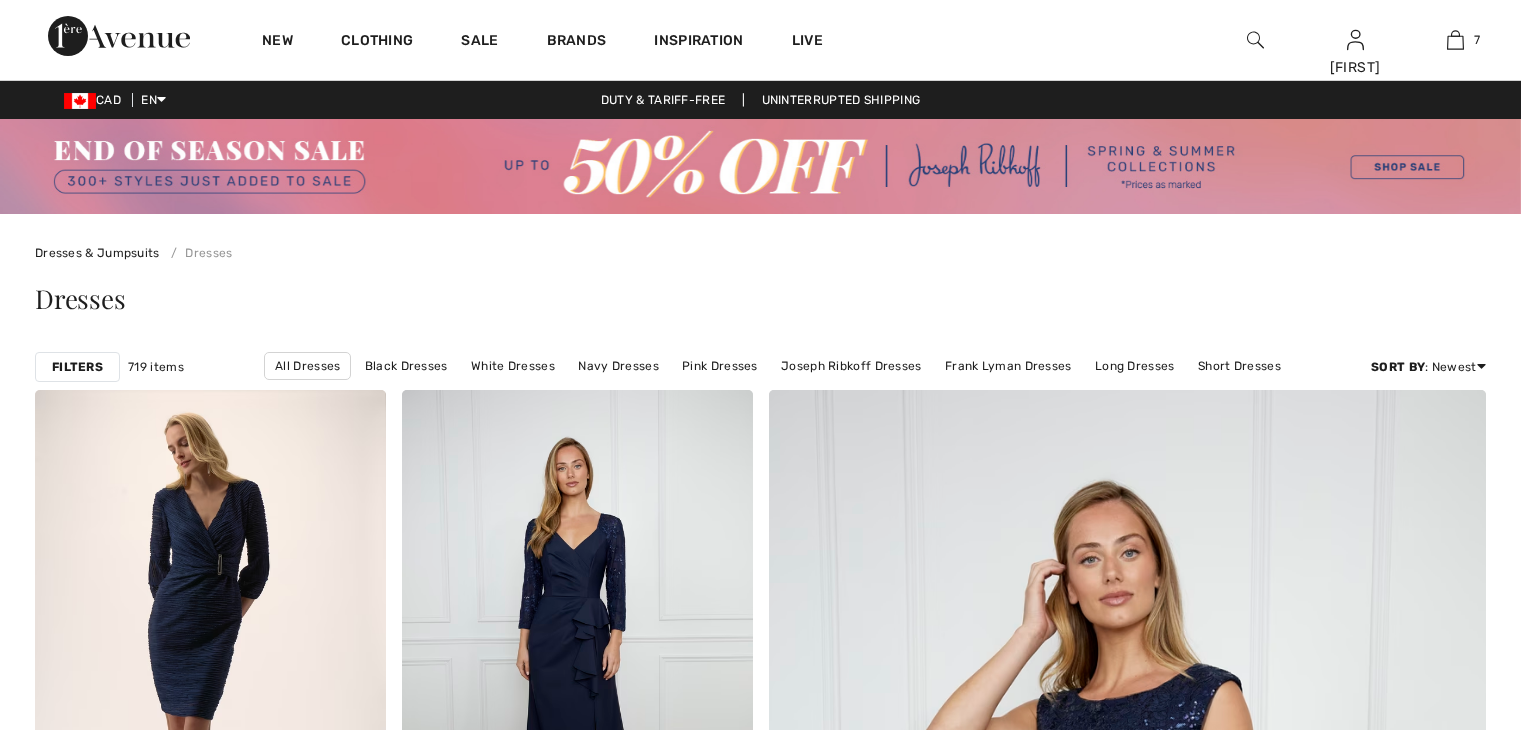 scroll, scrollTop: 0, scrollLeft: 0, axis: both 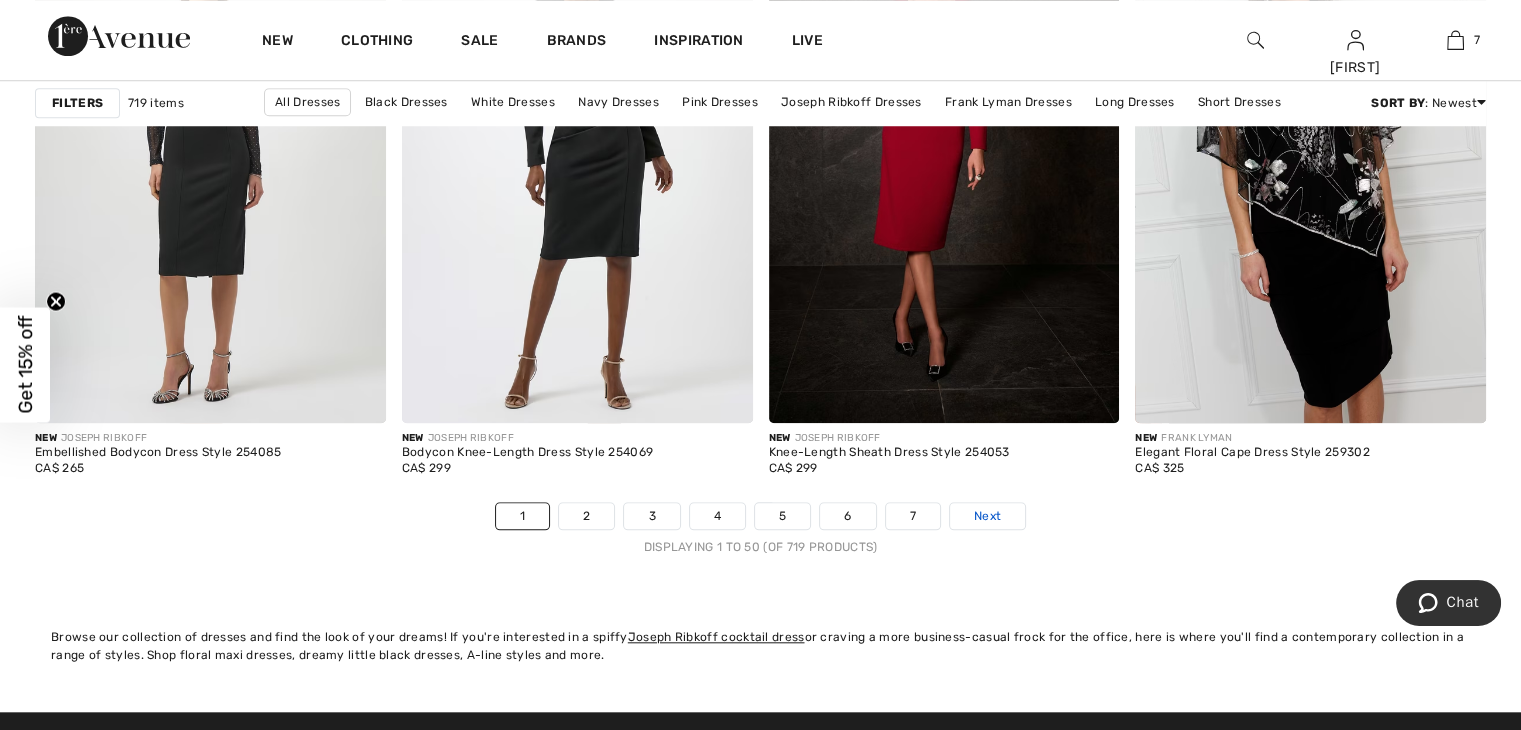click on "Next" at bounding box center (987, 516) 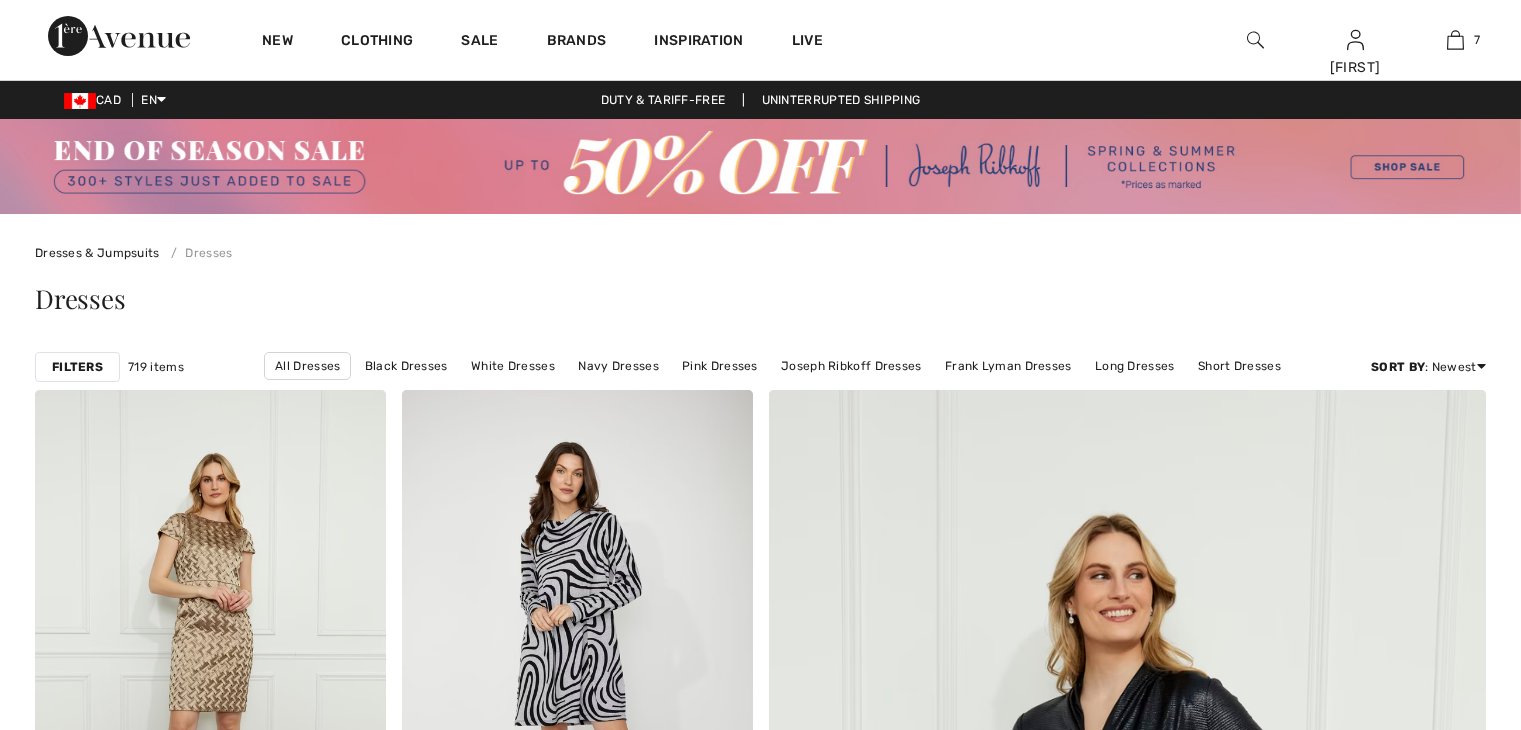 scroll, scrollTop: 0, scrollLeft: 0, axis: both 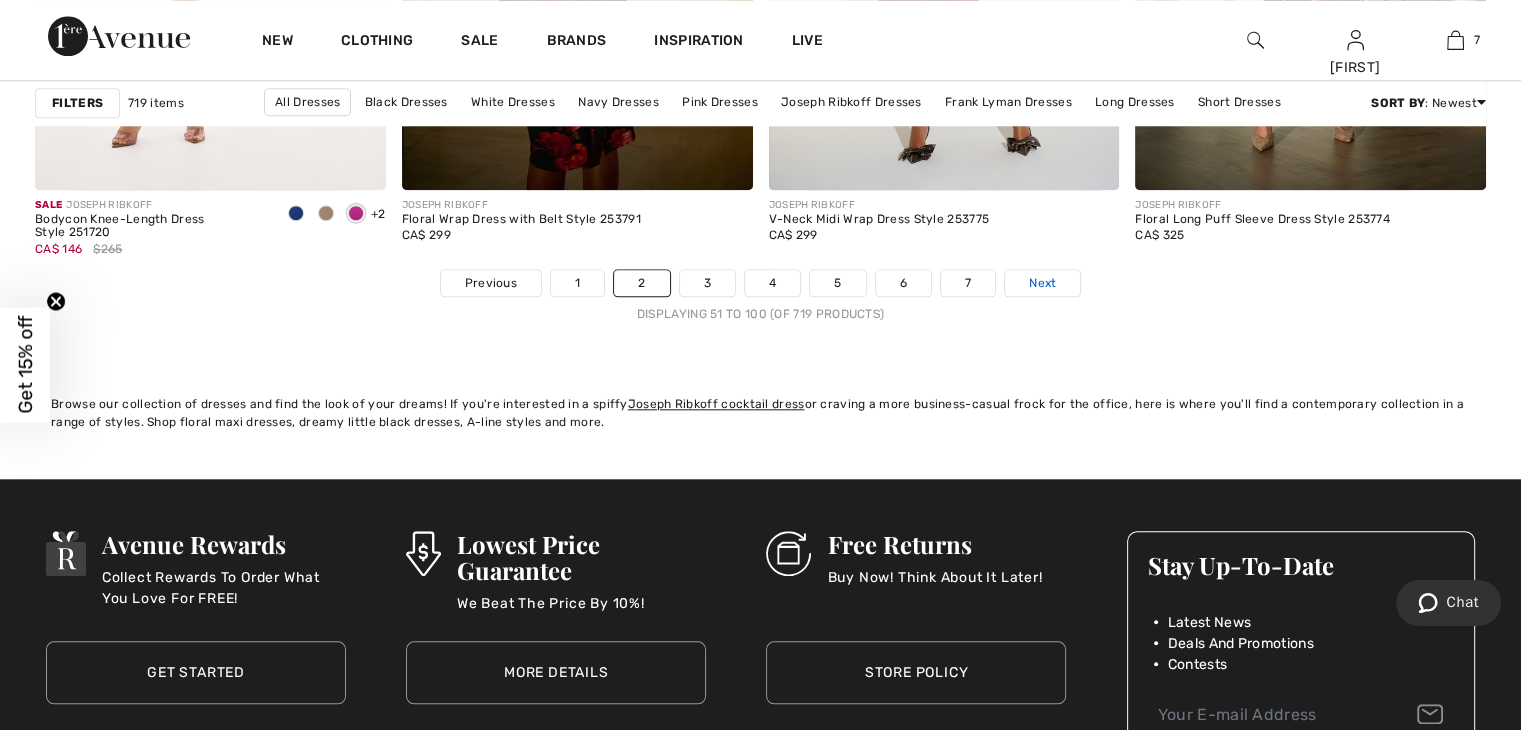 click on "Next" at bounding box center (1042, 283) 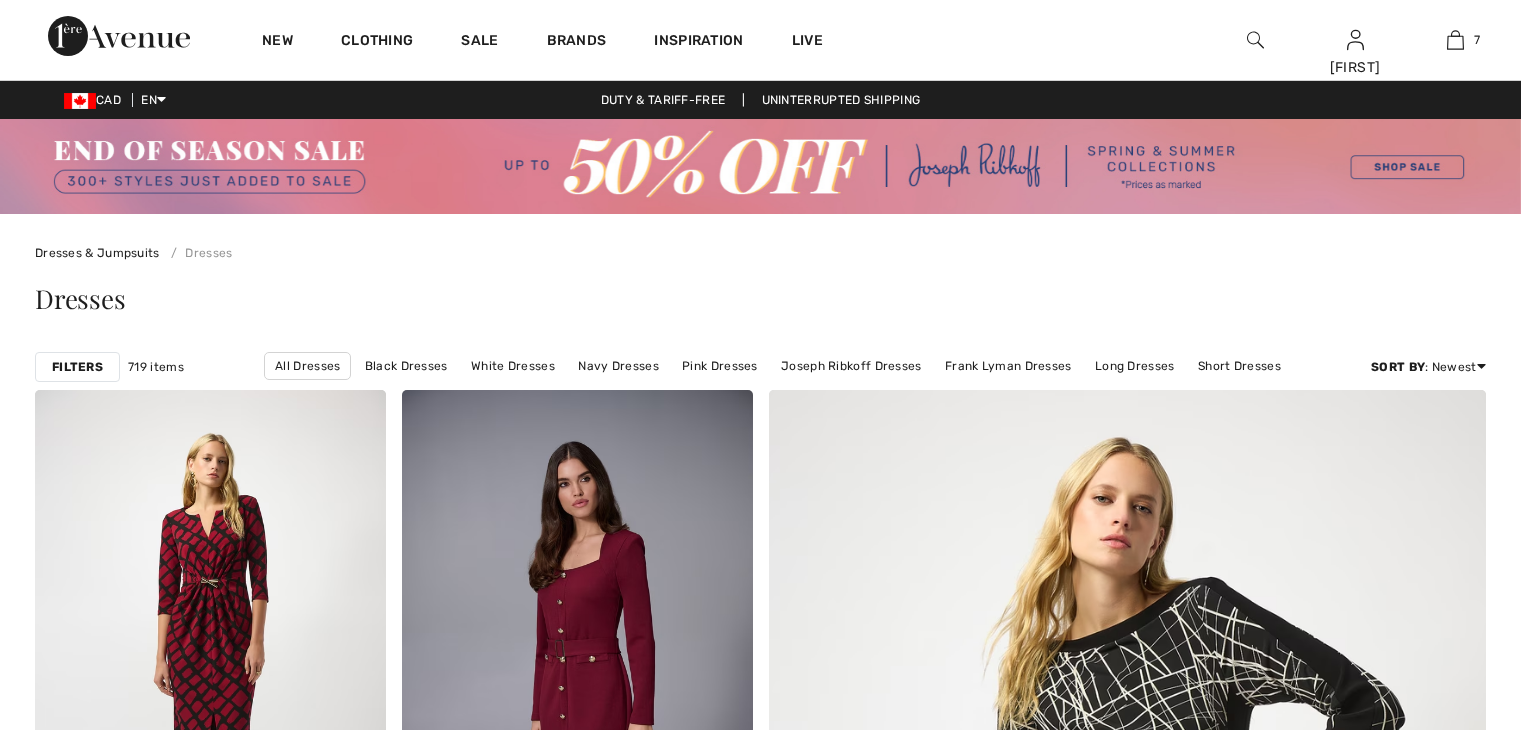 scroll, scrollTop: 0, scrollLeft: 0, axis: both 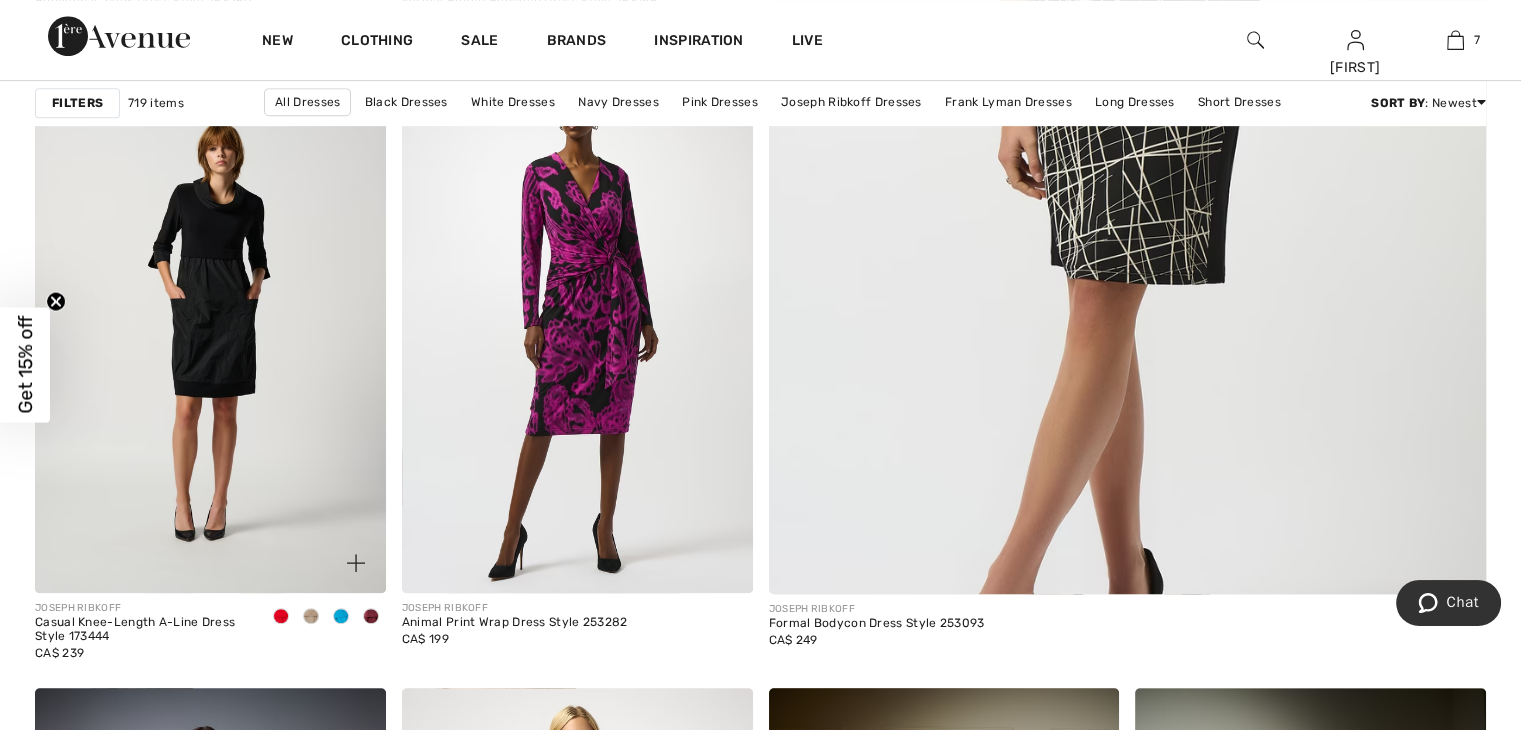 click at bounding box center [371, 616] 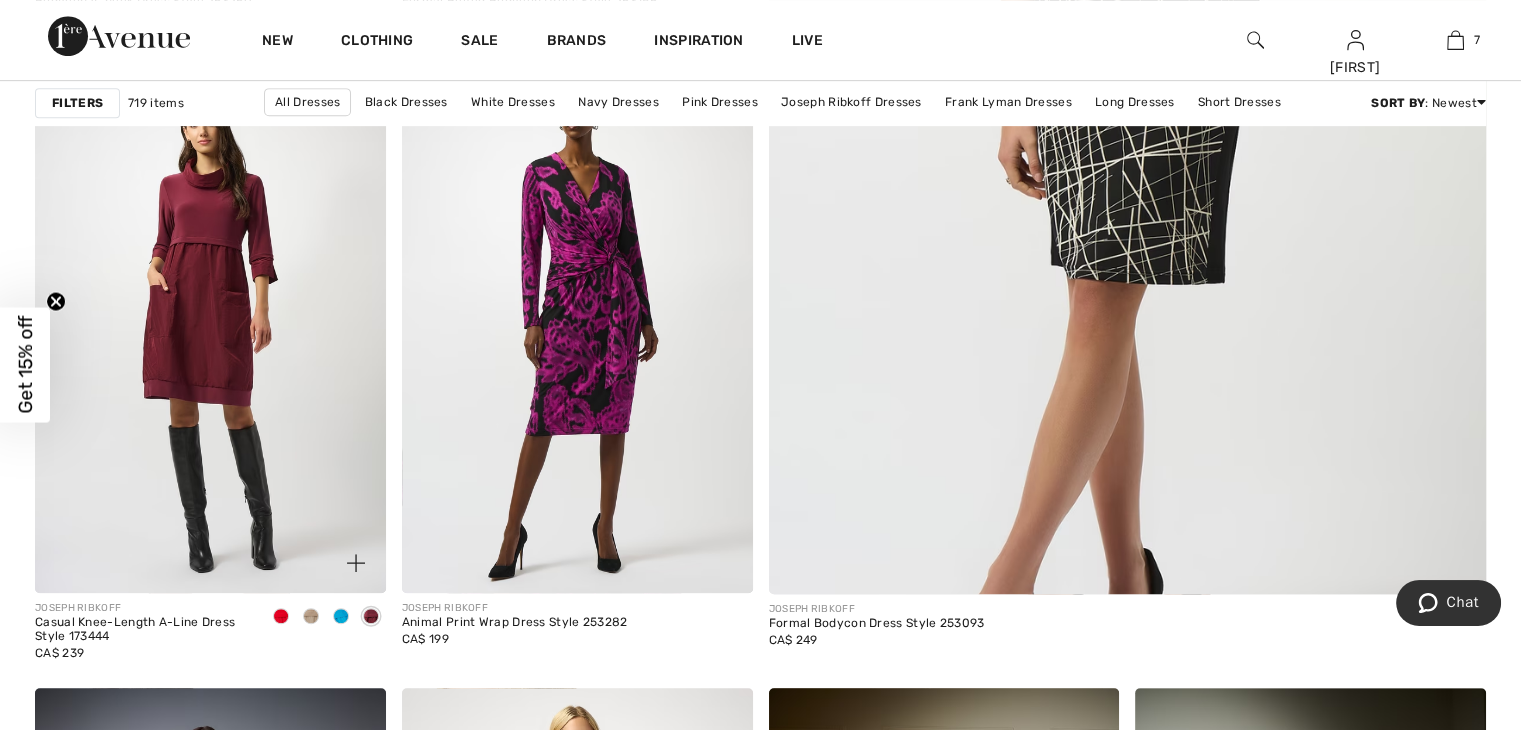 click at bounding box center (341, 616) 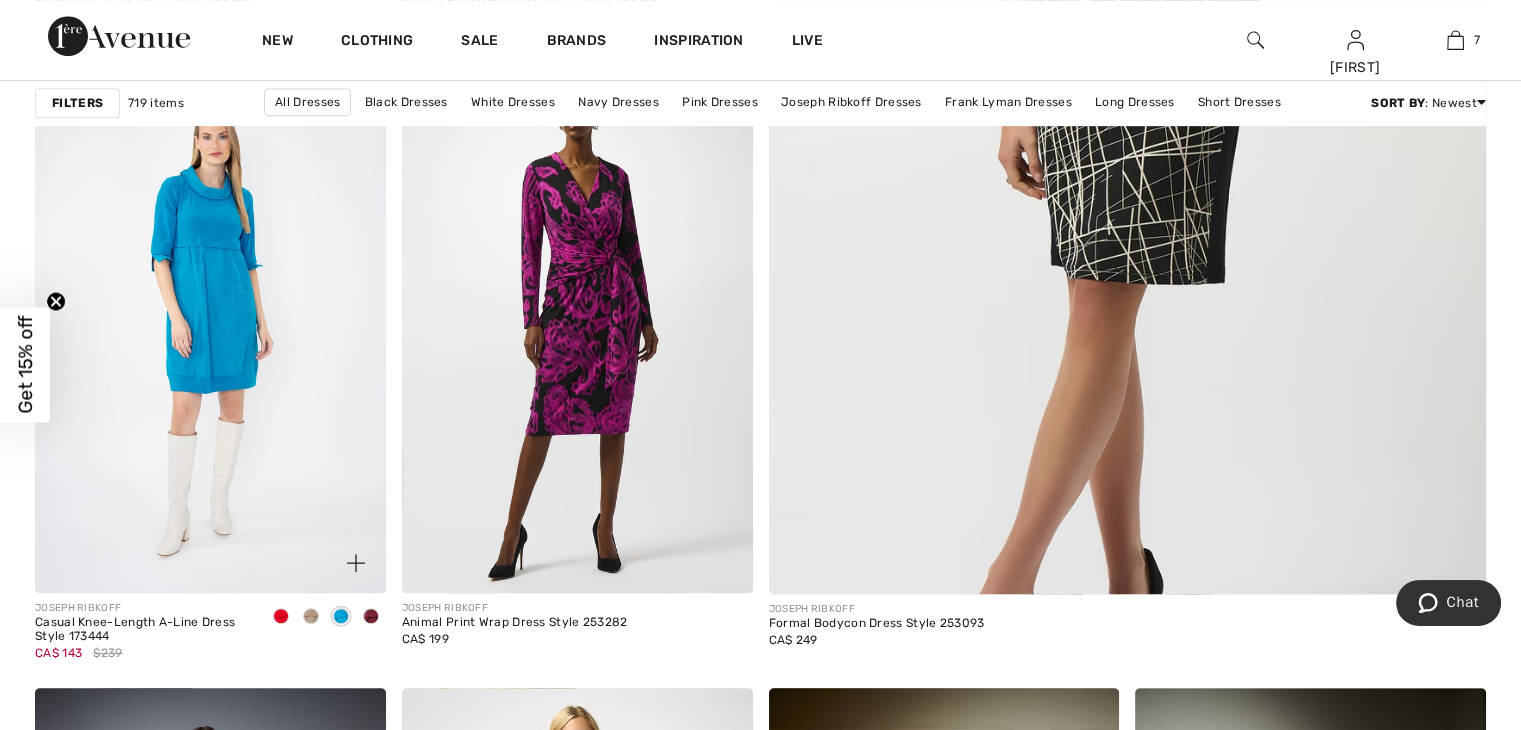click at bounding box center [311, 616] 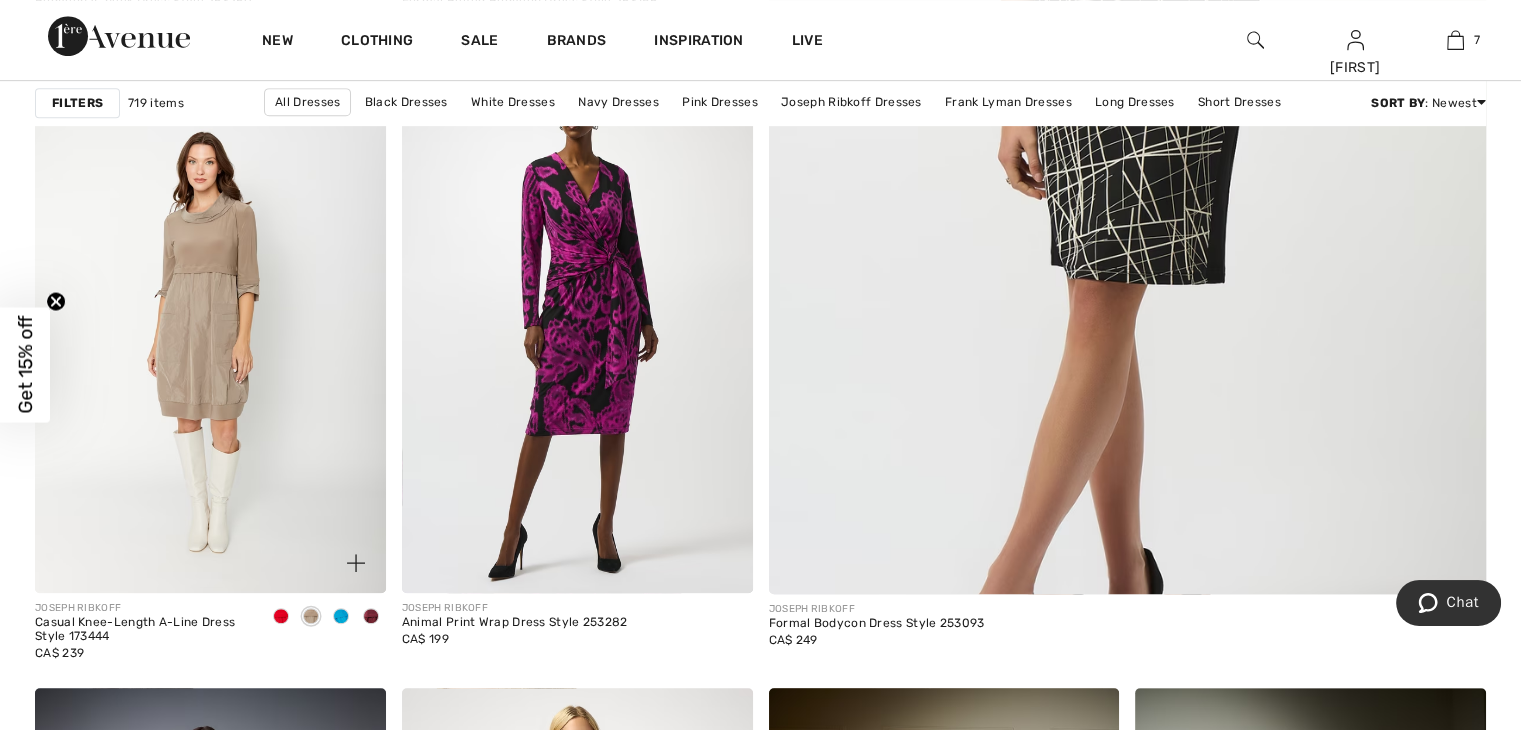 click at bounding box center [281, 617] 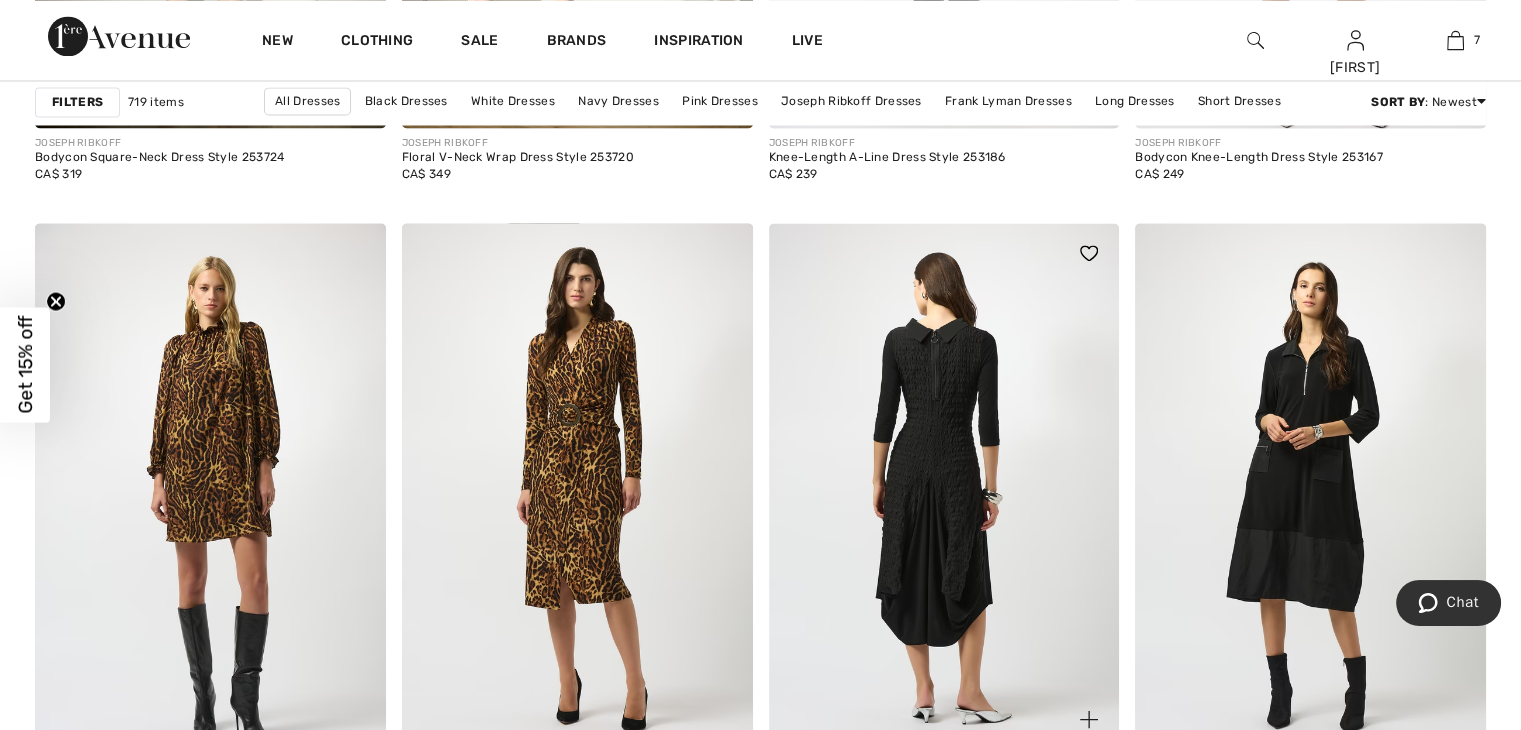 scroll, scrollTop: 3509, scrollLeft: 0, axis: vertical 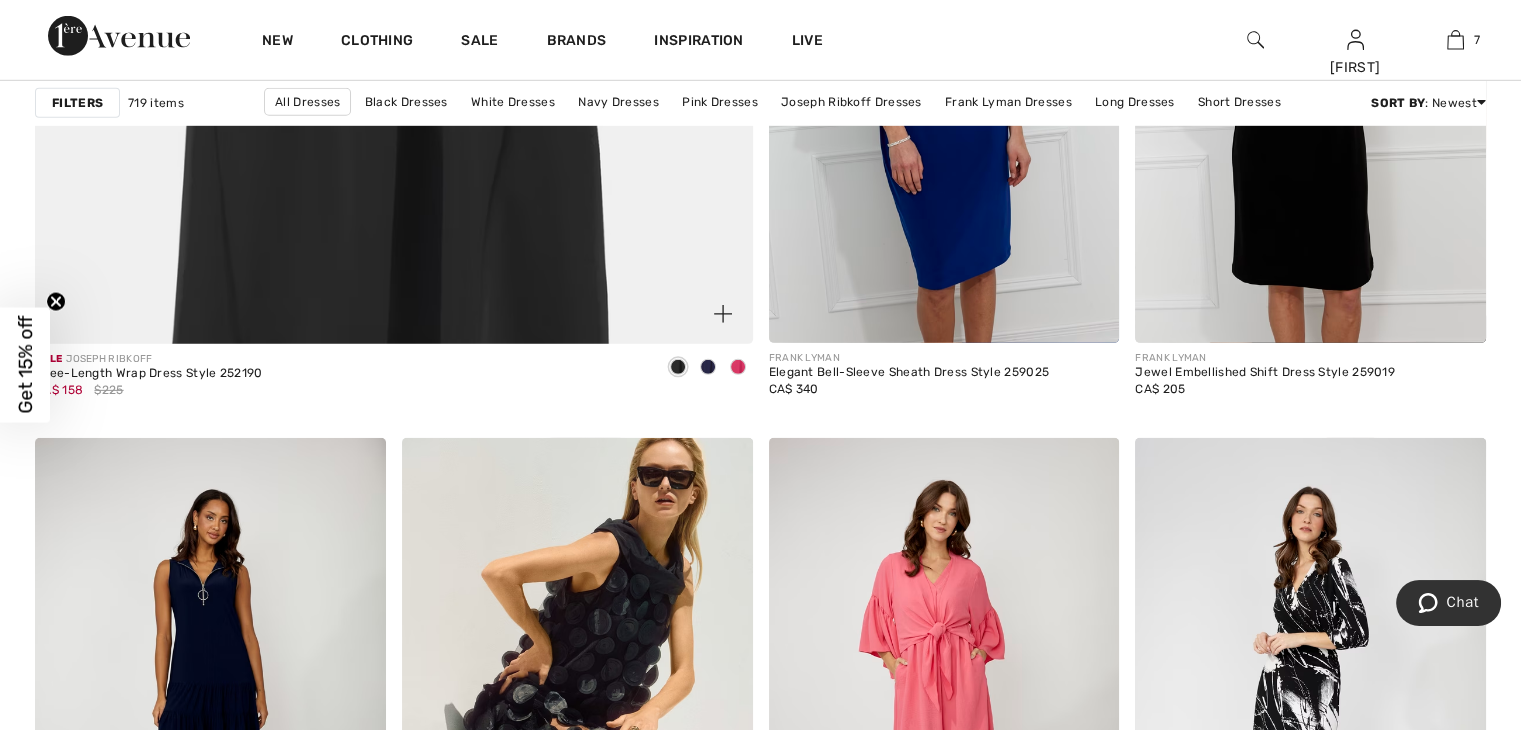 click at bounding box center [738, 367] 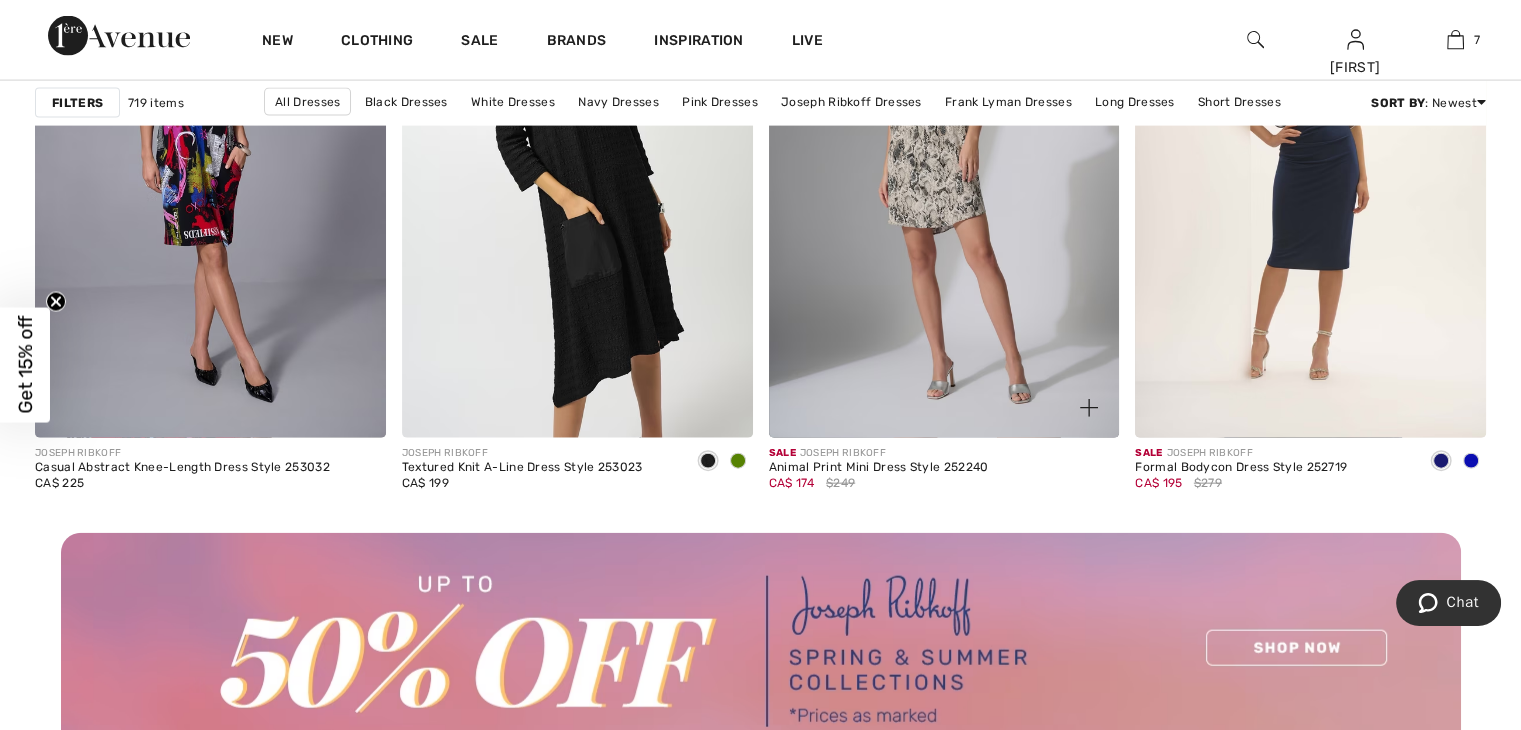 scroll, scrollTop: 4443, scrollLeft: 0, axis: vertical 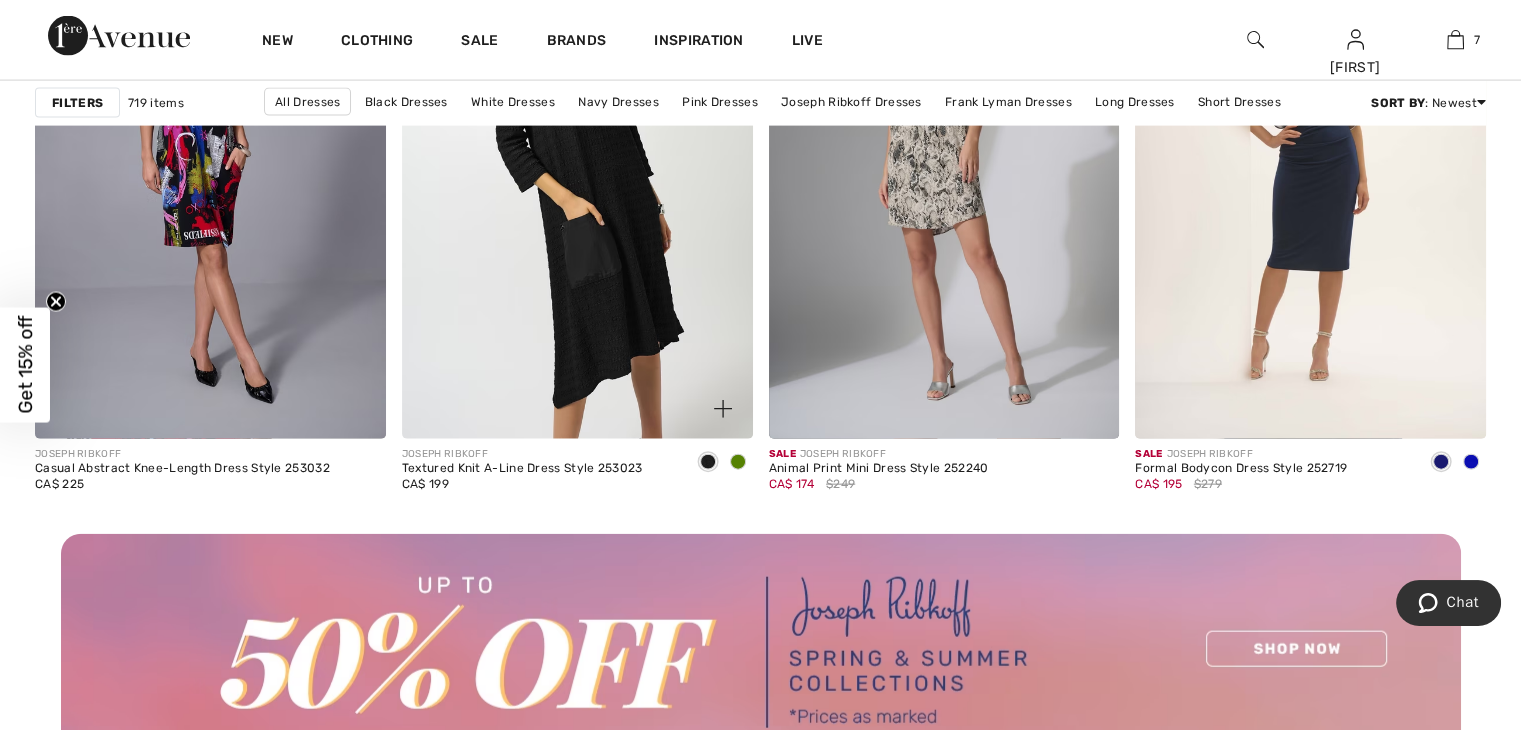 click at bounding box center [738, 462] 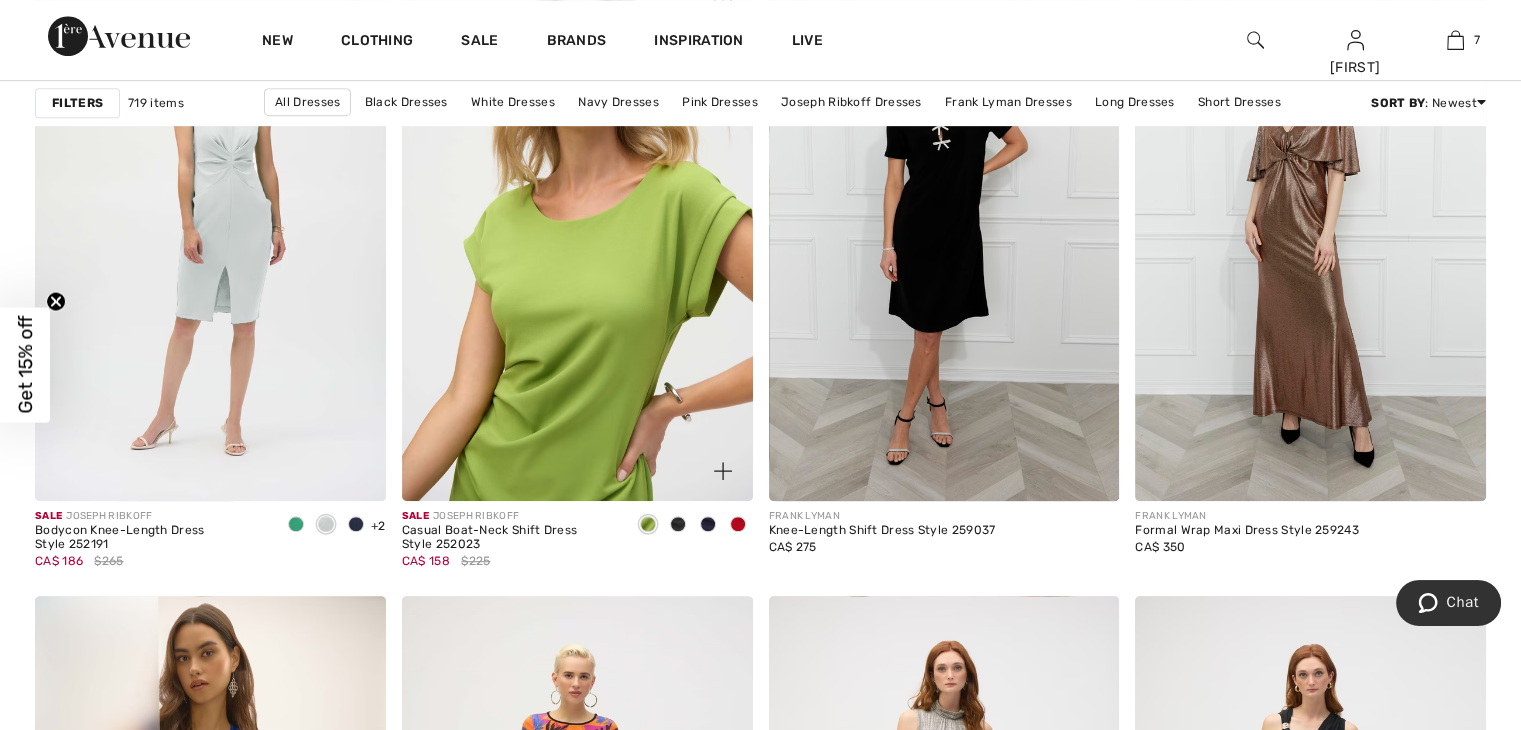 scroll, scrollTop: 8637, scrollLeft: 0, axis: vertical 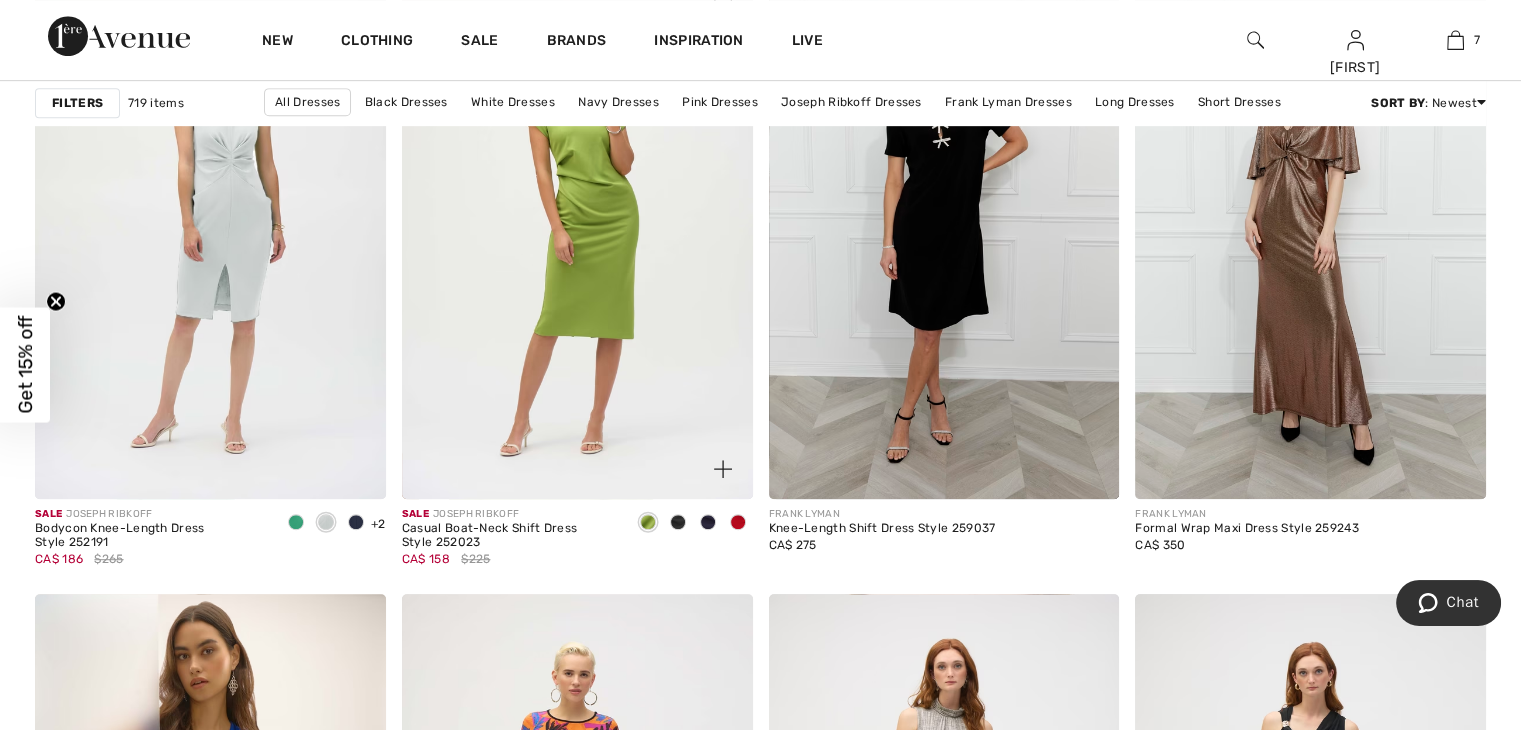 click at bounding box center (738, 522) 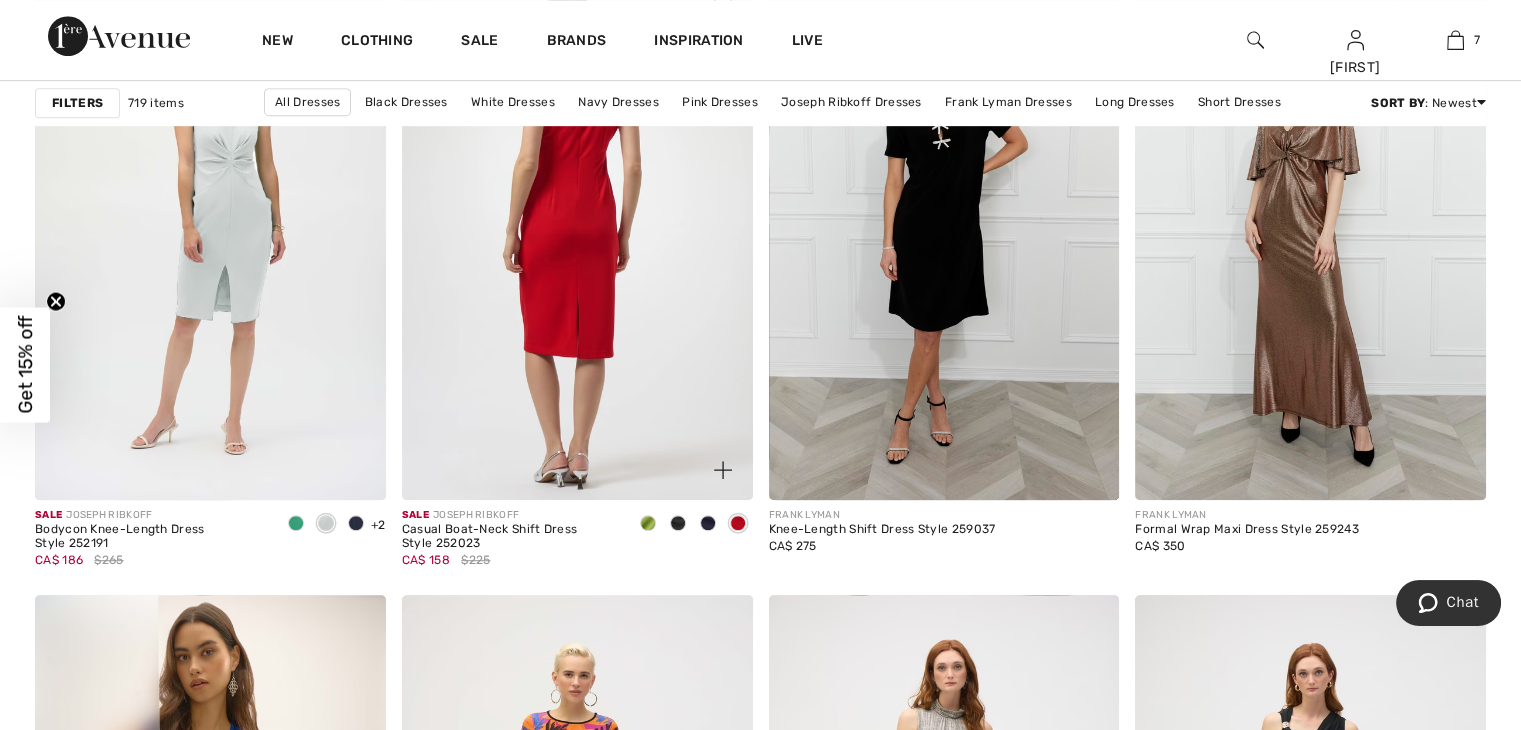 scroll, scrollTop: 8637, scrollLeft: 0, axis: vertical 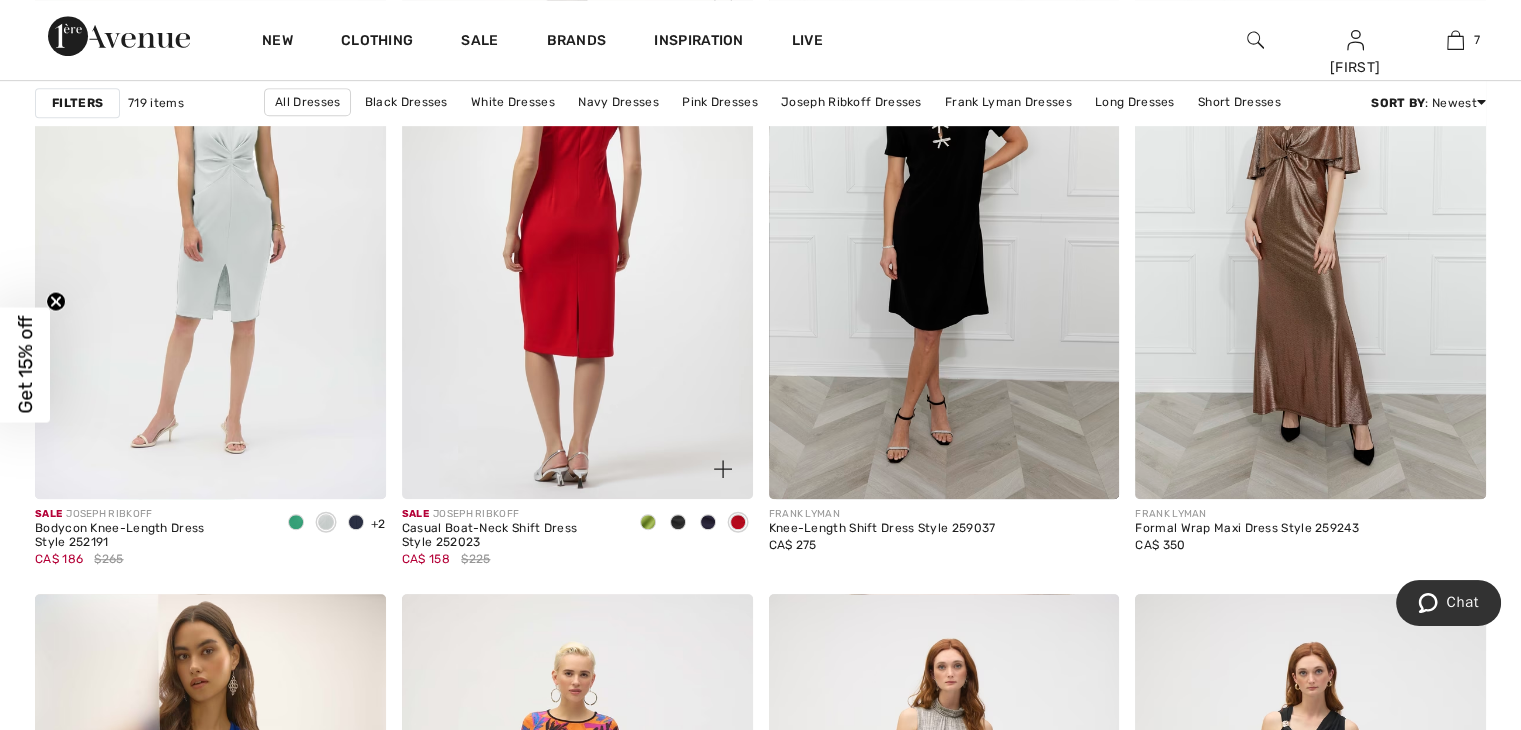 click at bounding box center (577, 236) 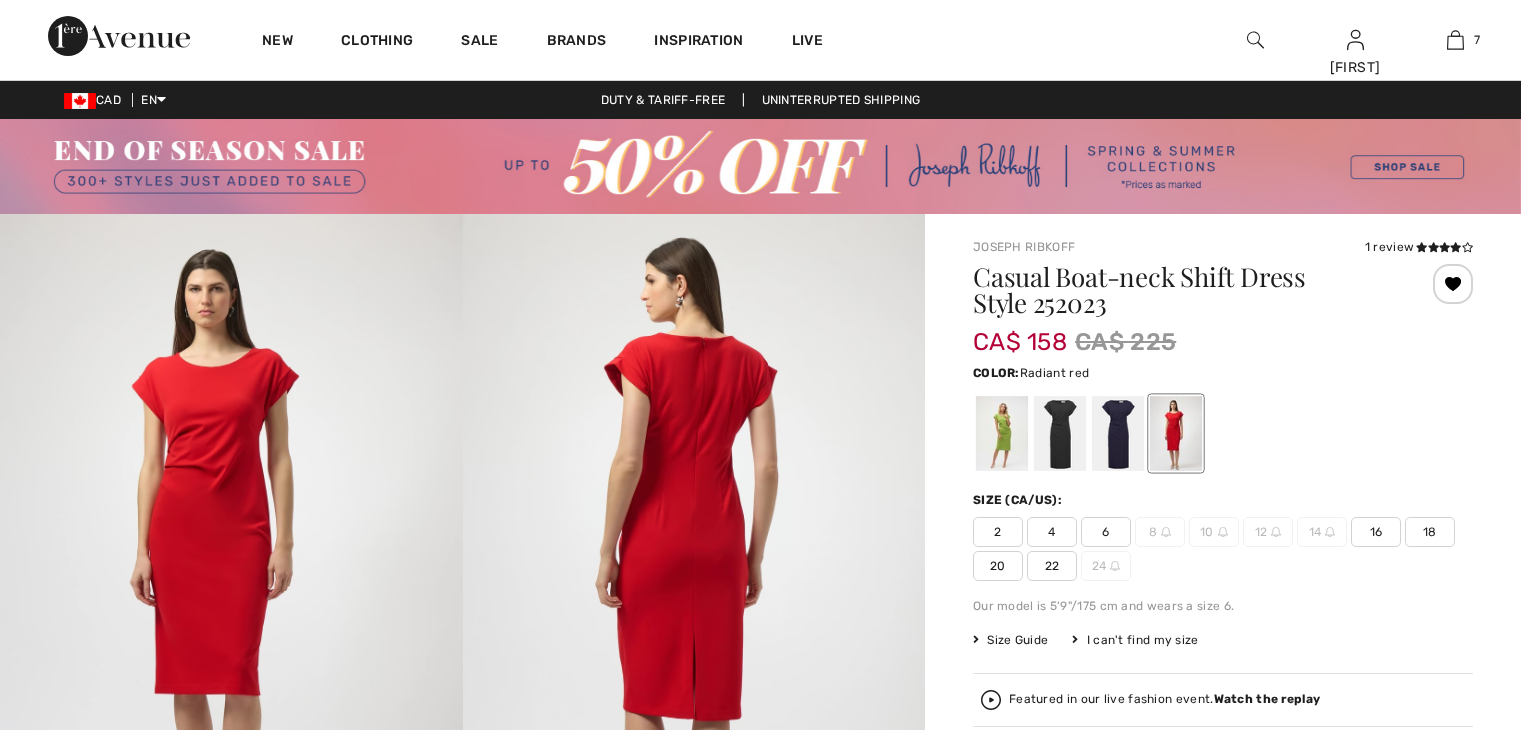 scroll, scrollTop: 0, scrollLeft: 0, axis: both 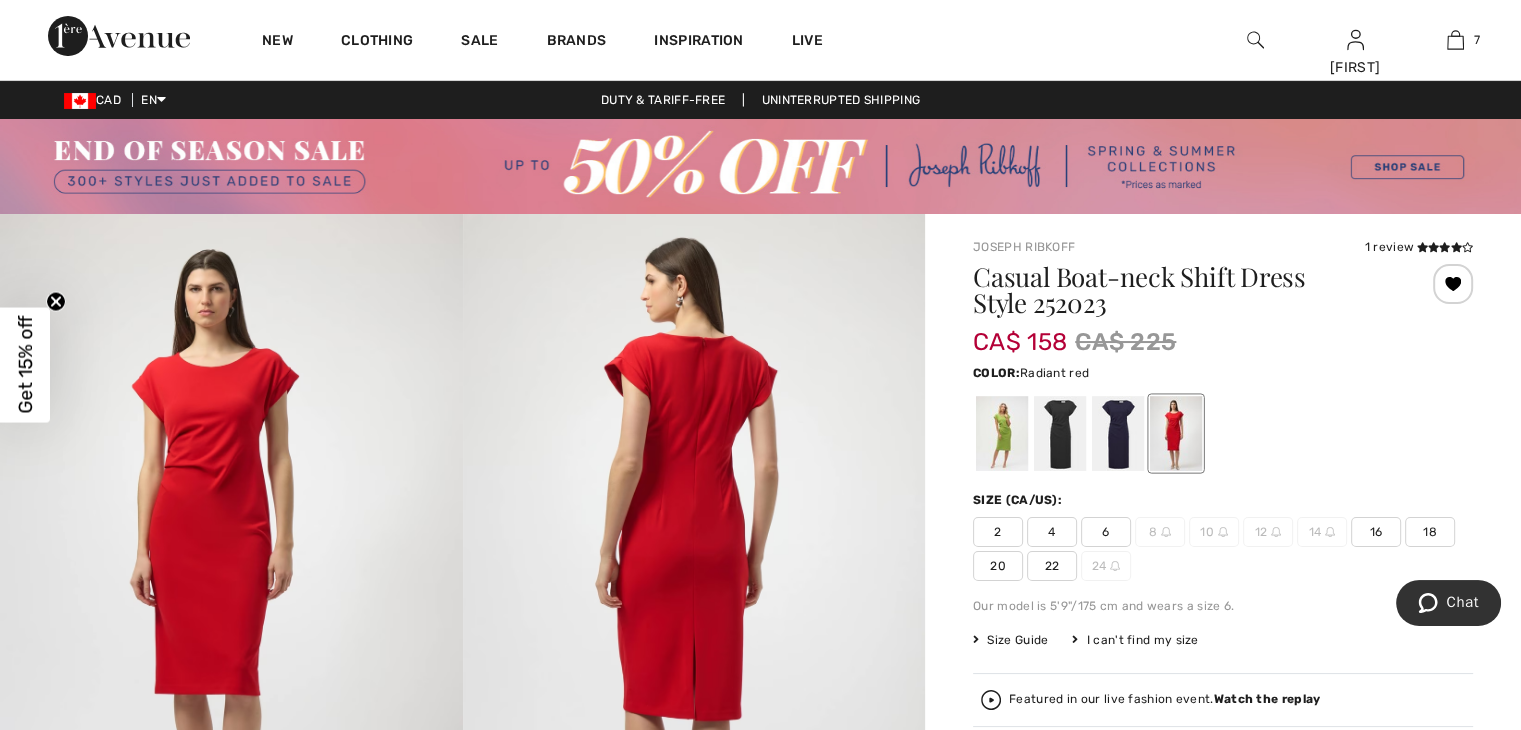 click on "22" at bounding box center (1052, 566) 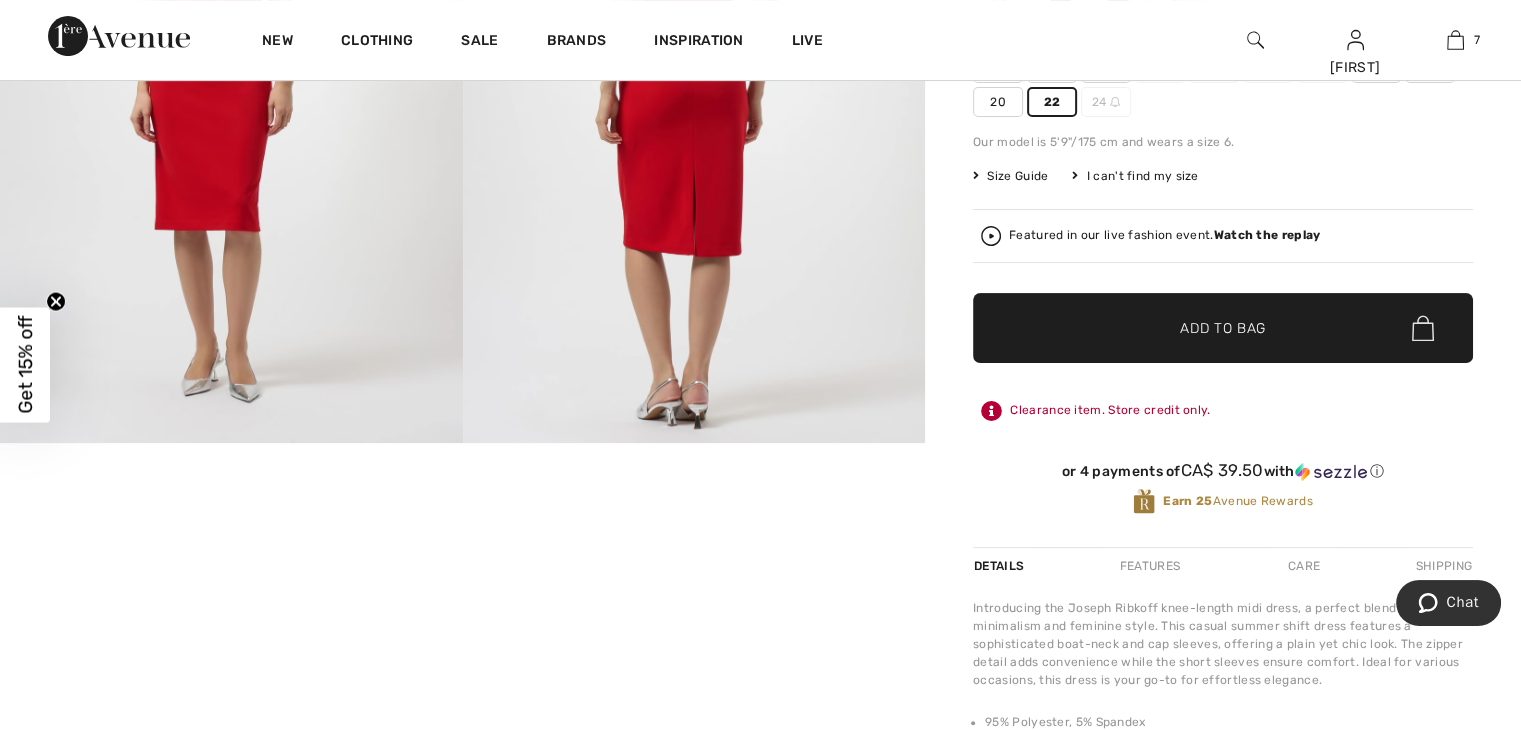 scroll, scrollTop: 466, scrollLeft: 0, axis: vertical 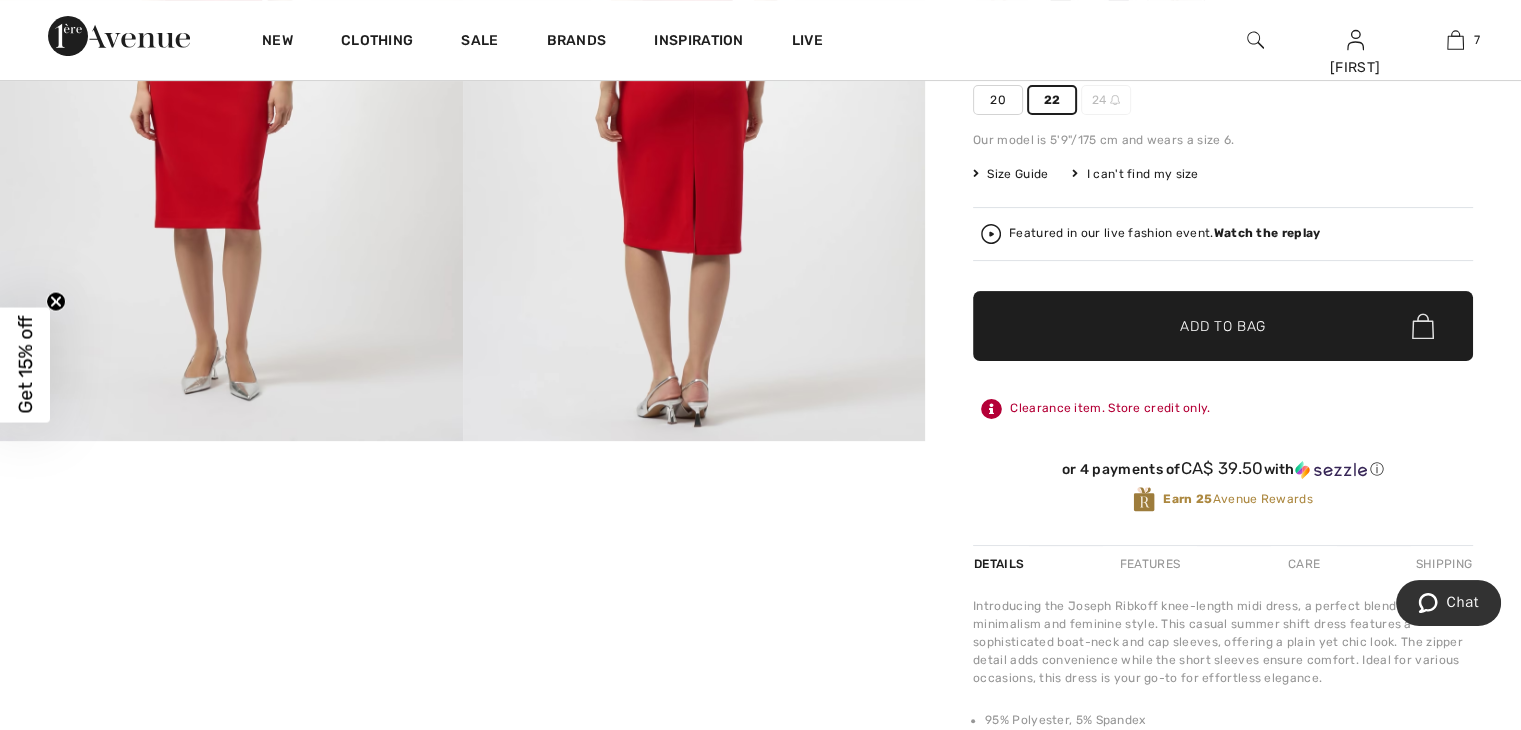 click on "Add to Bag" at bounding box center [1223, 326] 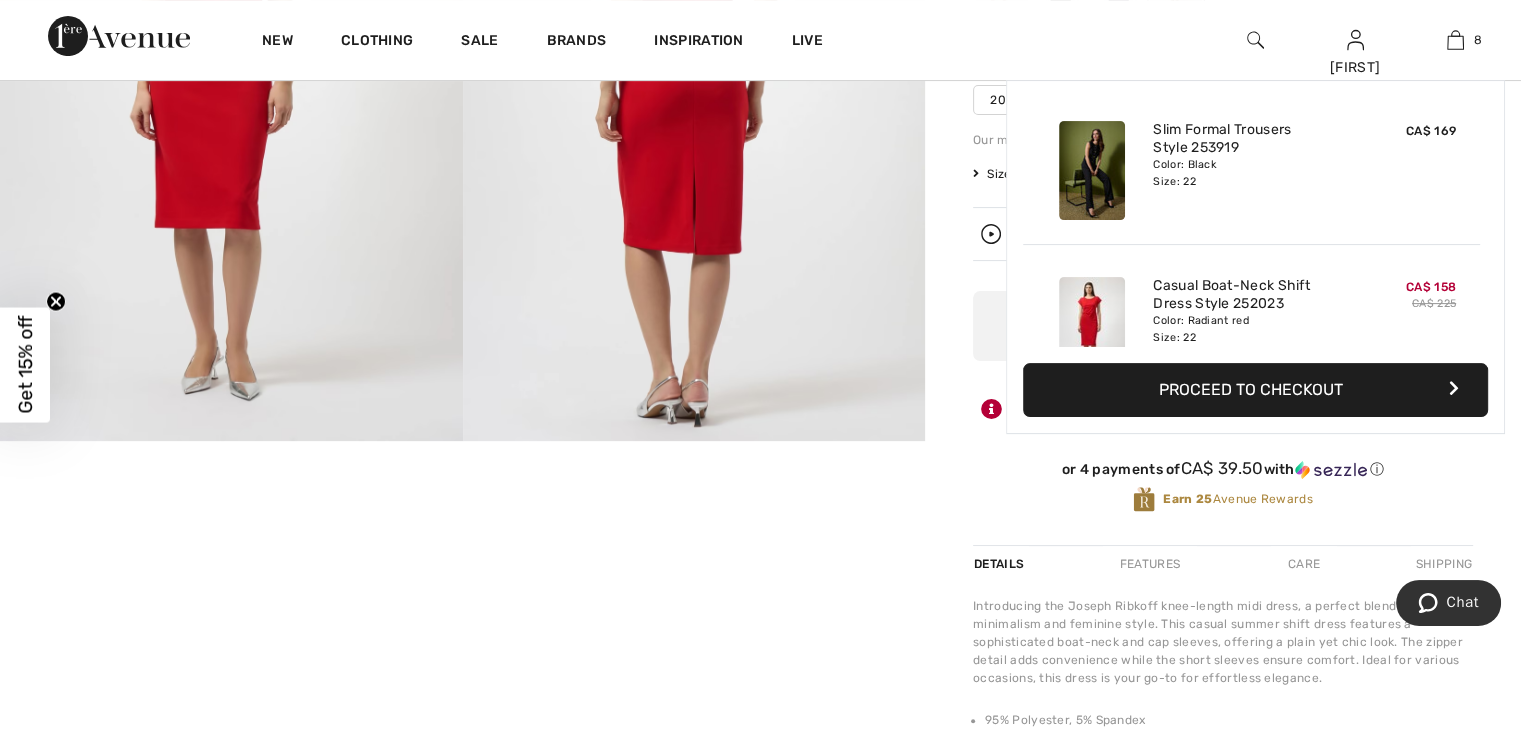 scroll, scrollTop: 996, scrollLeft: 0, axis: vertical 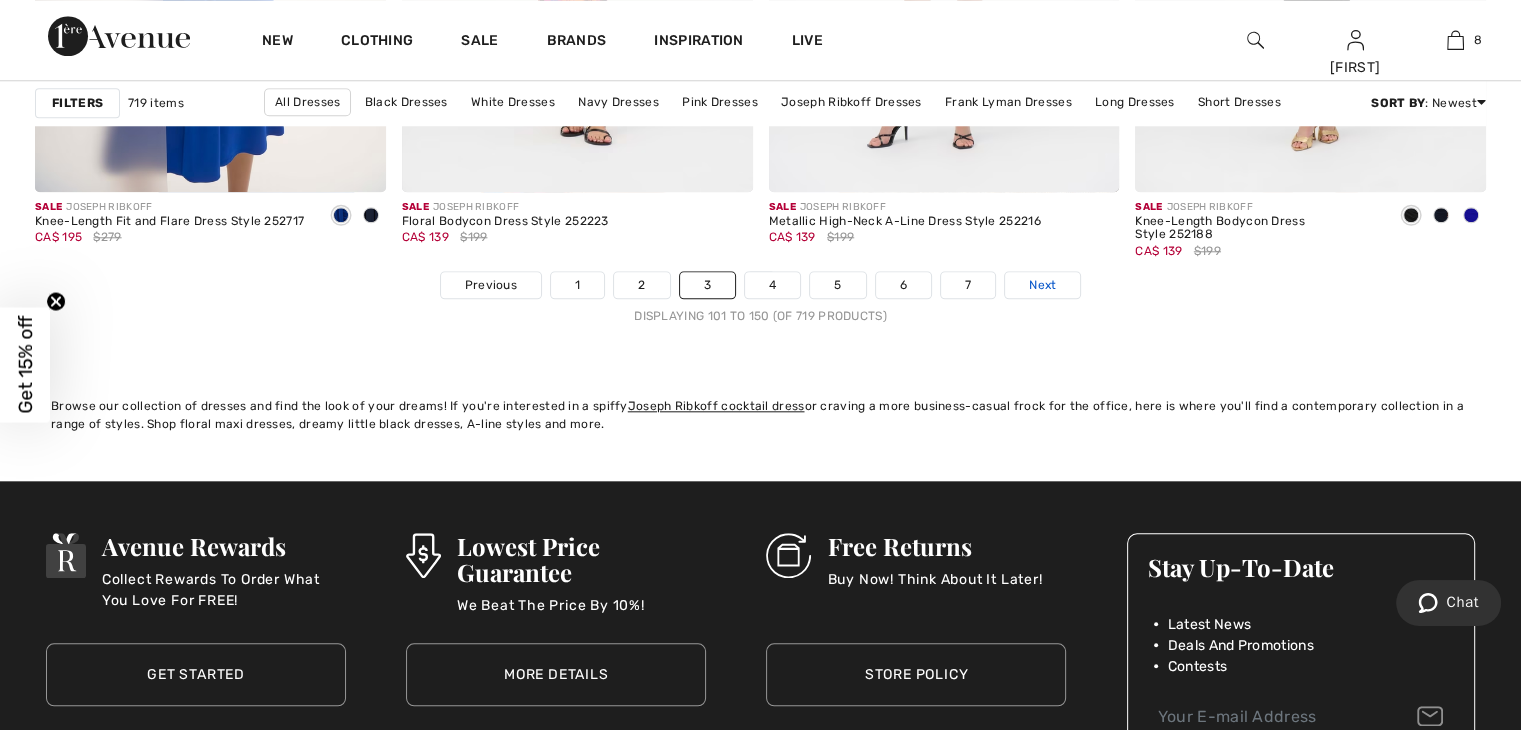 click on "Next" at bounding box center [1042, 285] 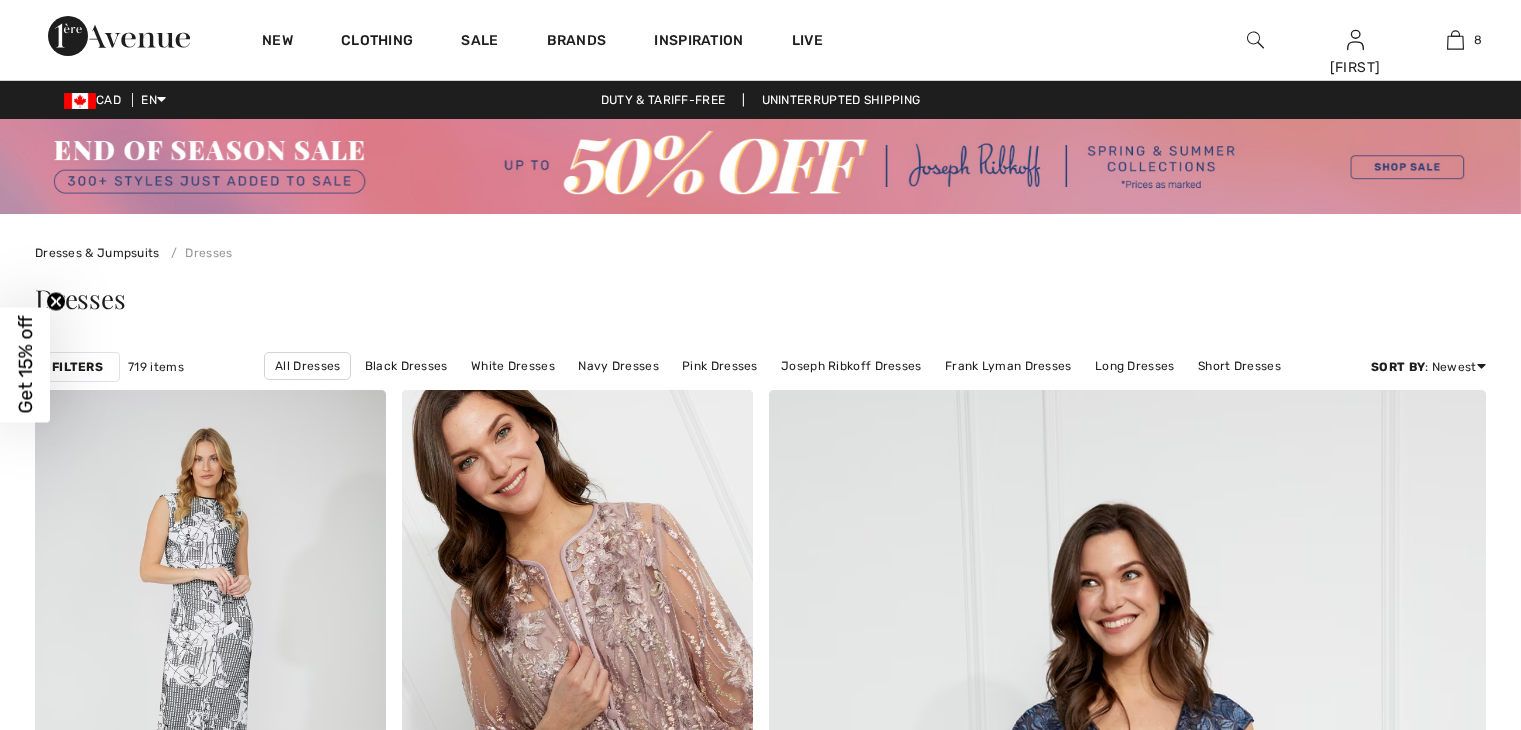 scroll, scrollTop: 0, scrollLeft: 0, axis: both 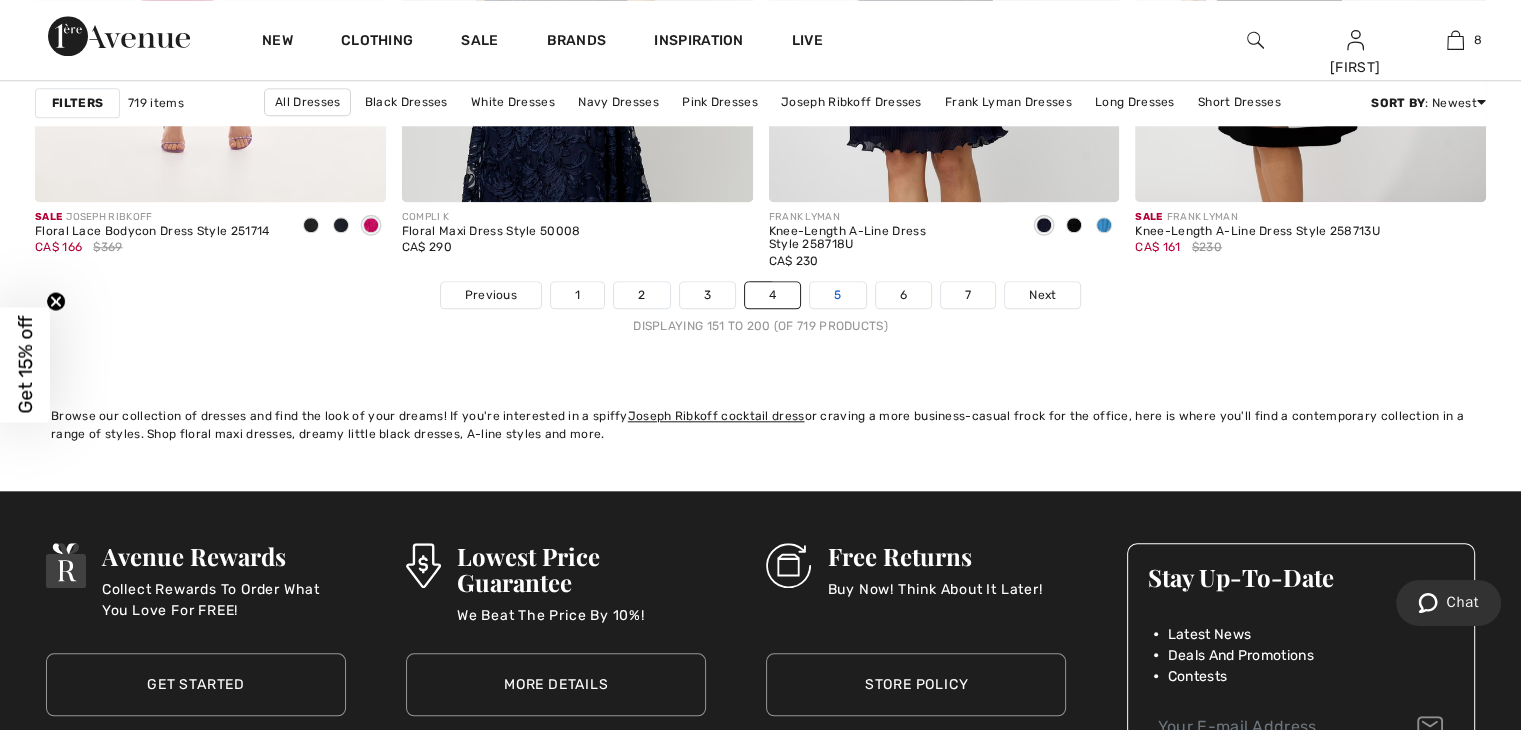 click on "5" at bounding box center (837, 295) 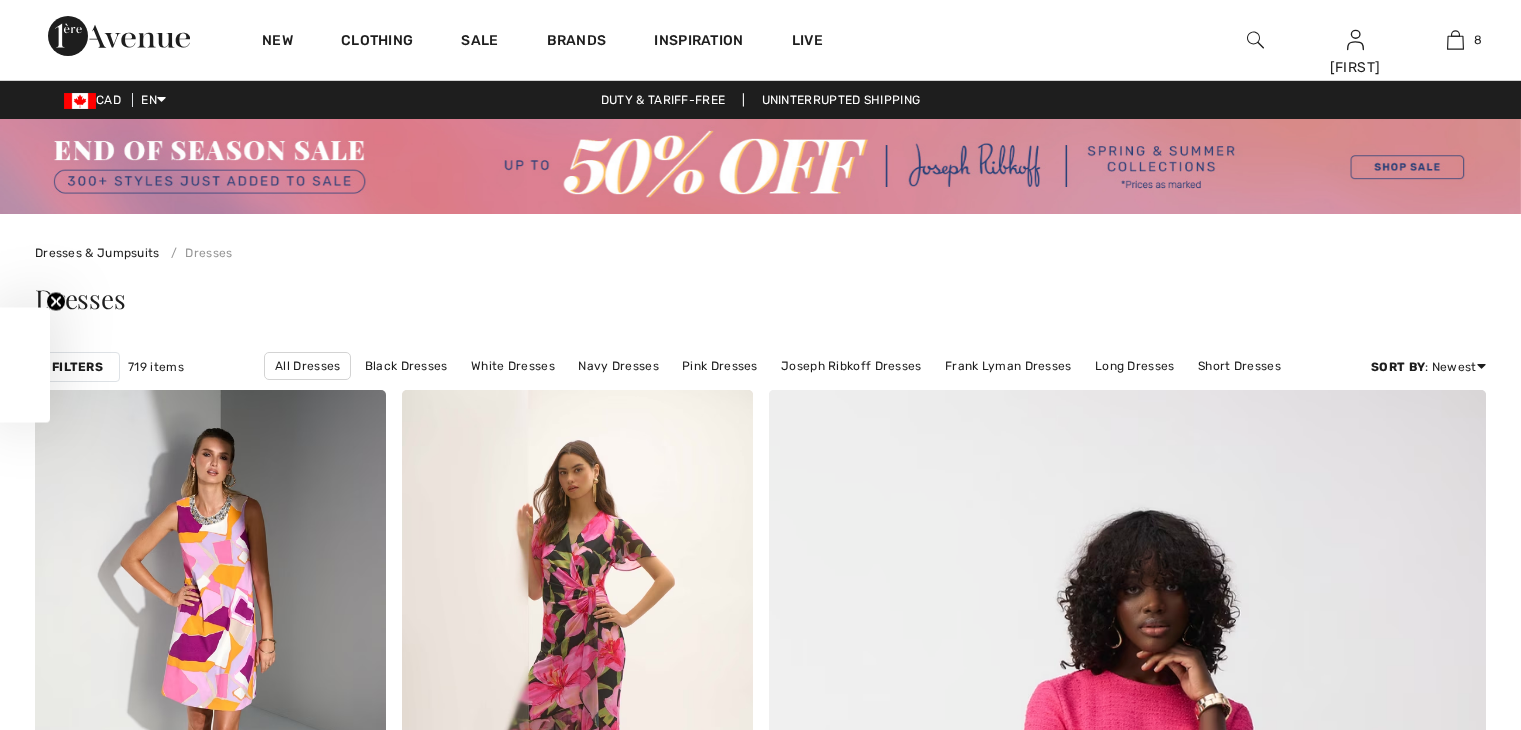 scroll, scrollTop: 0, scrollLeft: 0, axis: both 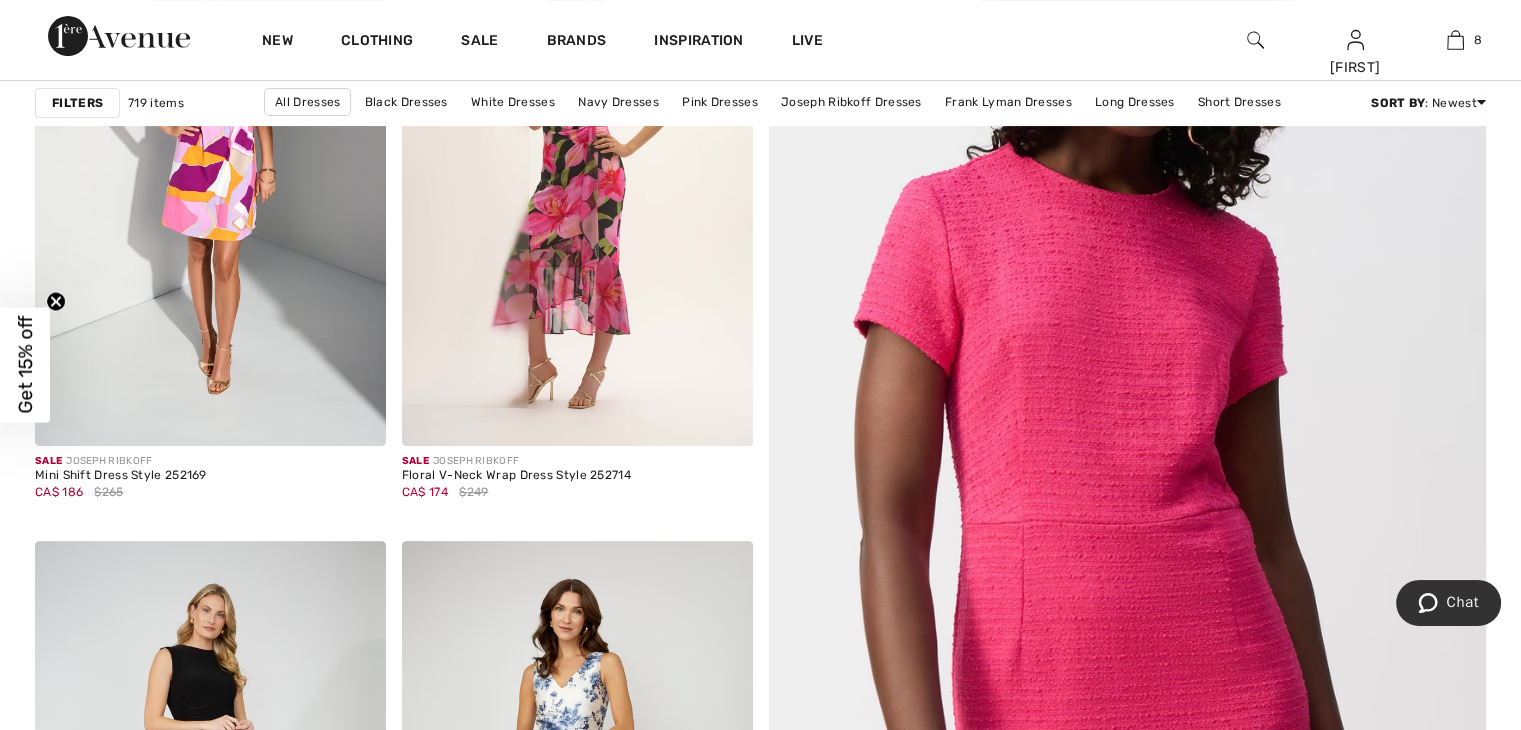 click at bounding box center [1127, 566] 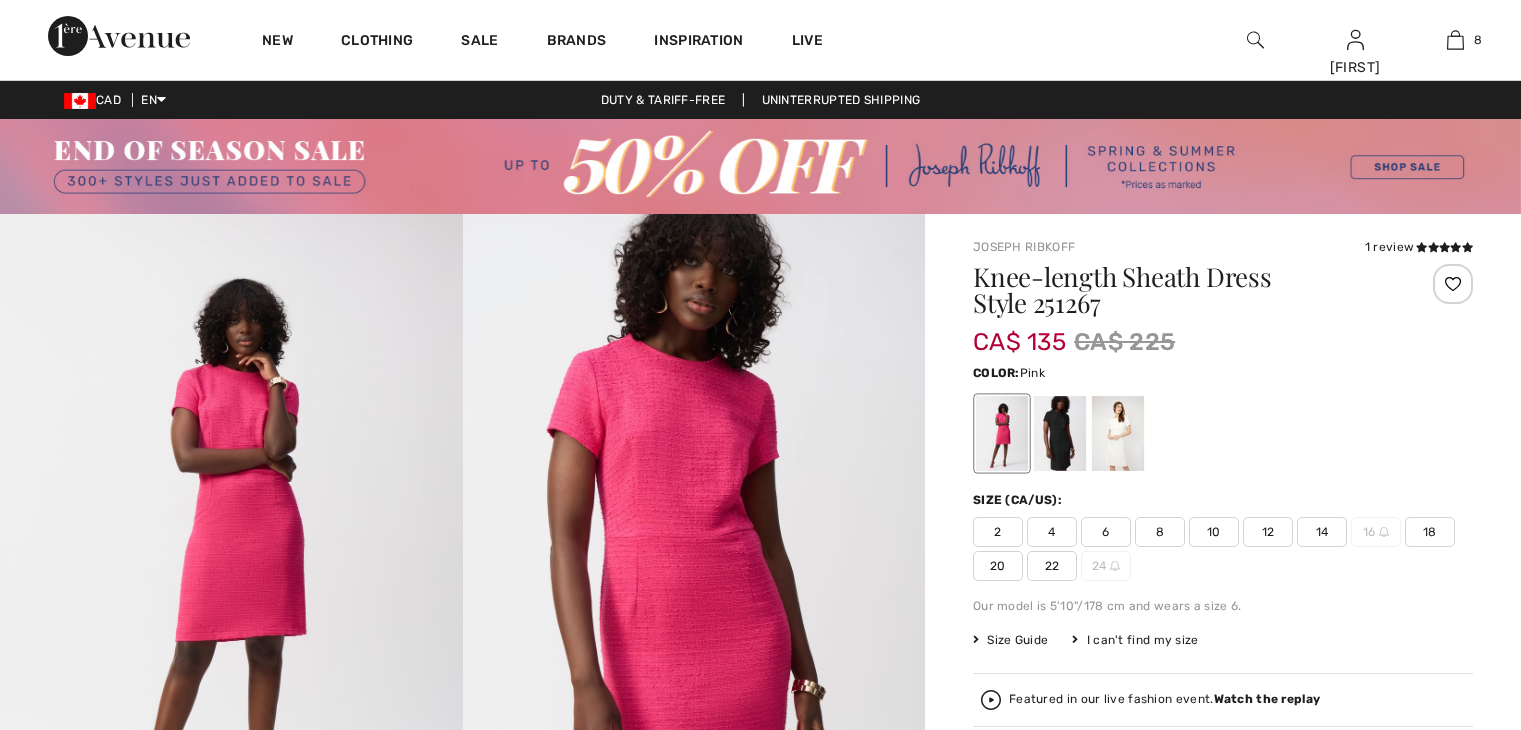 scroll, scrollTop: 0, scrollLeft: 0, axis: both 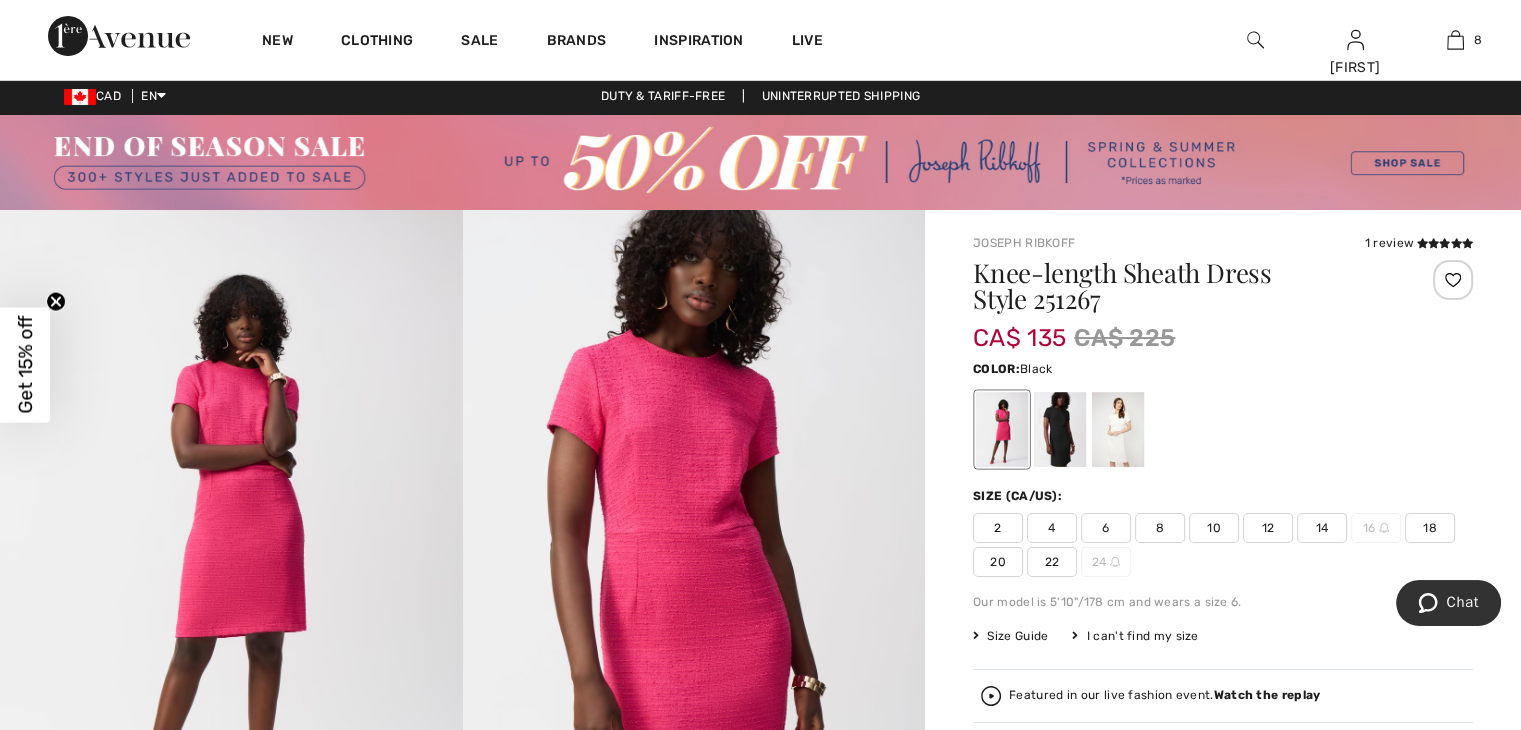 click at bounding box center (1060, 429) 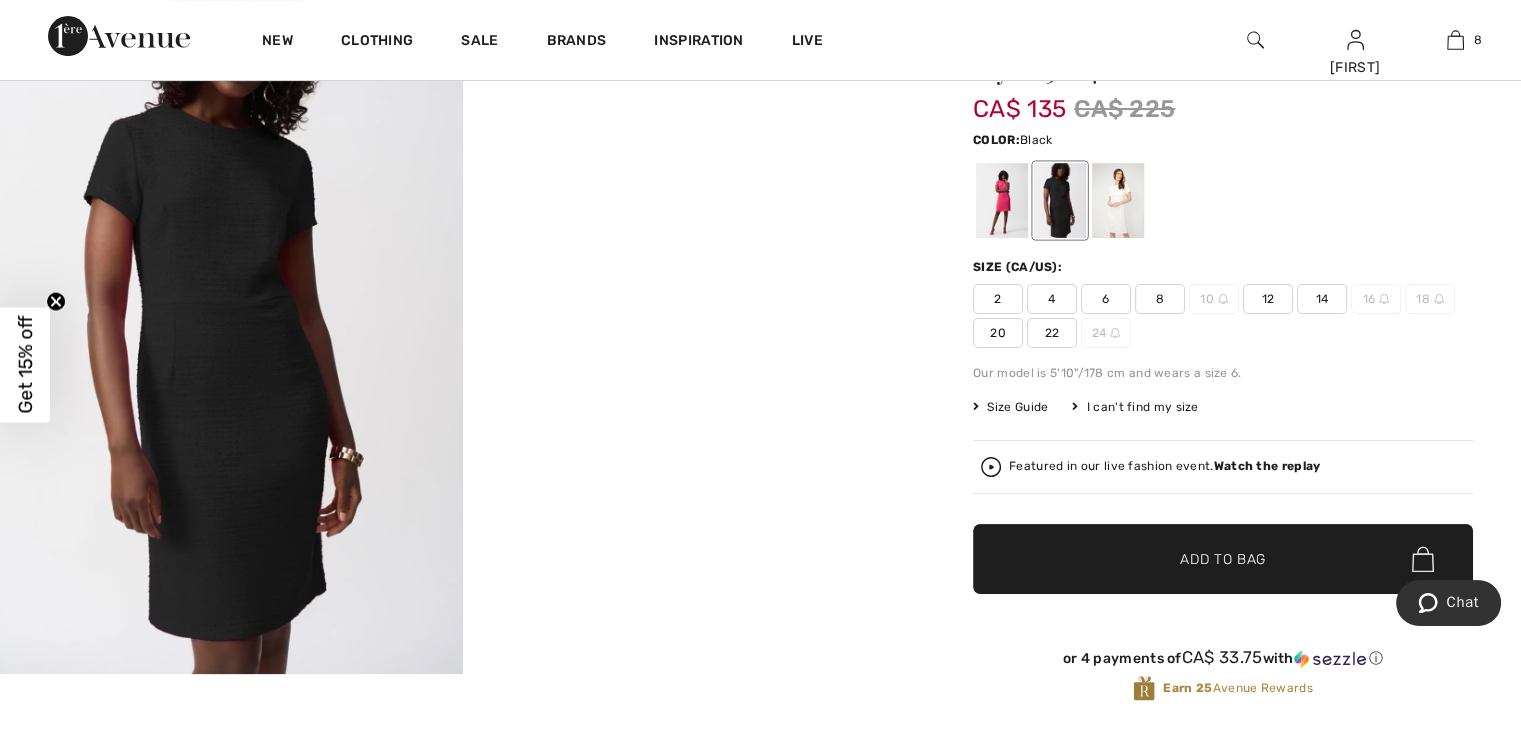 scroll, scrollTop: 235, scrollLeft: 0, axis: vertical 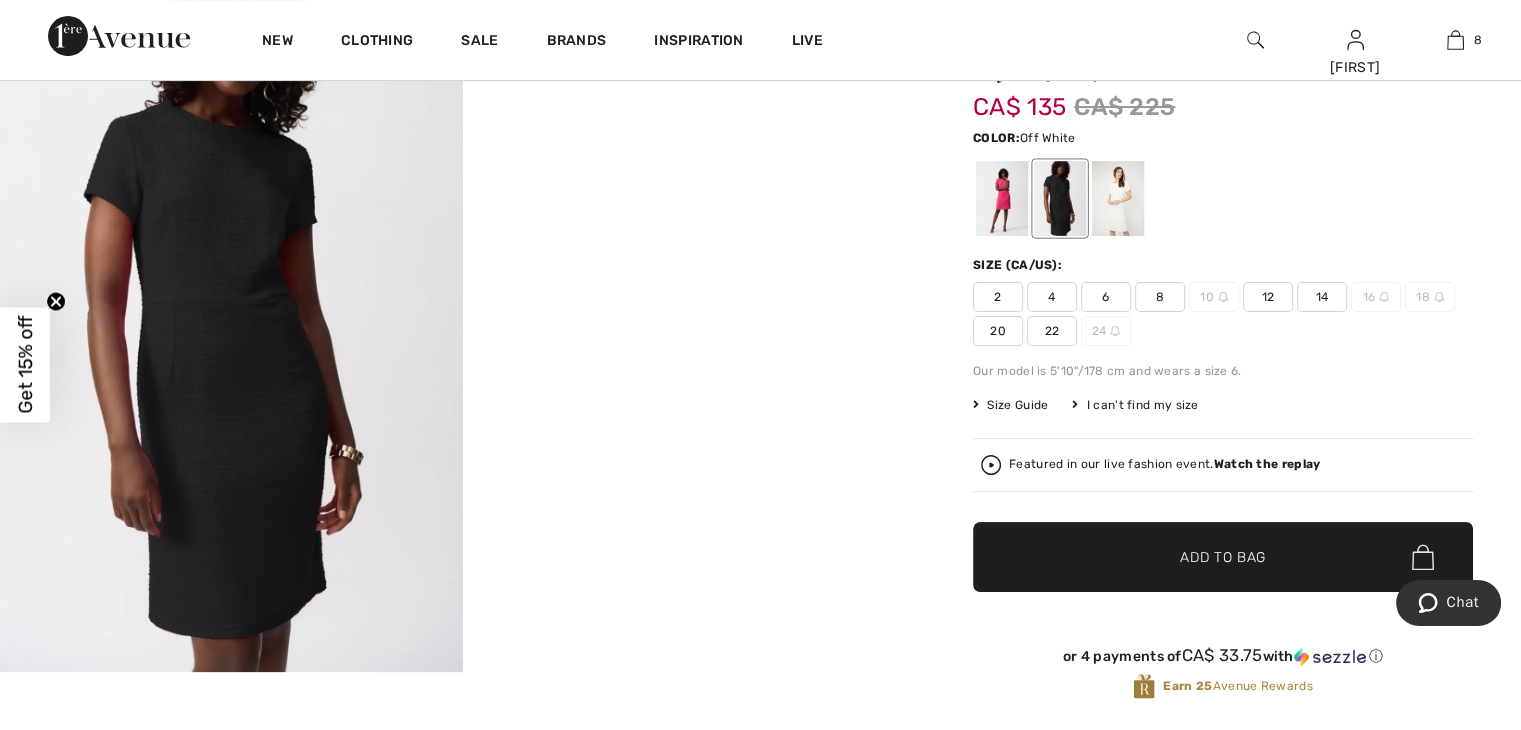 click at bounding box center (1118, 198) 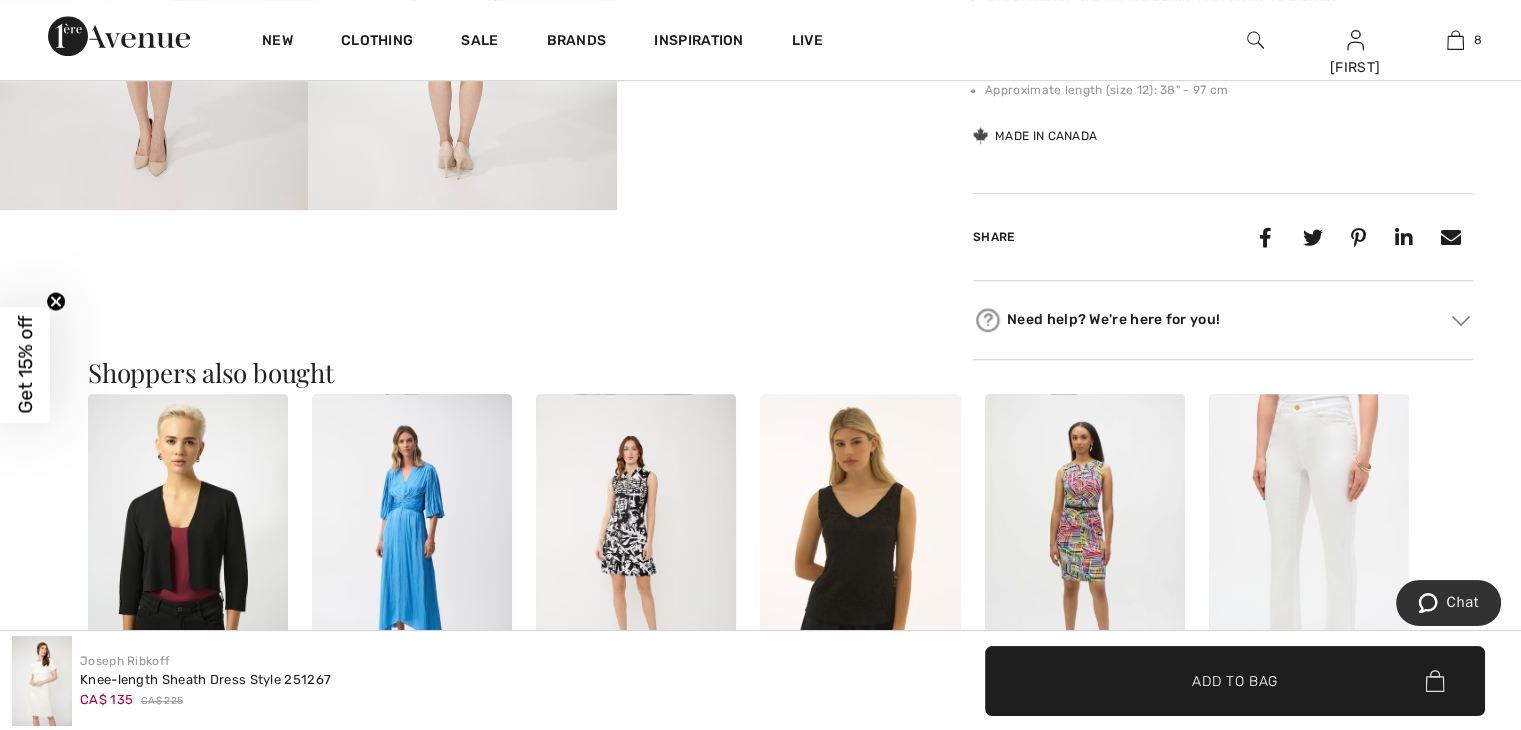 scroll, scrollTop: 1162, scrollLeft: 0, axis: vertical 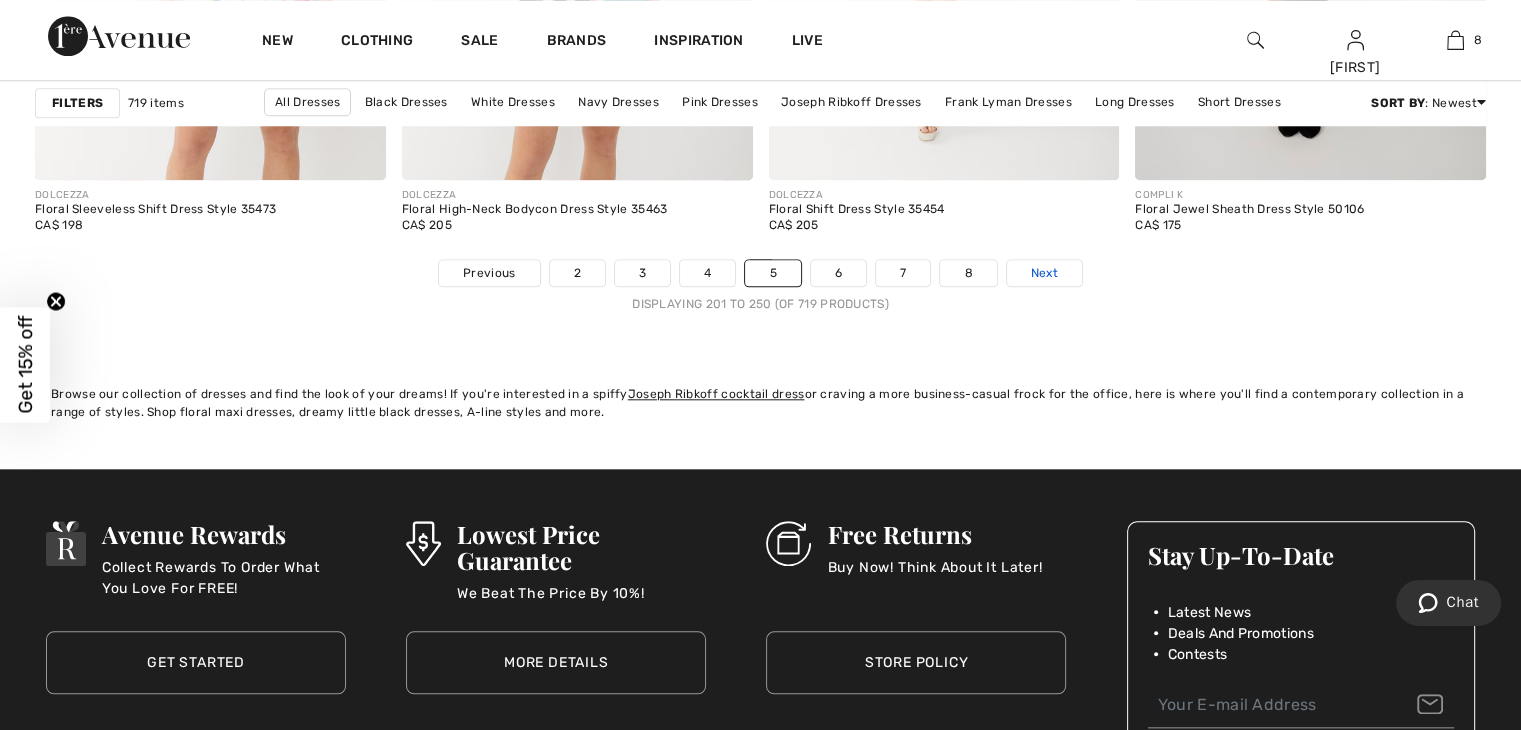 click on "Next" at bounding box center (1044, 273) 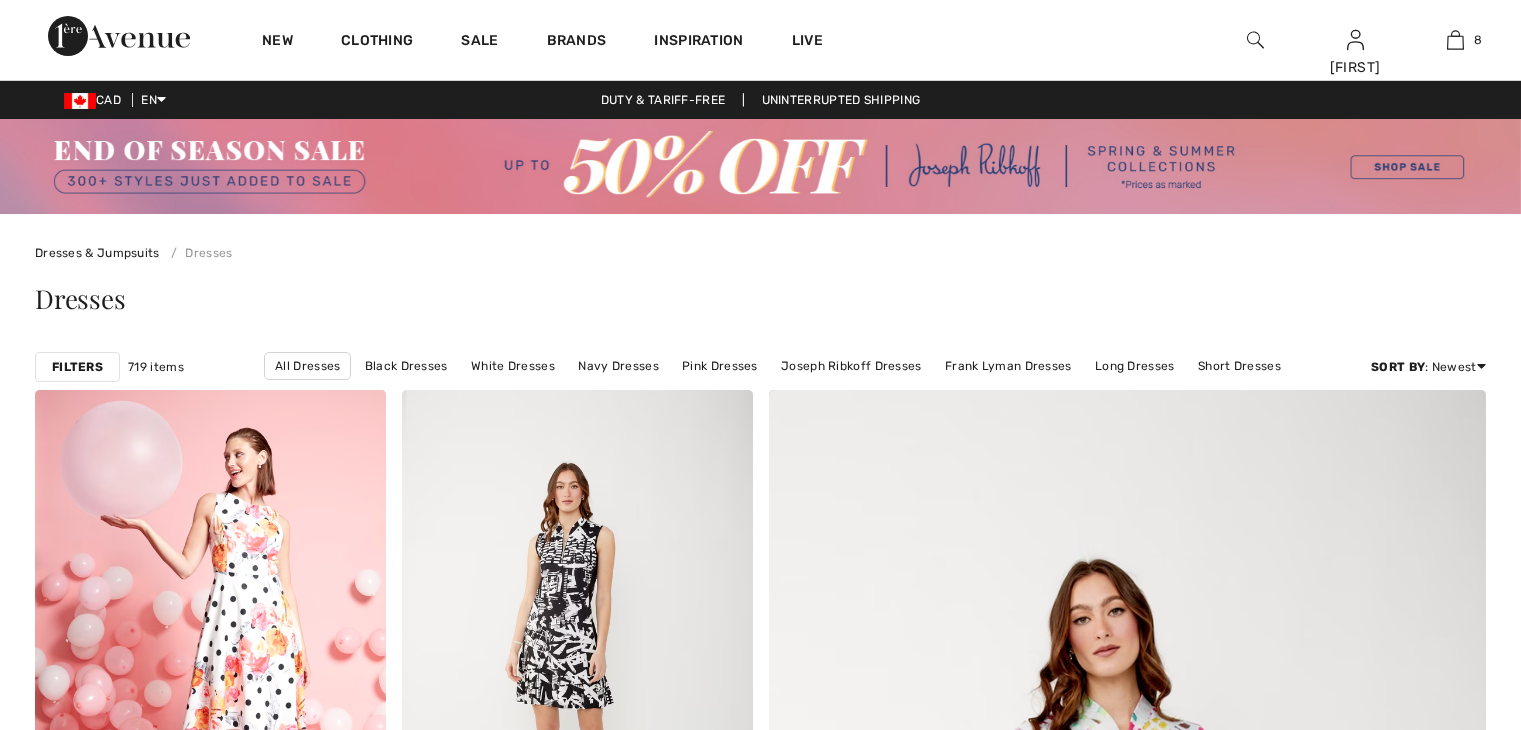 scroll, scrollTop: 0, scrollLeft: 0, axis: both 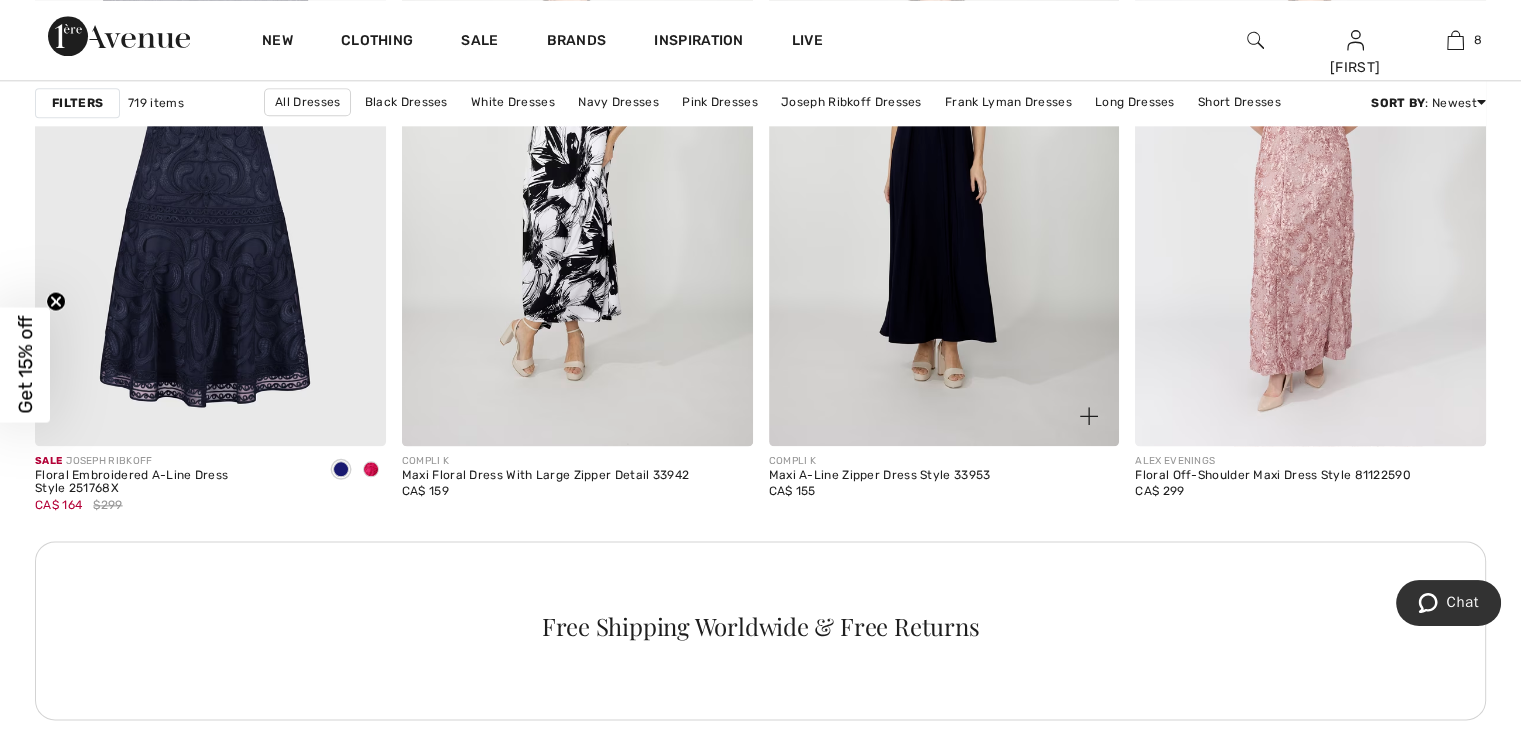 click at bounding box center [944, 182] 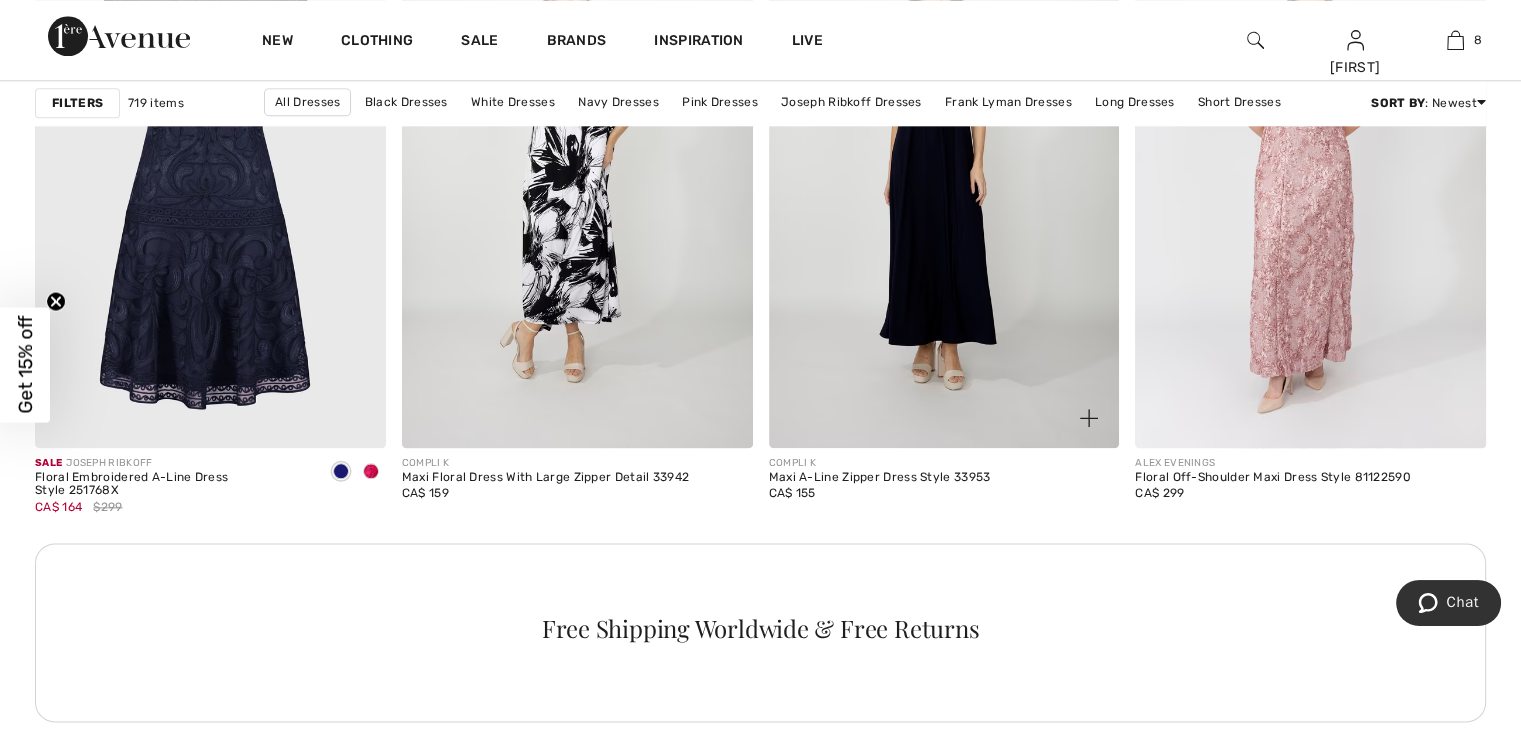 scroll, scrollTop: 2331, scrollLeft: 0, axis: vertical 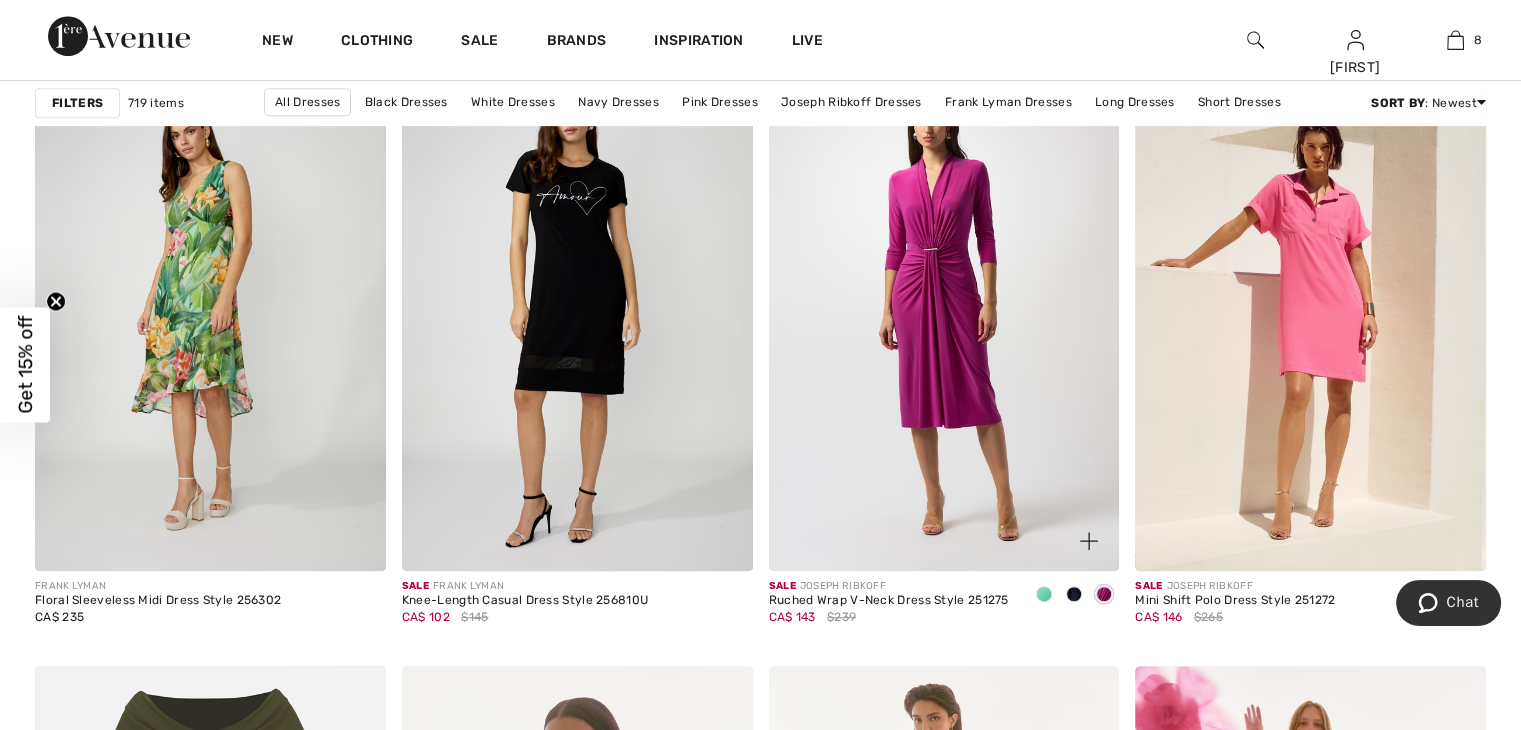 click at bounding box center (1044, 594) 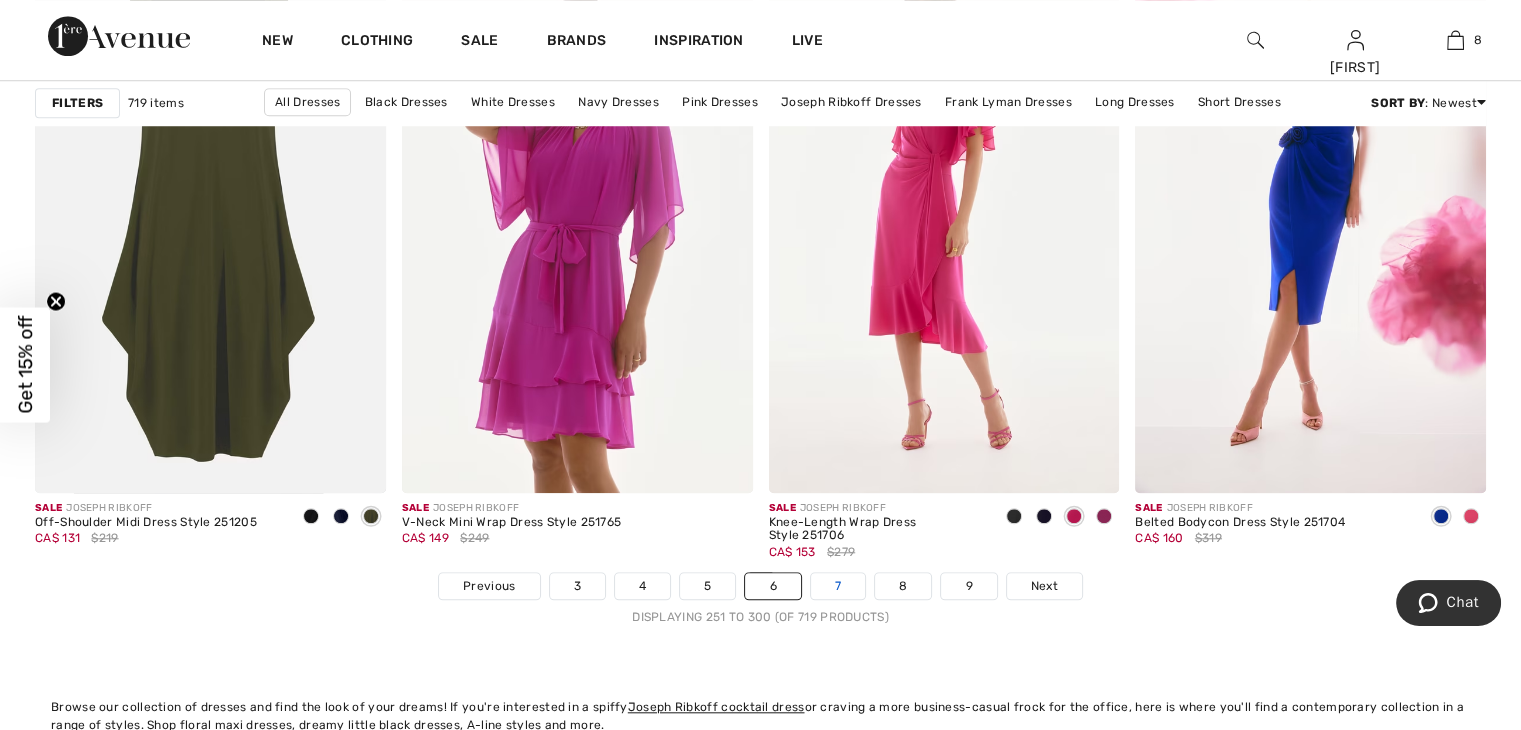scroll, scrollTop: 9267, scrollLeft: 0, axis: vertical 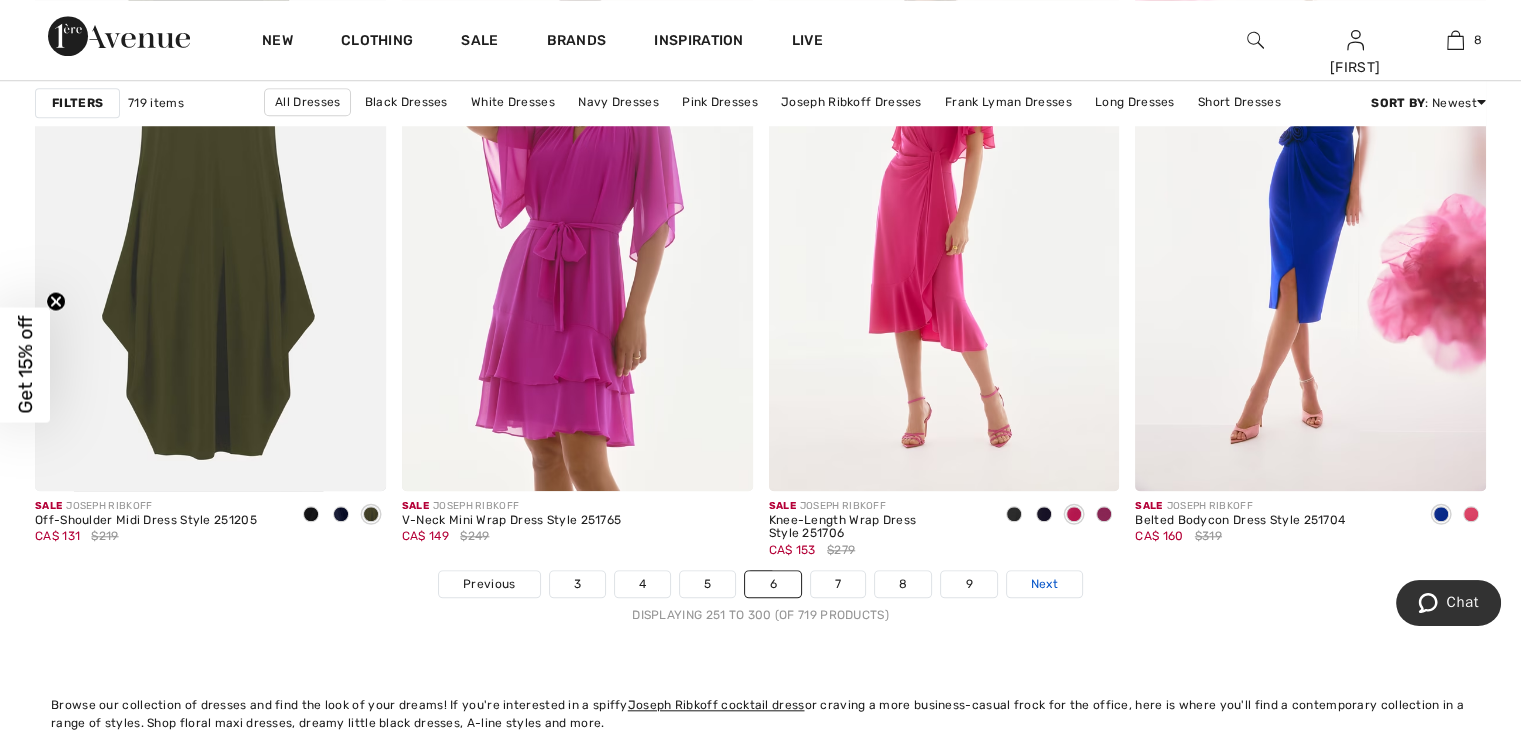 click on "Next" at bounding box center [1044, 584] 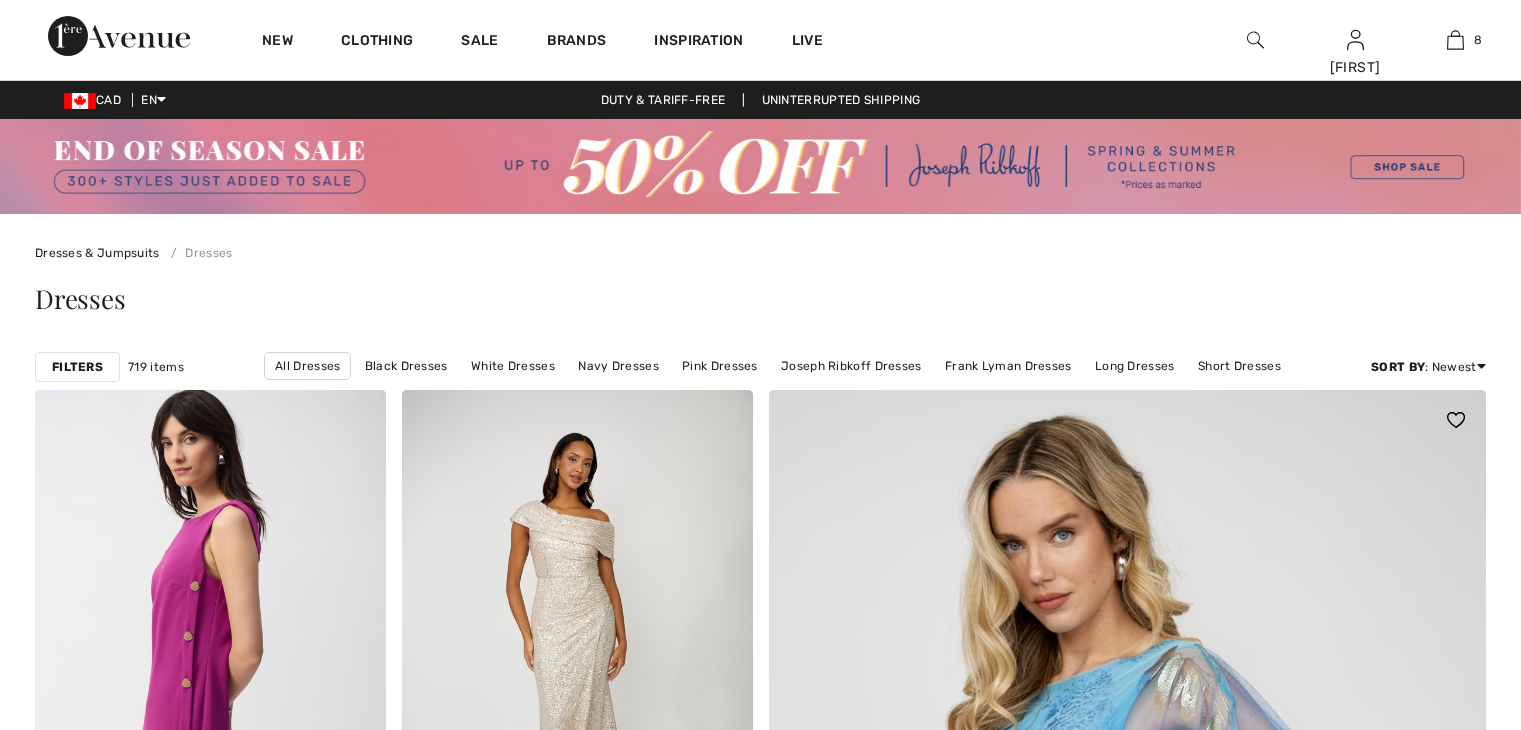 scroll, scrollTop: 0, scrollLeft: 0, axis: both 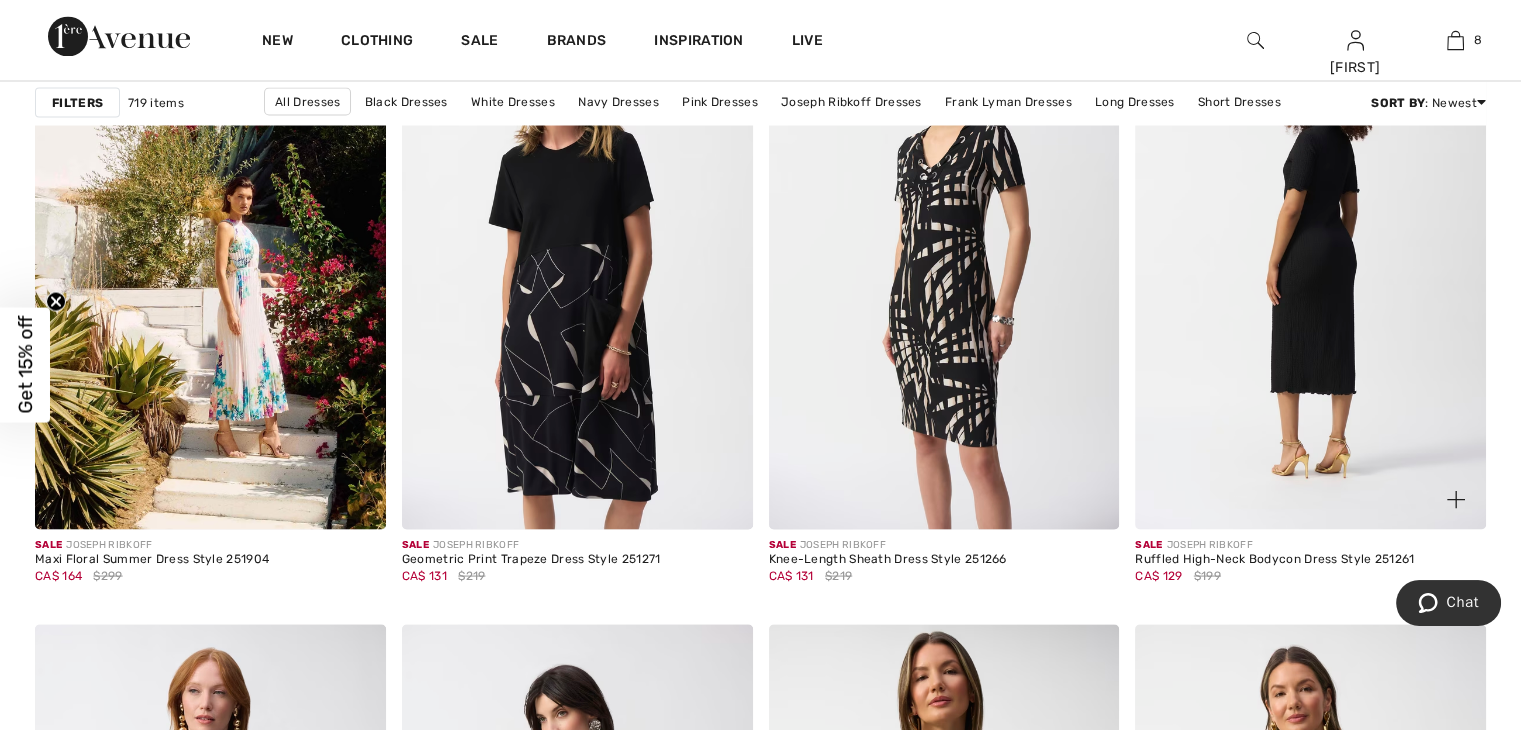 click at bounding box center [1310, 266] 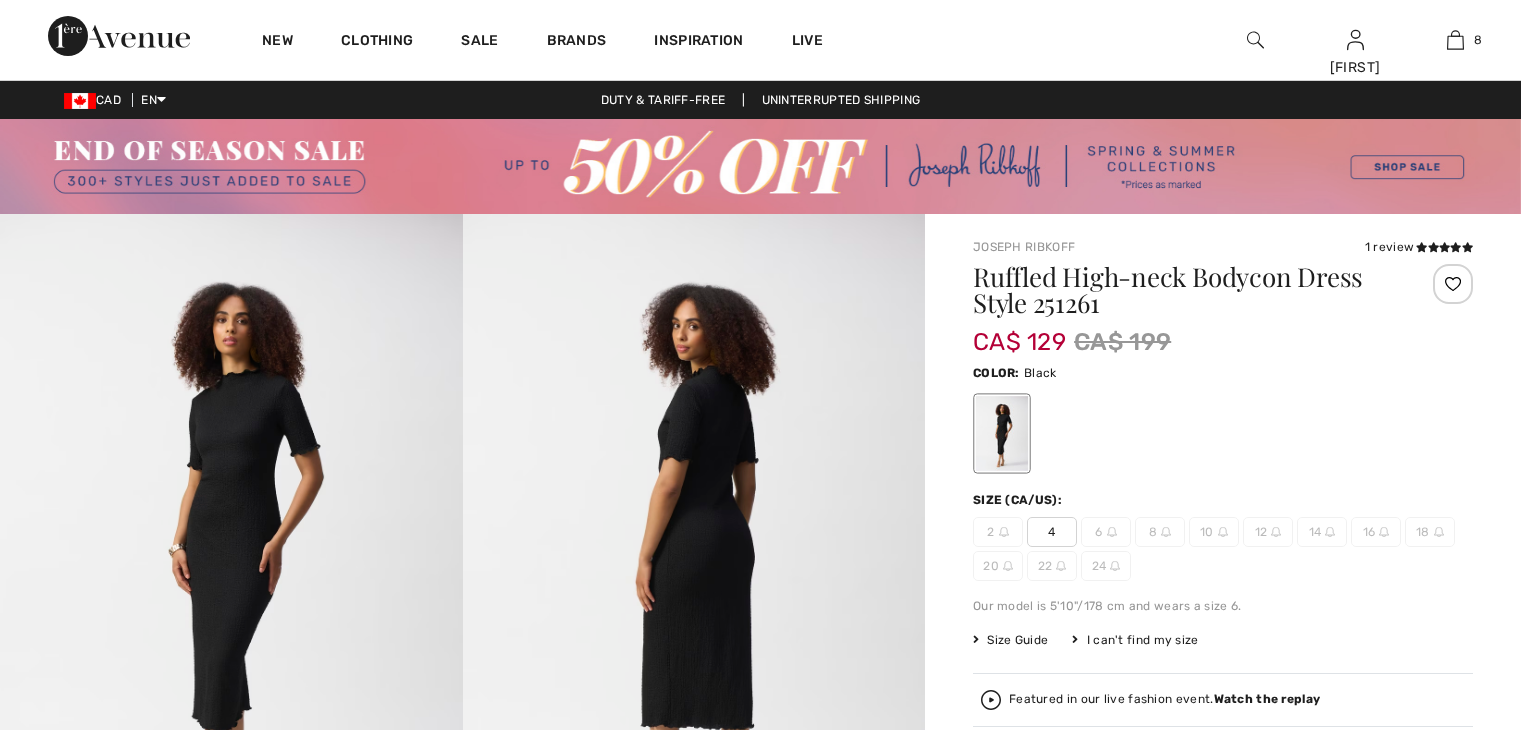 scroll, scrollTop: 0, scrollLeft: 0, axis: both 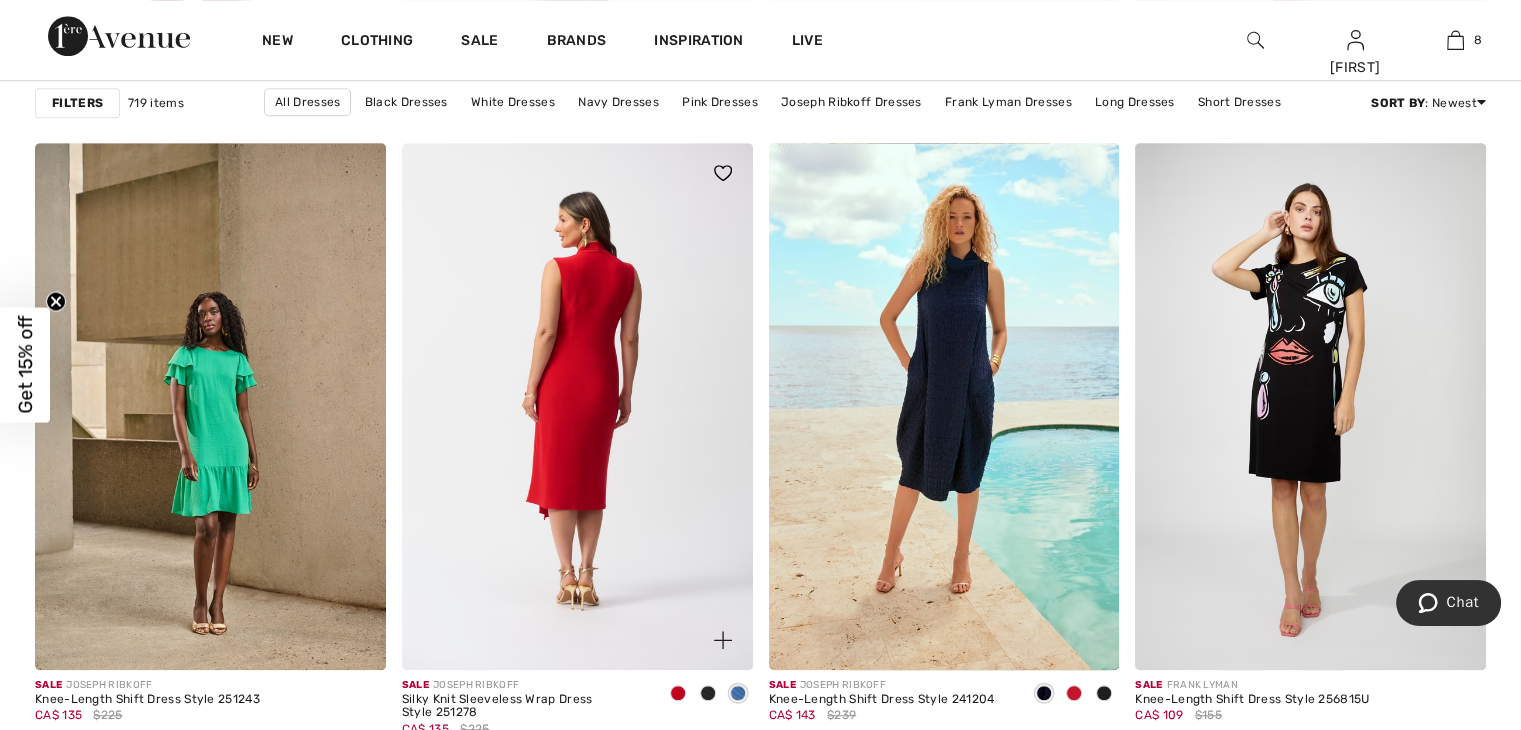 click at bounding box center (577, 406) 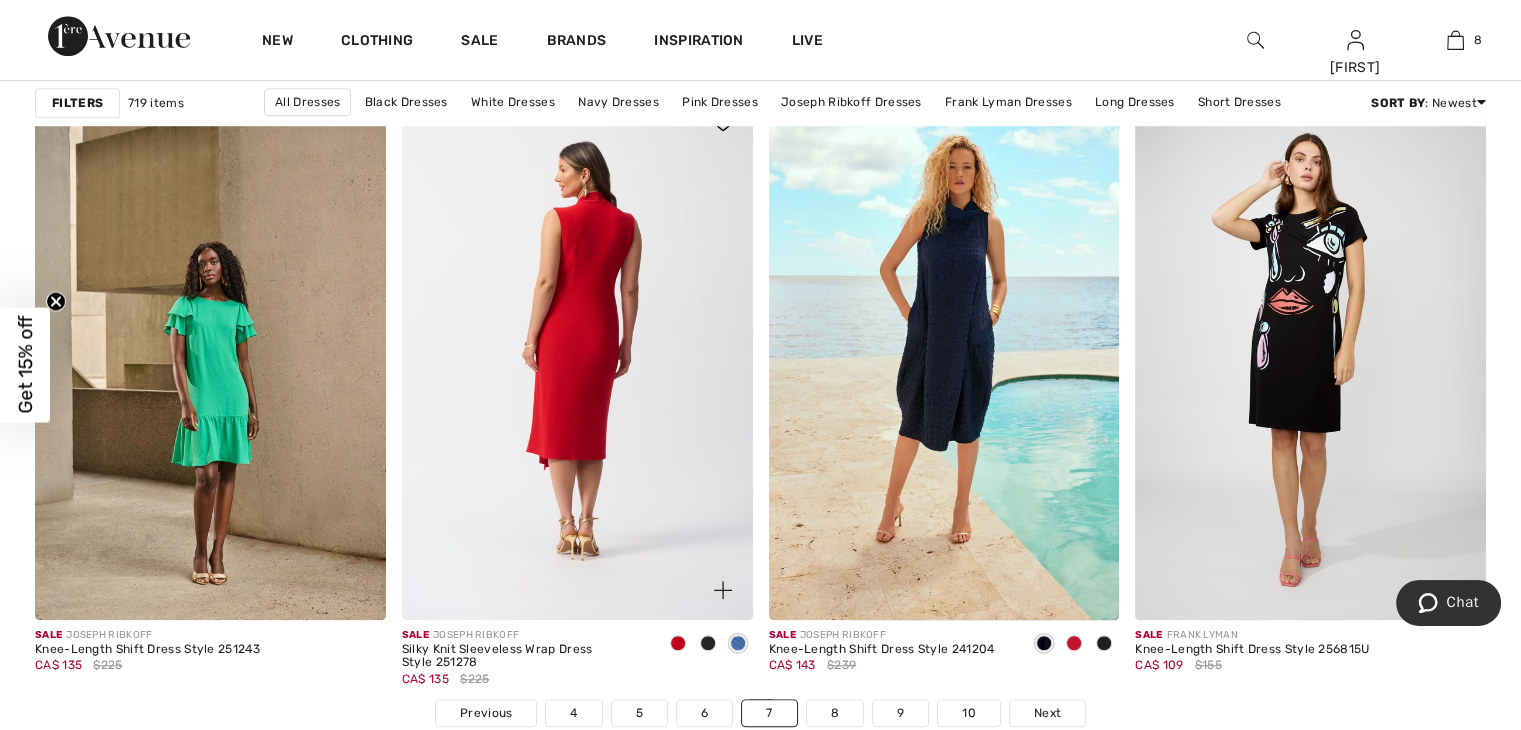 scroll, scrollTop: 9202, scrollLeft: 0, axis: vertical 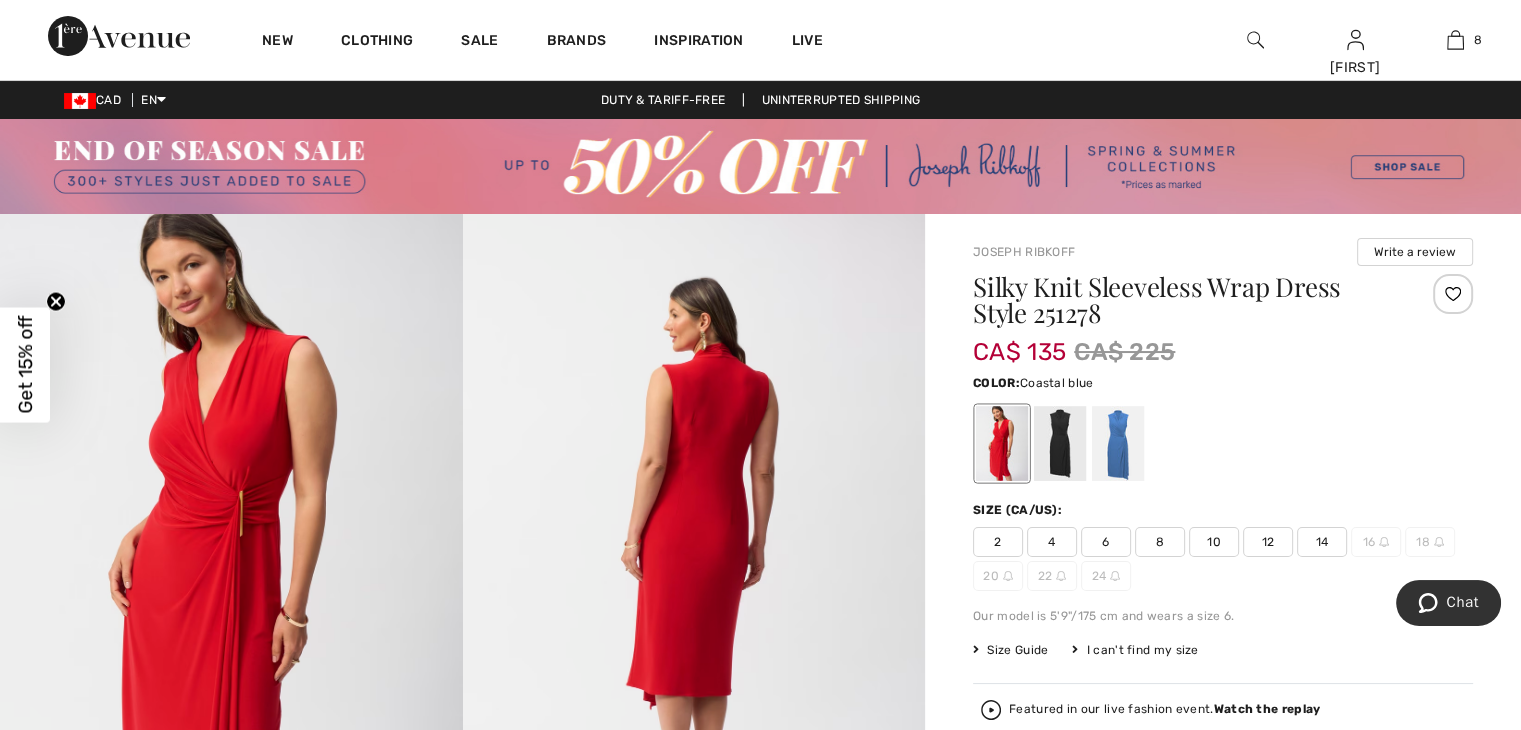 click at bounding box center (1118, 443) 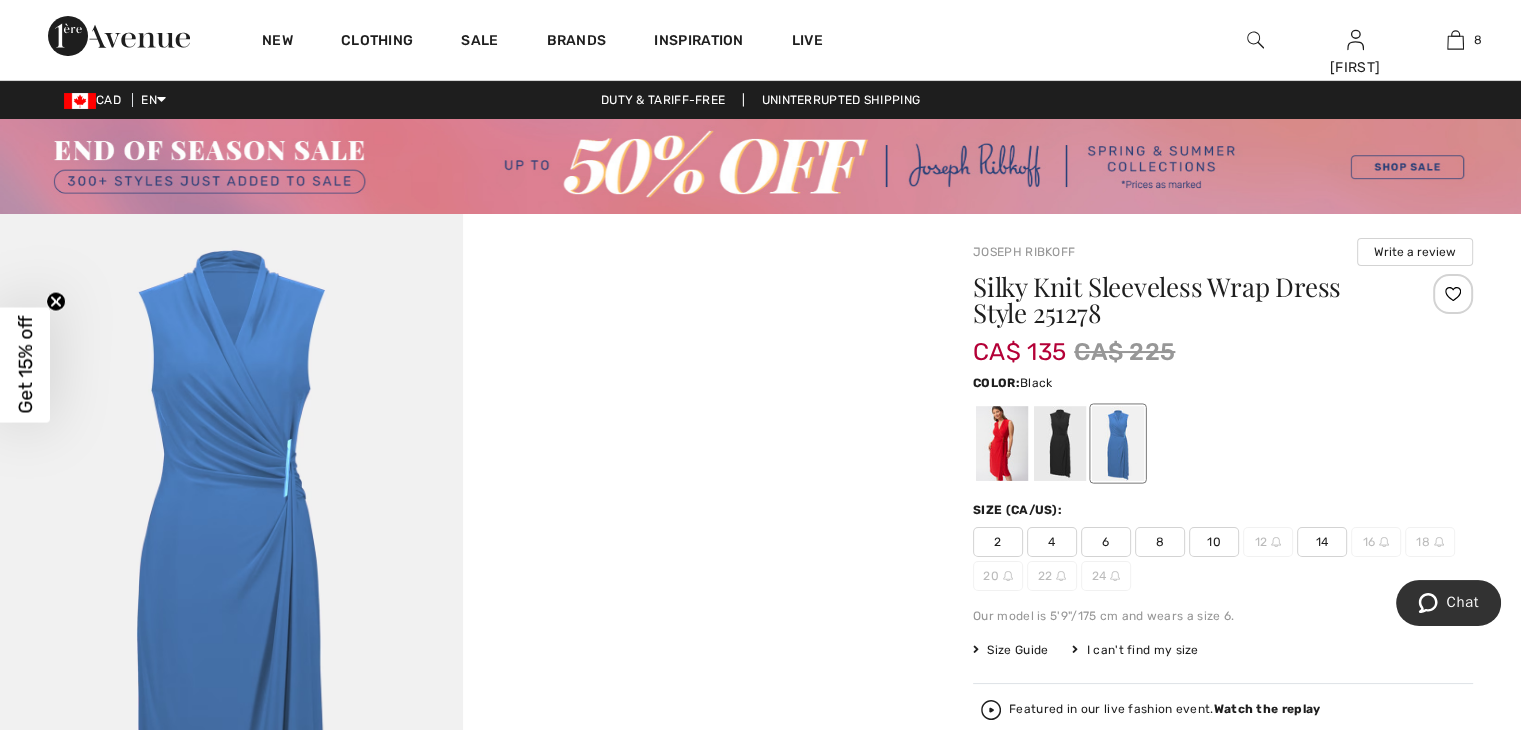 drag, startPoint x: 1040, startPoint y: 457, endPoint x: 1054, endPoint y: 456, distance: 14.035668 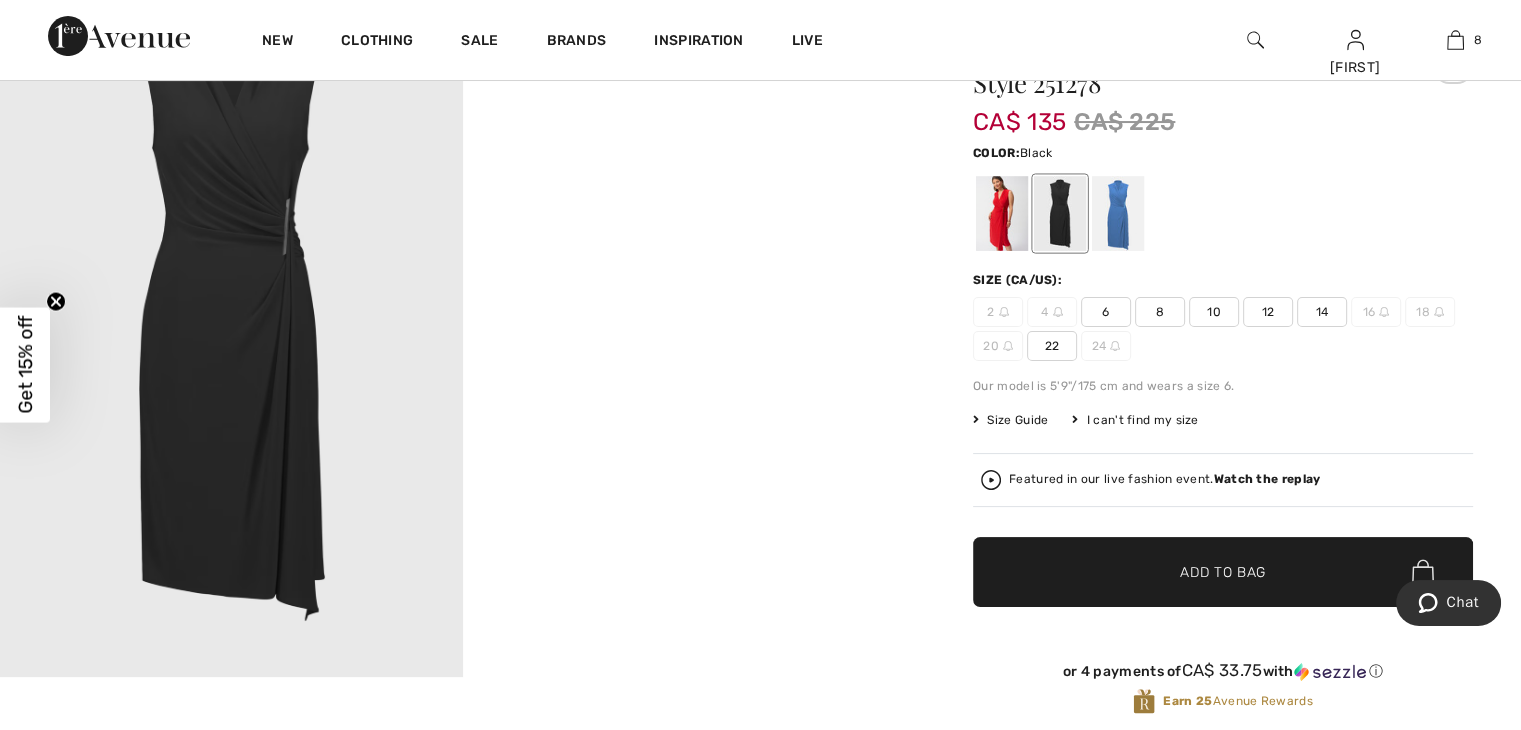 scroll, scrollTop: 231, scrollLeft: 0, axis: vertical 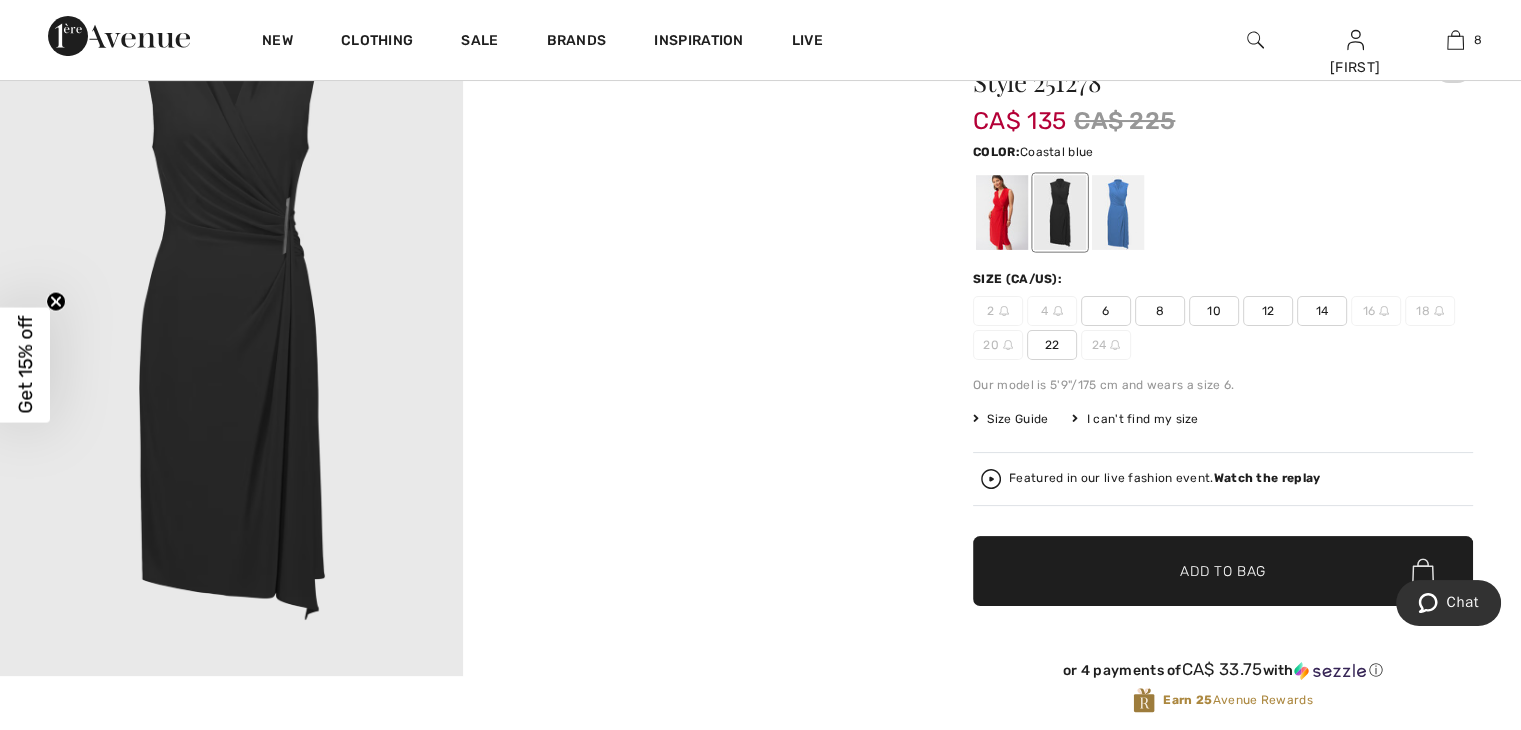 click at bounding box center [1118, 212] 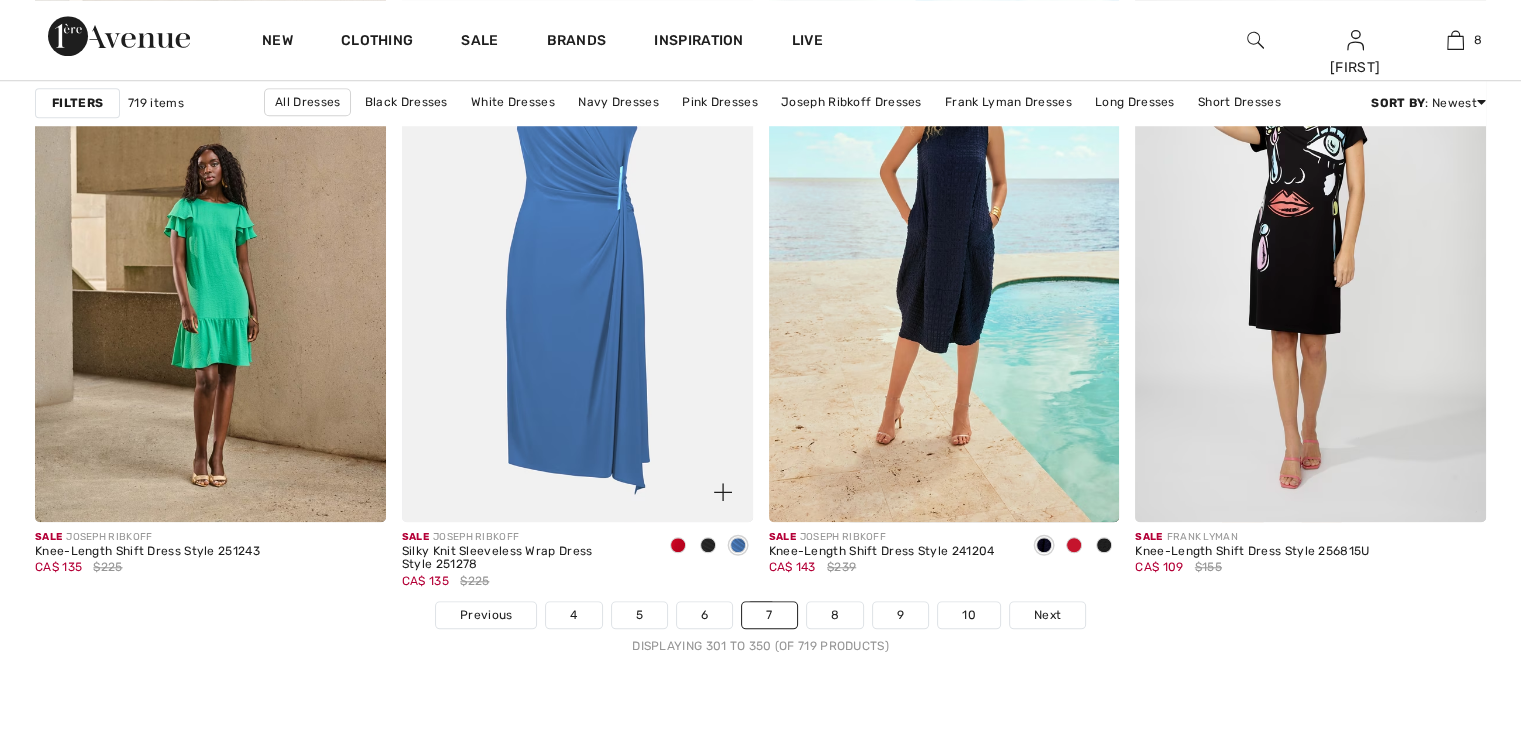 scroll, scrollTop: 9236, scrollLeft: 0, axis: vertical 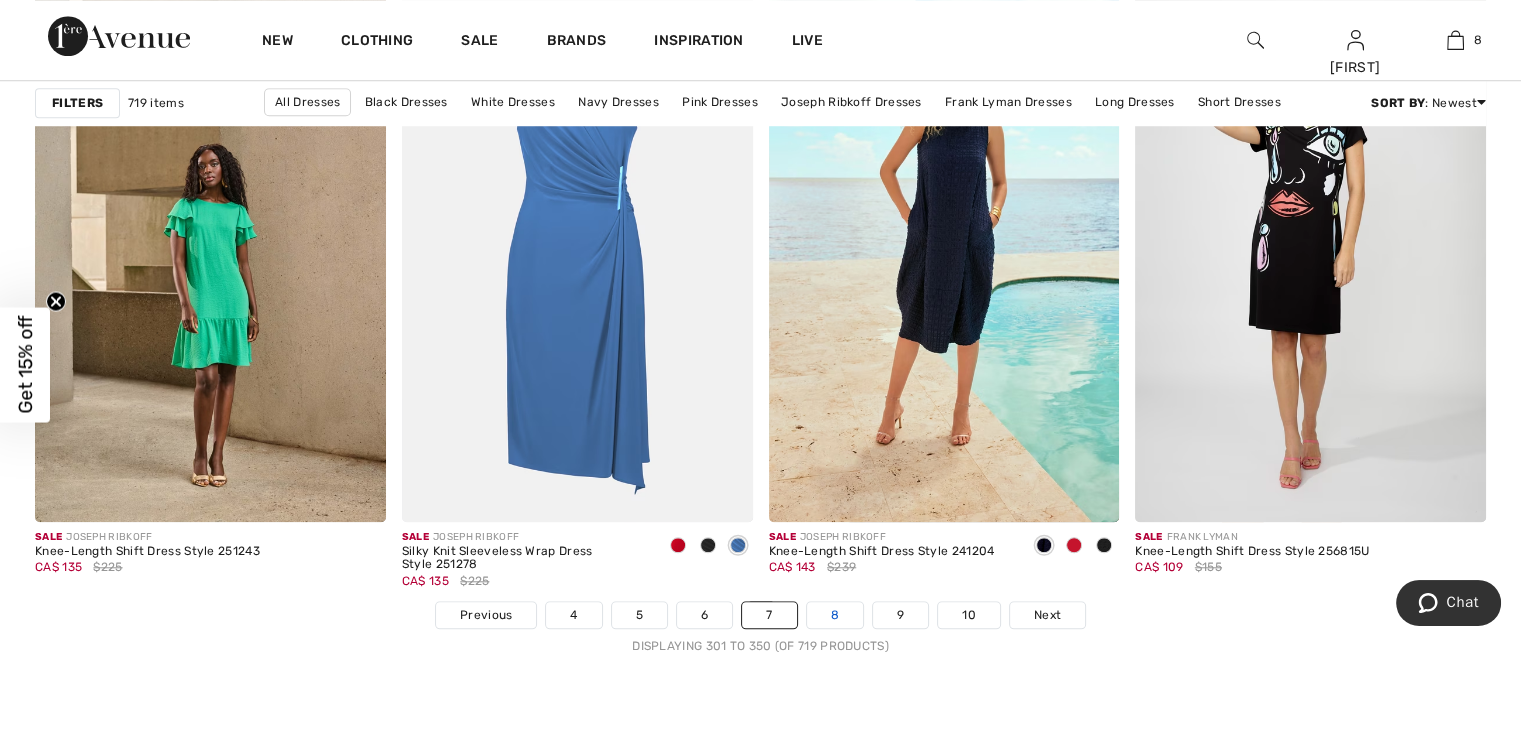 click on "8" at bounding box center (835, 615) 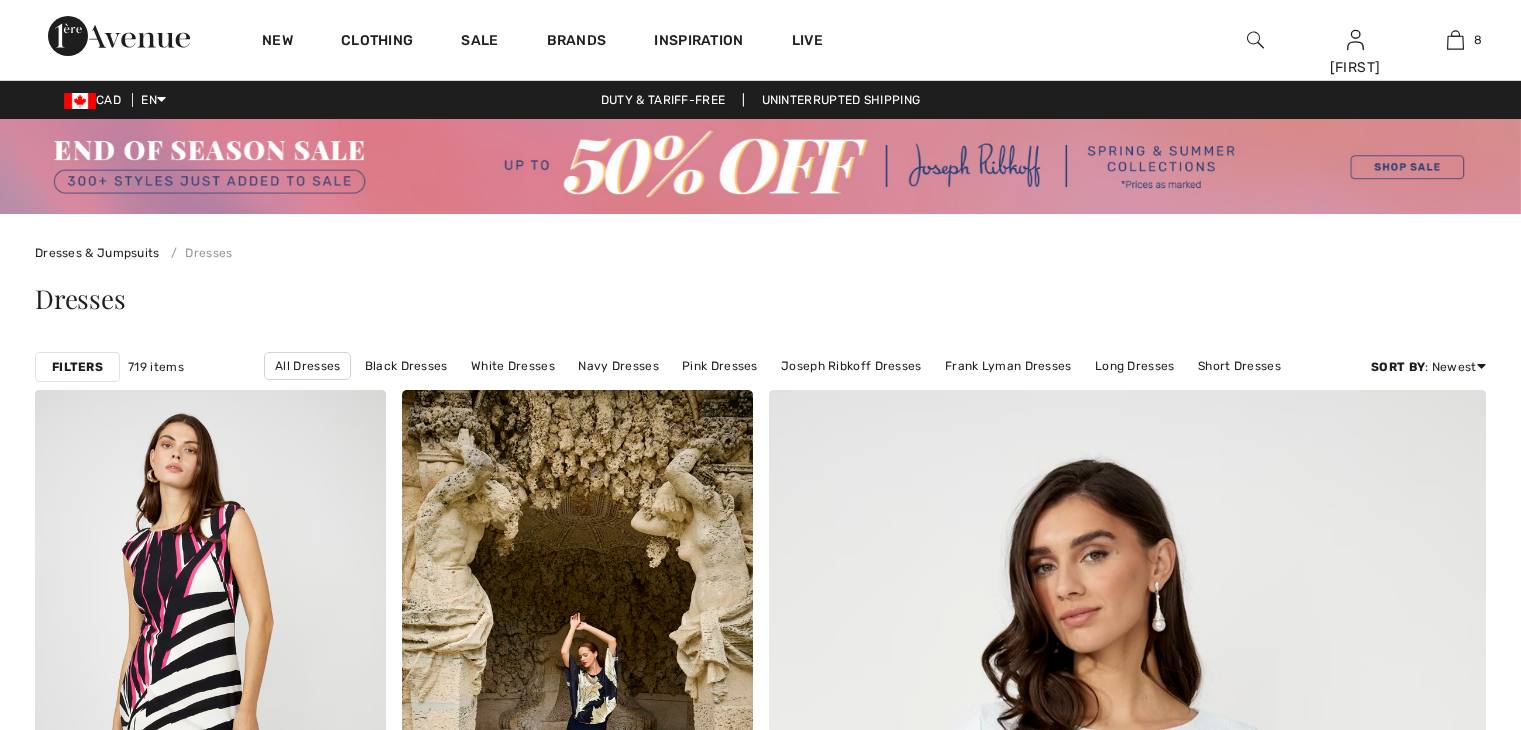 scroll, scrollTop: 0, scrollLeft: 0, axis: both 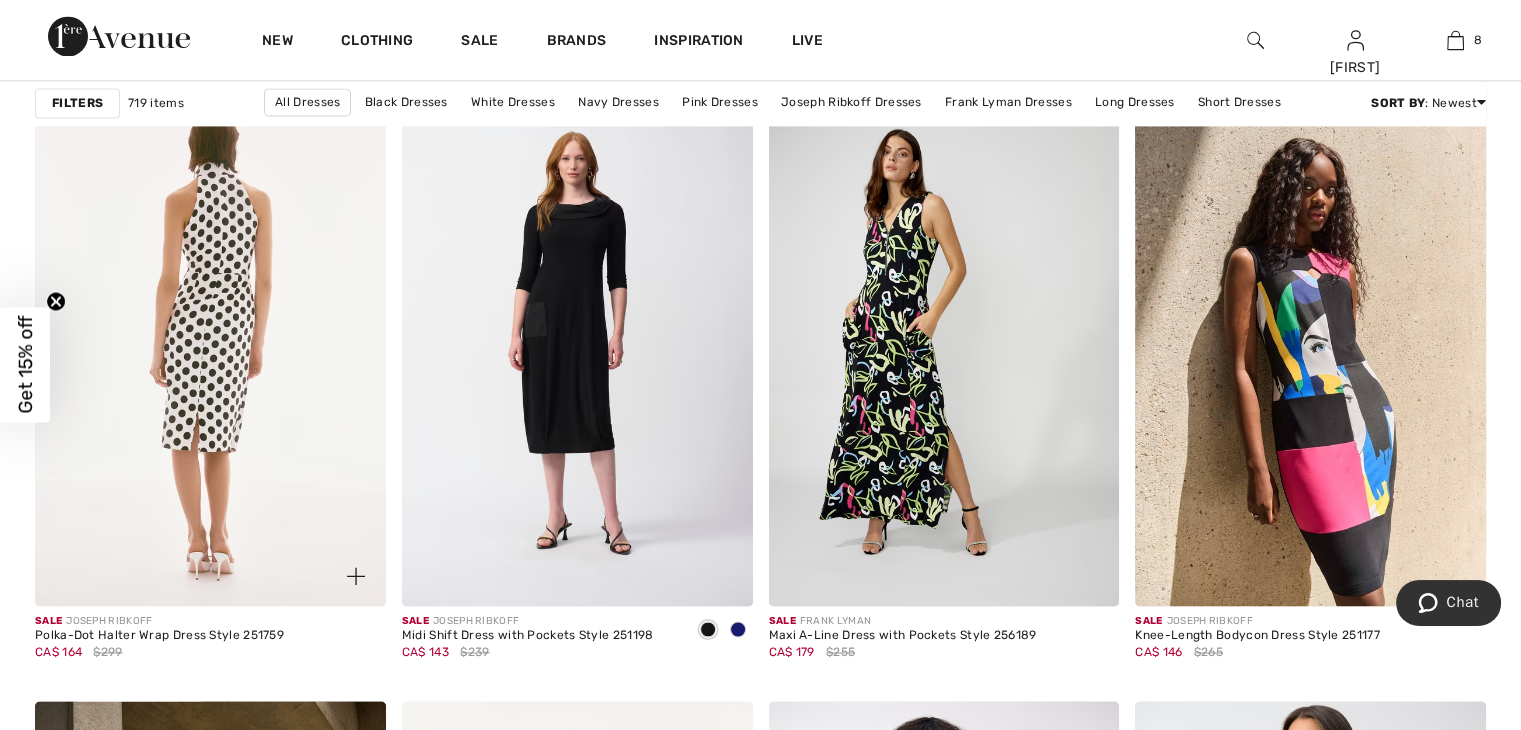 click at bounding box center [210, 343] 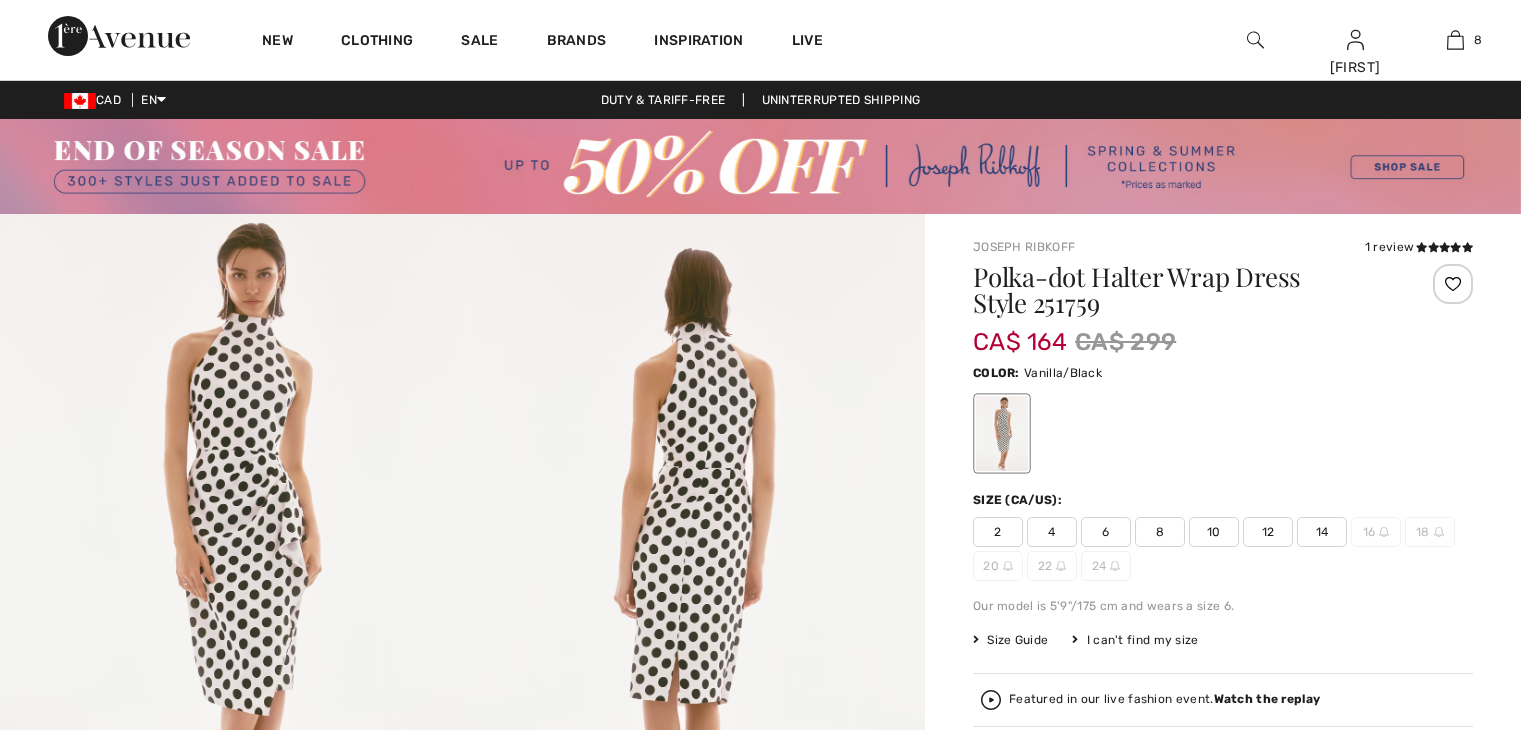 scroll, scrollTop: 0, scrollLeft: 0, axis: both 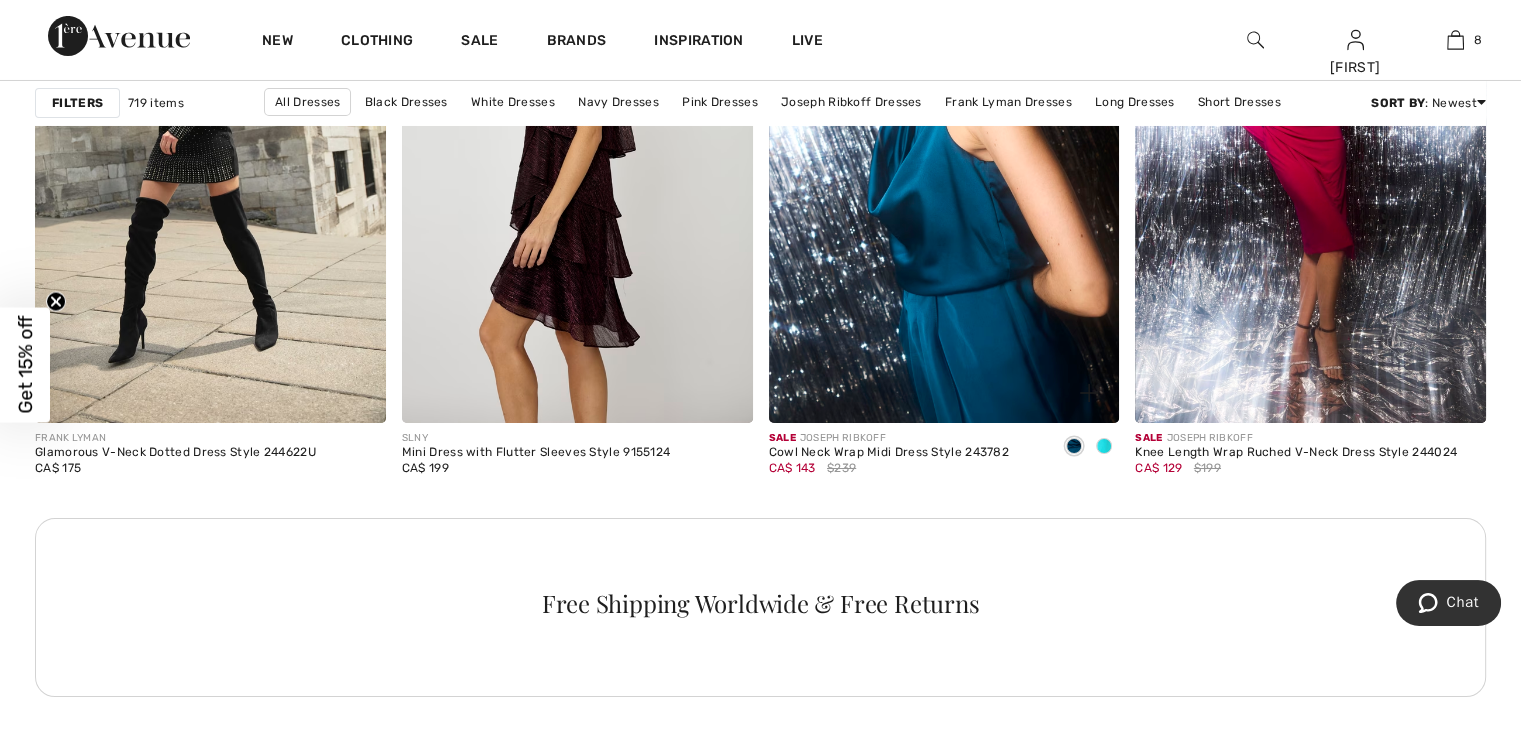 click at bounding box center [1104, 447] 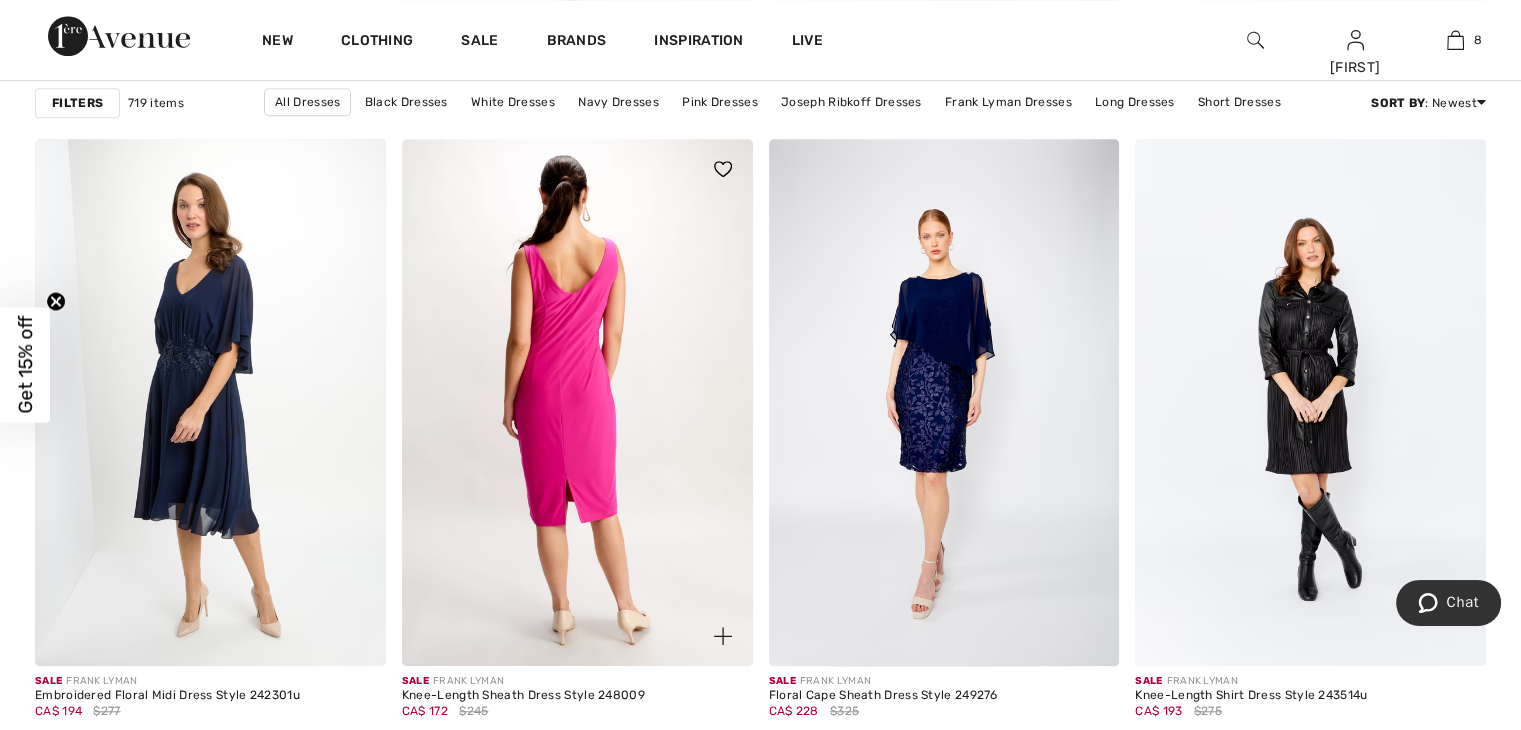 scroll, scrollTop: 9094, scrollLeft: 0, axis: vertical 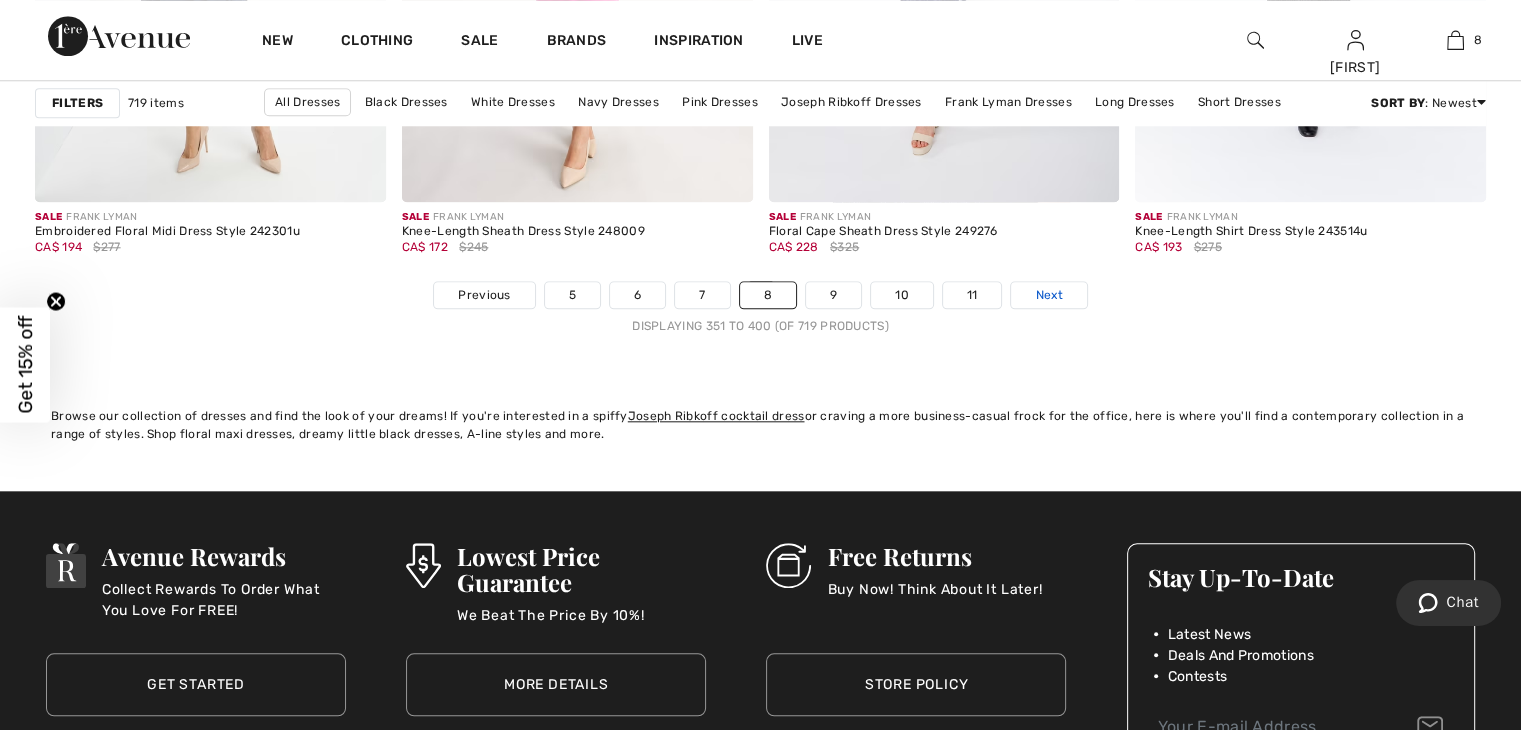 click on "Next" at bounding box center [1048, 295] 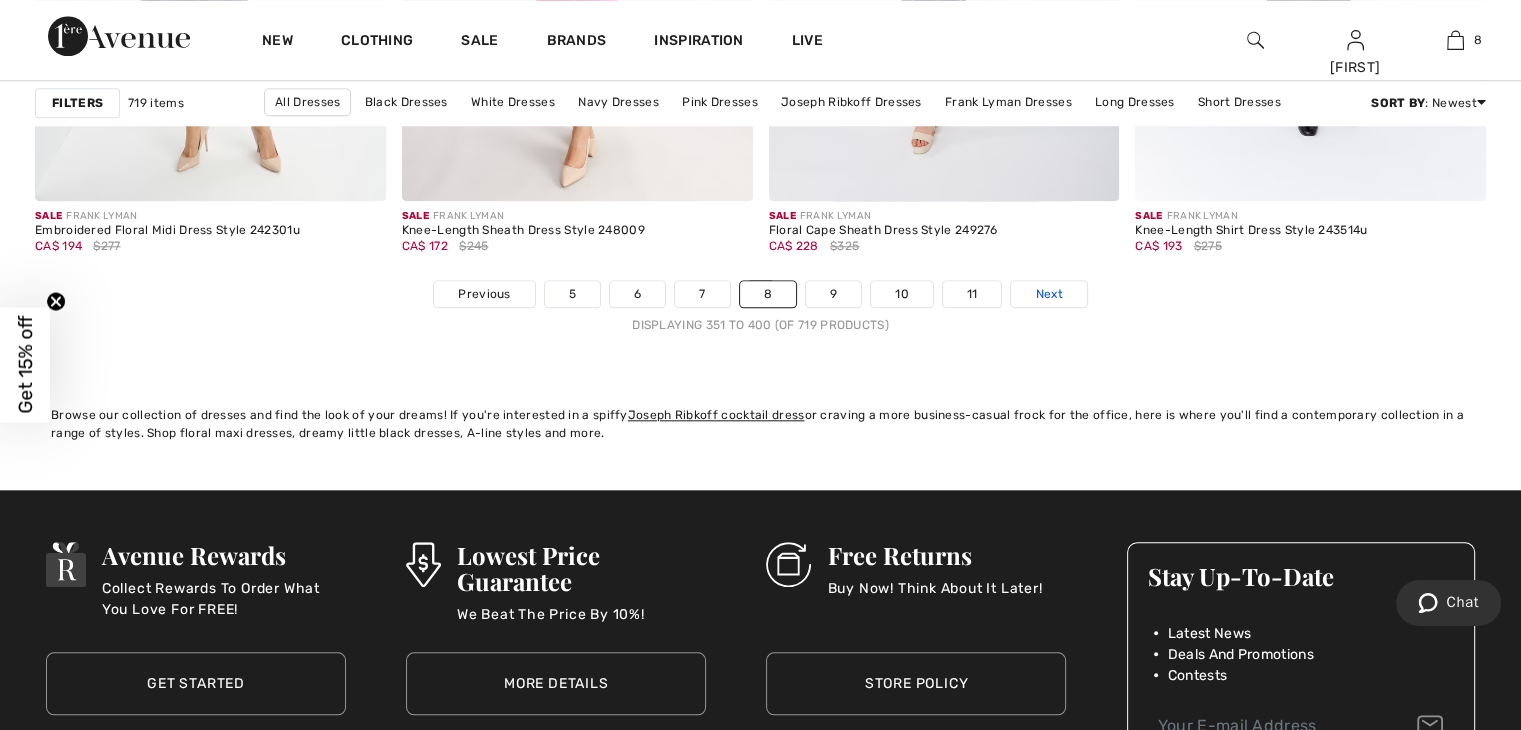 scroll, scrollTop: 9559, scrollLeft: 0, axis: vertical 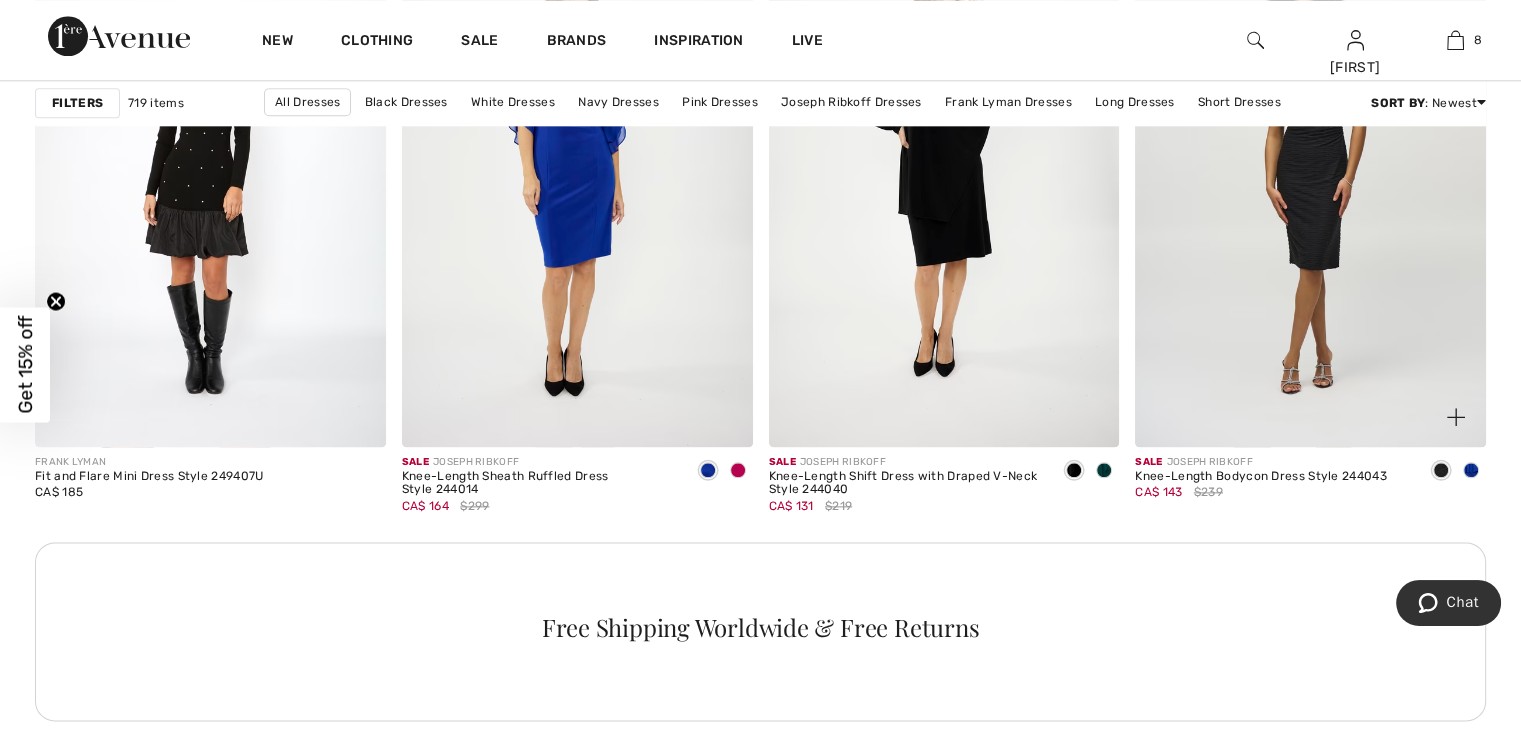 click at bounding box center [1471, 470] 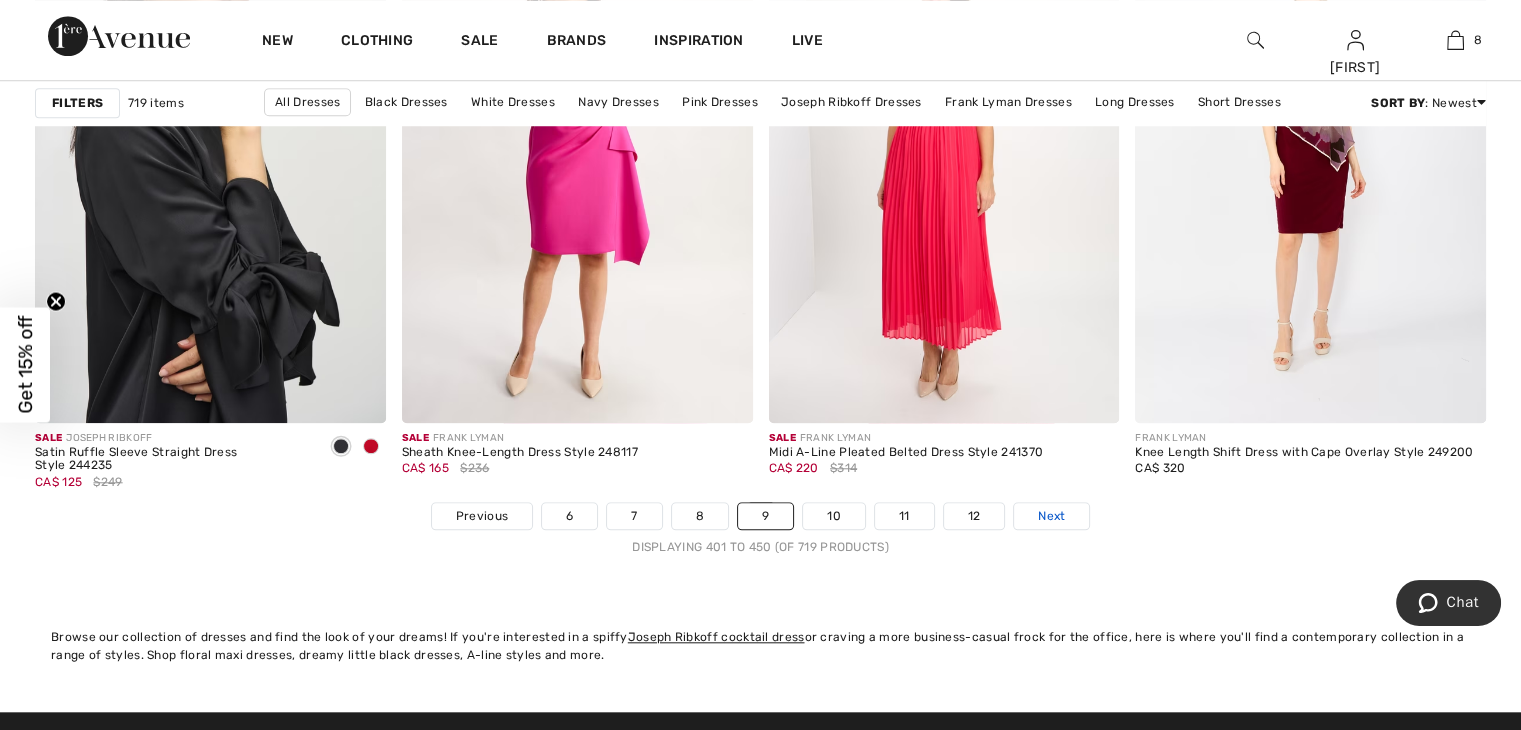 scroll, scrollTop: 9333, scrollLeft: 0, axis: vertical 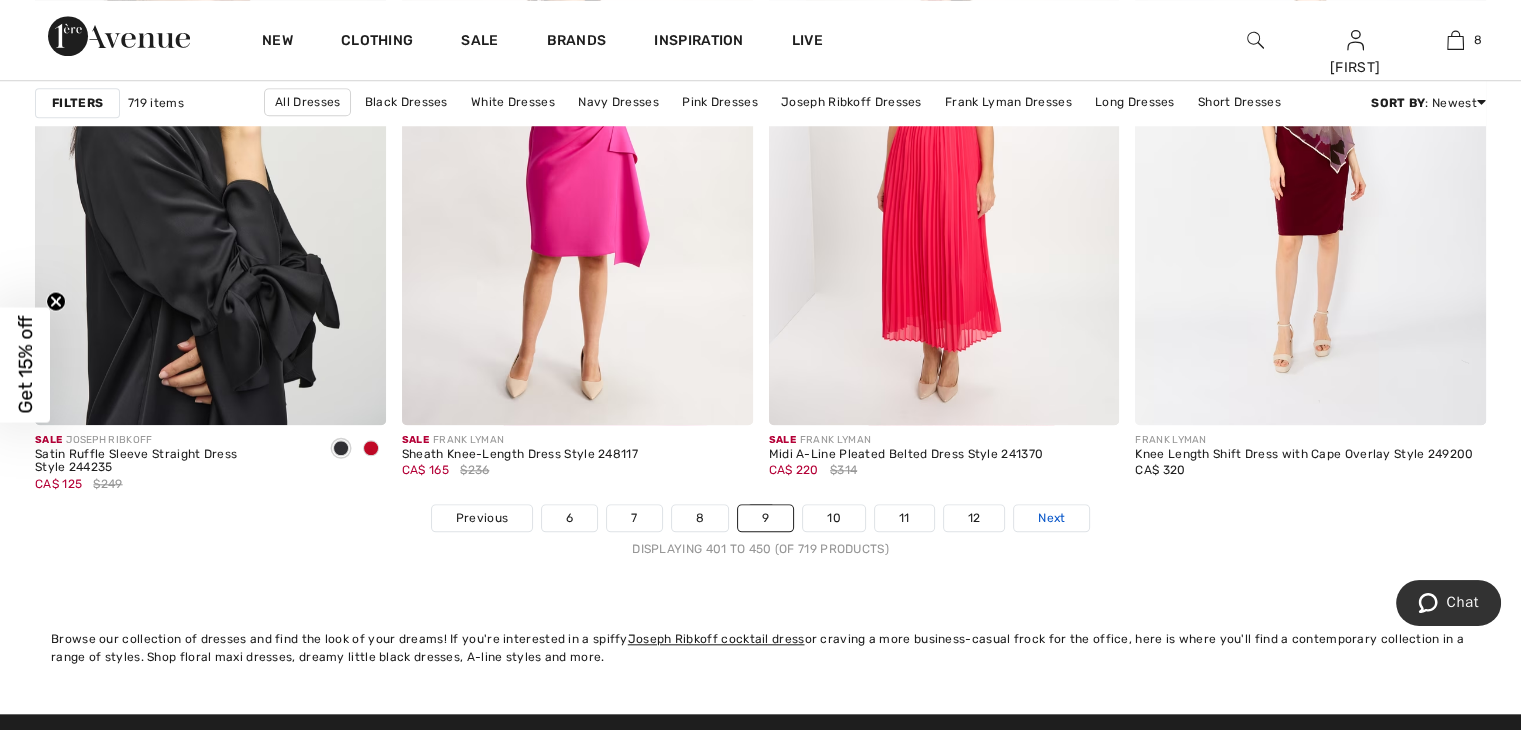 click on "Next" at bounding box center (1051, 518) 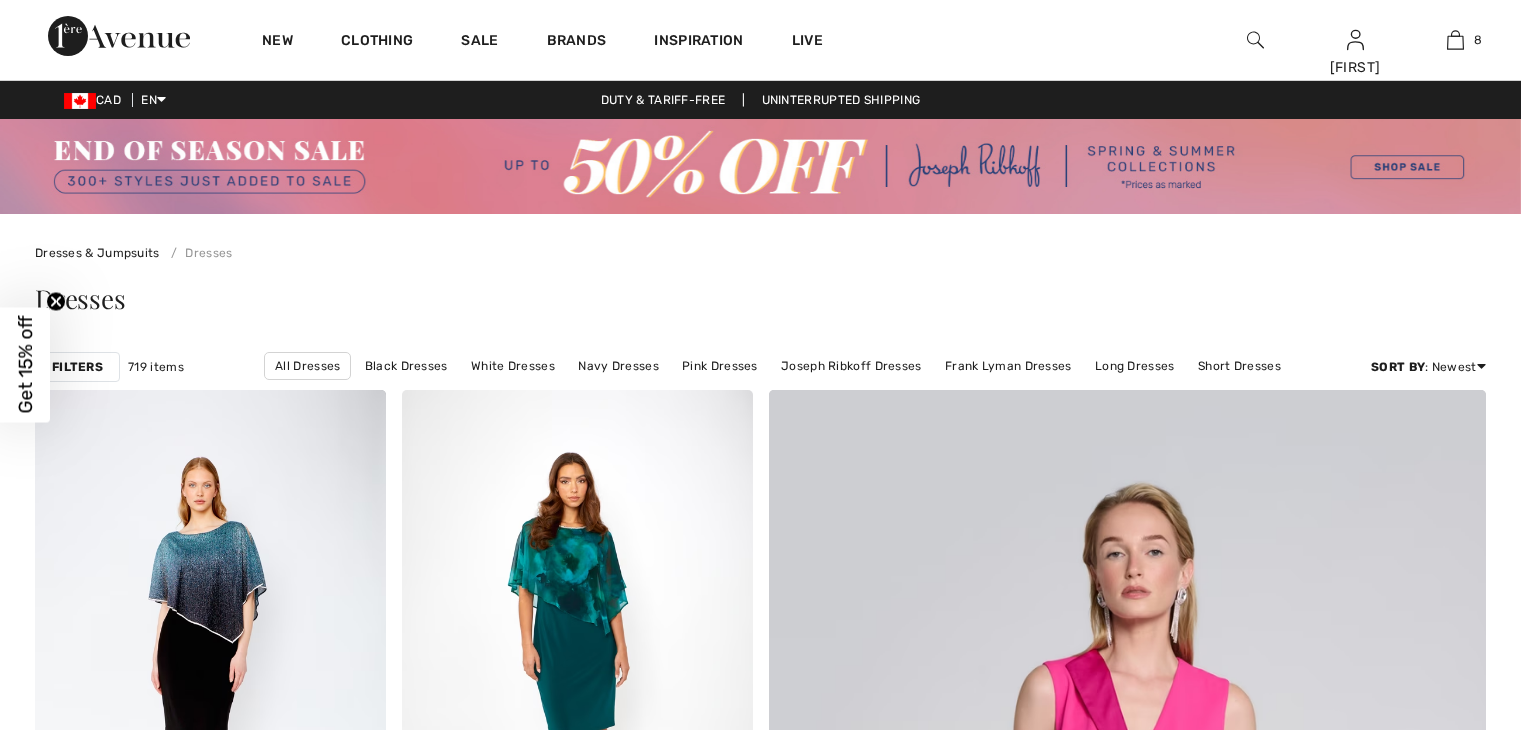scroll, scrollTop: 0, scrollLeft: 0, axis: both 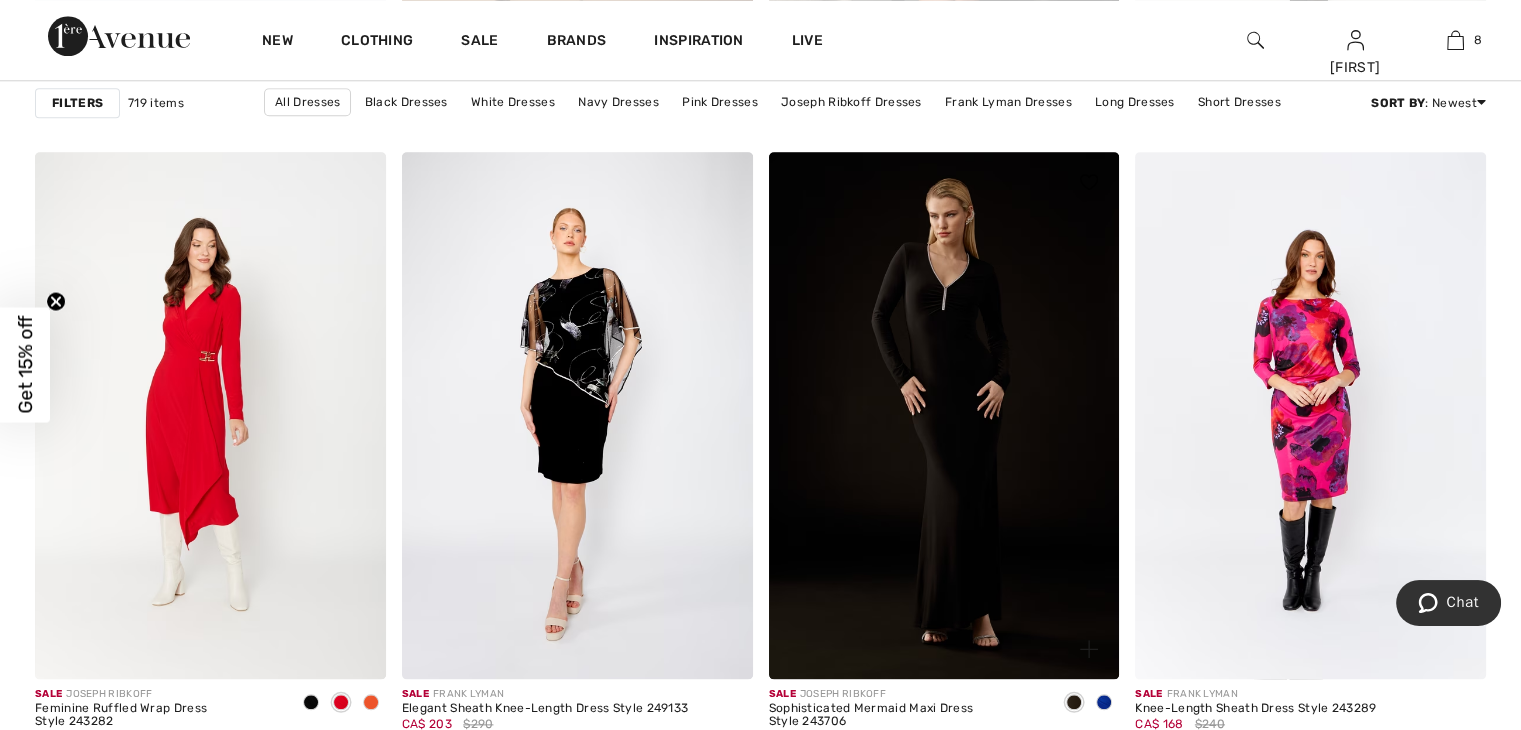 click at bounding box center (1104, 702) 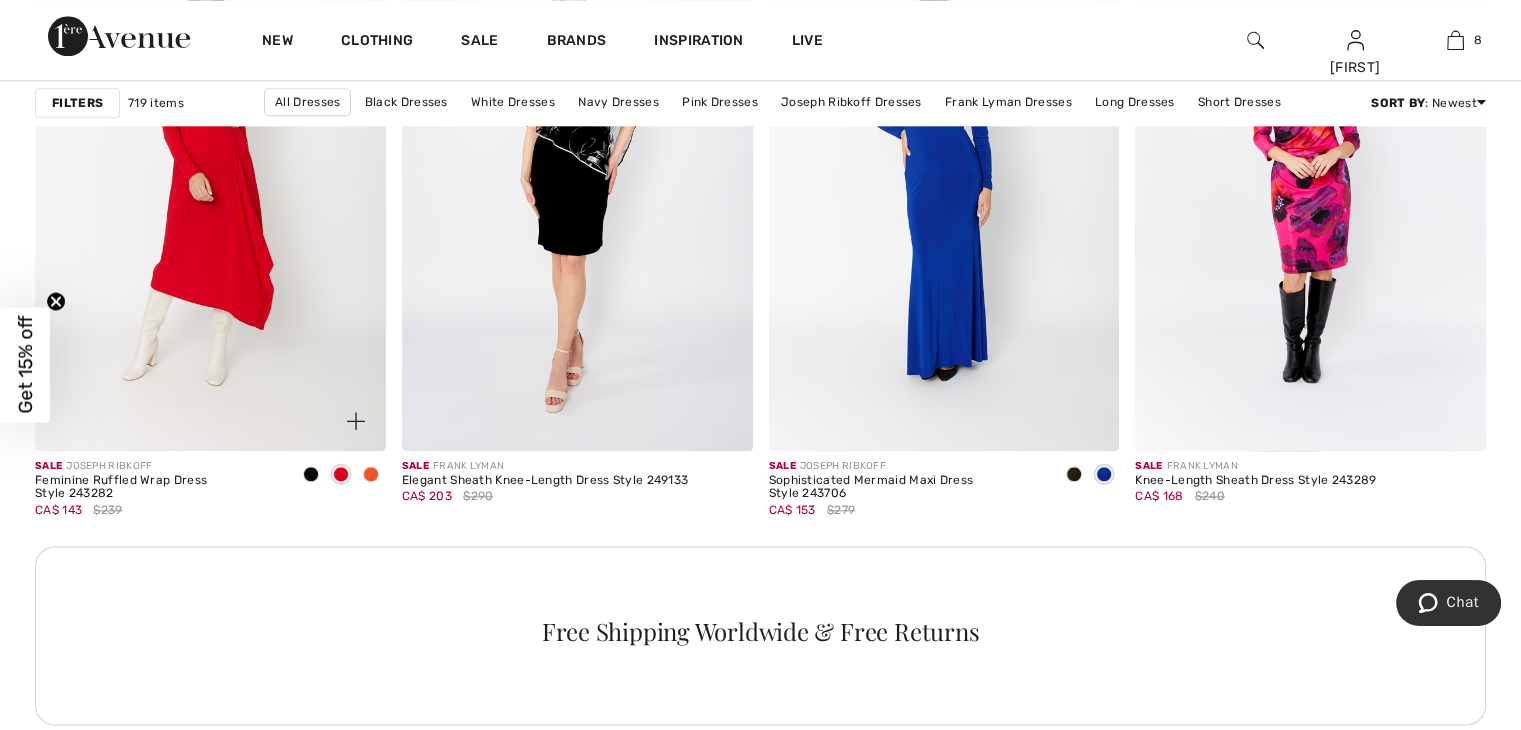 scroll, scrollTop: 2331, scrollLeft: 0, axis: vertical 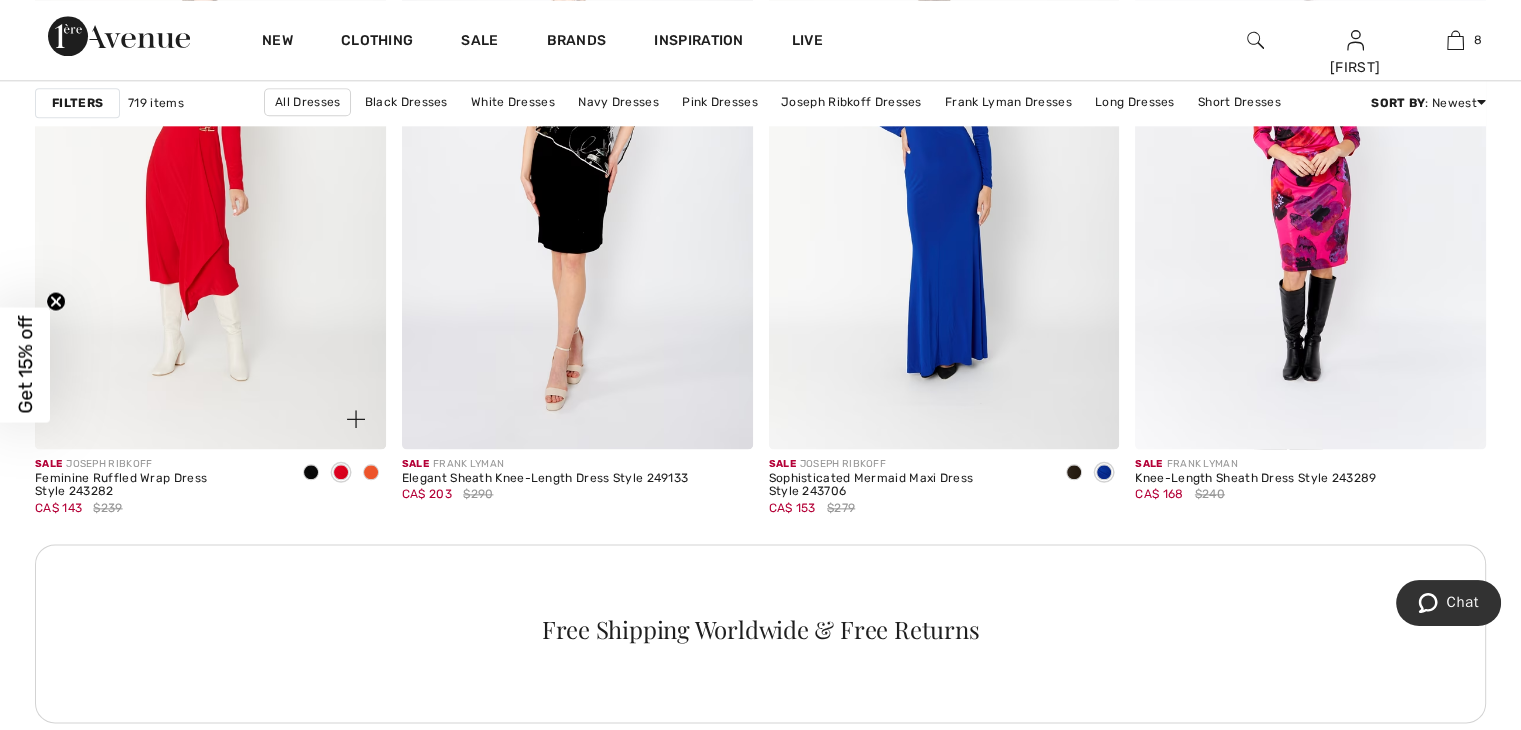 click at bounding box center (371, 473) 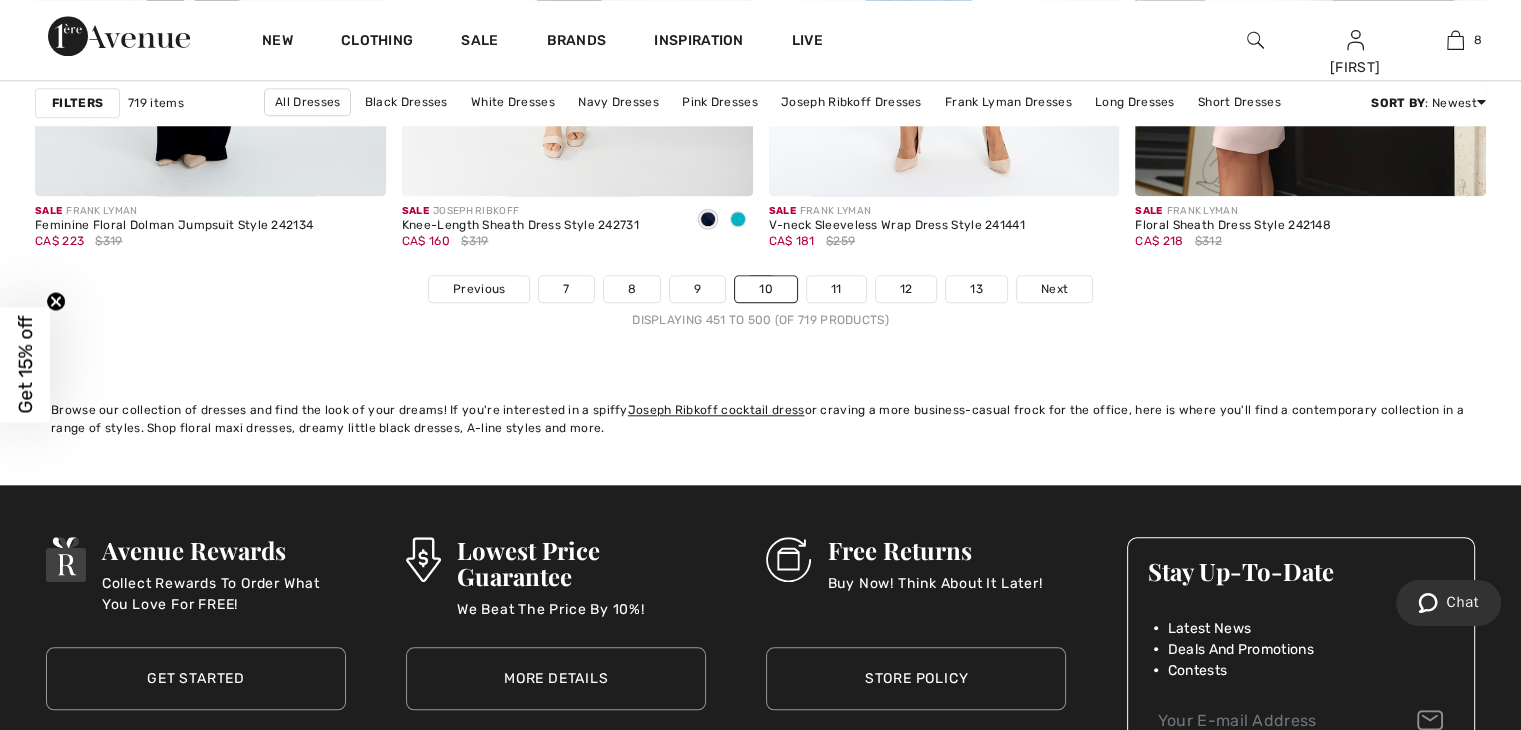 scroll, scrollTop: 9564, scrollLeft: 0, axis: vertical 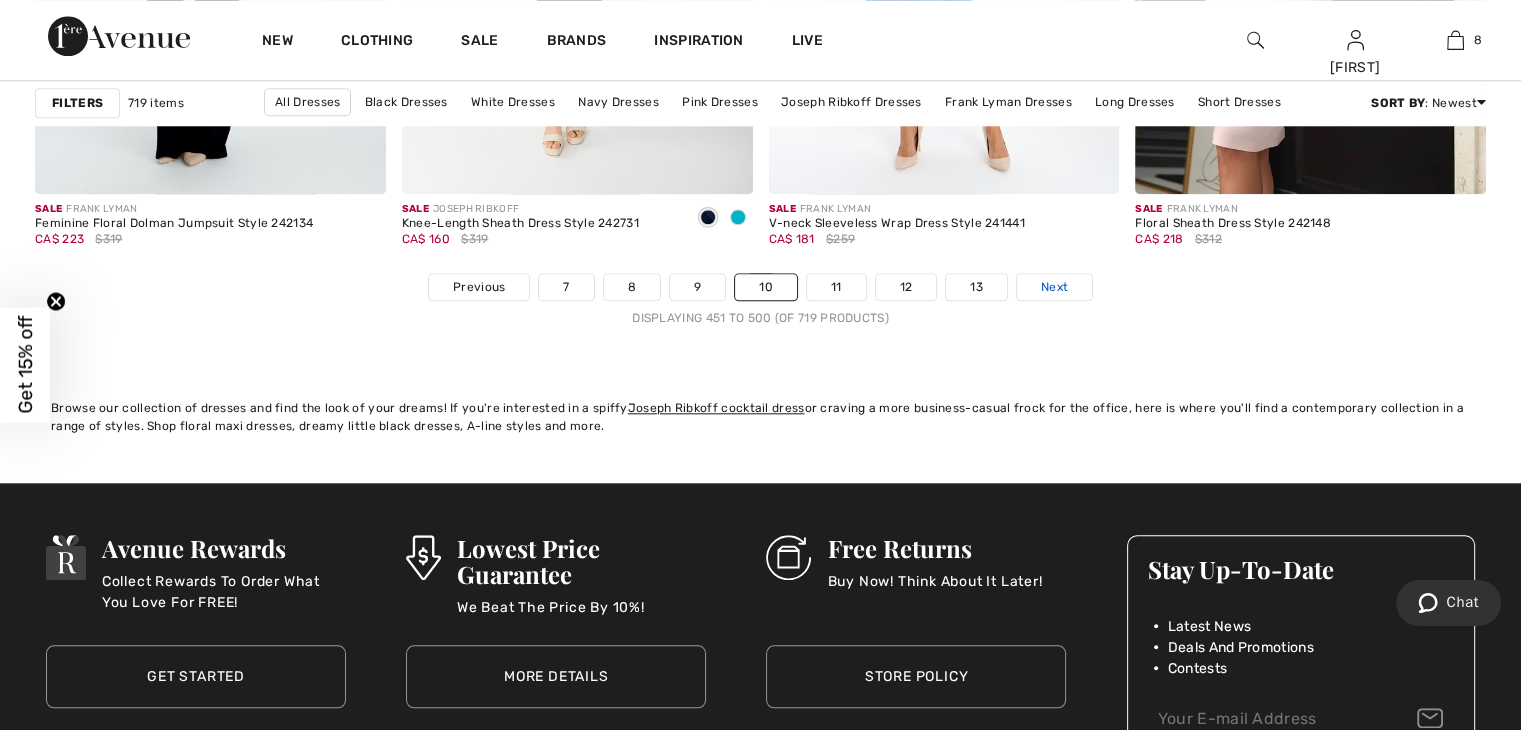 click on "Next" at bounding box center (1054, 287) 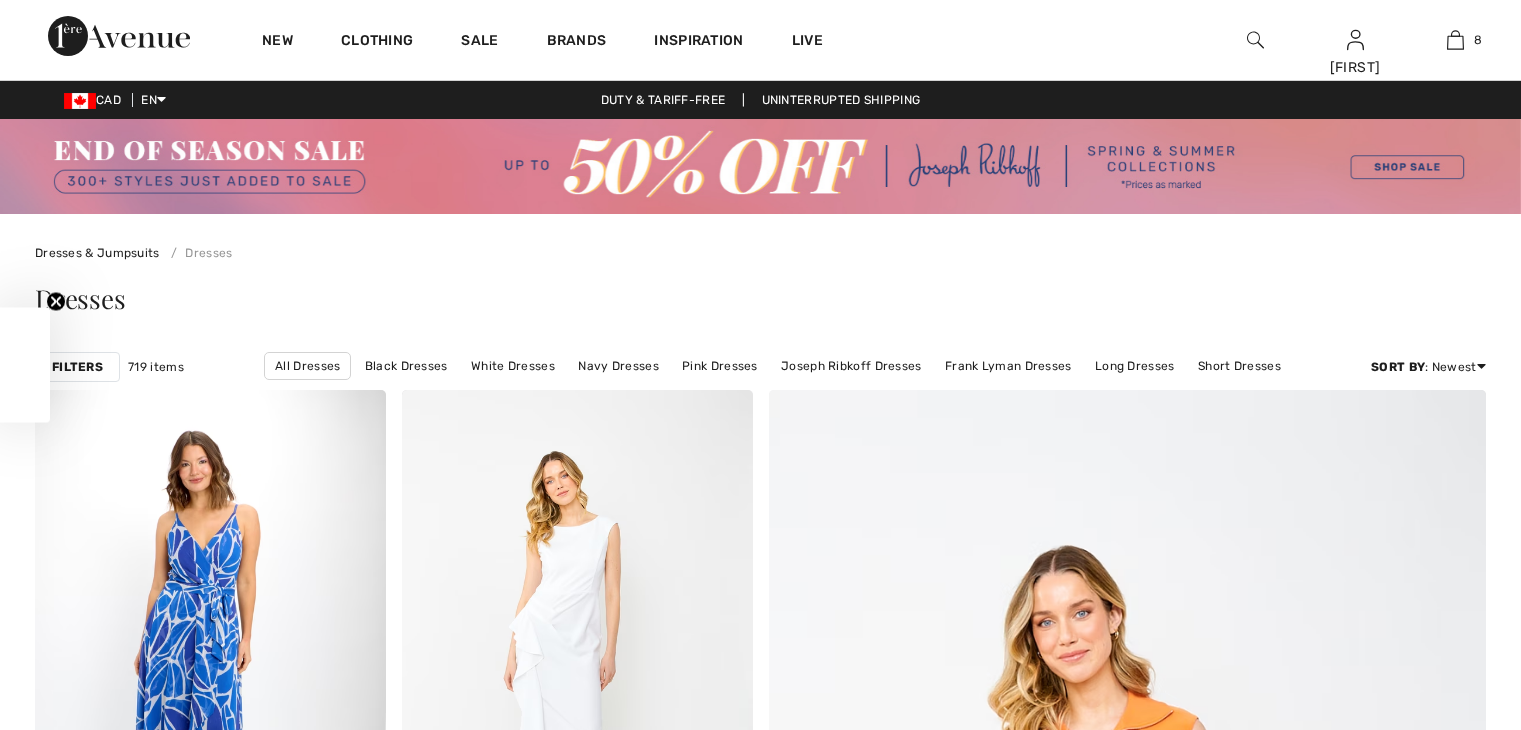 scroll, scrollTop: 0, scrollLeft: 0, axis: both 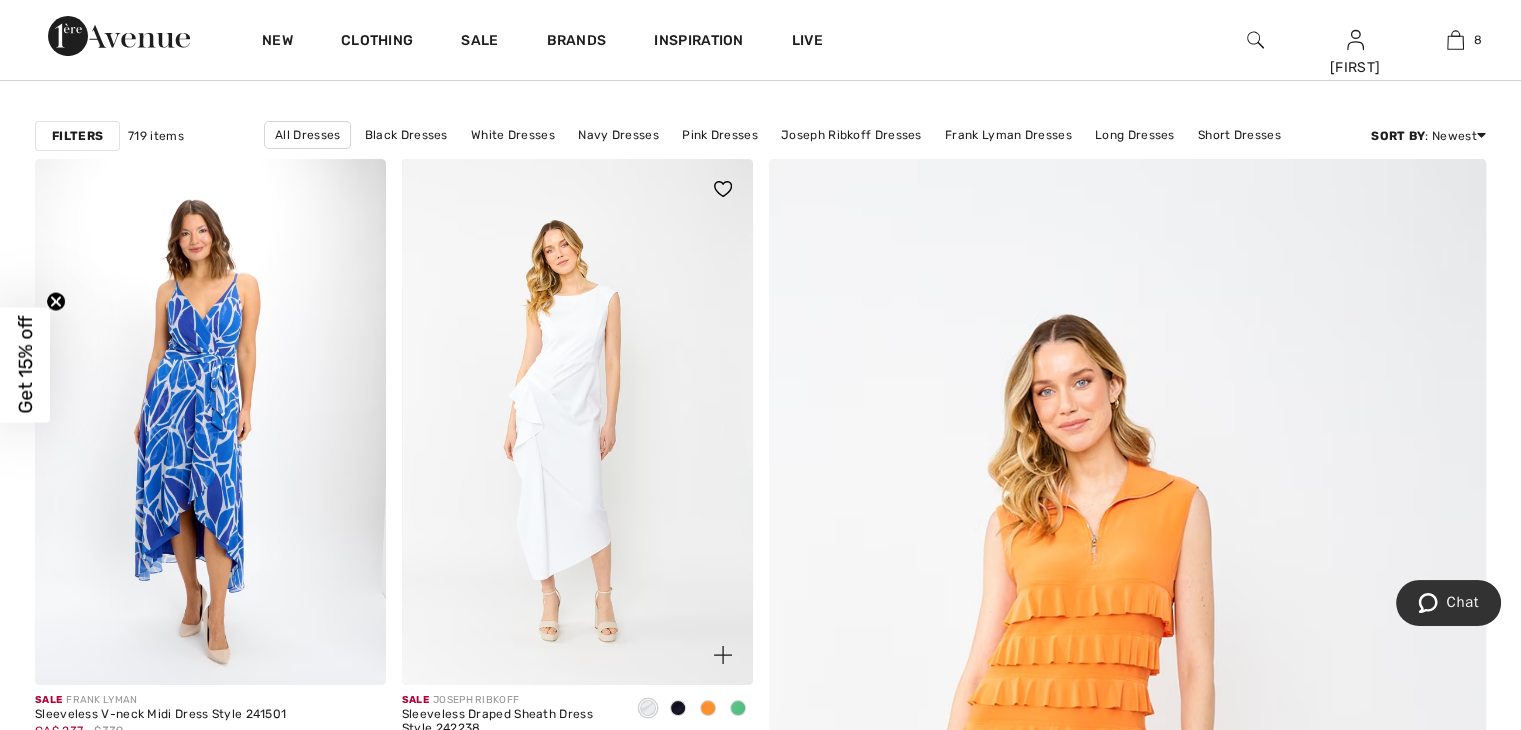 click at bounding box center (708, 708) 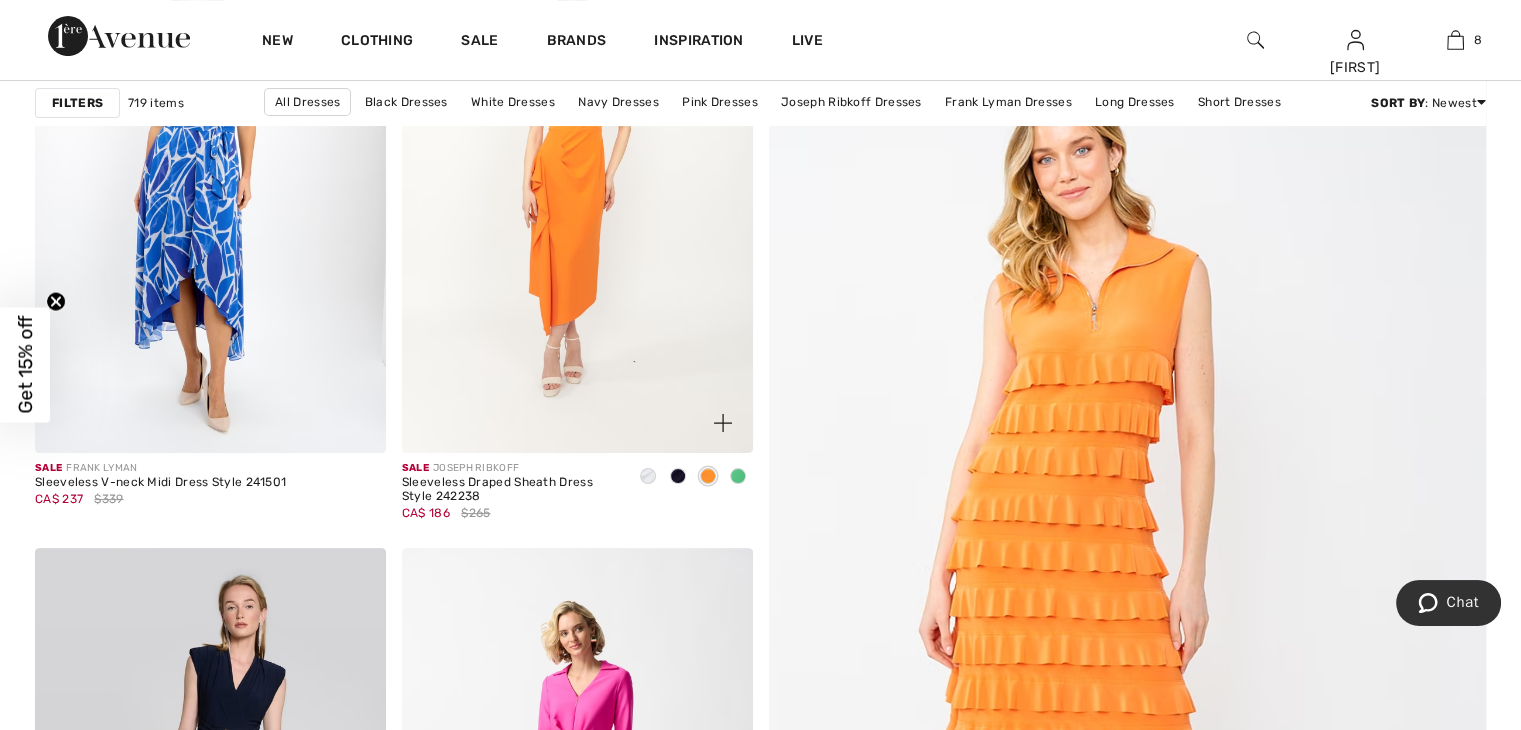 scroll, scrollTop: 464, scrollLeft: 0, axis: vertical 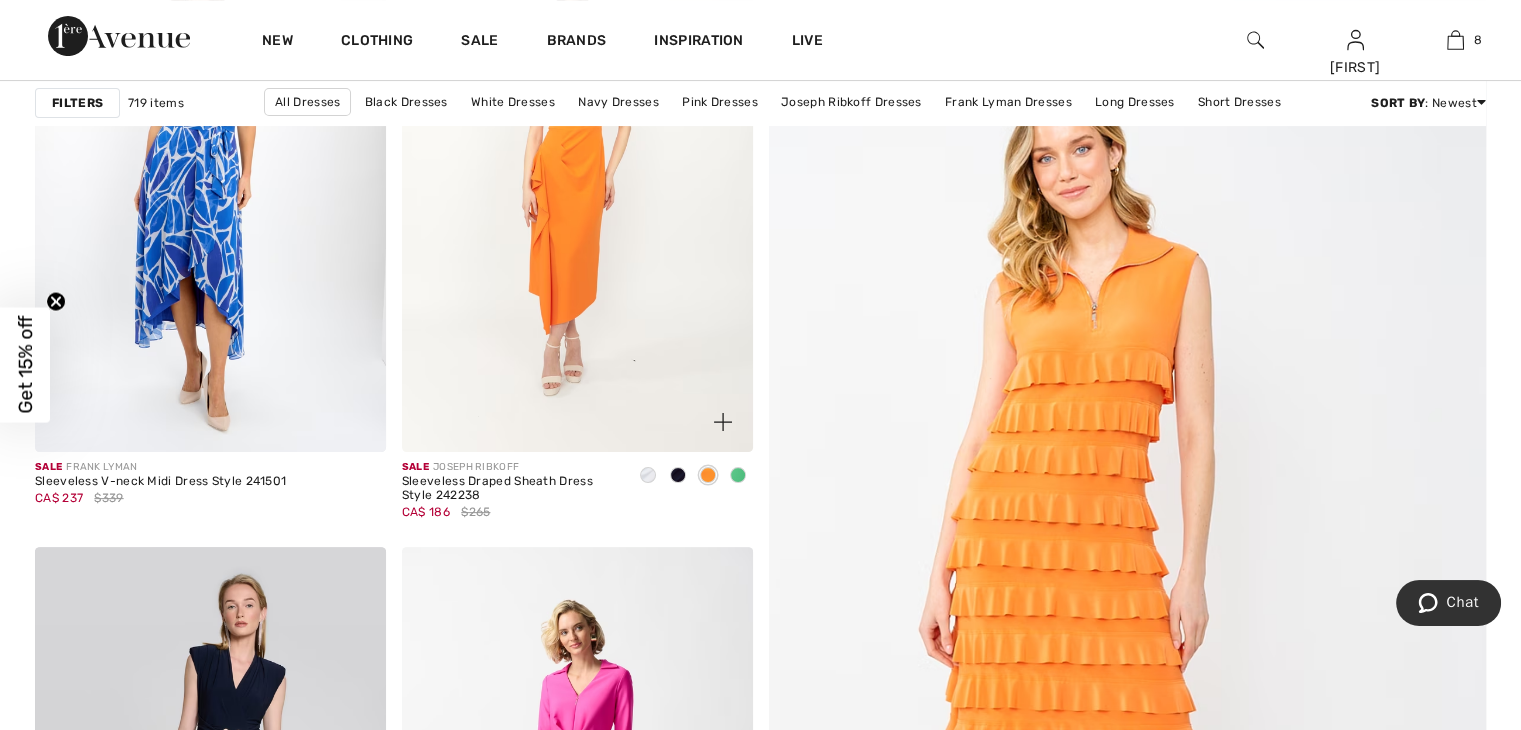 click at bounding box center [738, 475] 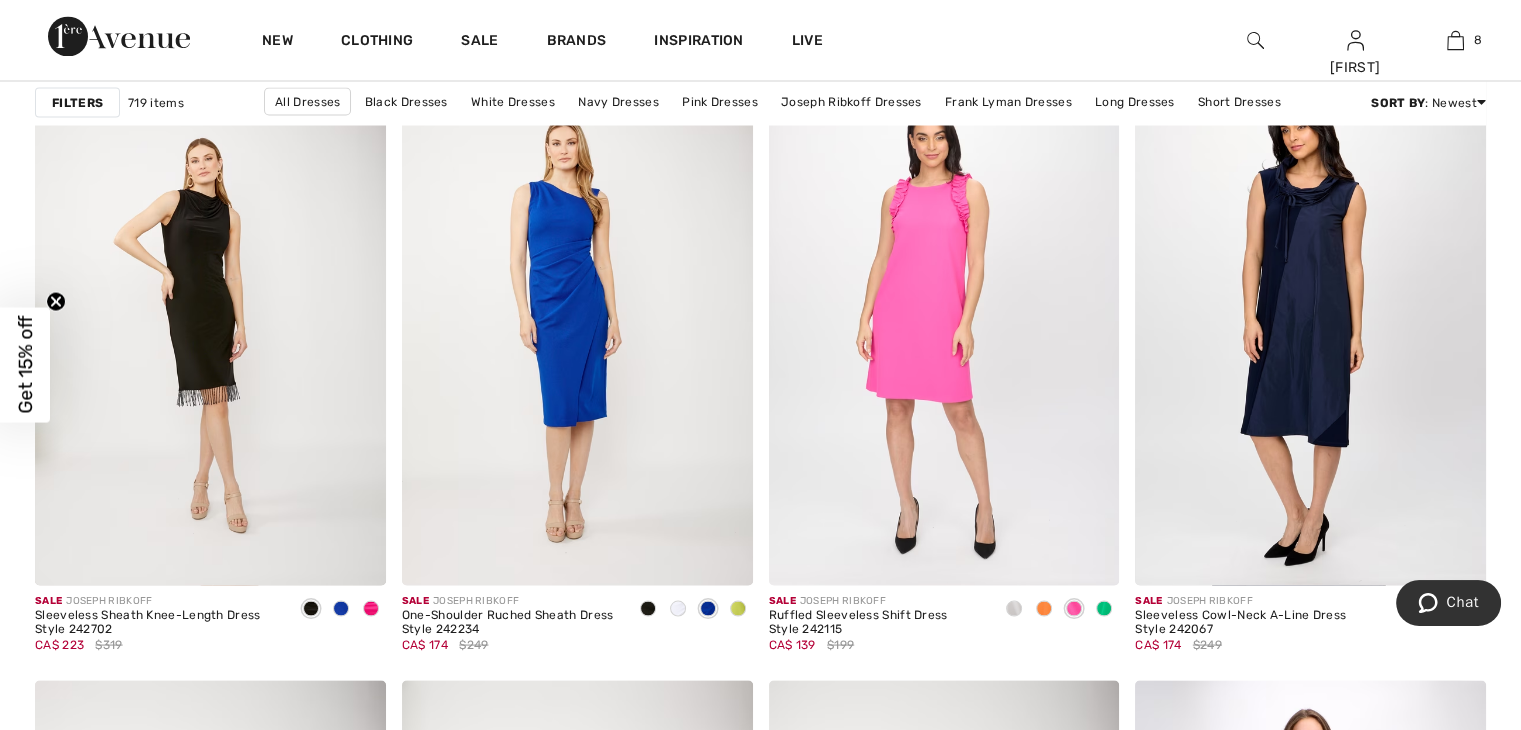 scroll, scrollTop: 3727, scrollLeft: 0, axis: vertical 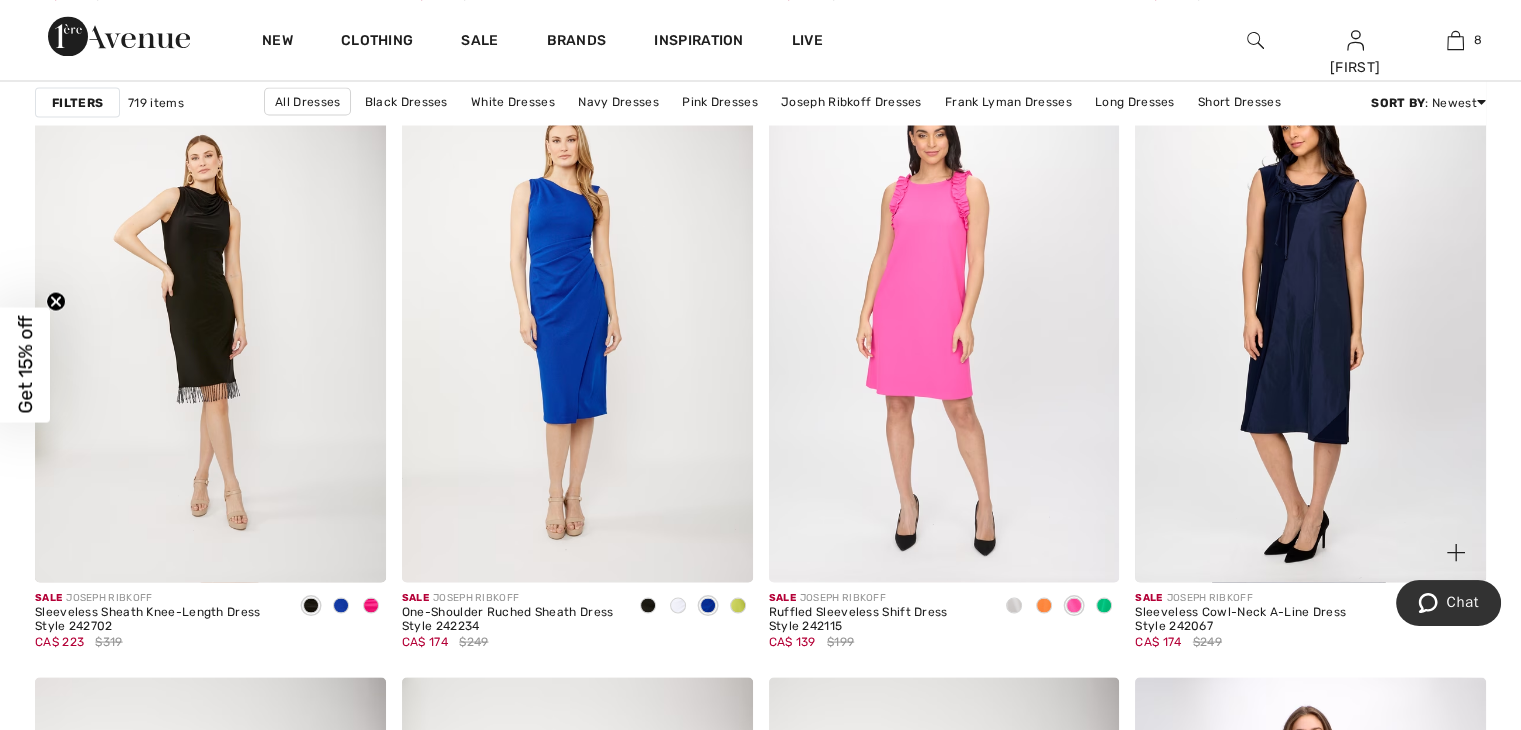 click at bounding box center (1471, 605) 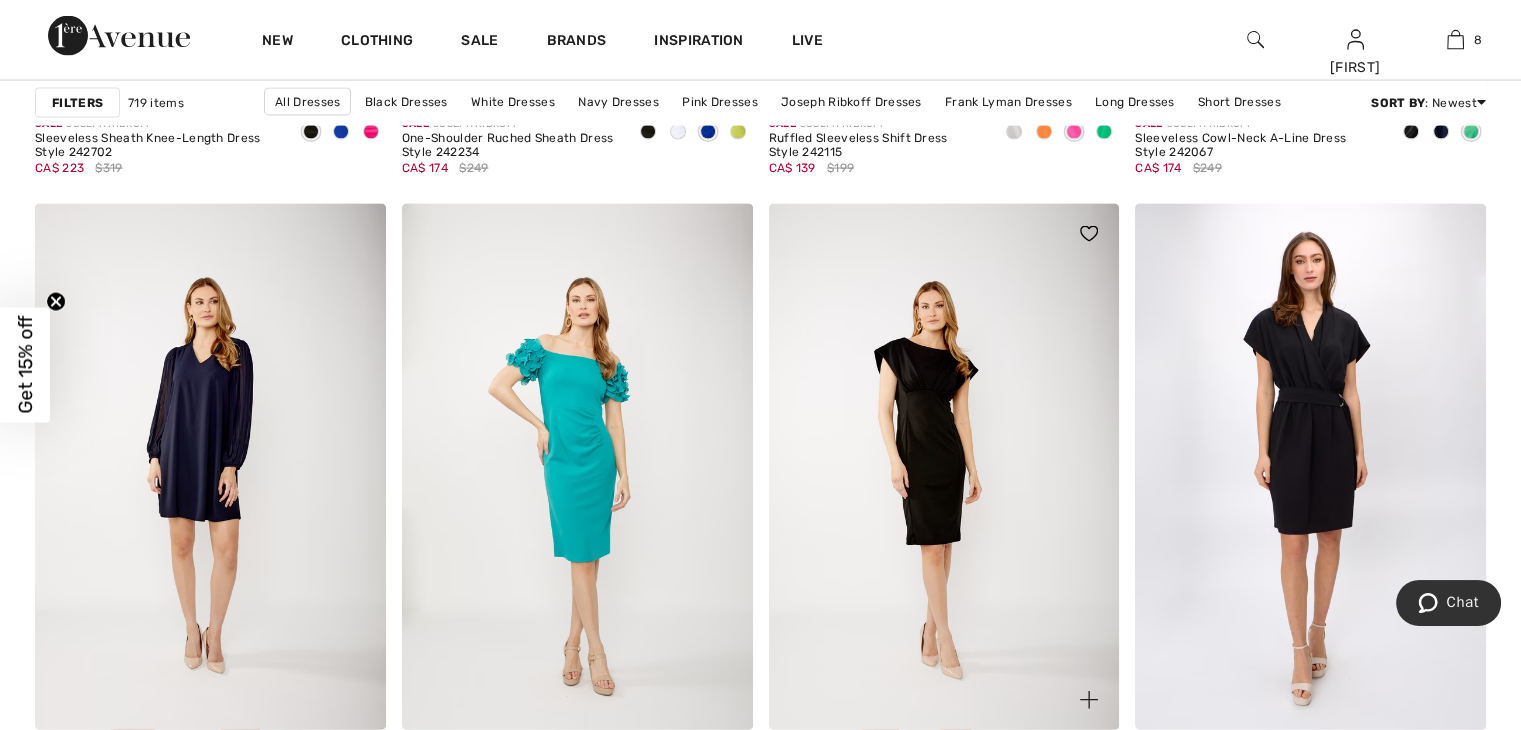 scroll, scrollTop: 4200, scrollLeft: 0, axis: vertical 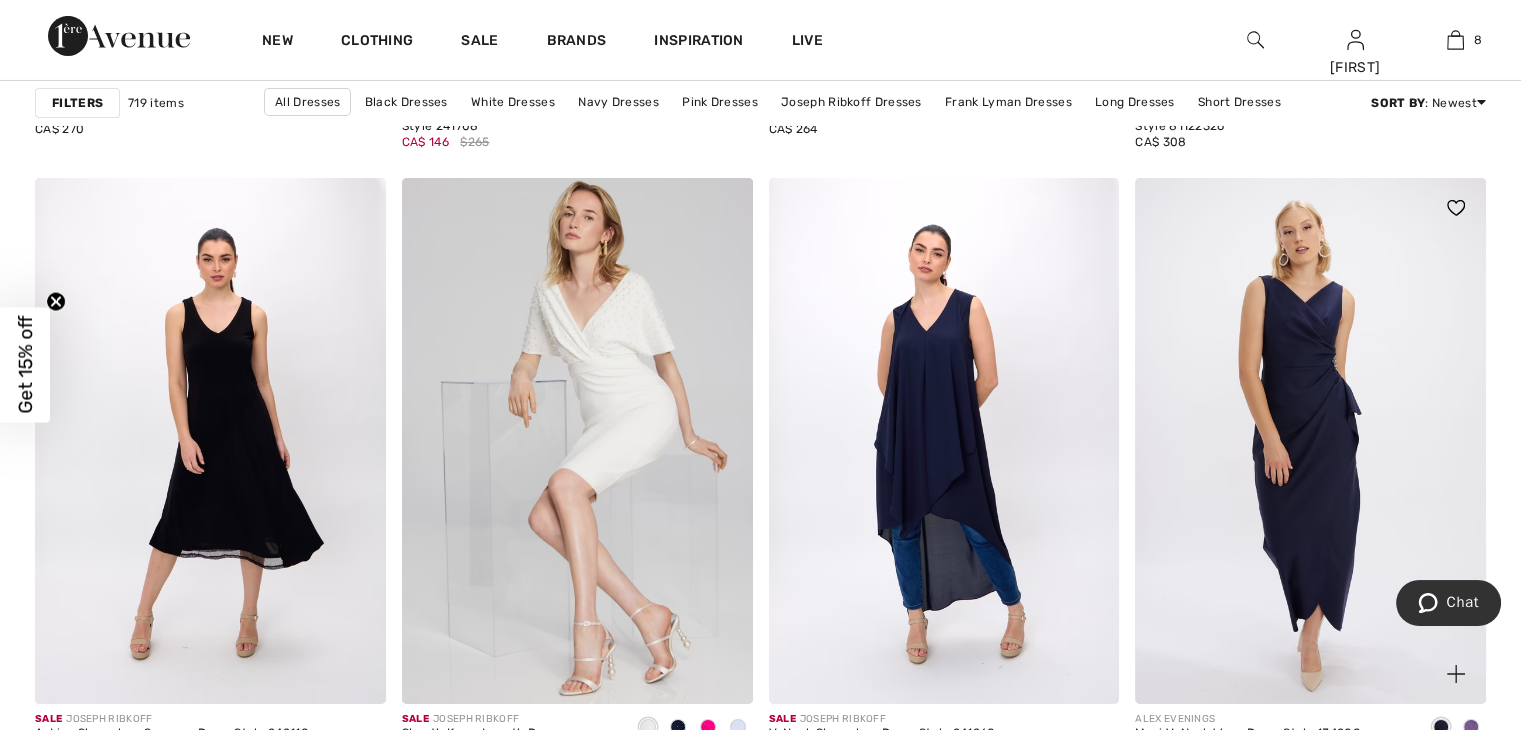 click at bounding box center [1471, 727] 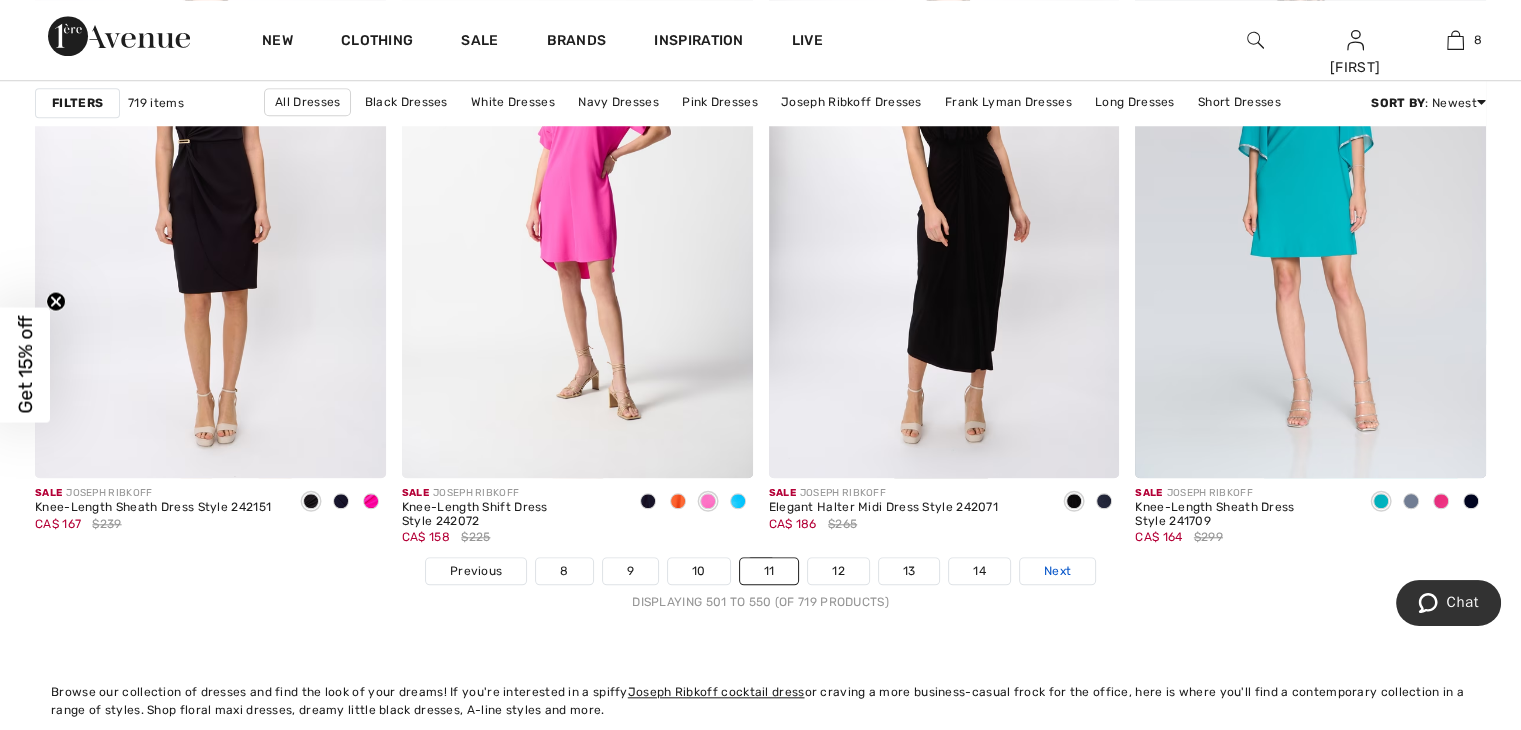 scroll, scrollTop: 9329, scrollLeft: 0, axis: vertical 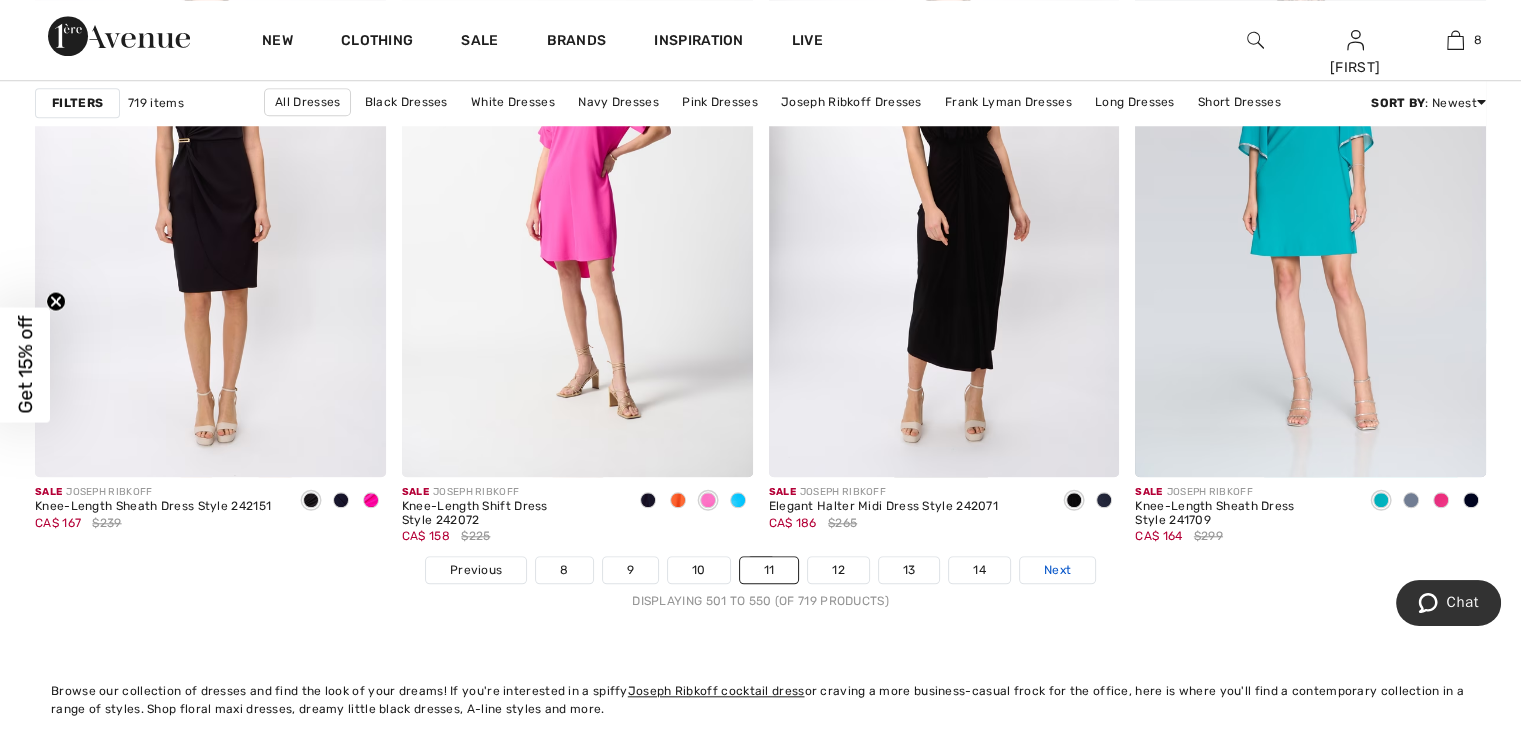 click on "Next" at bounding box center [1057, 570] 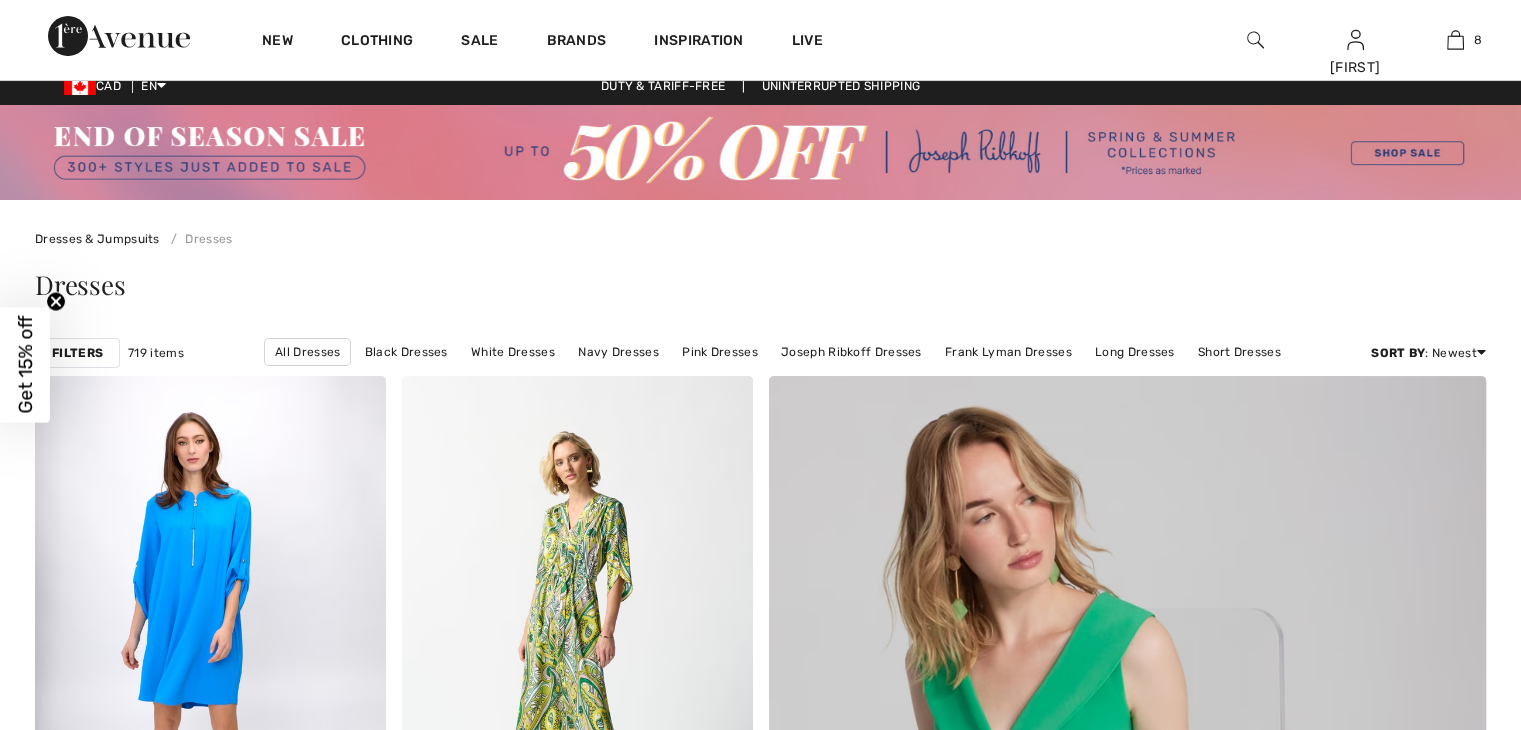 scroll, scrollTop: 19, scrollLeft: 0, axis: vertical 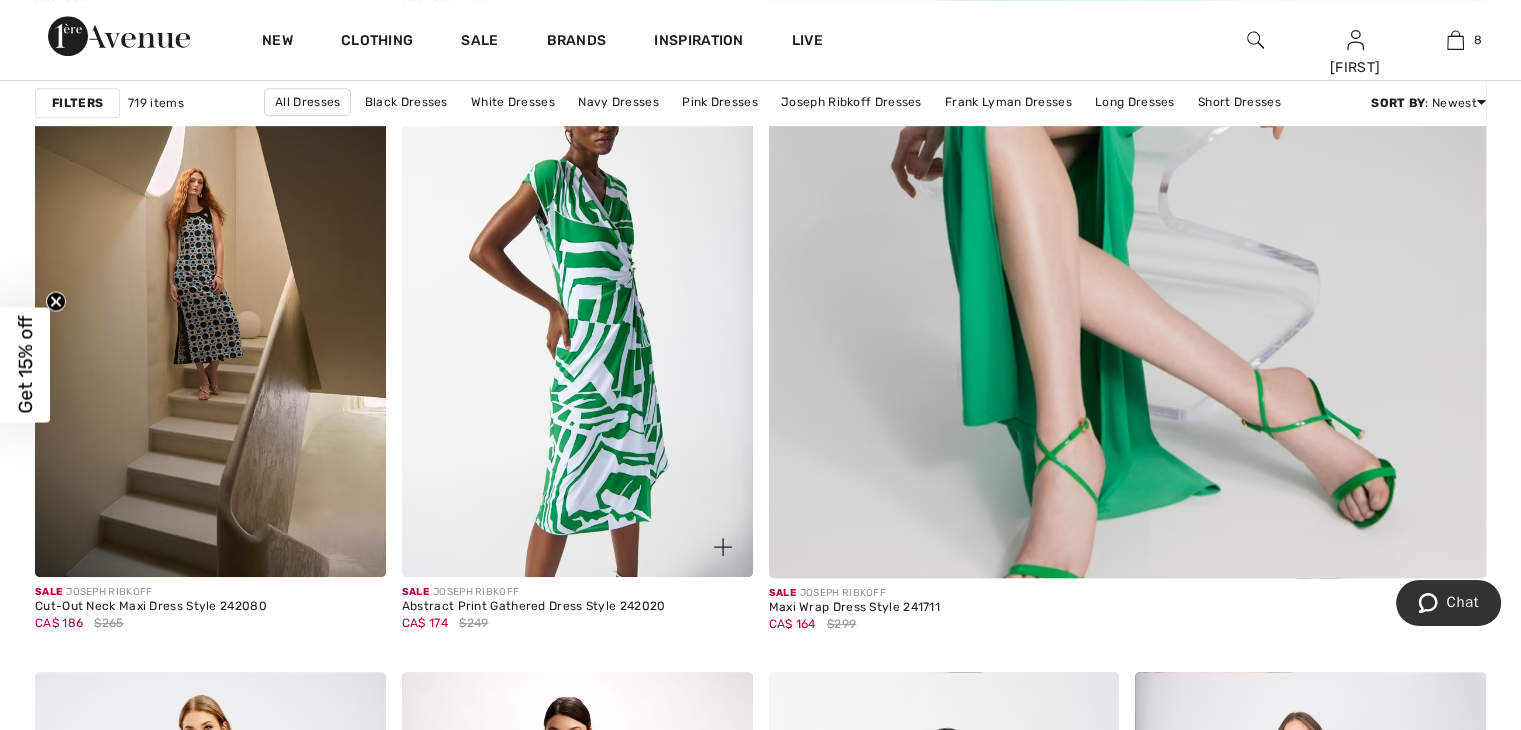 click at bounding box center (577, 314) 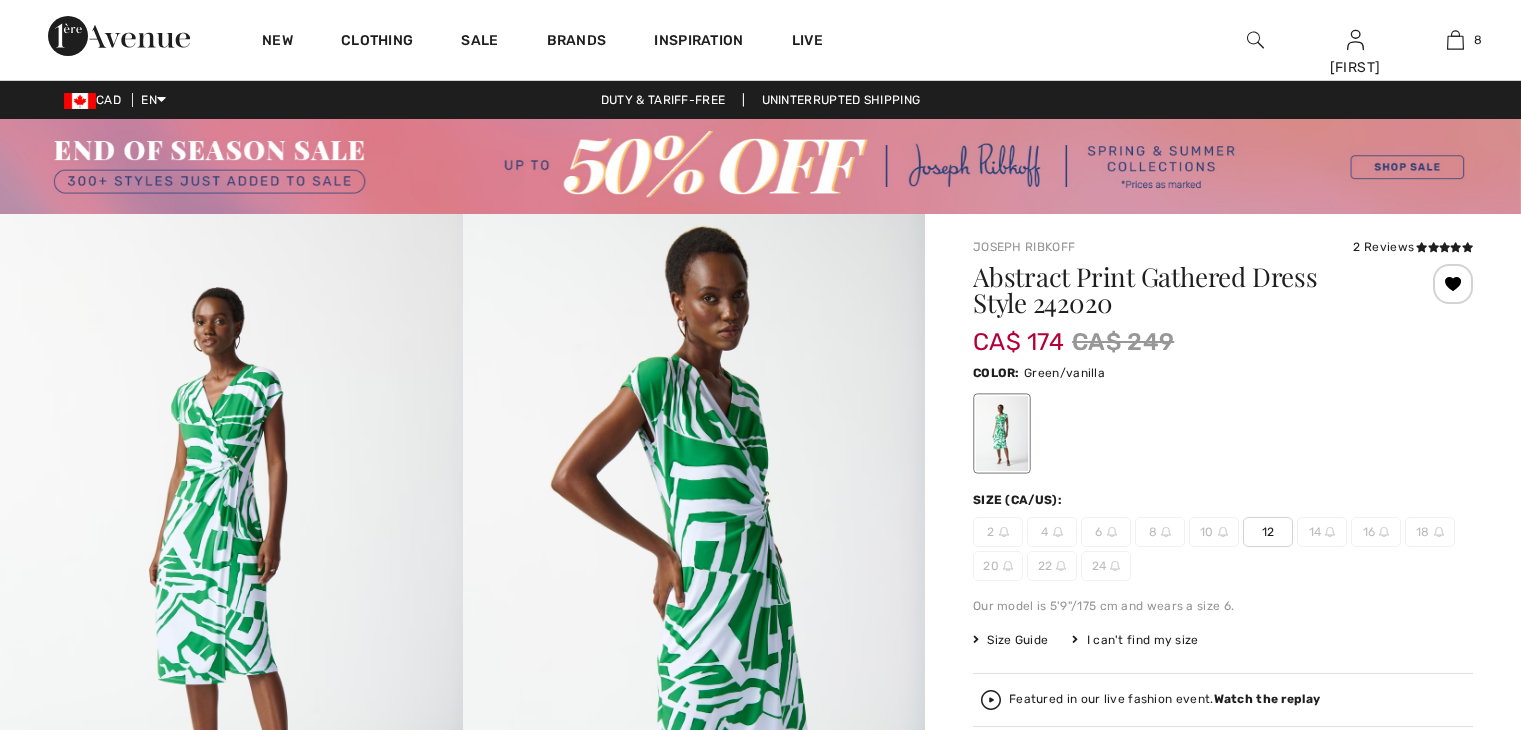 scroll, scrollTop: 0, scrollLeft: 0, axis: both 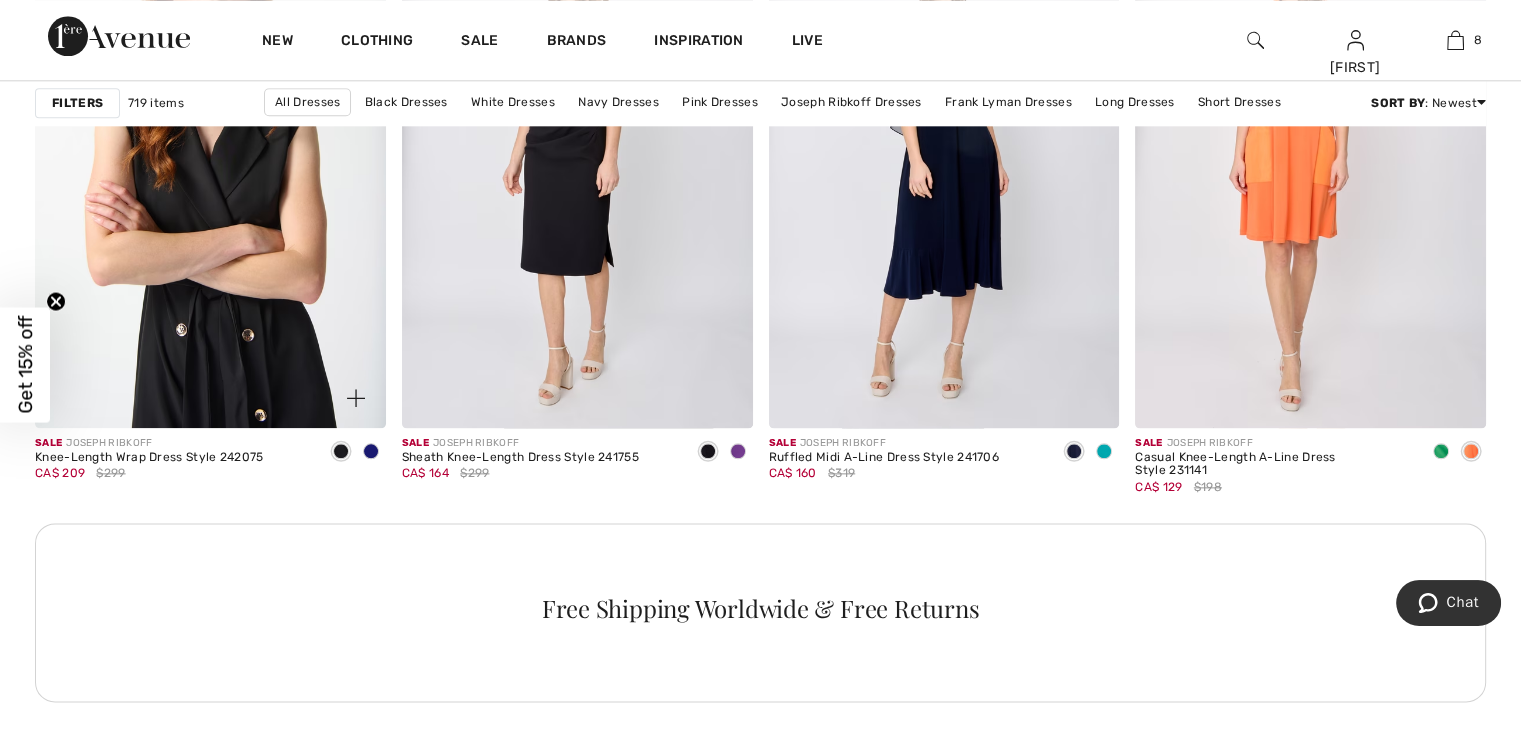 click at bounding box center (210, 164) 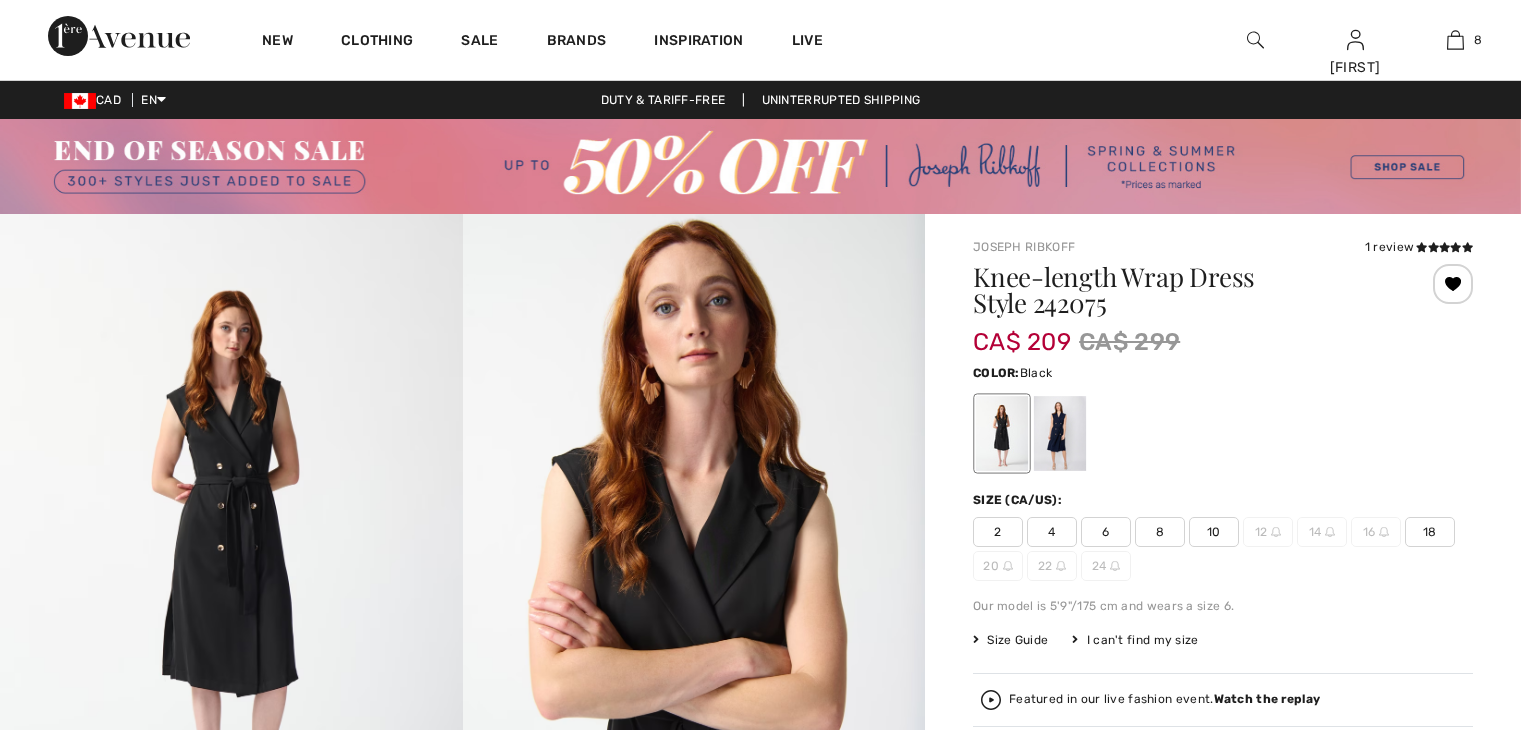 scroll, scrollTop: 0, scrollLeft: 0, axis: both 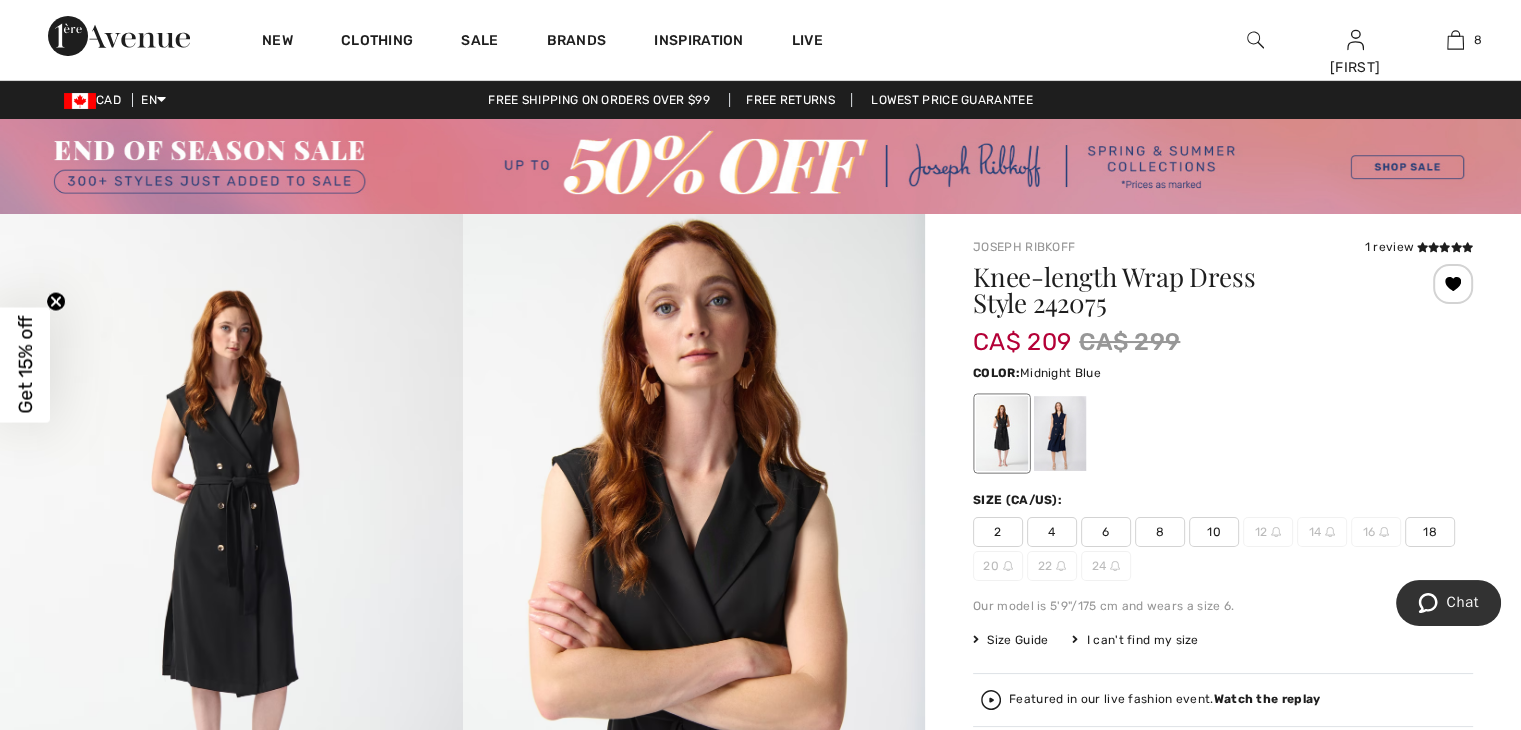 click at bounding box center (1060, 433) 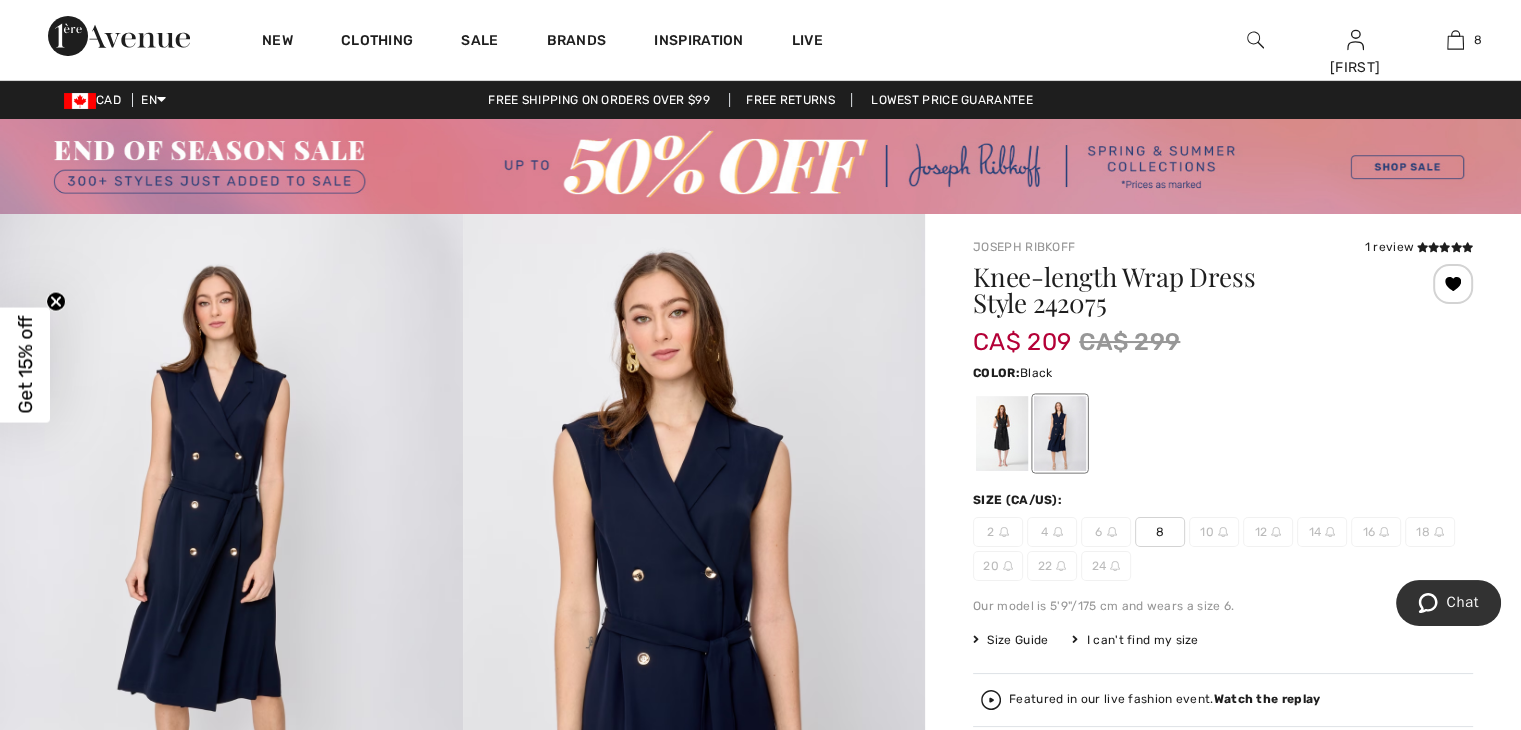 click at bounding box center [1002, 433] 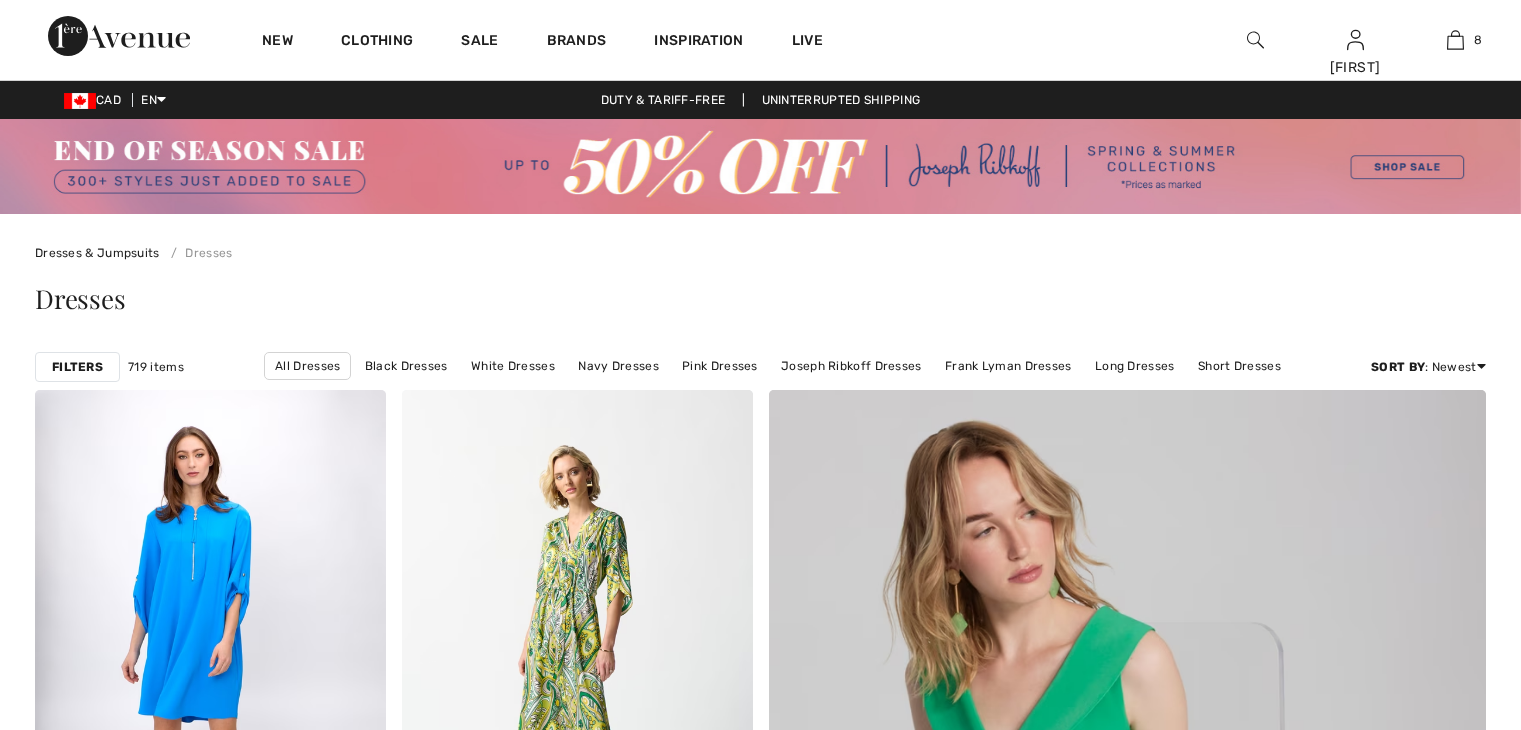 scroll, scrollTop: 2352, scrollLeft: 0, axis: vertical 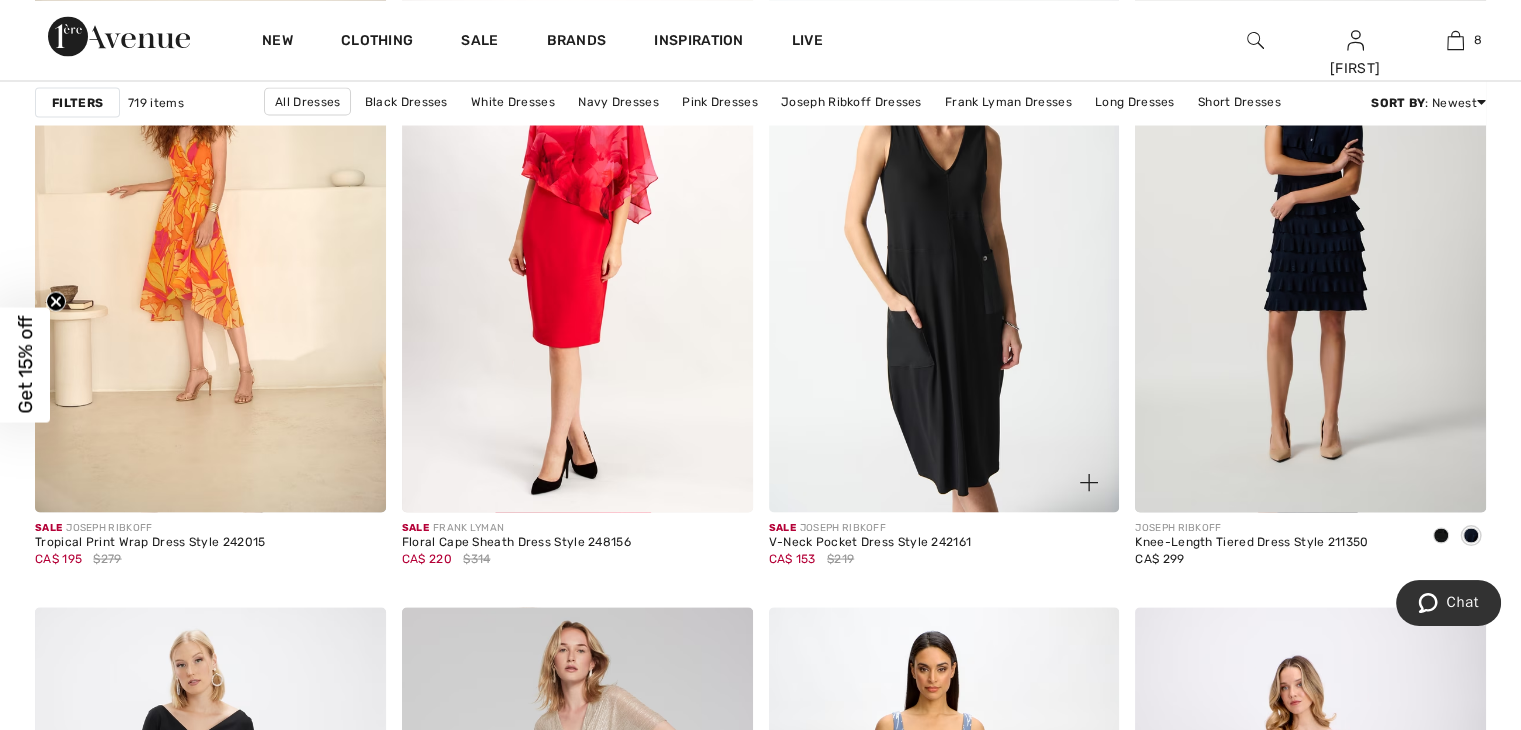 click at bounding box center (944, 249) 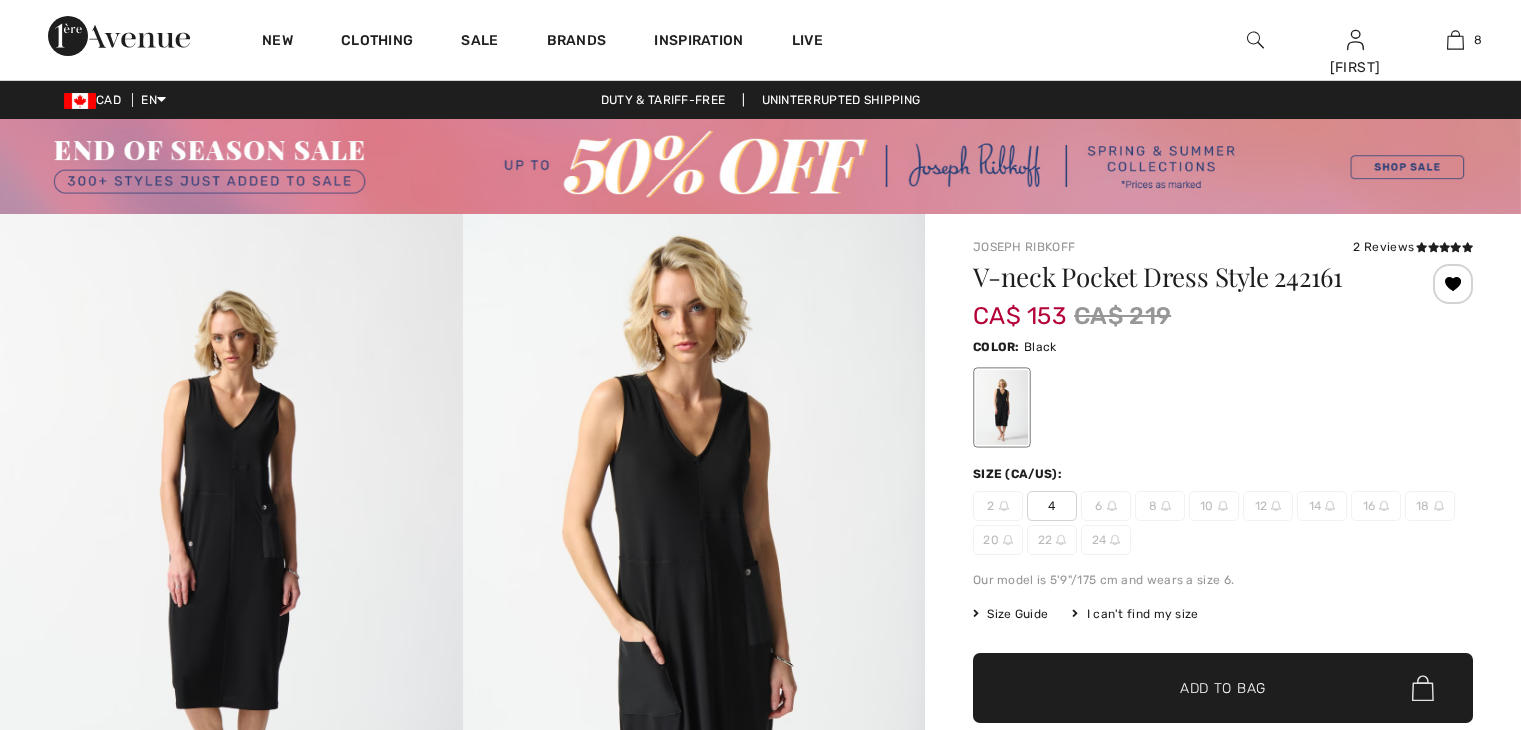 scroll, scrollTop: 0, scrollLeft: 0, axis: both 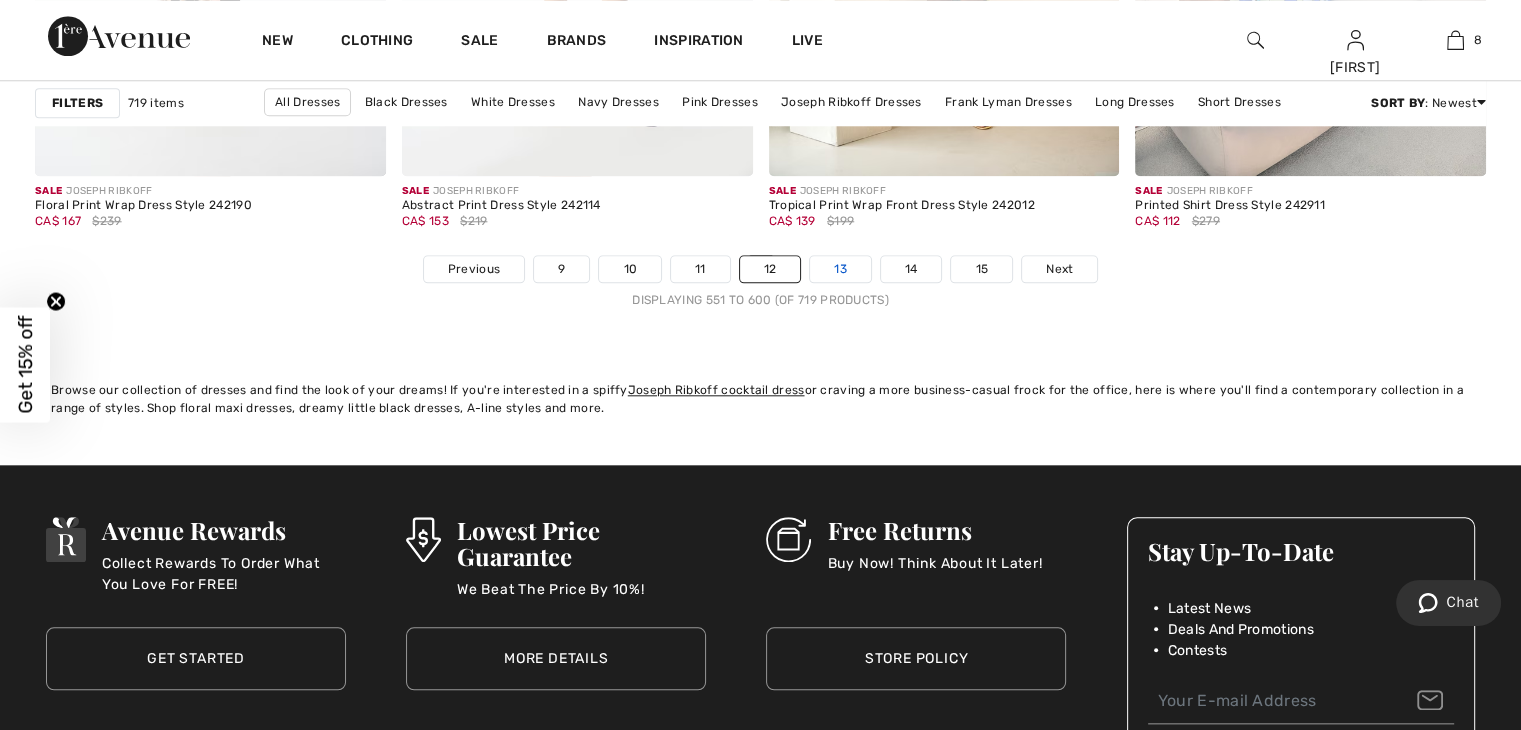 click on "13" at bounding box center (840, 269) 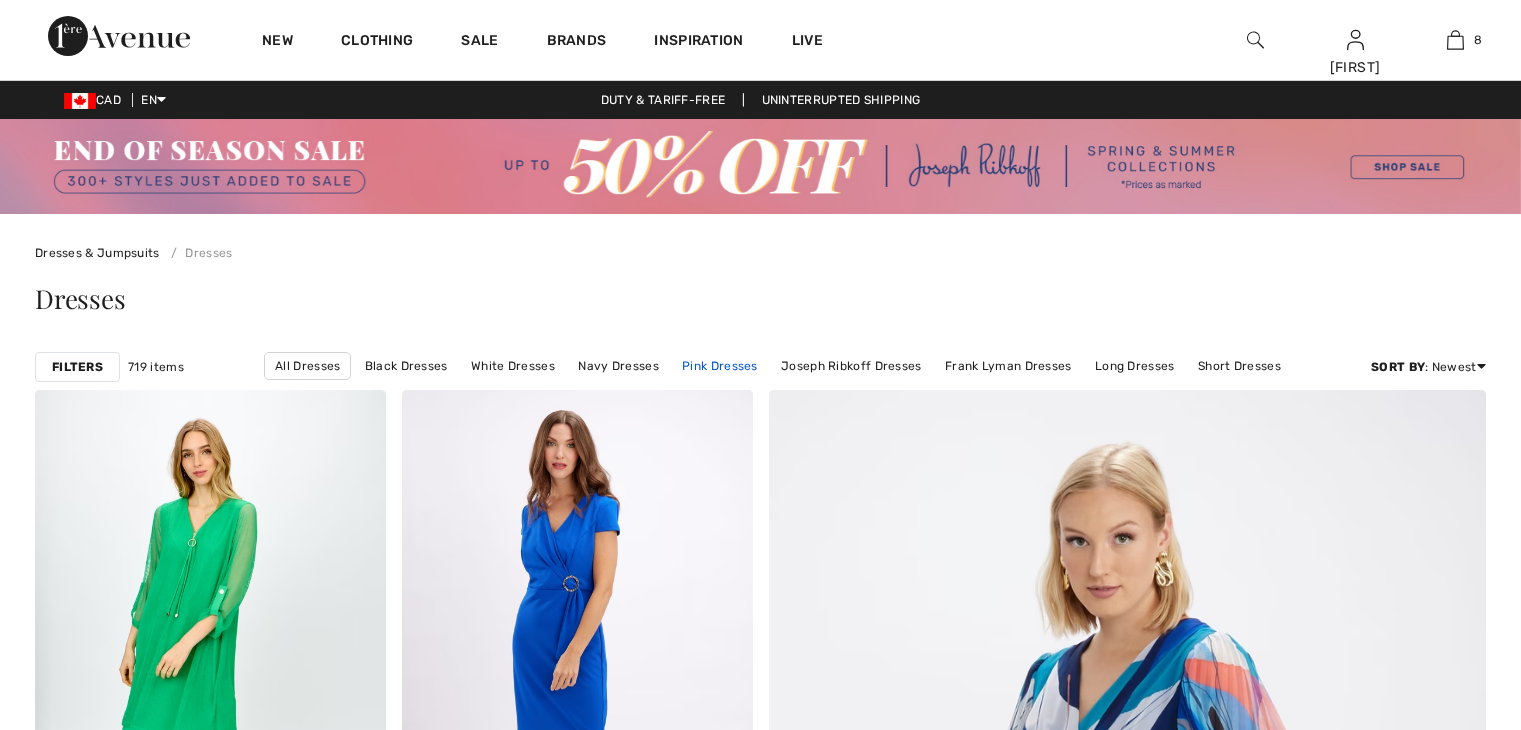 scroll, scrollTop: 0, scrollLeft: 0, axis: both 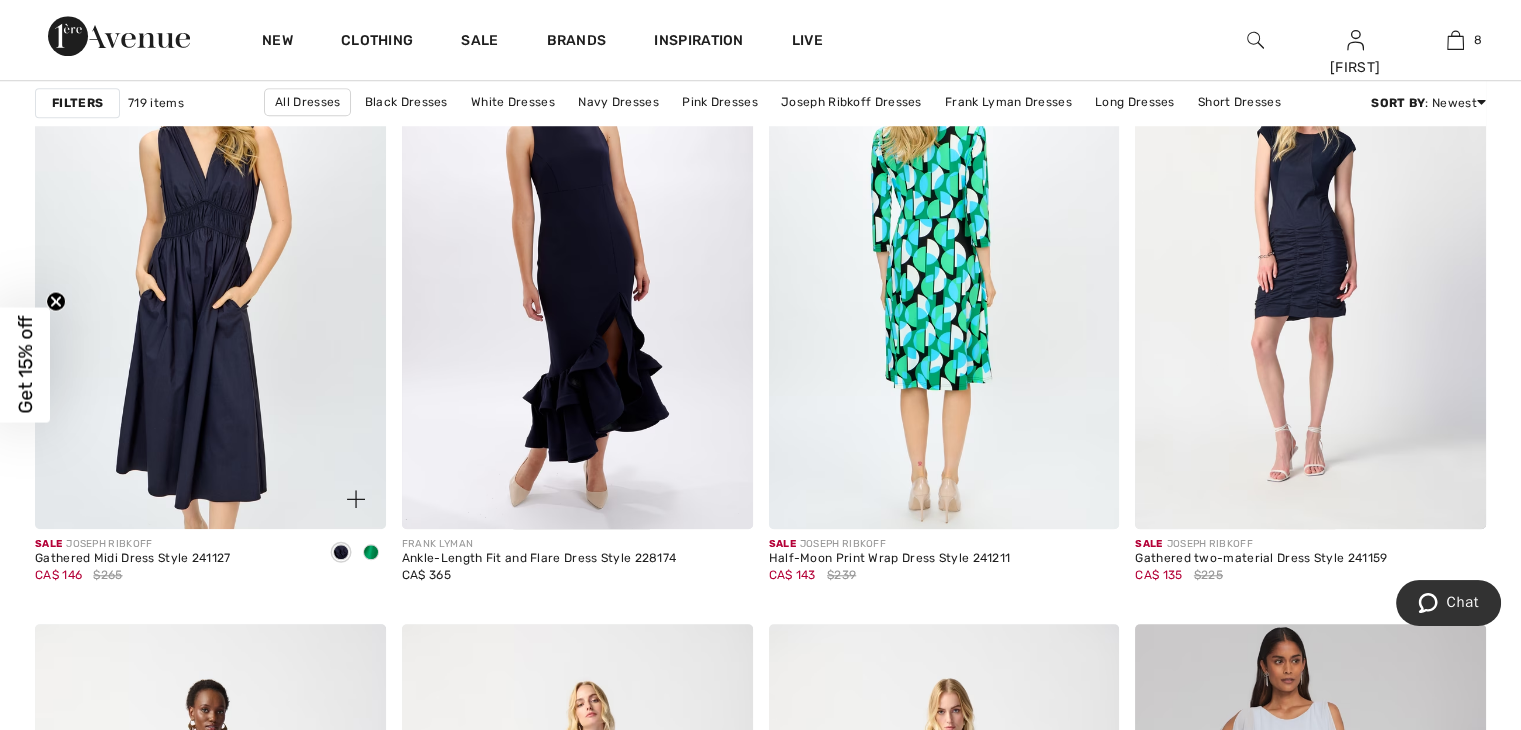 click at bounding box center [210, 266] 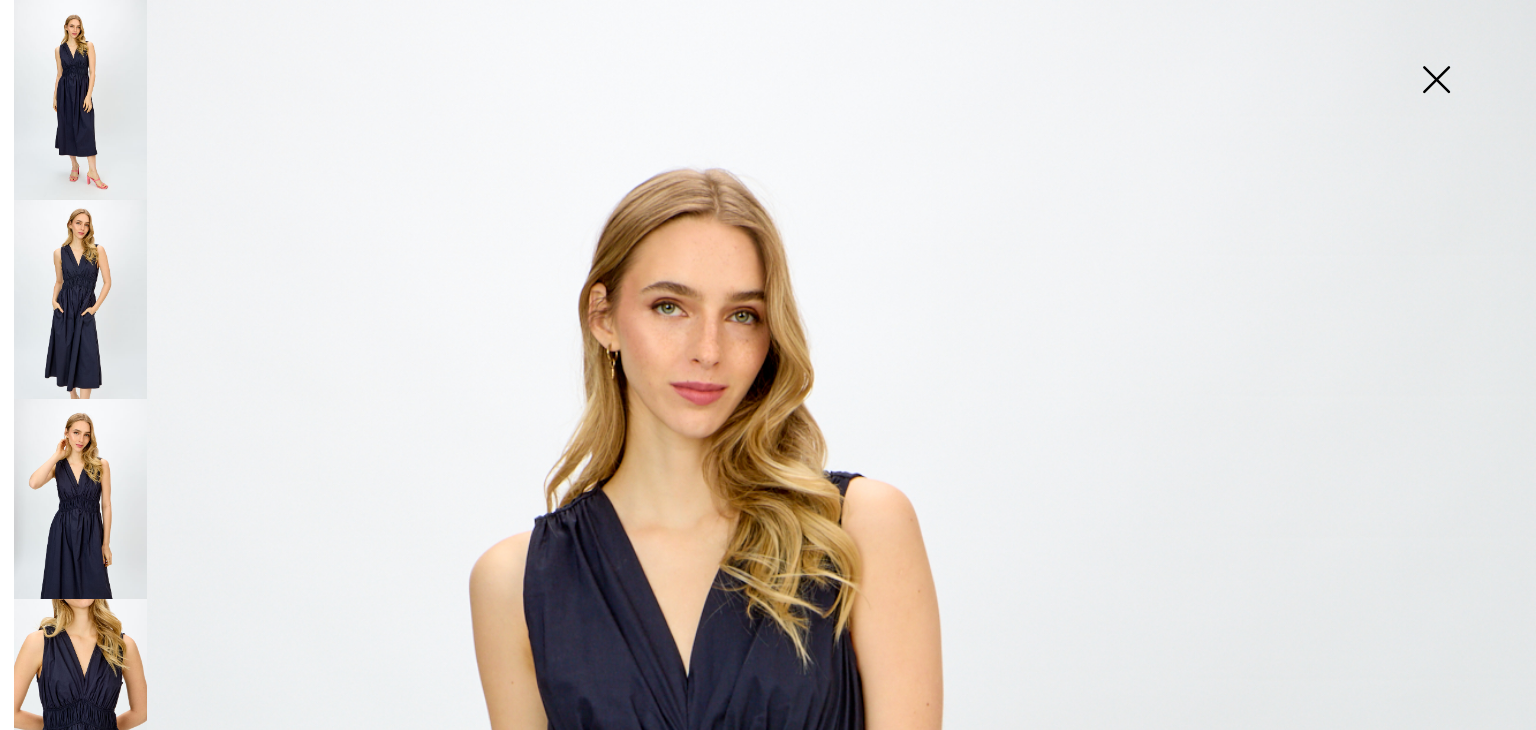scroll, scrollTop: 0, scrollLeft: 0, axis: both 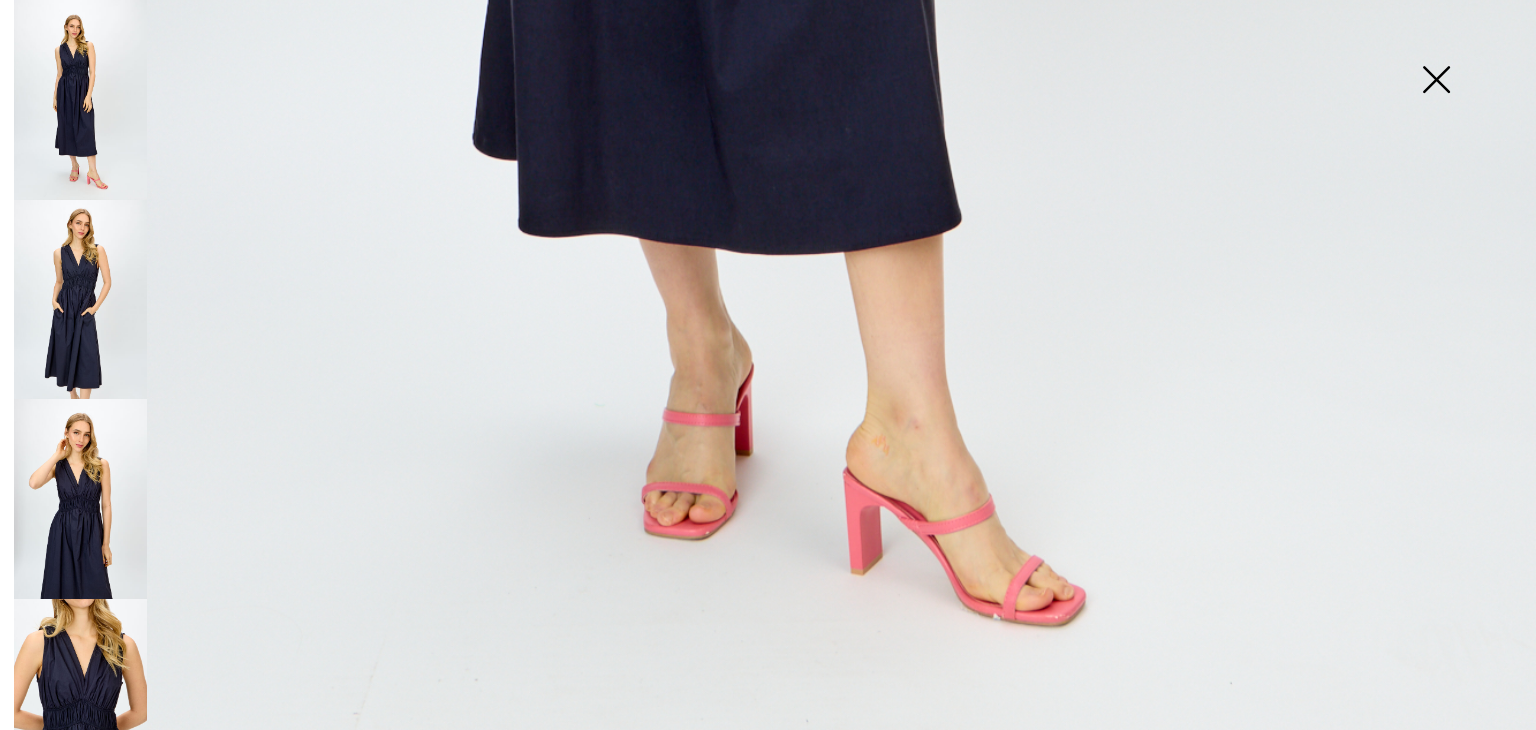 click at bounding box center (1436, 81) 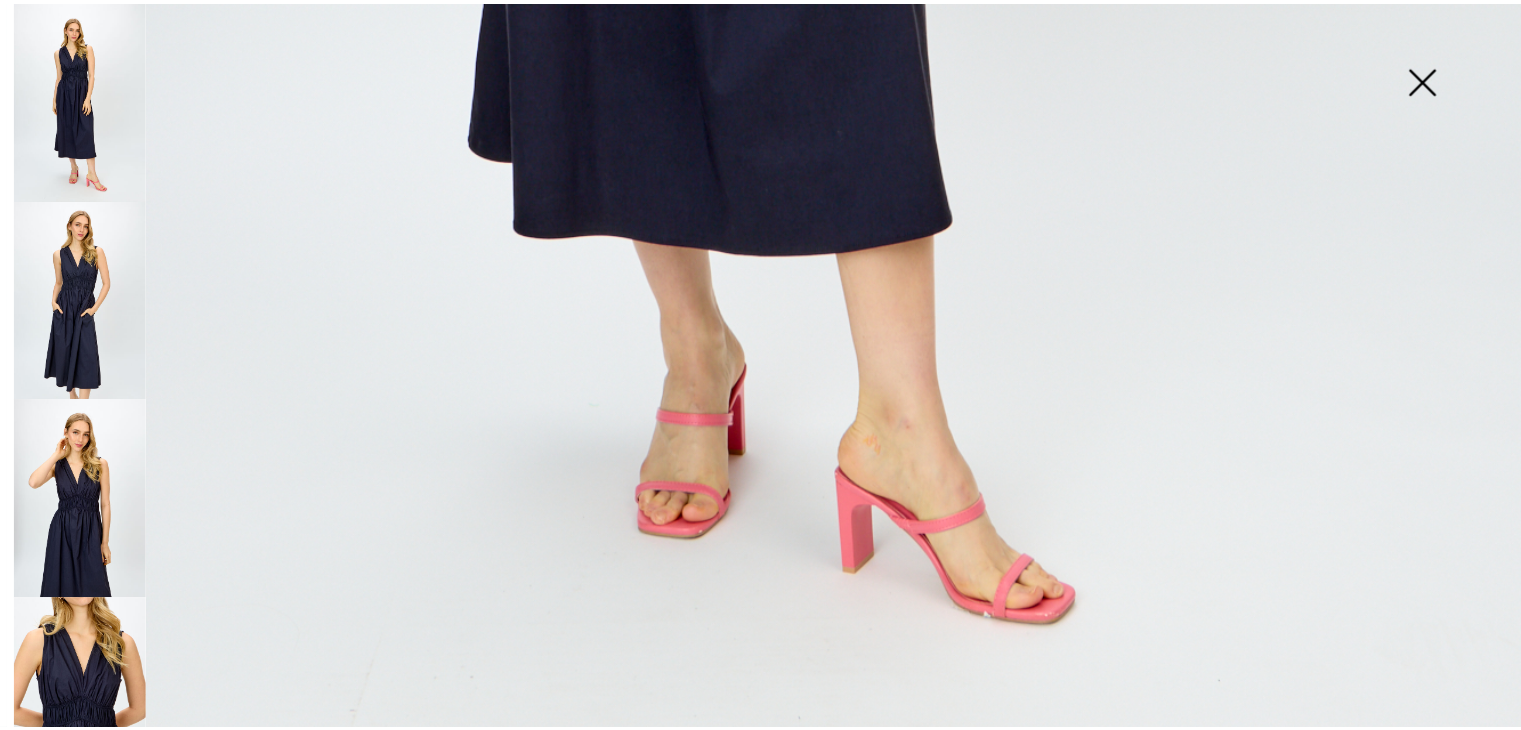 scroll, scrollTop: 0, scrollLeft: 0, axis: both 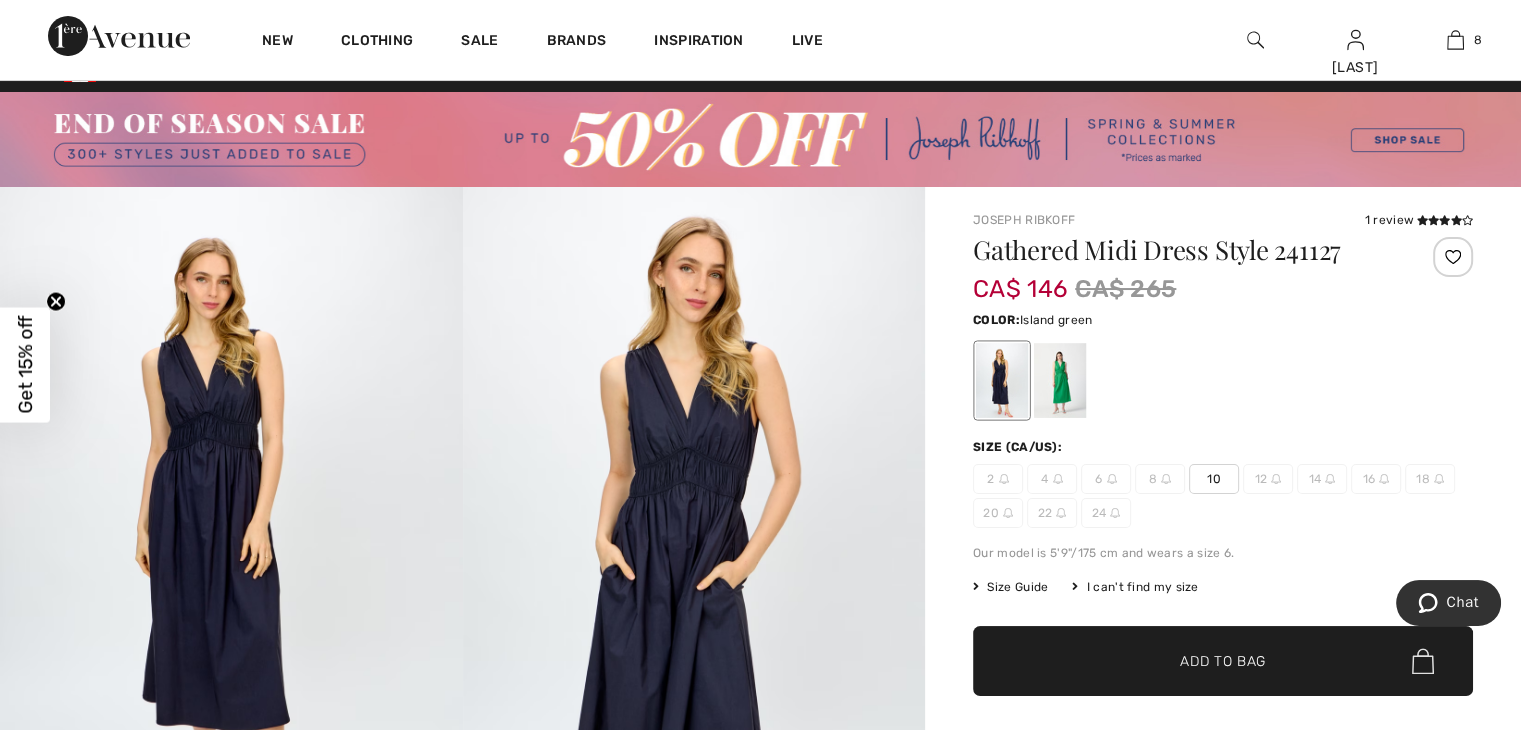 click at bounding box center [1060, 380] 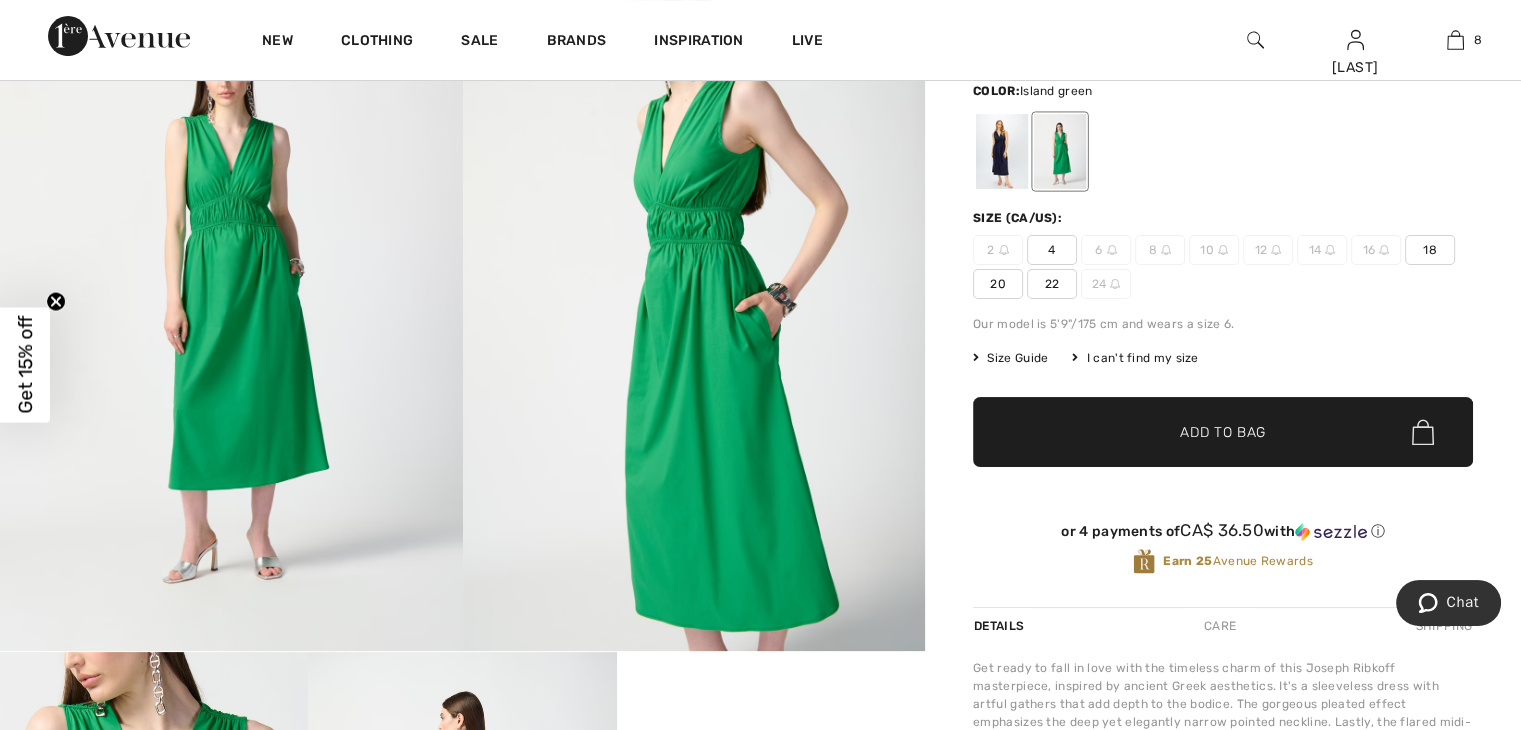 scroll, scrollTop: 258, scrollLeft: 0, axis: vertical 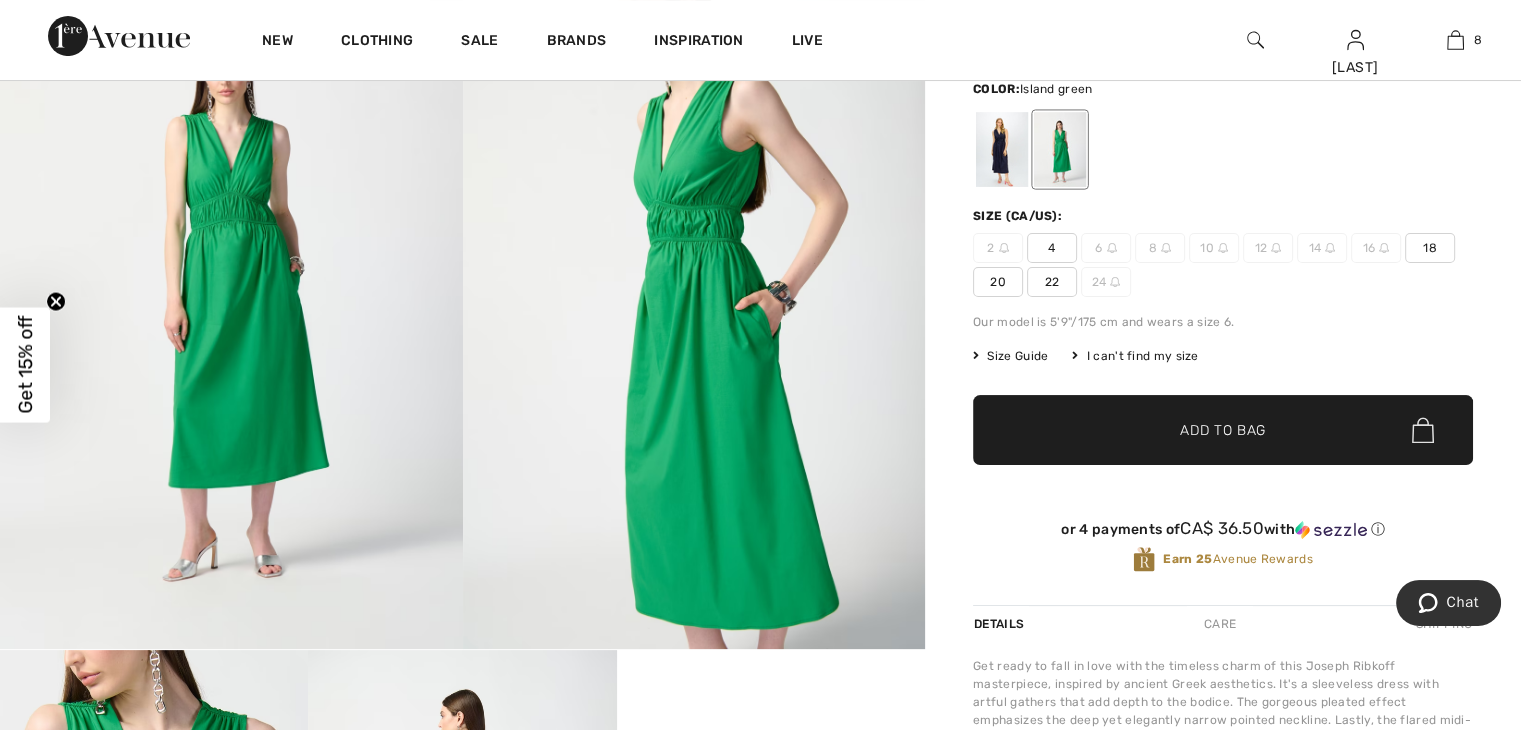 click on "22" at bounding box center [1052, 282] 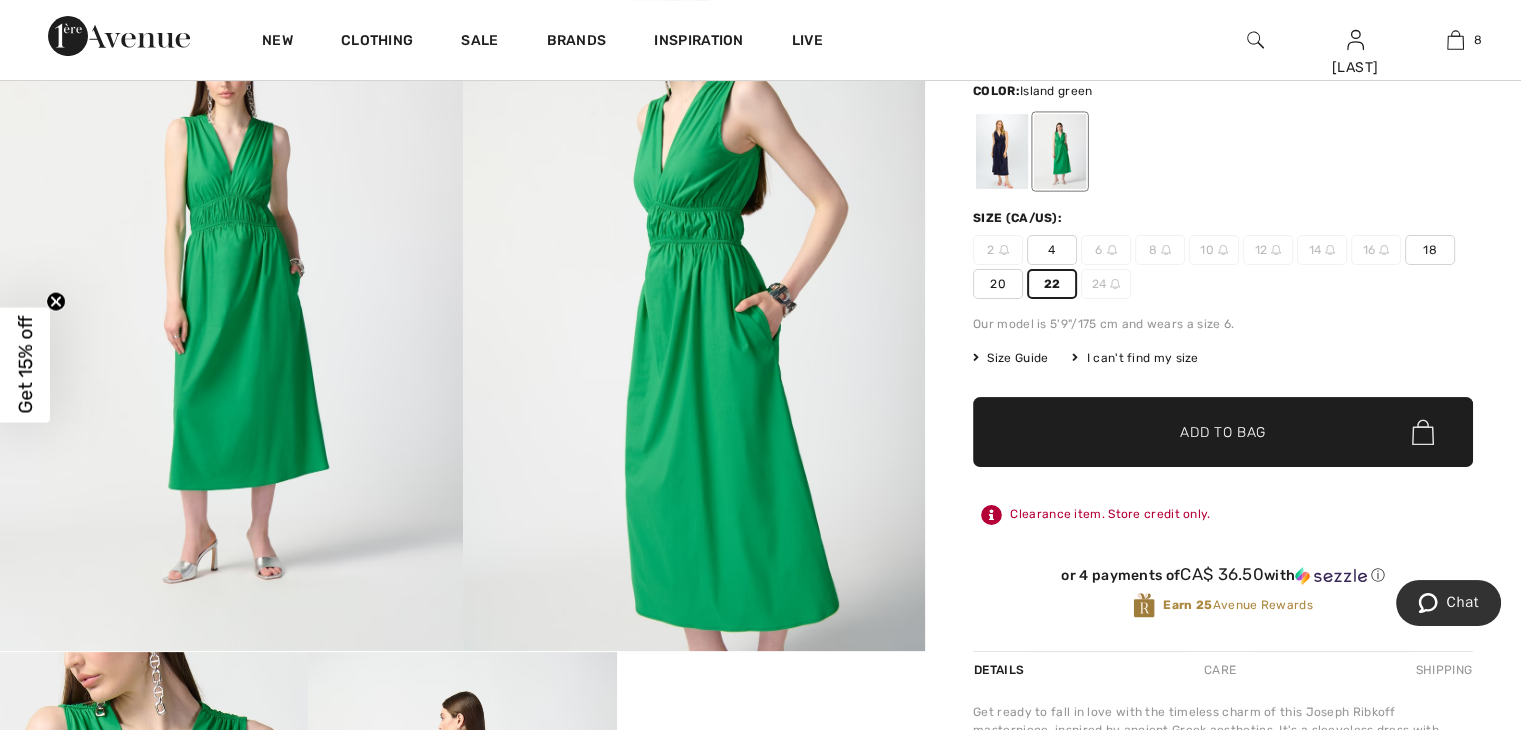 scroll, scrollTop: 258, scrollLeft: 0, axis: vertical 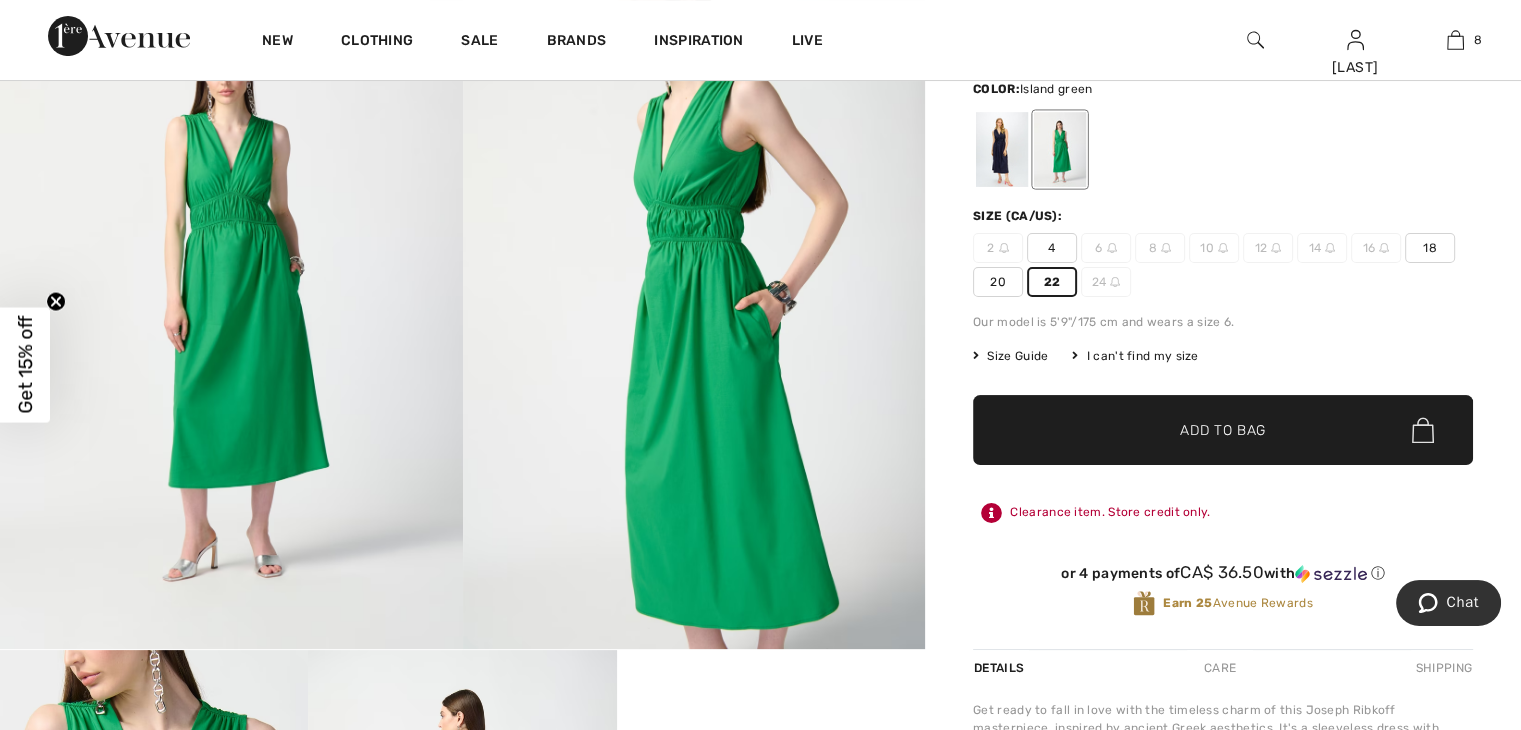 click on "Add to Bag" at bounding box center (1223, 430) 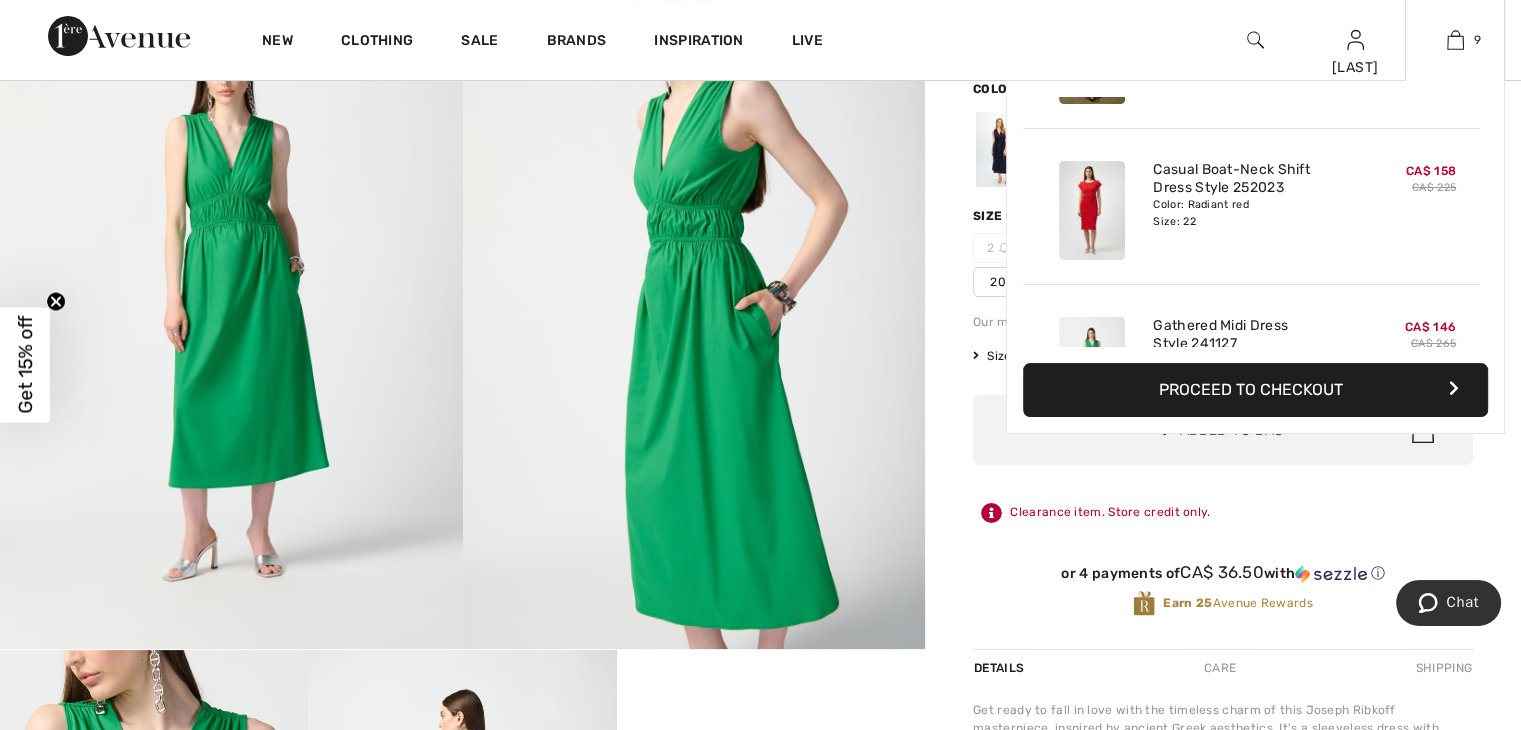 scroll, scrollTop: 1152, scrollLeft: 0, axis: vertical 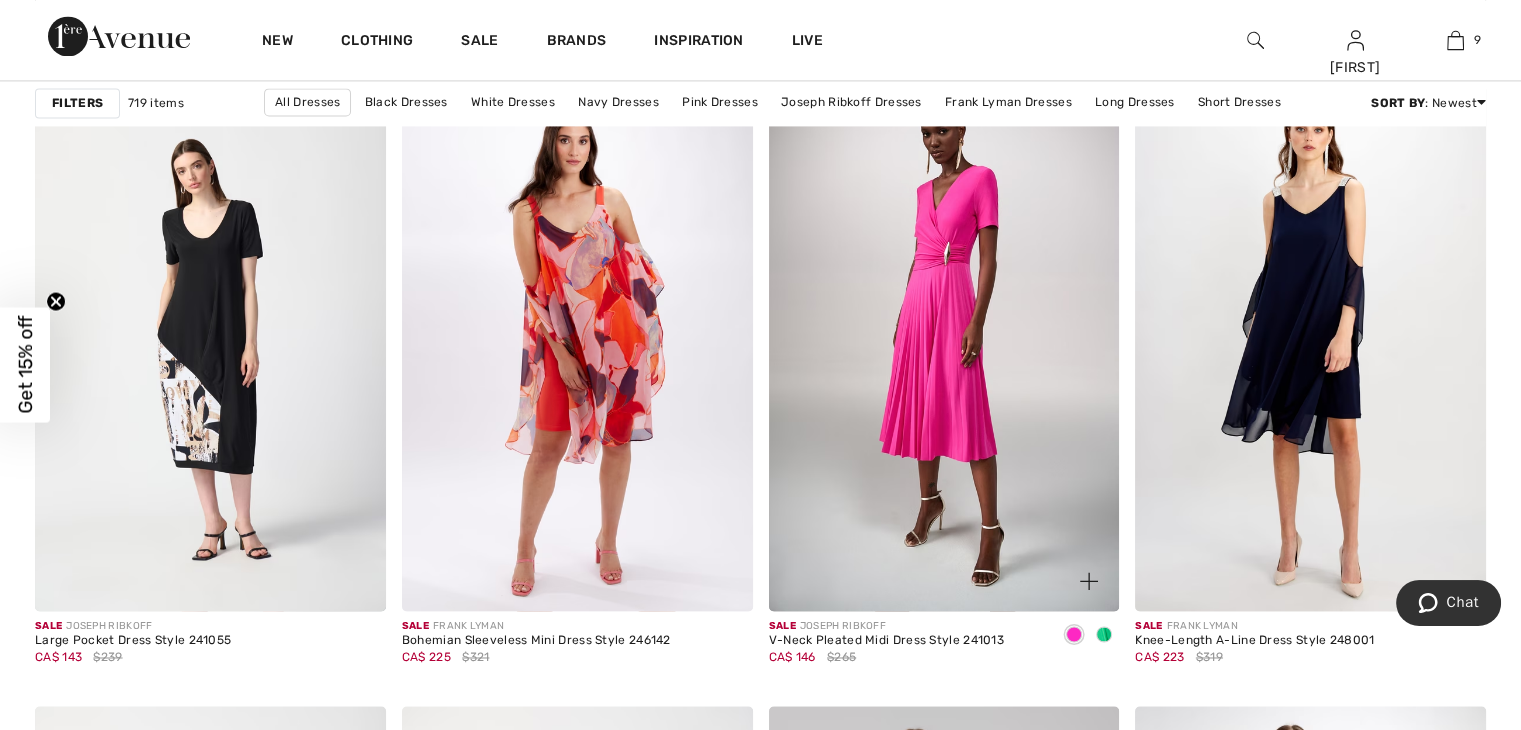 click at bounding box center (1104, 634) 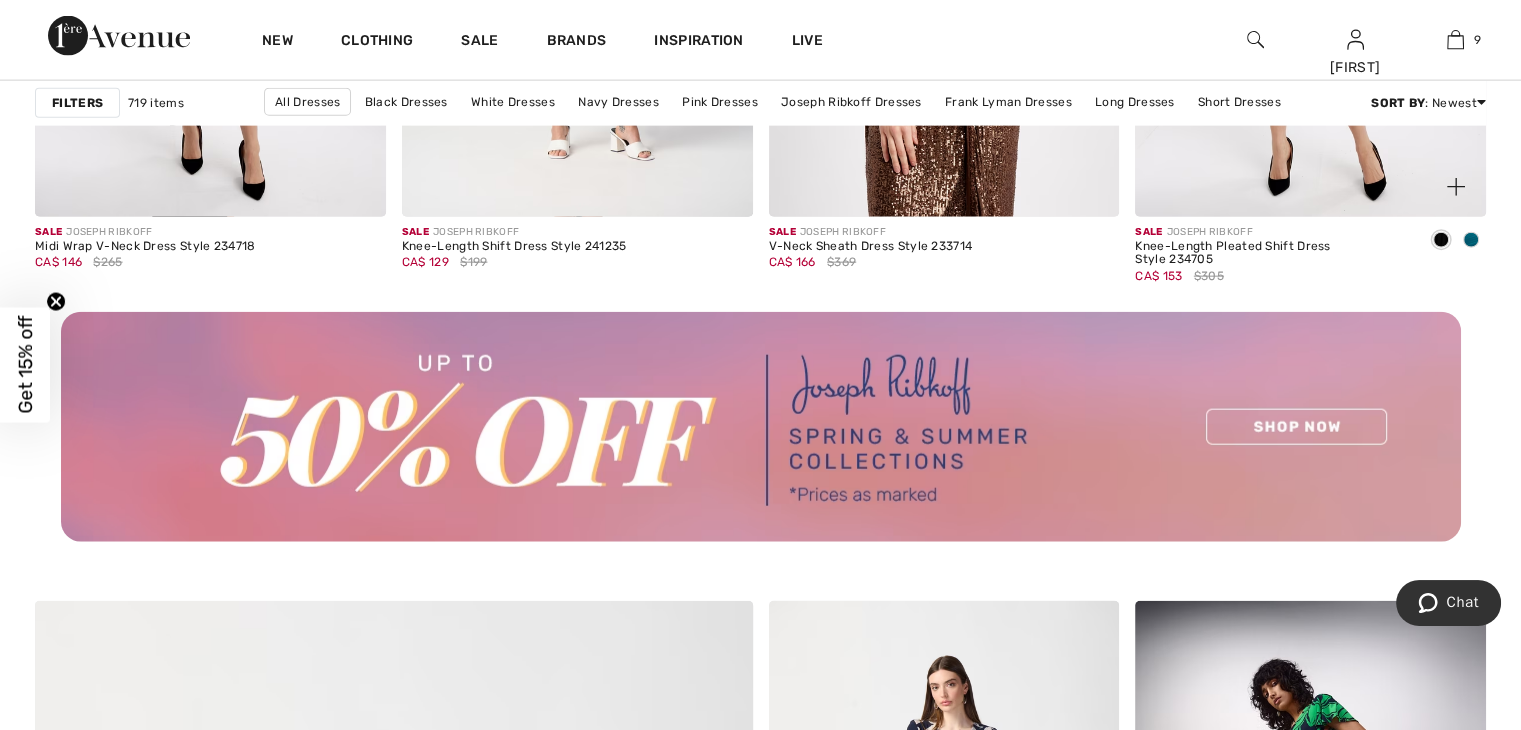 scroll, scrollTop: 4663, scrollLeft: 0, axis: vertical 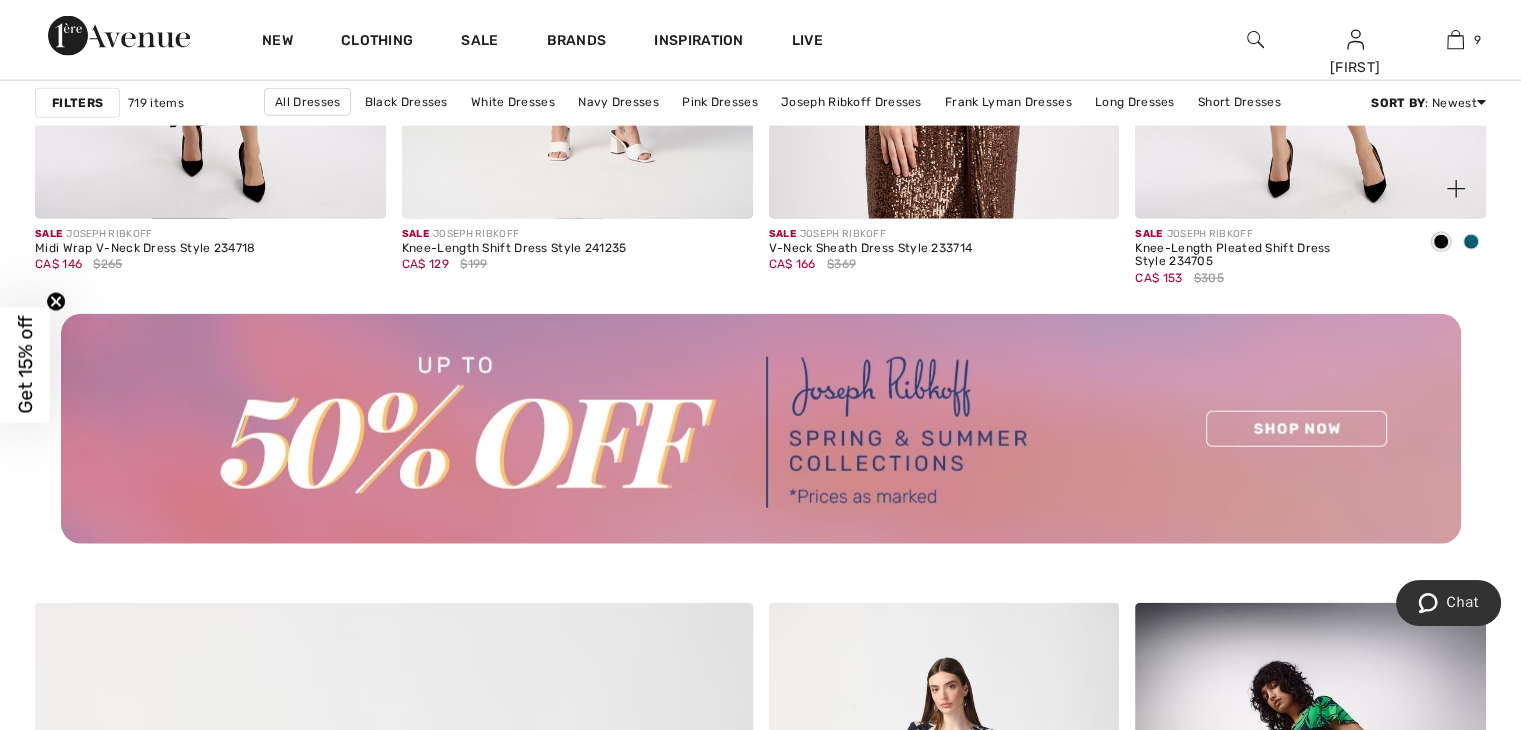 click at bounding box center [1471, 242] 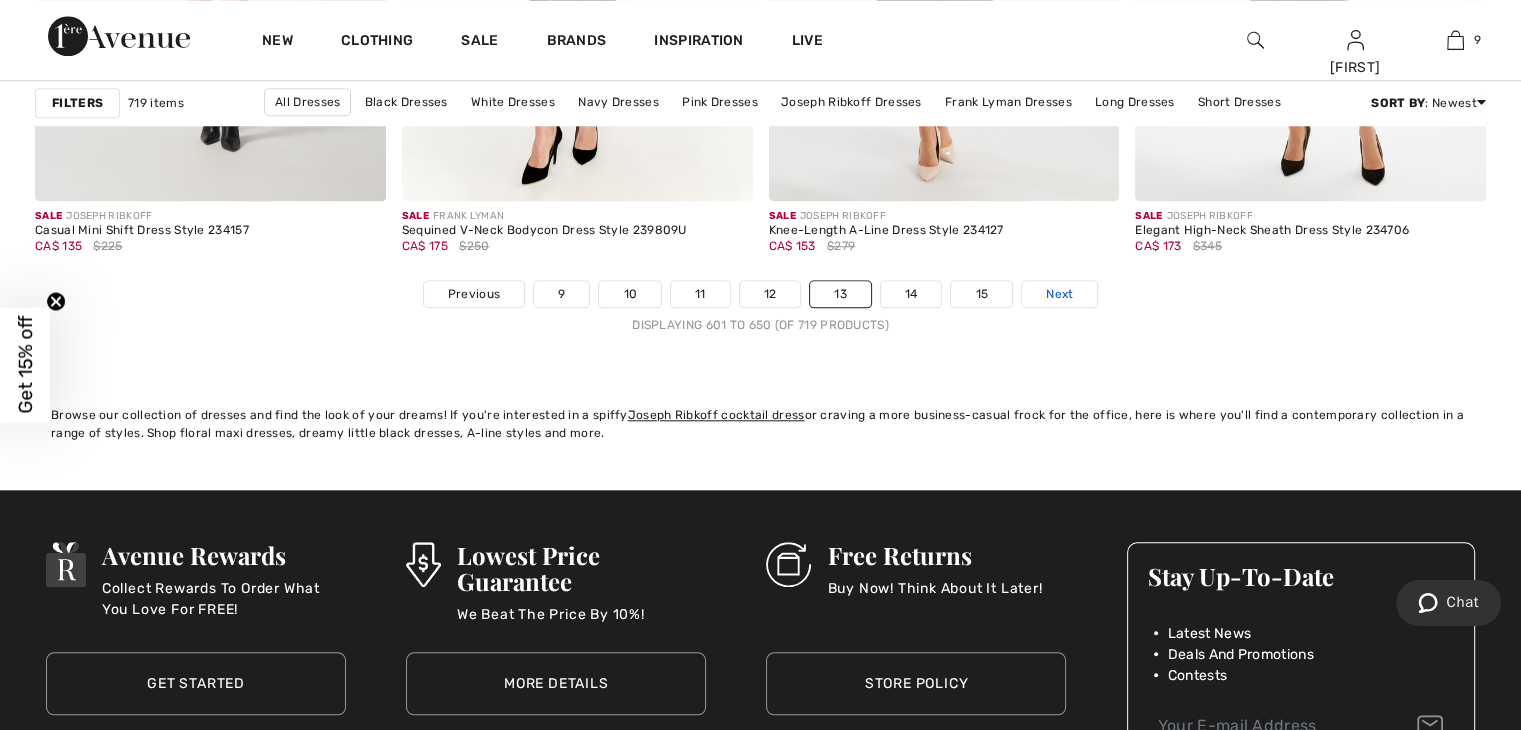 scroll, scrollTop: 9559, scrollLeft: 0, axis: vertical 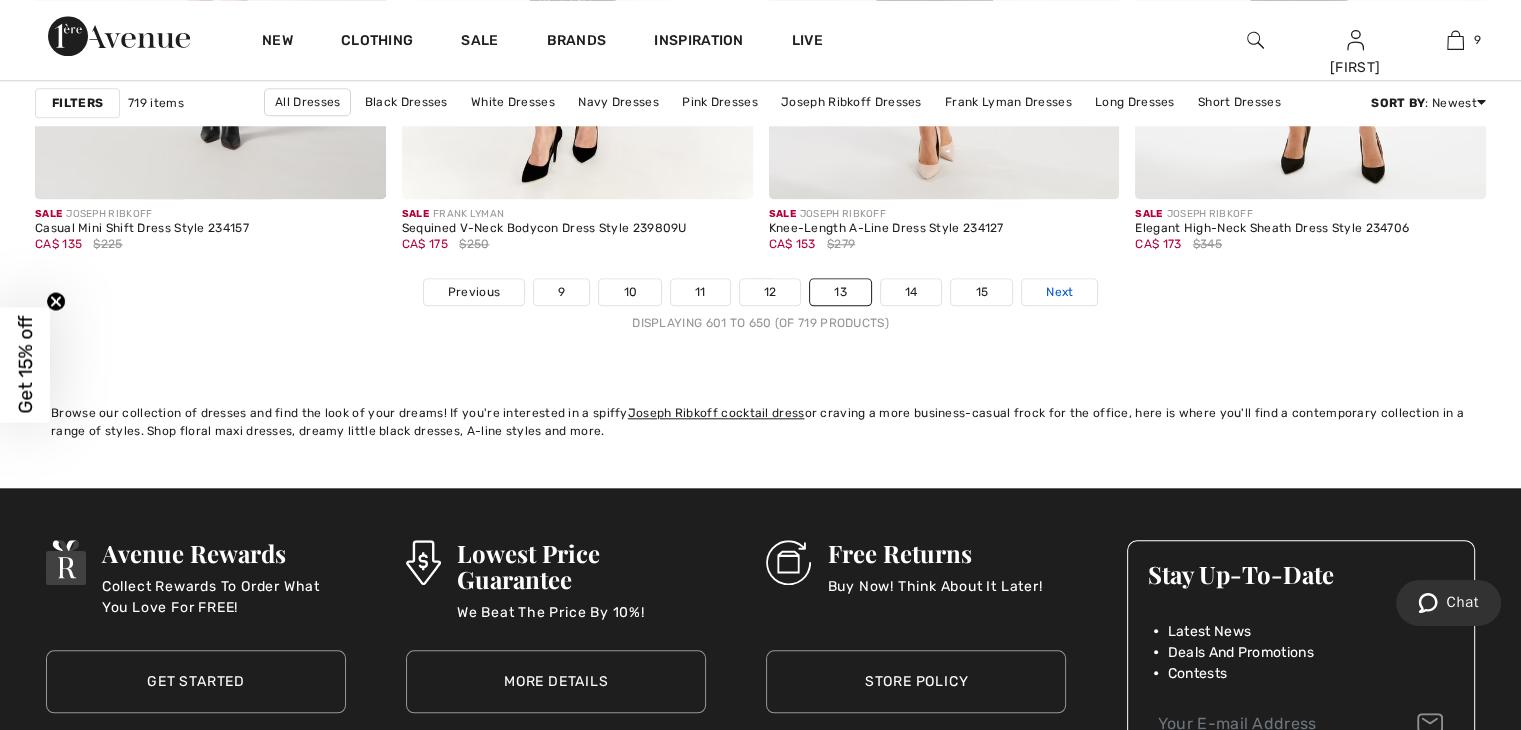 click on "Next" at bounding box center [1059, 292] 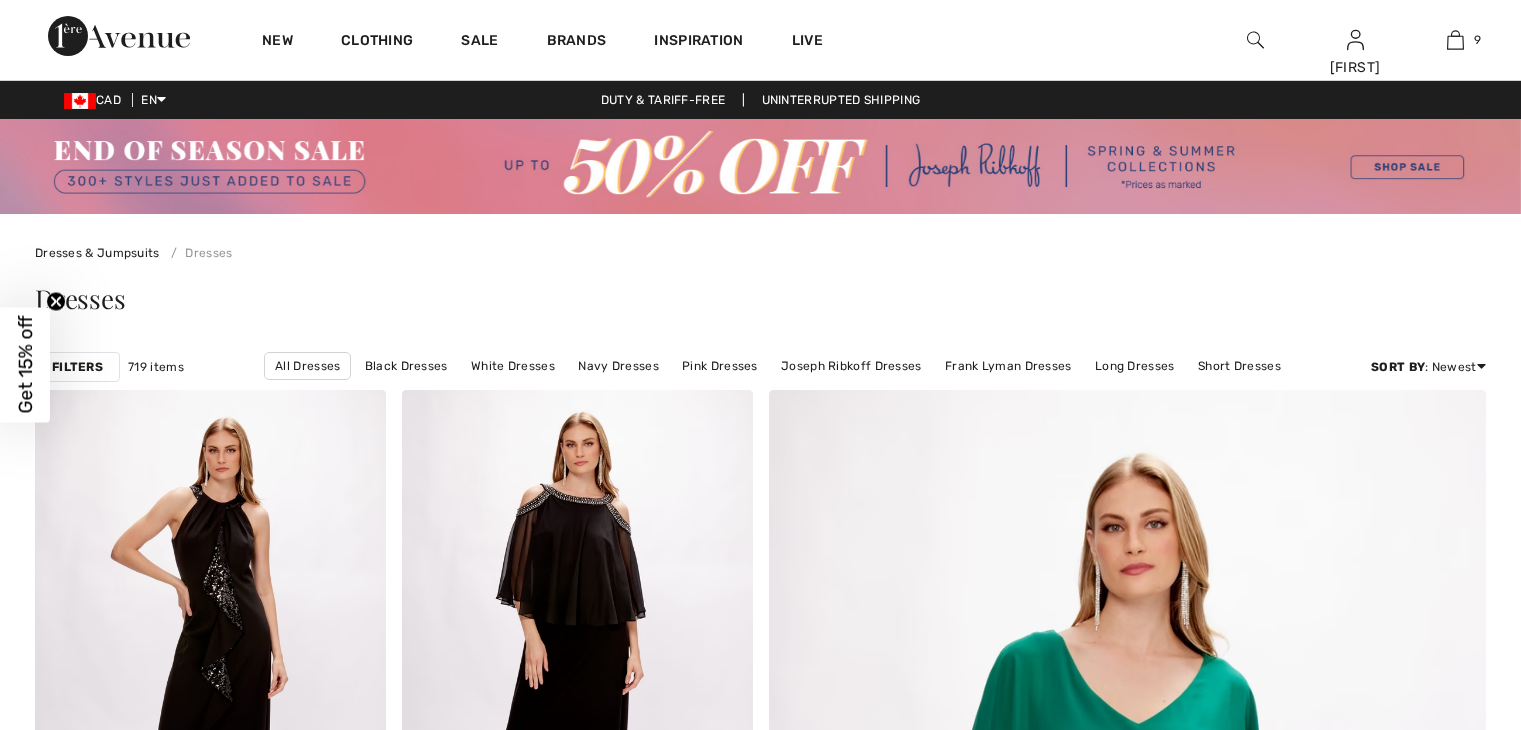 scroll, scrollTop: 163, scrollLeft: 0, axis: vertical 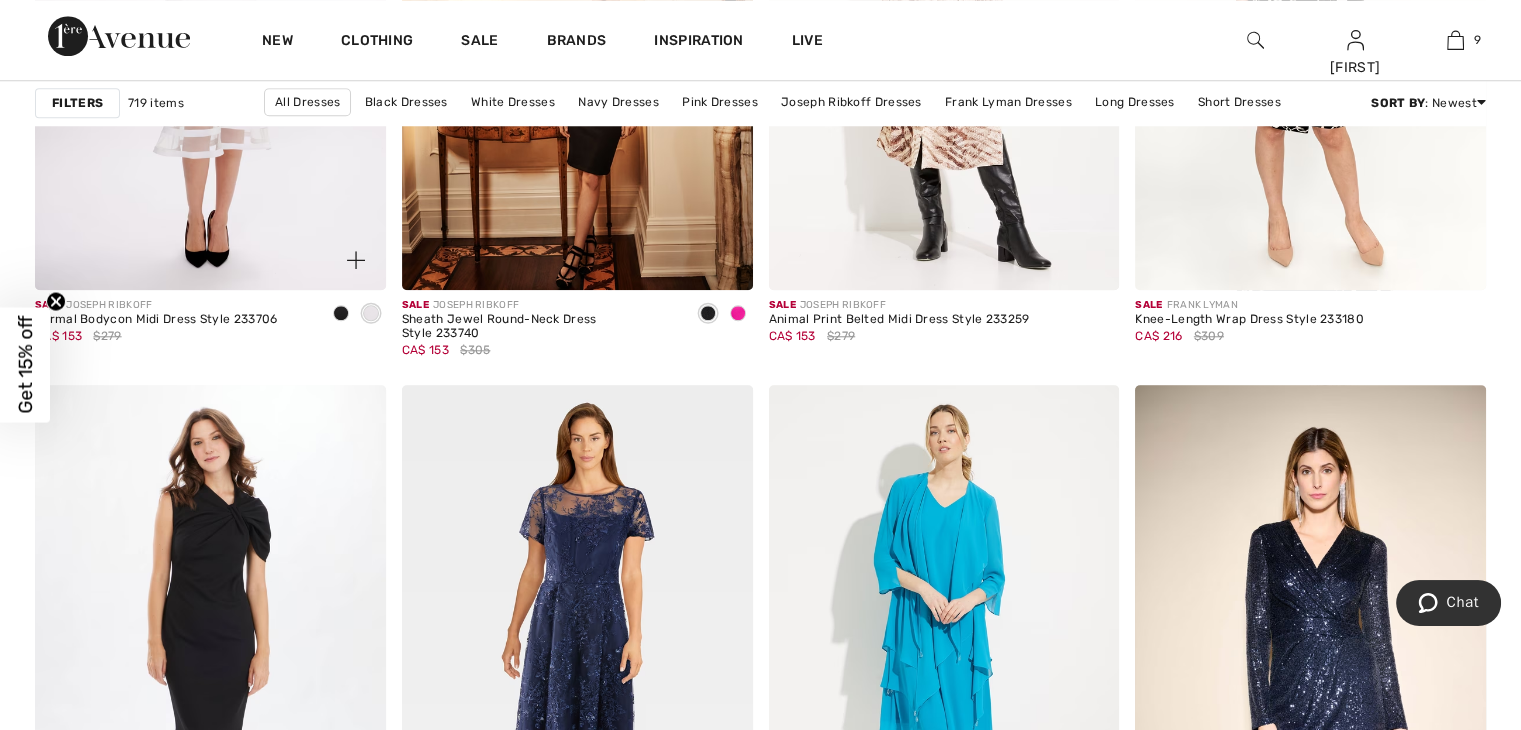 click at bounding box center (341, 313) 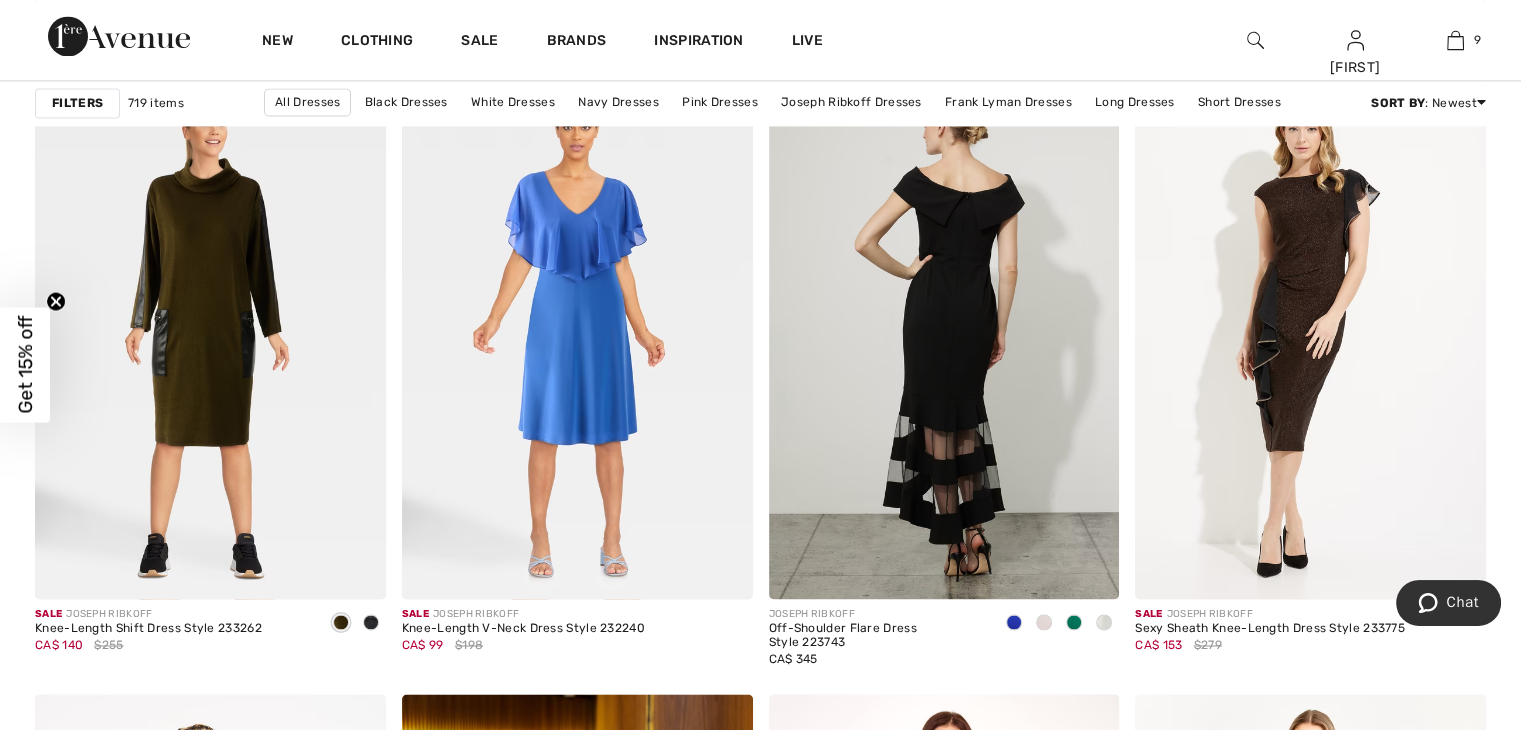 scroll, scrollTop: 3037, scrollLeft: 0, axis: vertical 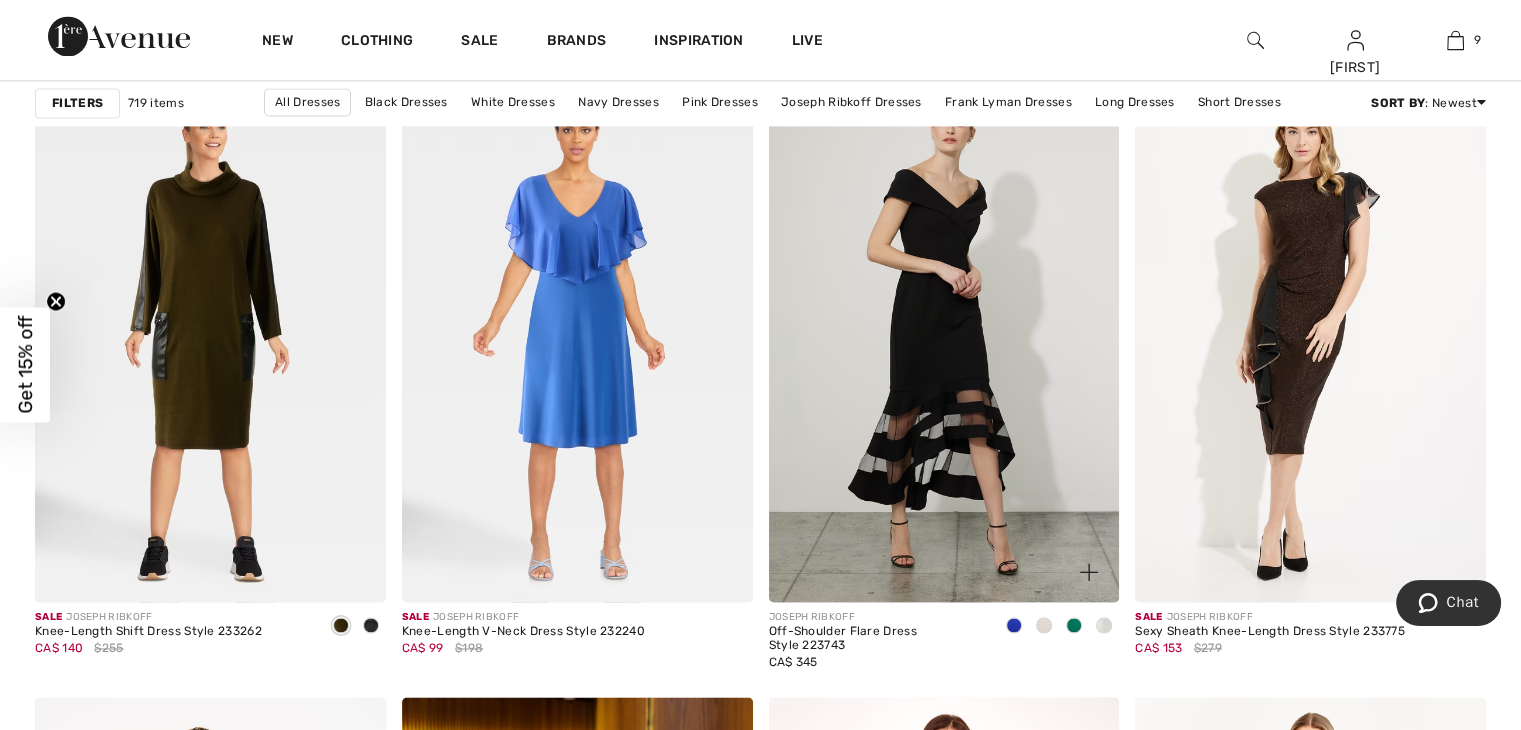 click at bounding box center [1044, 625] 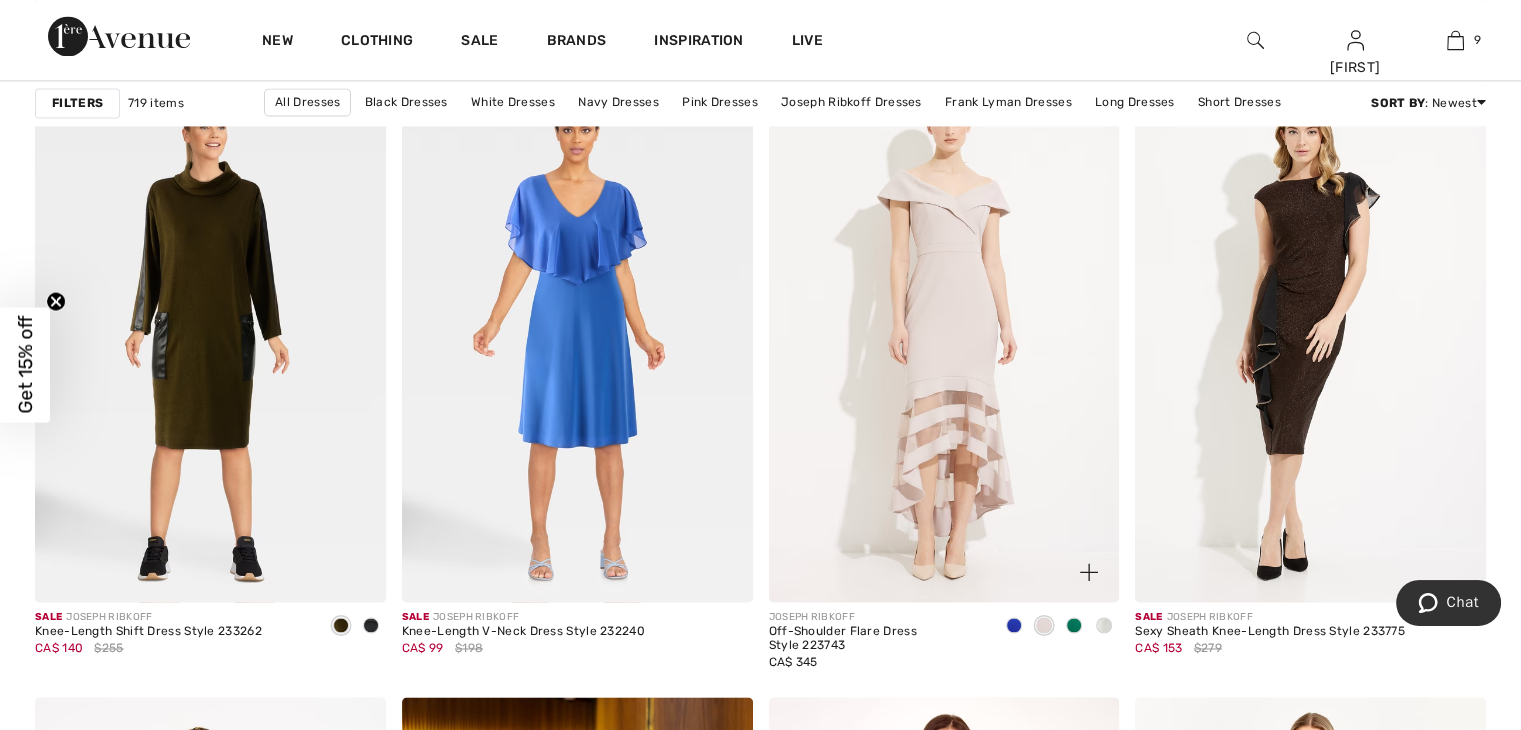 click at bounding box center [1104, 625] 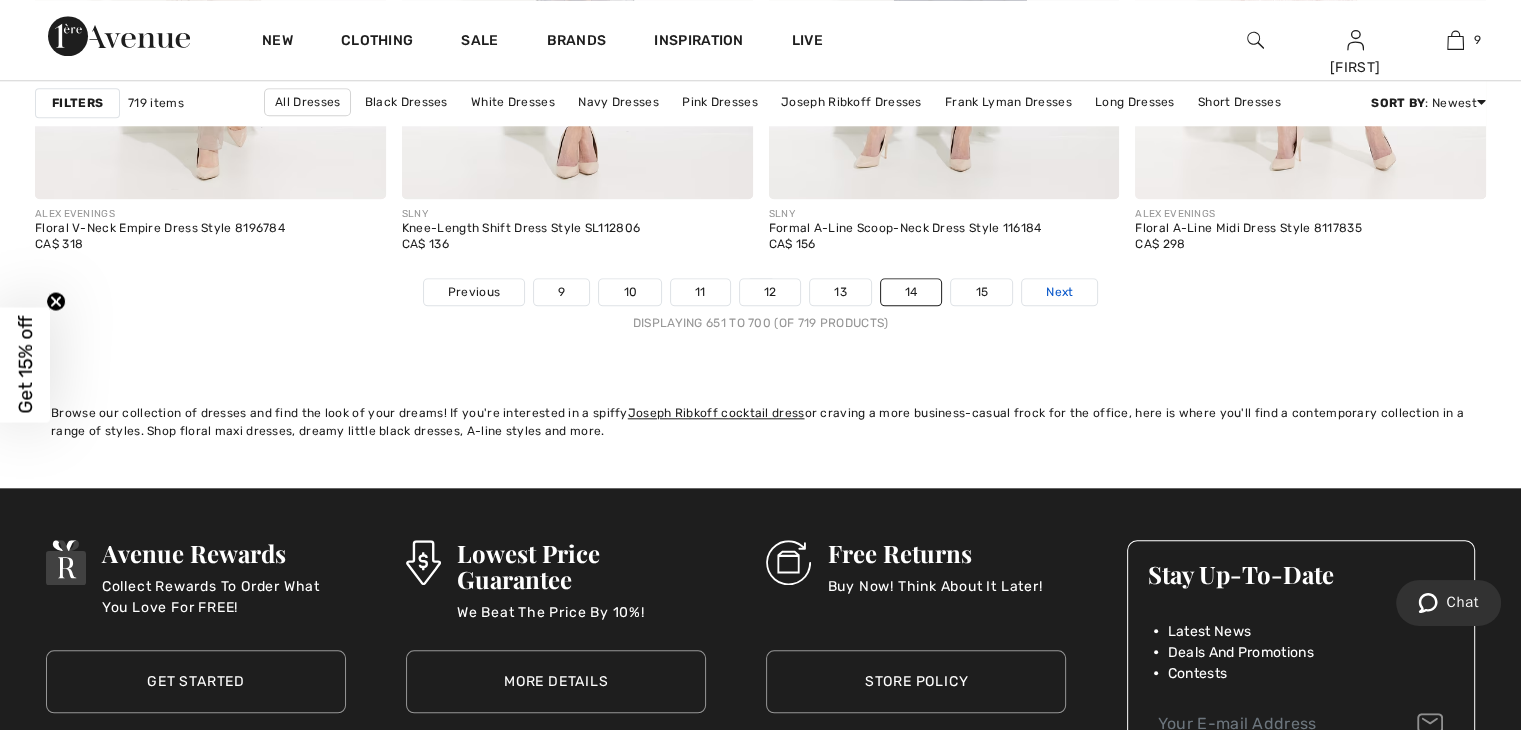 click on "Next" at bounding box center (1059, 292) 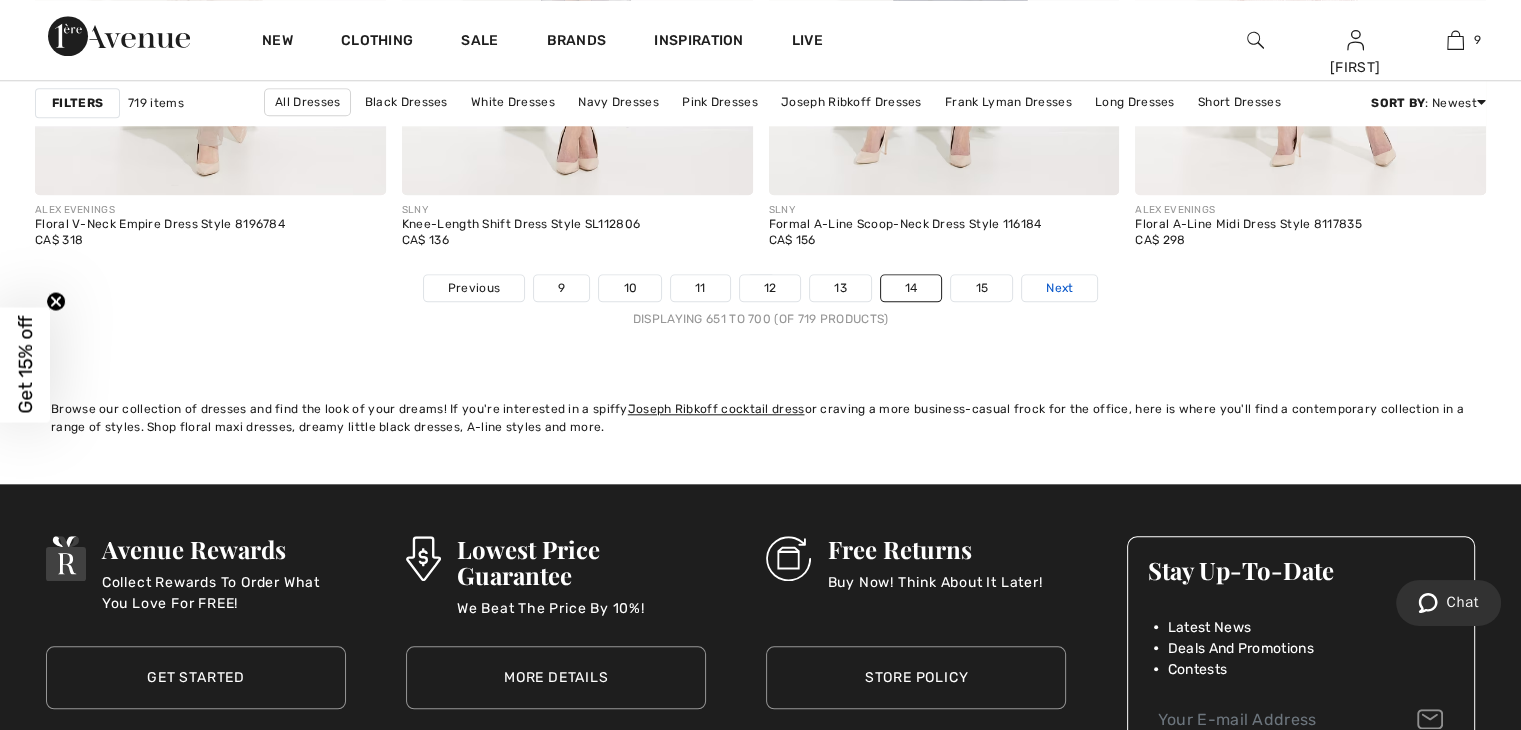 scroll, scrollTop: 9564, scrollLeft: 0, axis: vertical 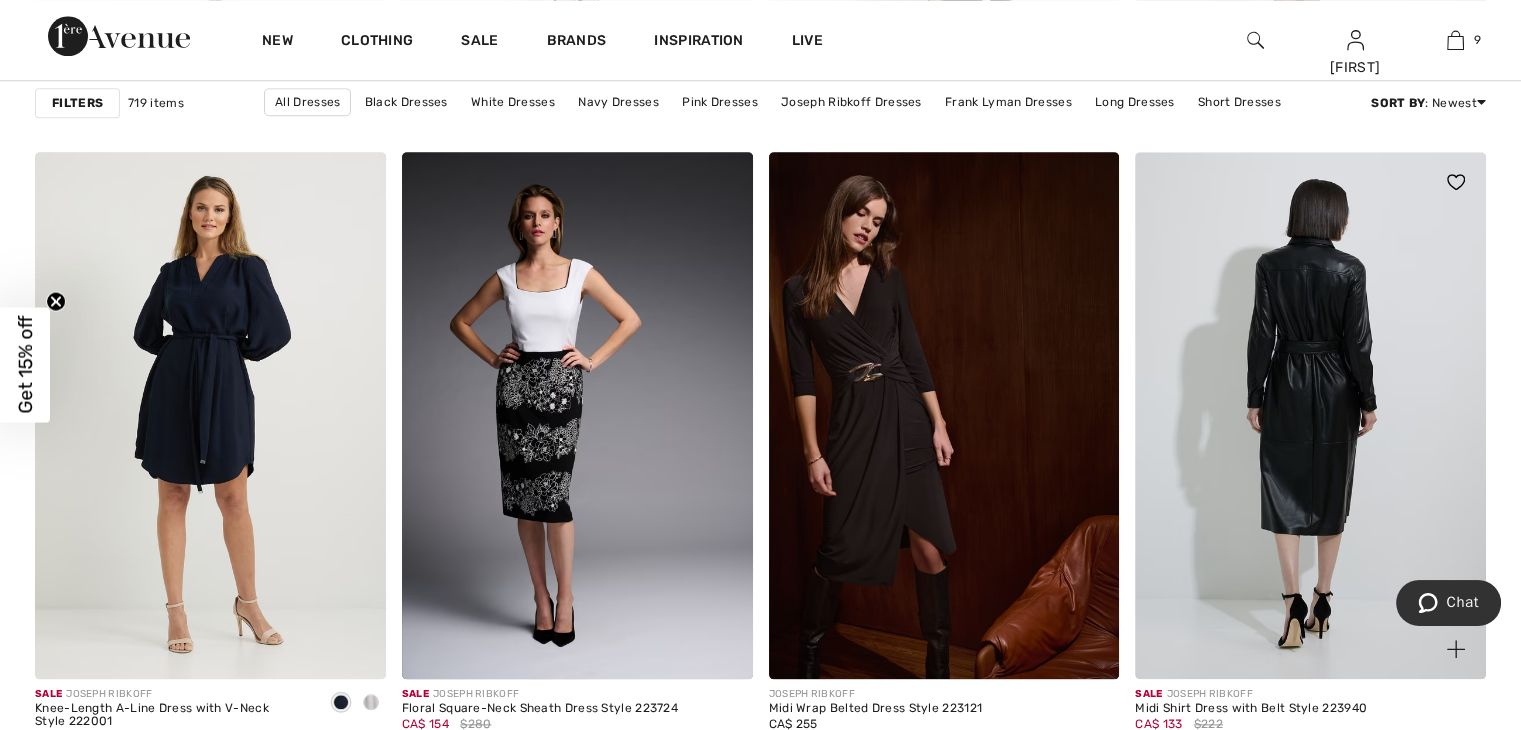 click at bounding box center (1310, 415) 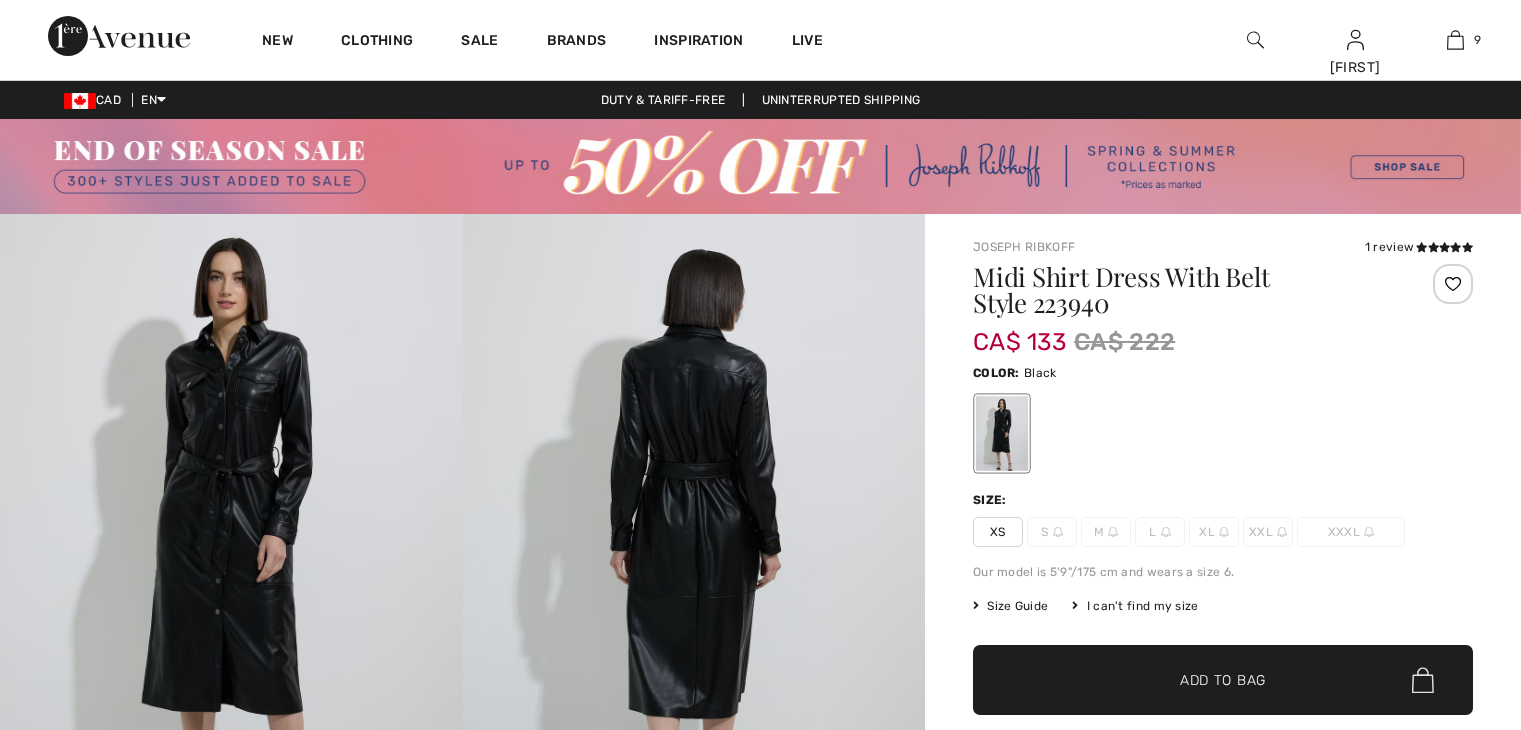 scroll, scrollTop: 0, scrollLeft: 0, axis: both 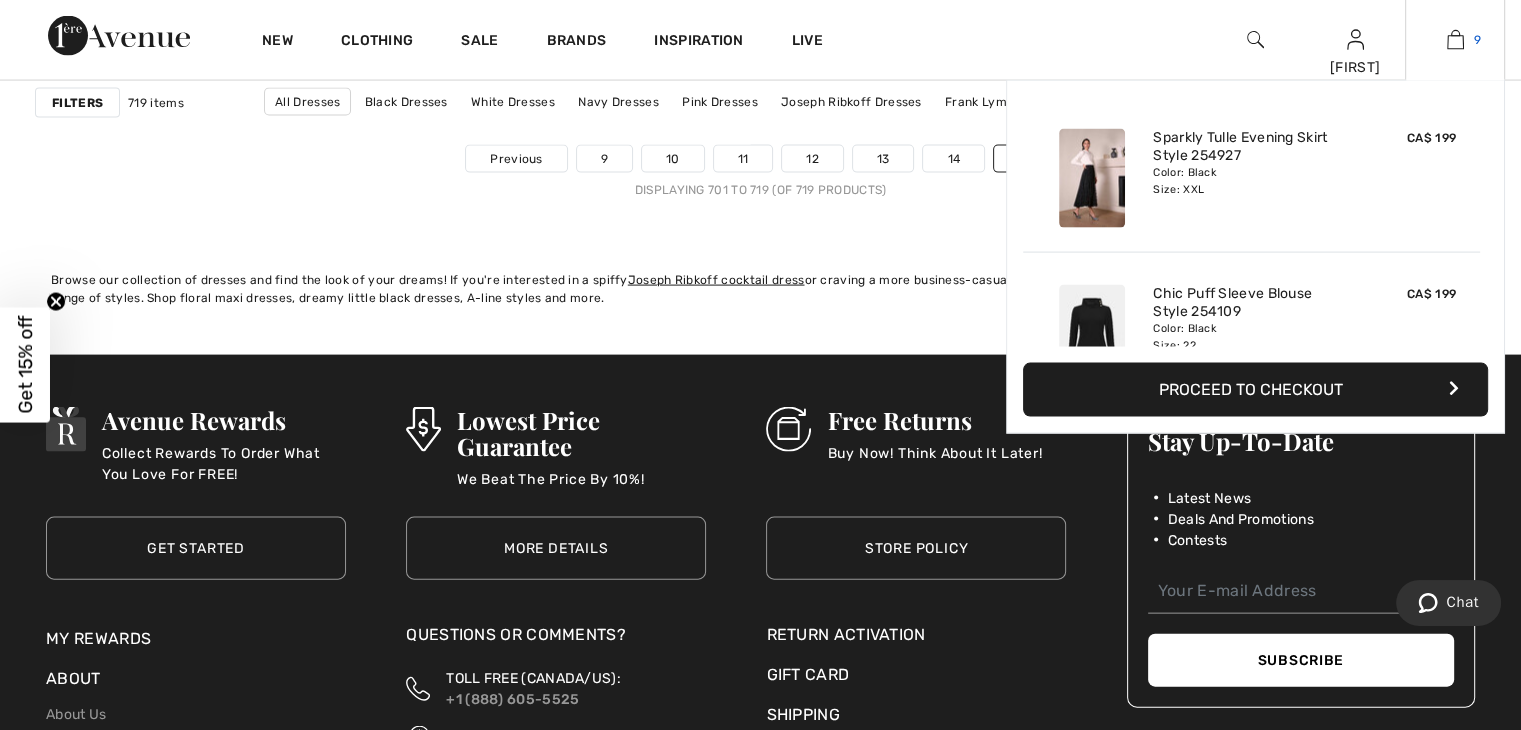 click on "9" at bounding box center (1477, 40) 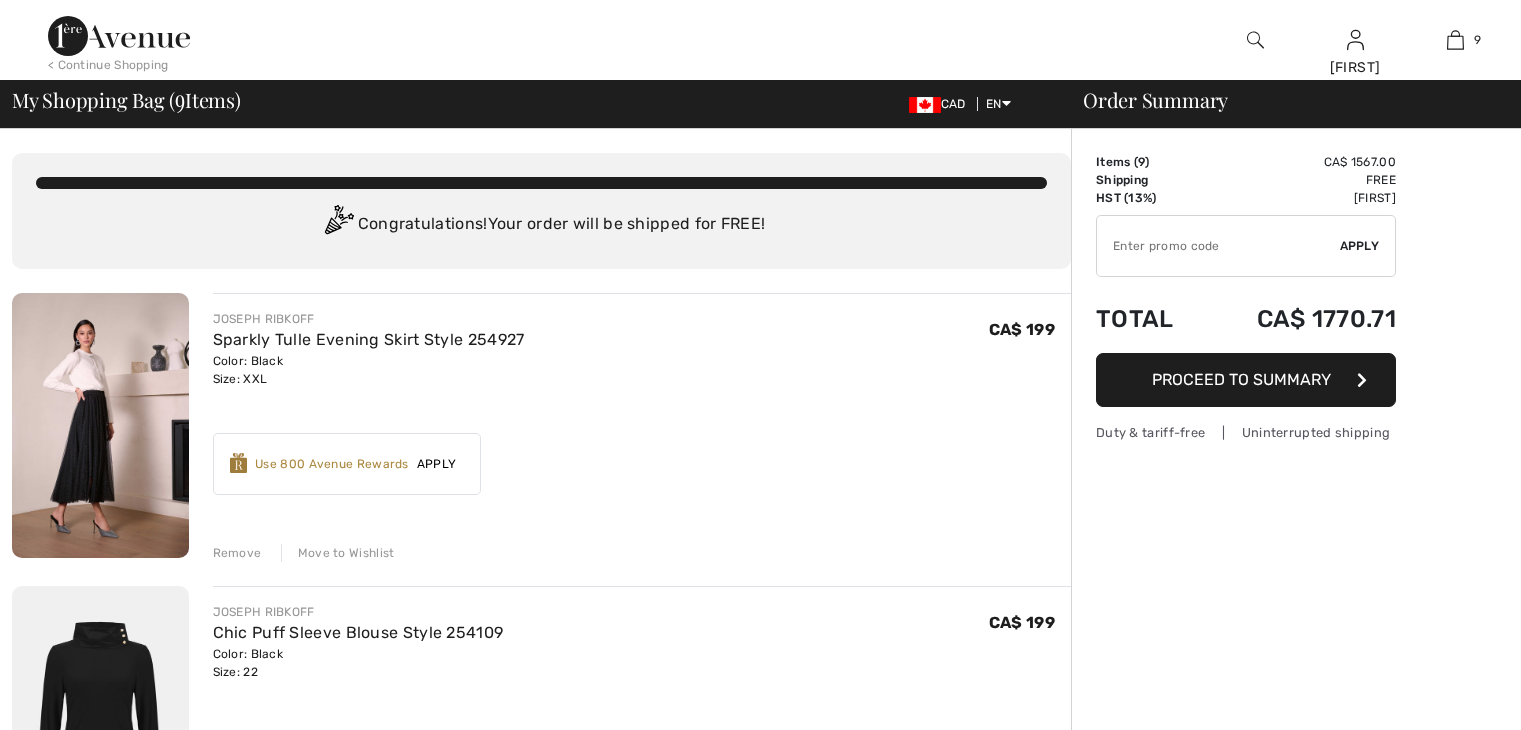 scroll, scrollTop: 0, scrollLeft: 0, axis: both 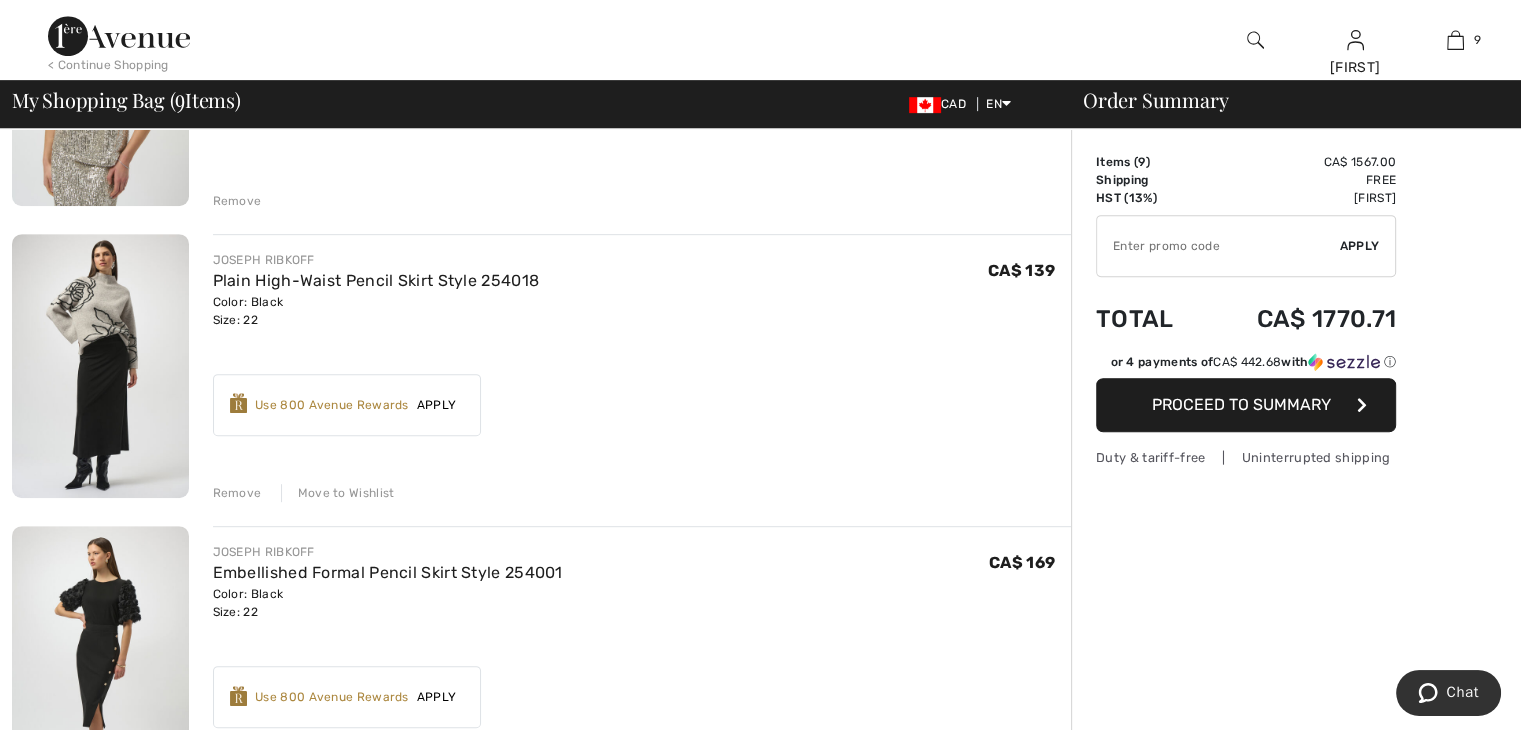 click on "Move to Wishlist" at bounding box center [338, 493] 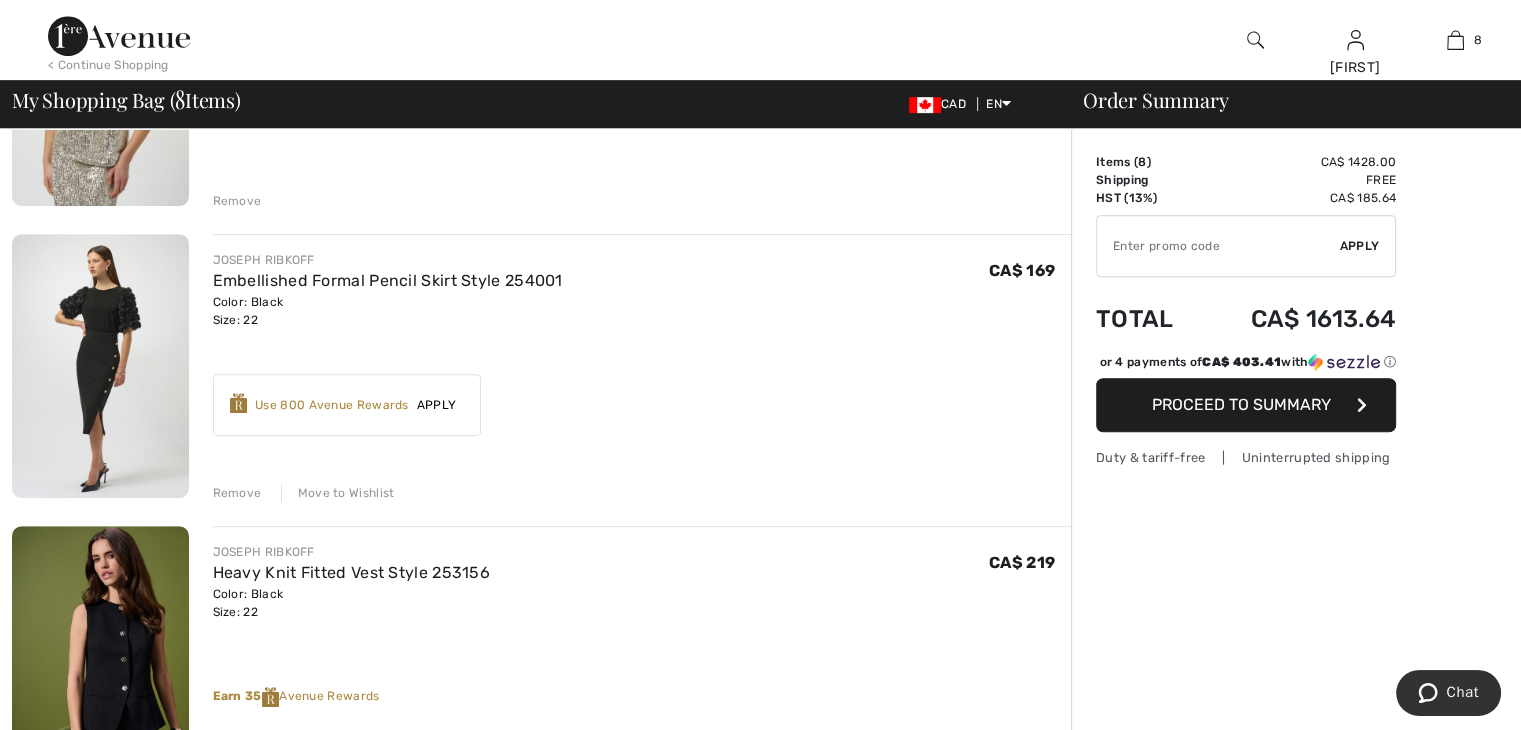 click on "Move to Wishlist" at bounding box center (338, 493) 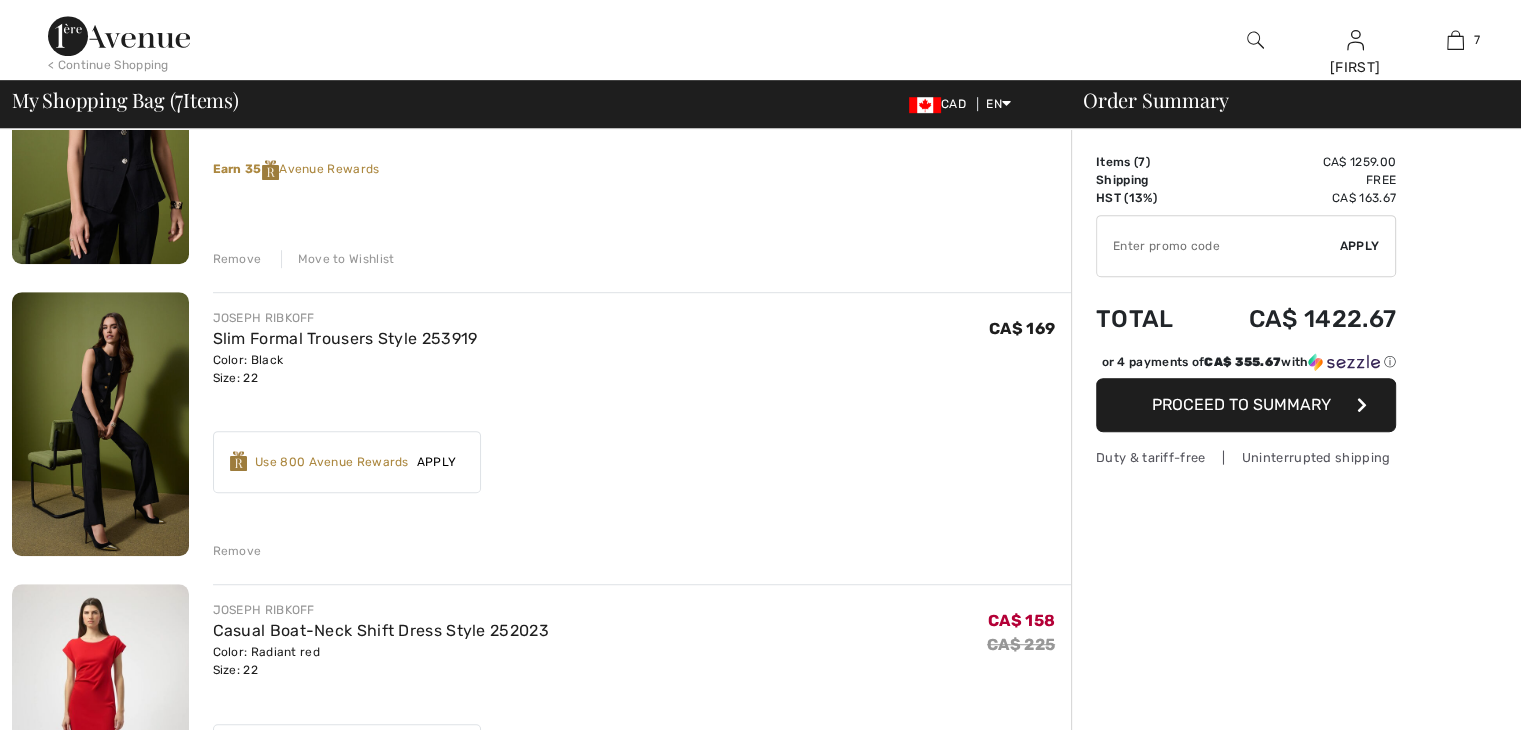 scroll, scrollTop: 1100, scrollLeft: 0, axis: vertical 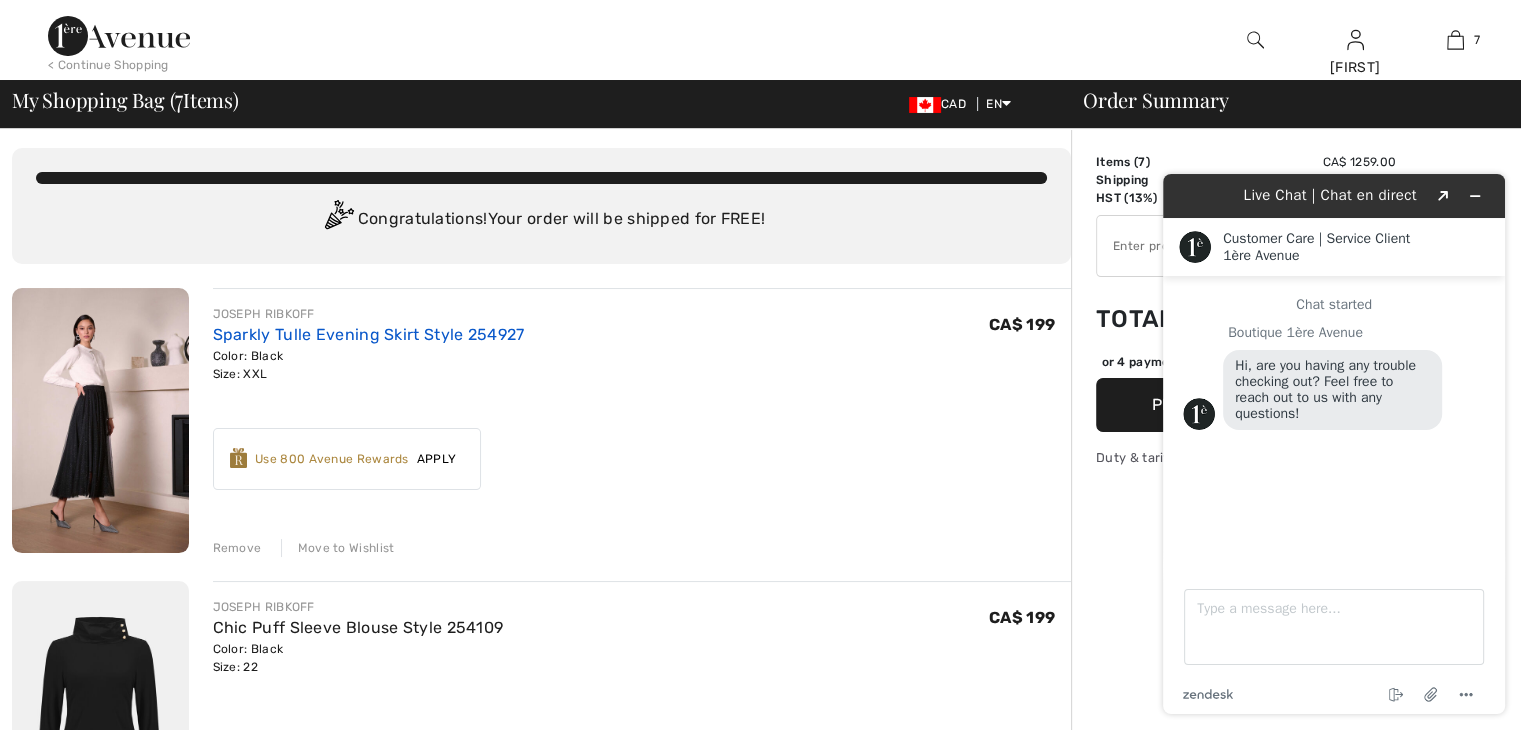 click on "Sparkly Tulle Evening Skirt Style 254927" at bounding box center (369, 334) 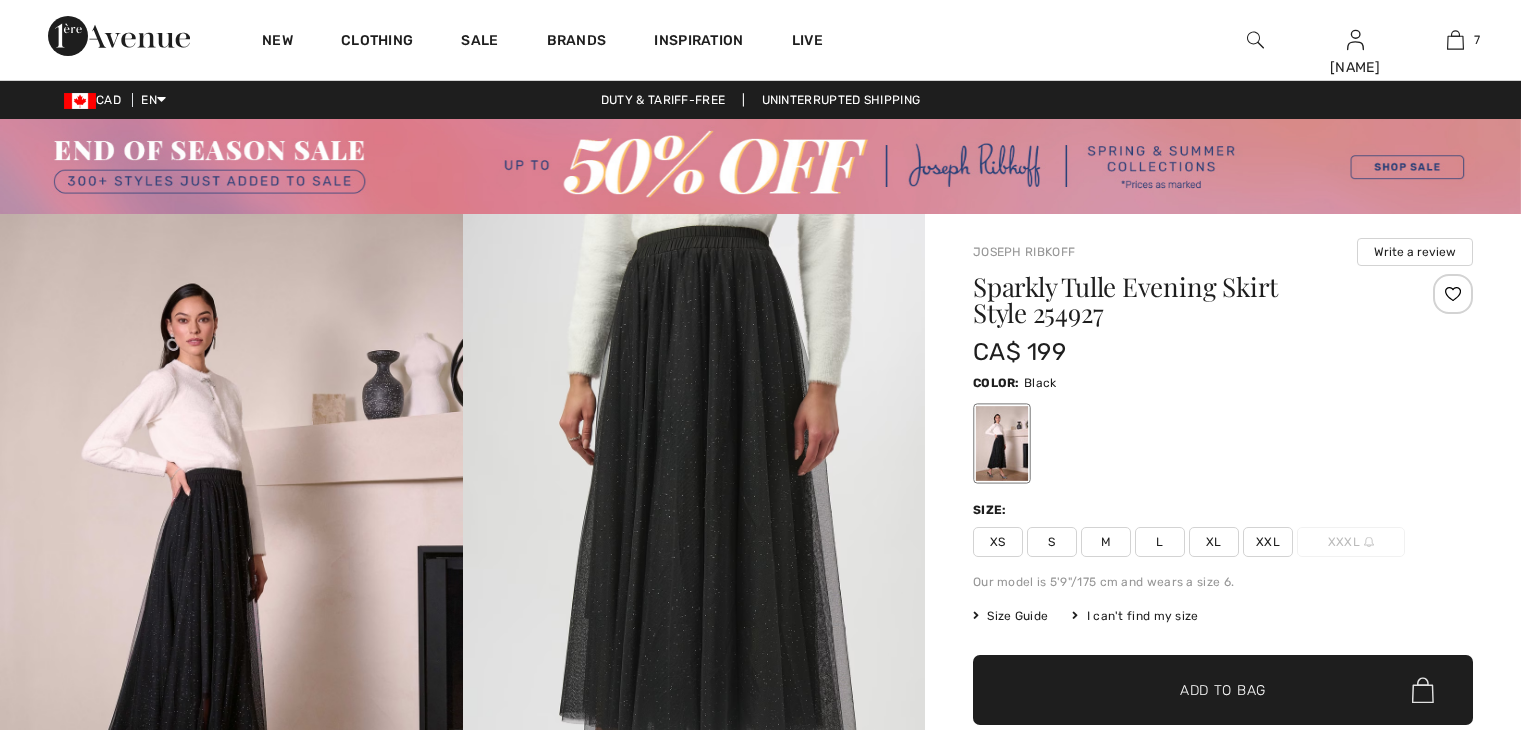scroll, scrollTop: 0, scrollLeft: 0, axis: both 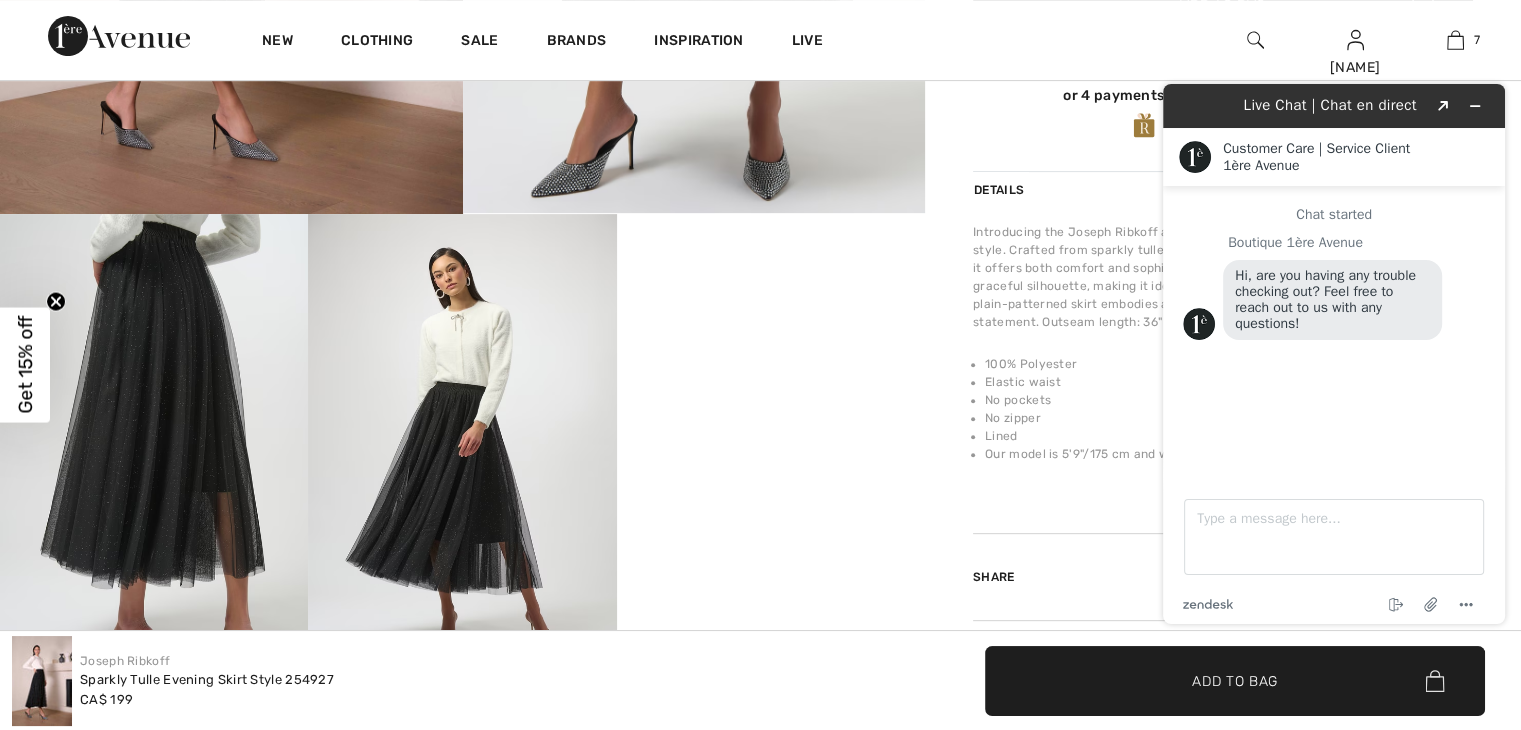 click on "Your browser does not support the video tag." at bounding box center (771, 291) 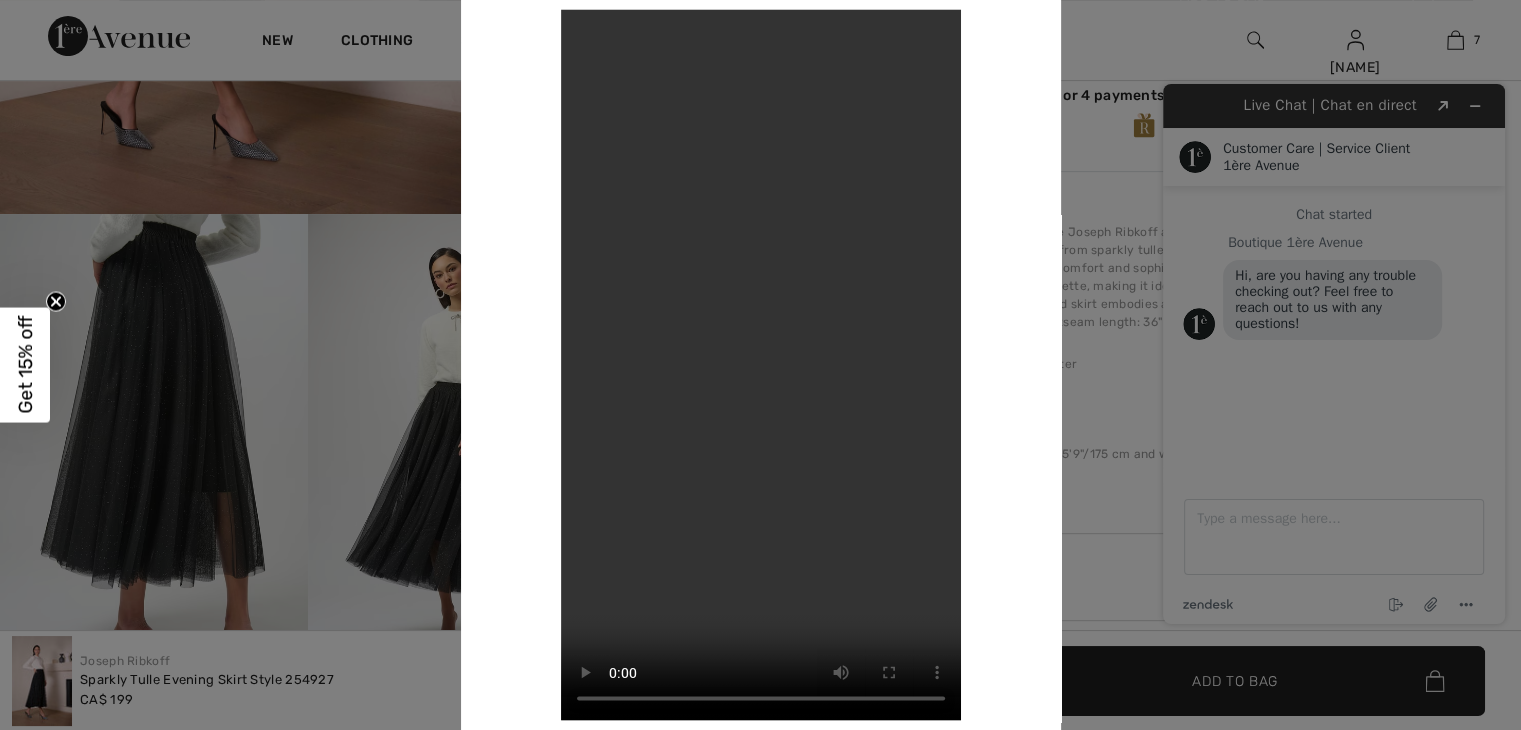 click at bounding box center (760, 365) 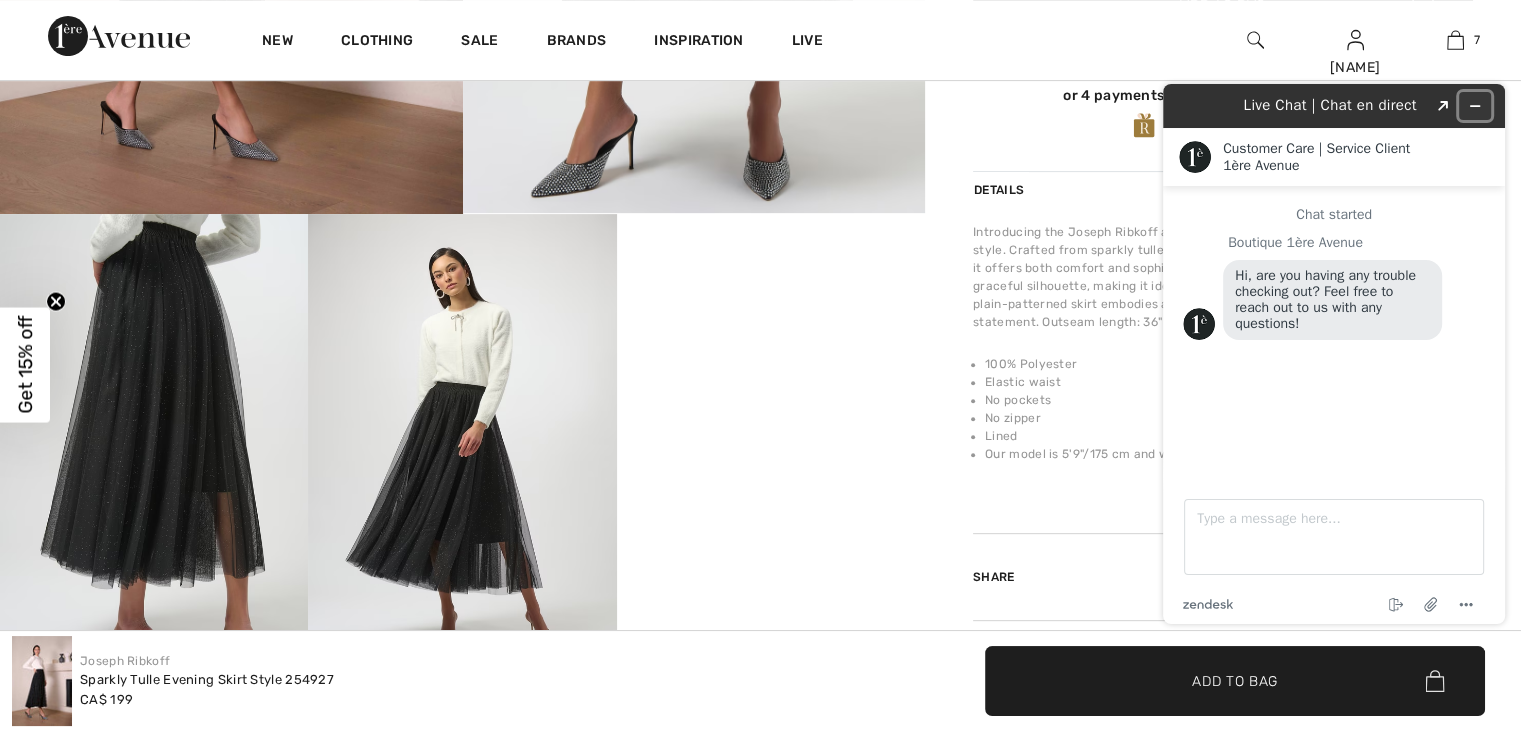 click 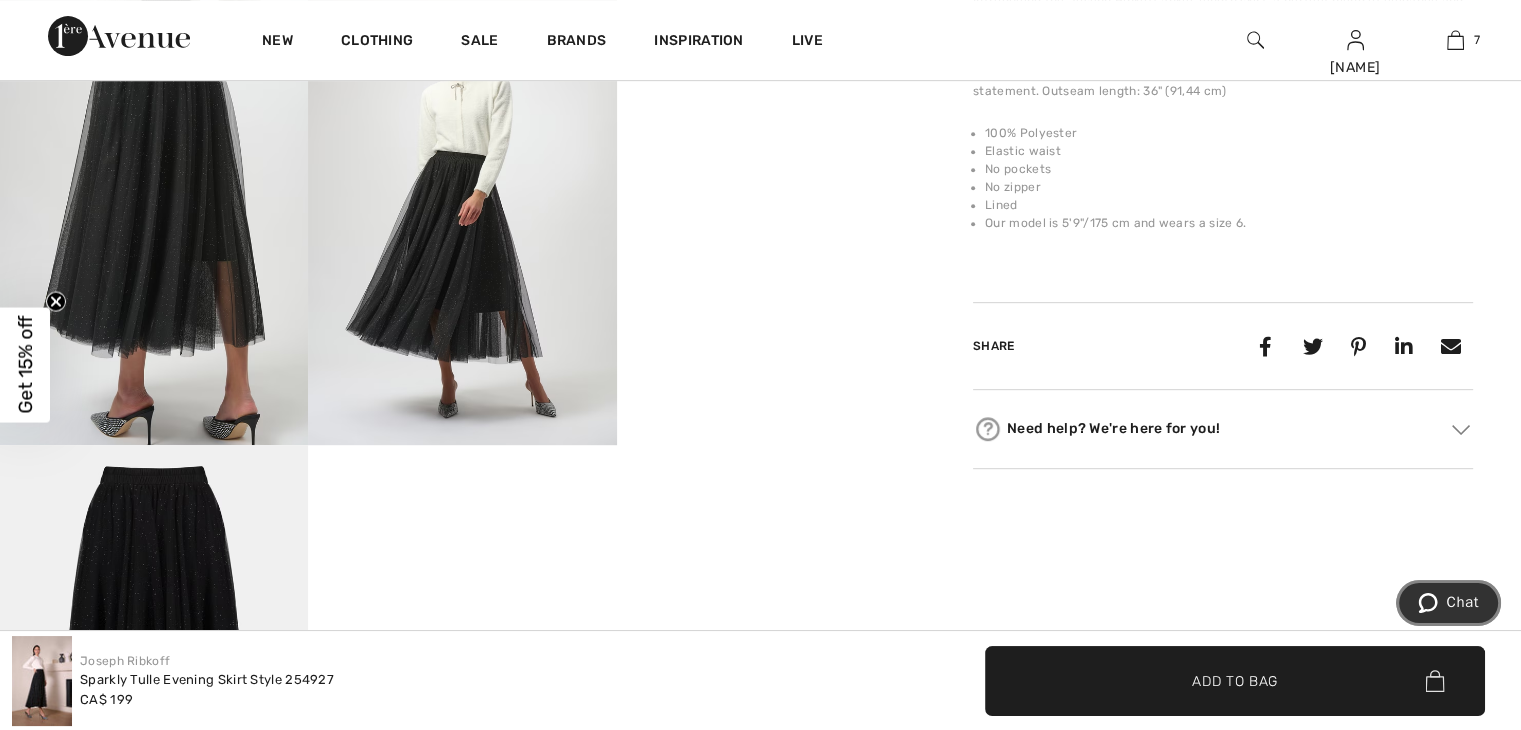 scroll, scrollTop: 927, scrollLeft: 0, axis: vertical 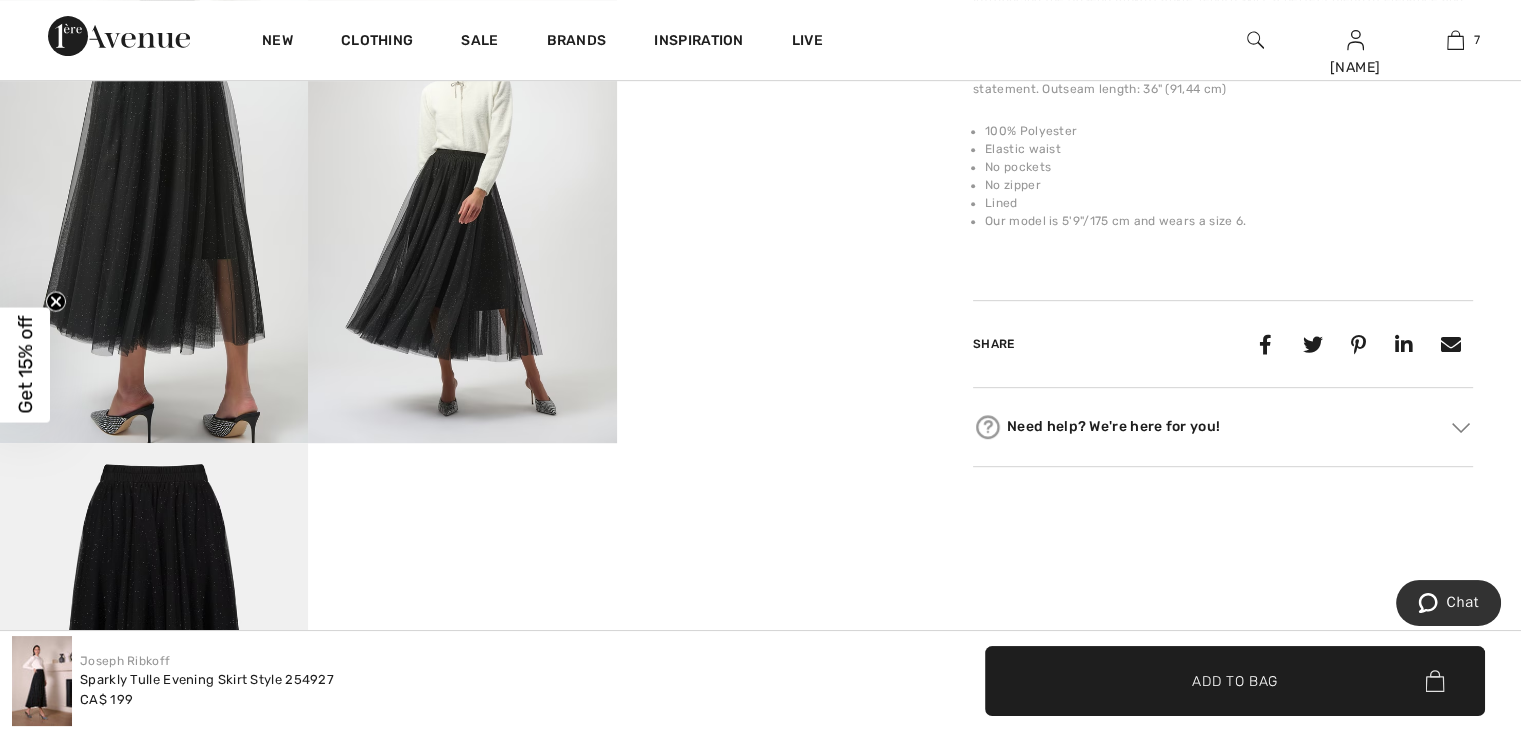 click at bounding box center (462, 212) 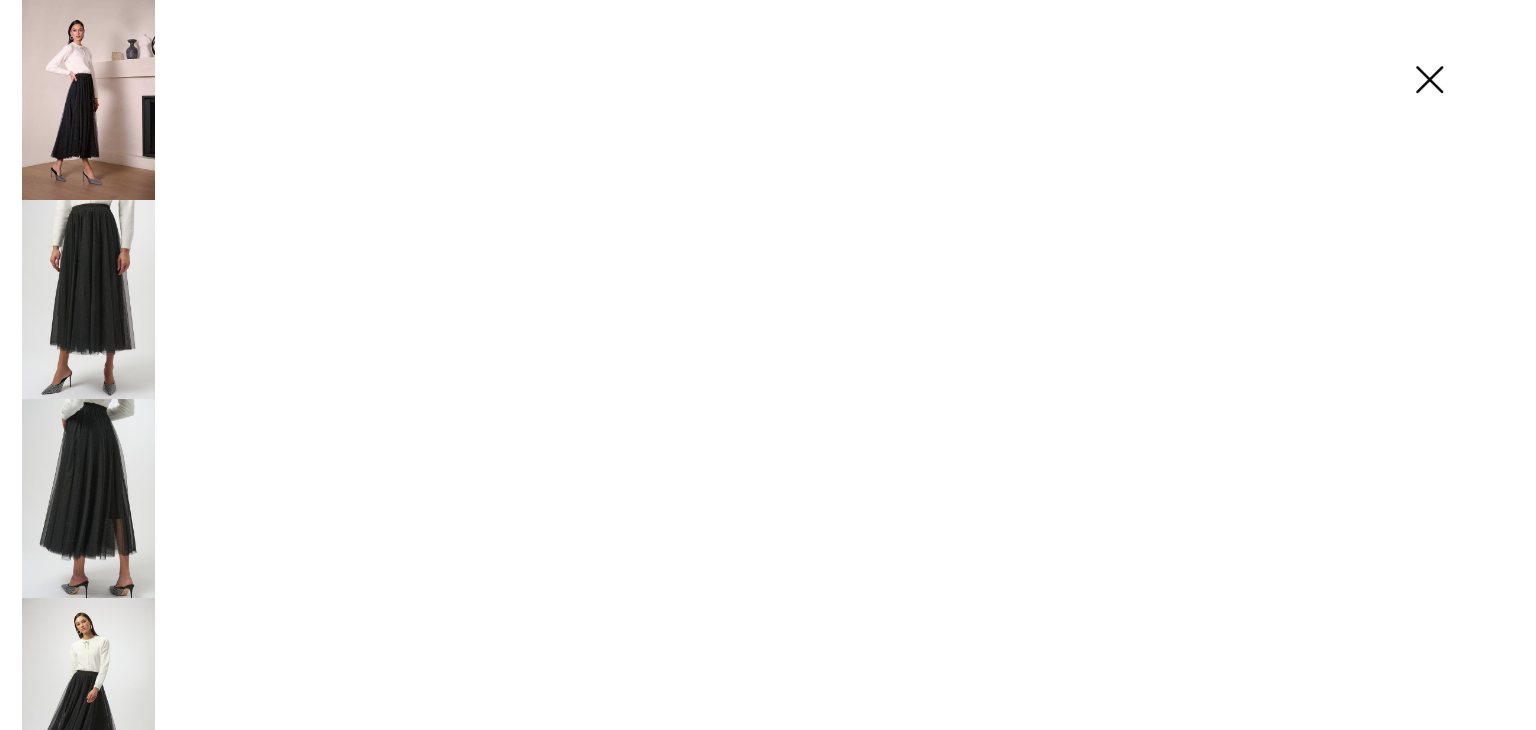 scroll, scrollTop: 940, scrollLeft: 0, axis: vertical 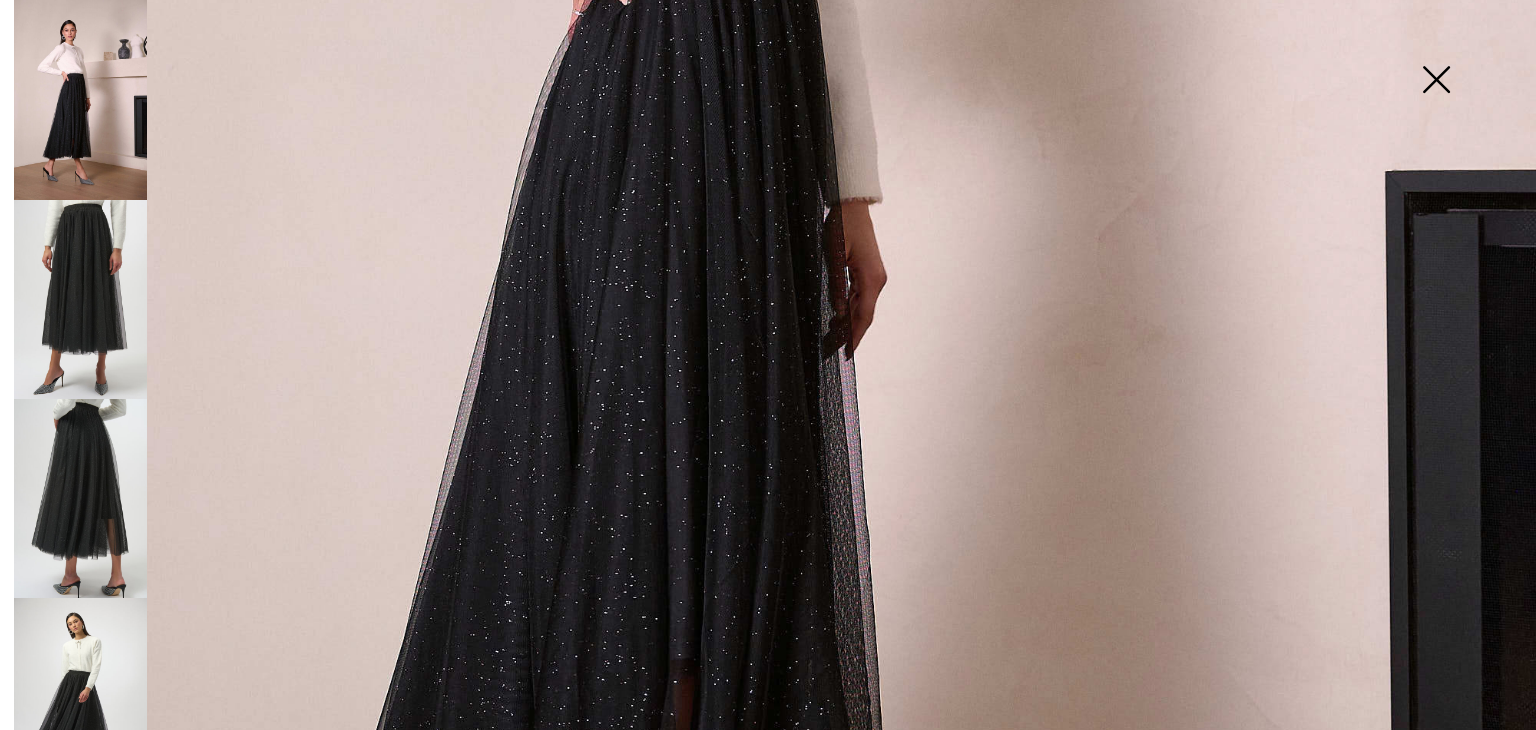 click at bounding box center (80, 100) 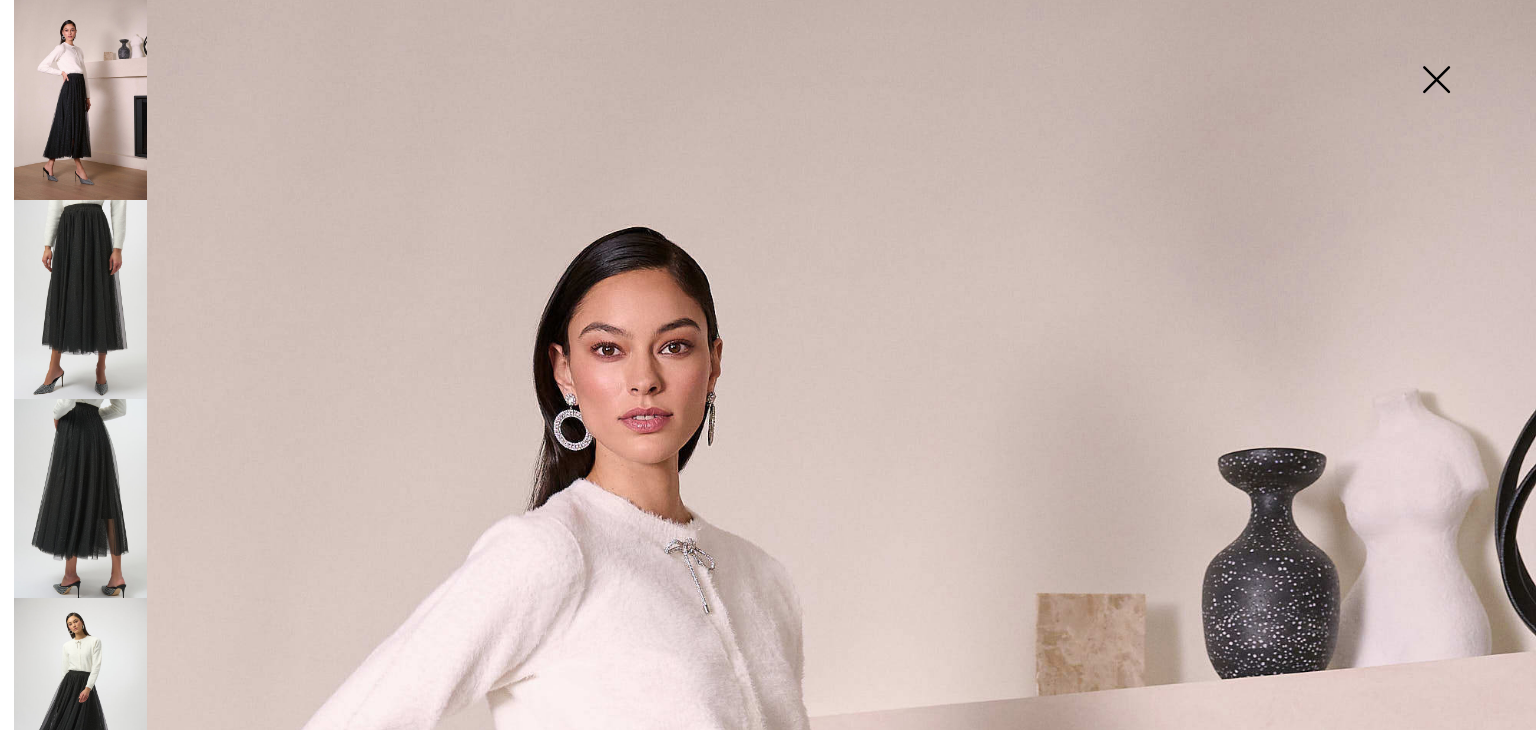 scroll, scrollTop: 0, scrollLeft: 0, axis: both 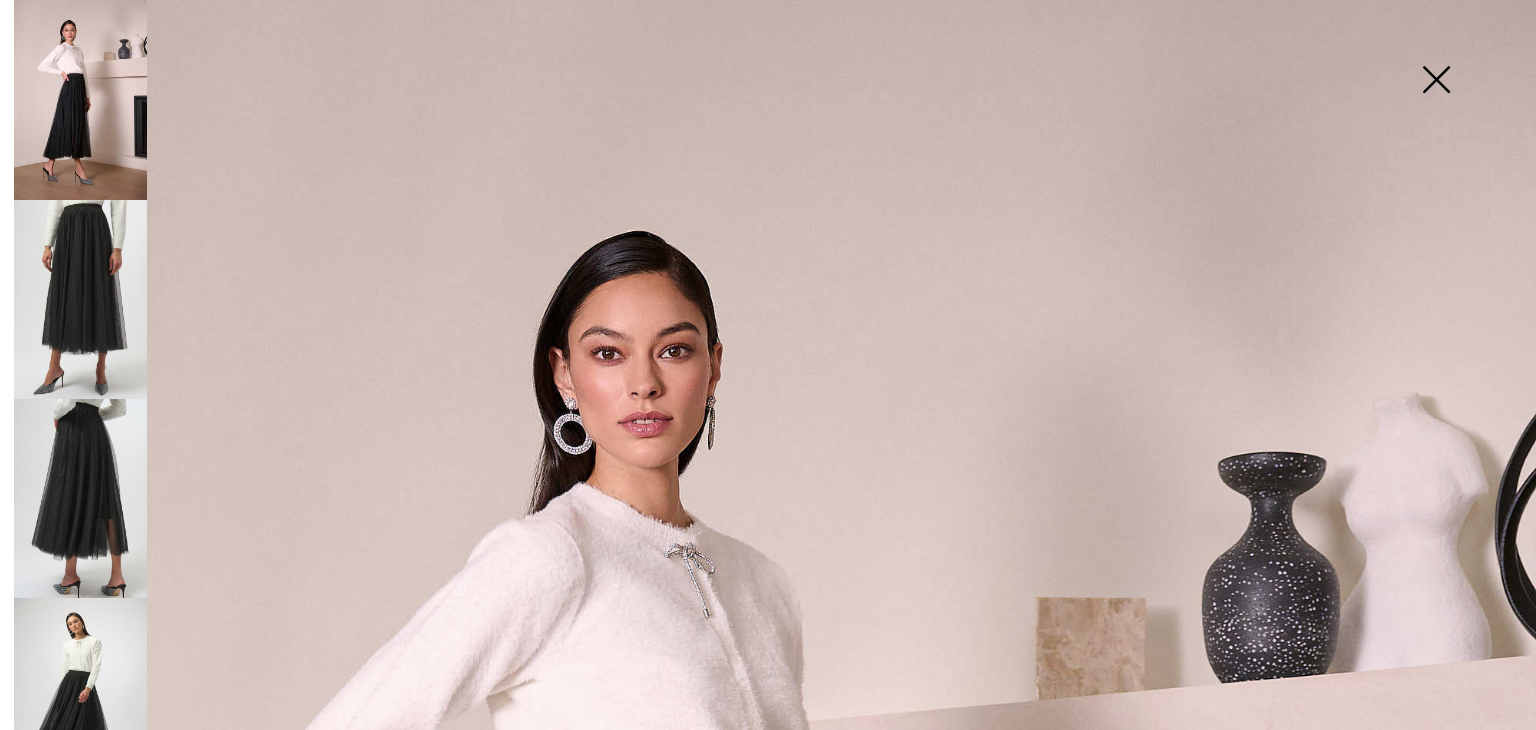 click at bounding box center (1436, 81) 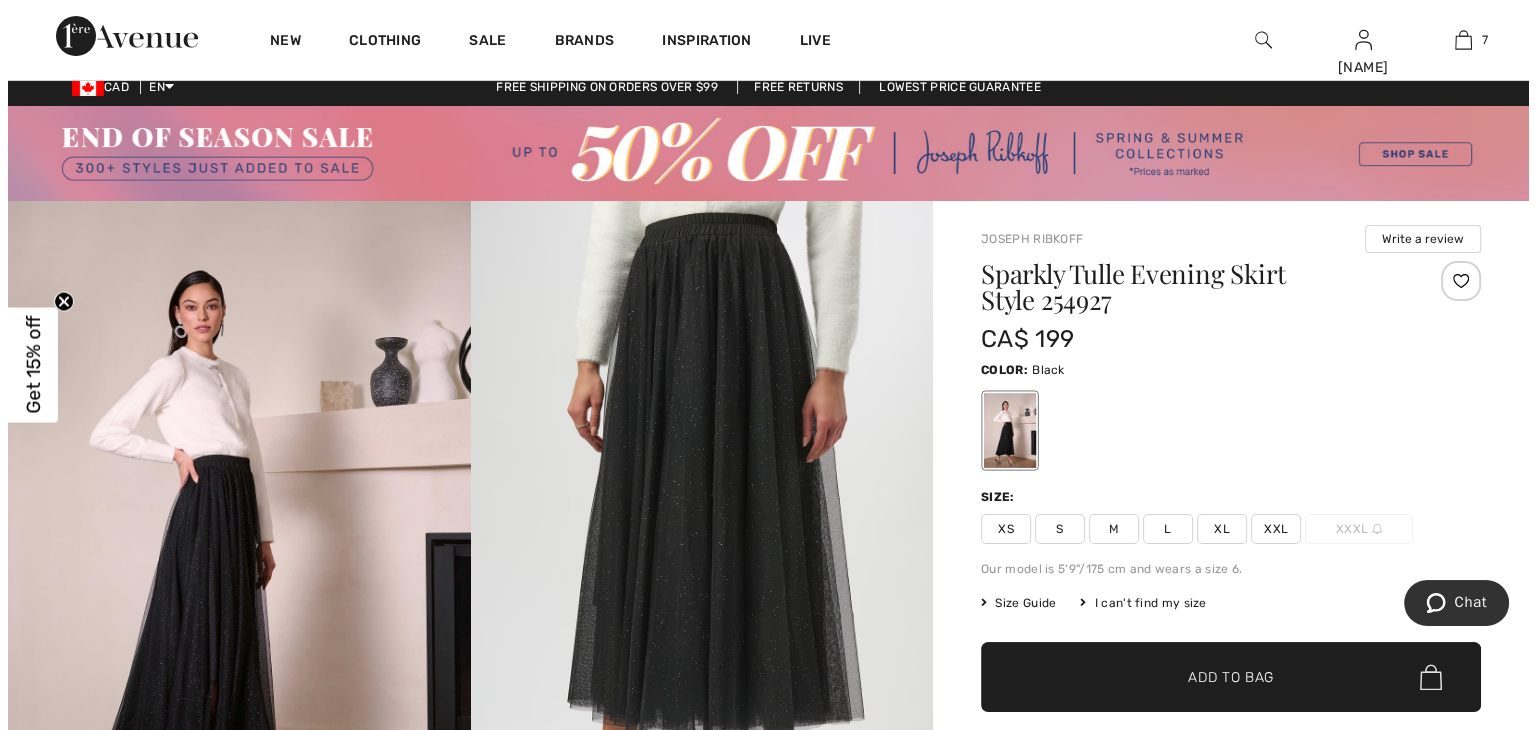 scroll, scrollTop: 0, scrollLeft: 0, axis: both 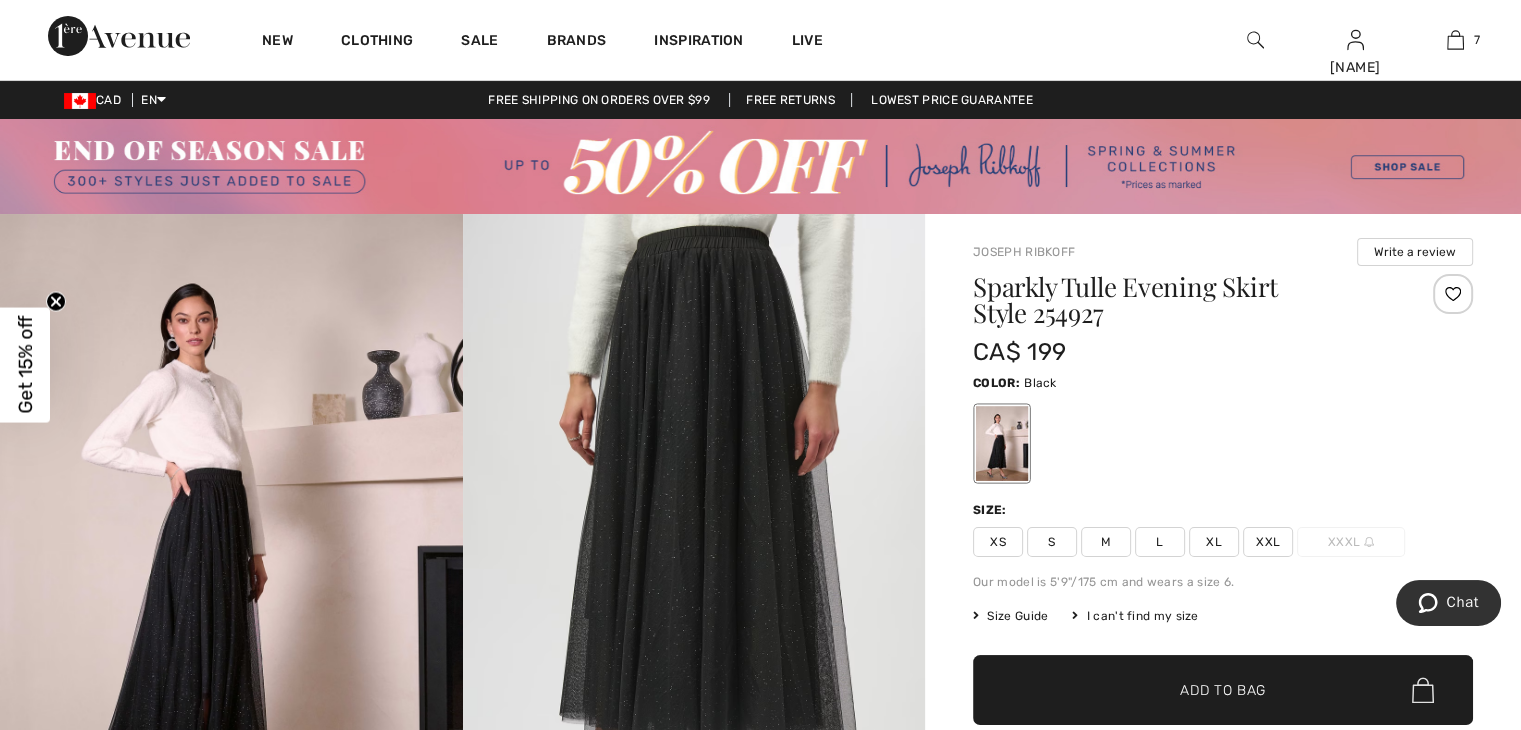 click at bounding box center [231, 561] 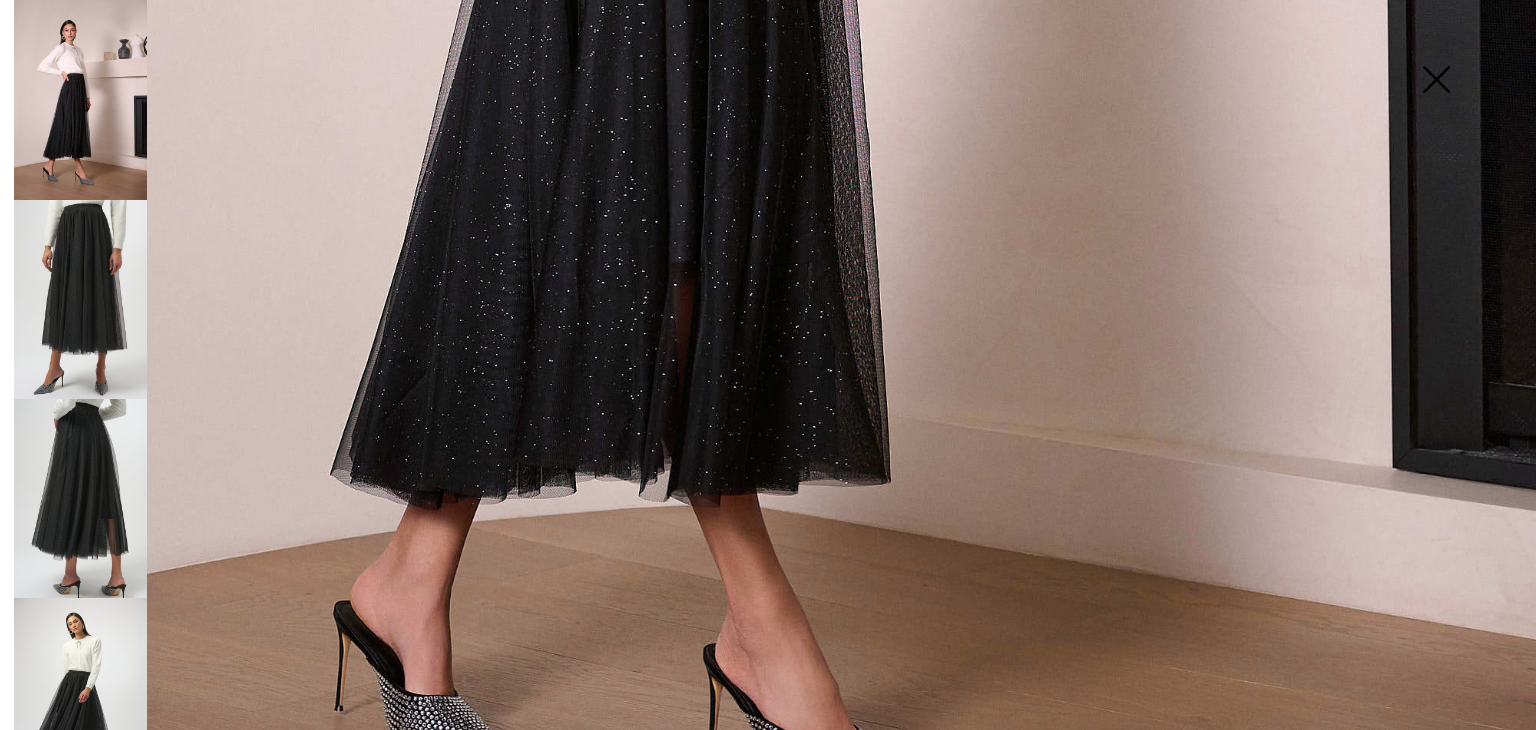 scroll, scrollTop: 1552, scrollLeft: 0, axis: vertical 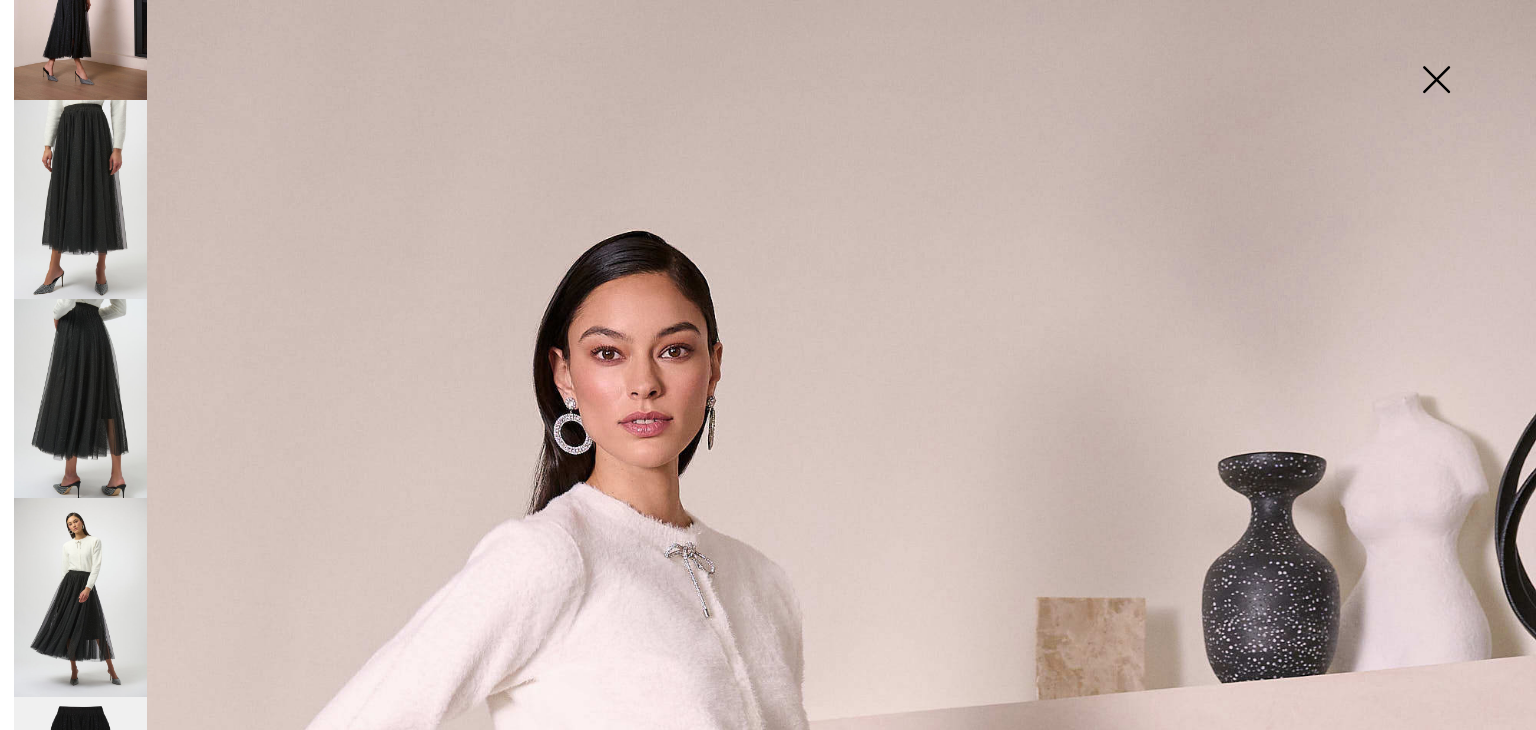 click at bounding box center [1436, 81] 